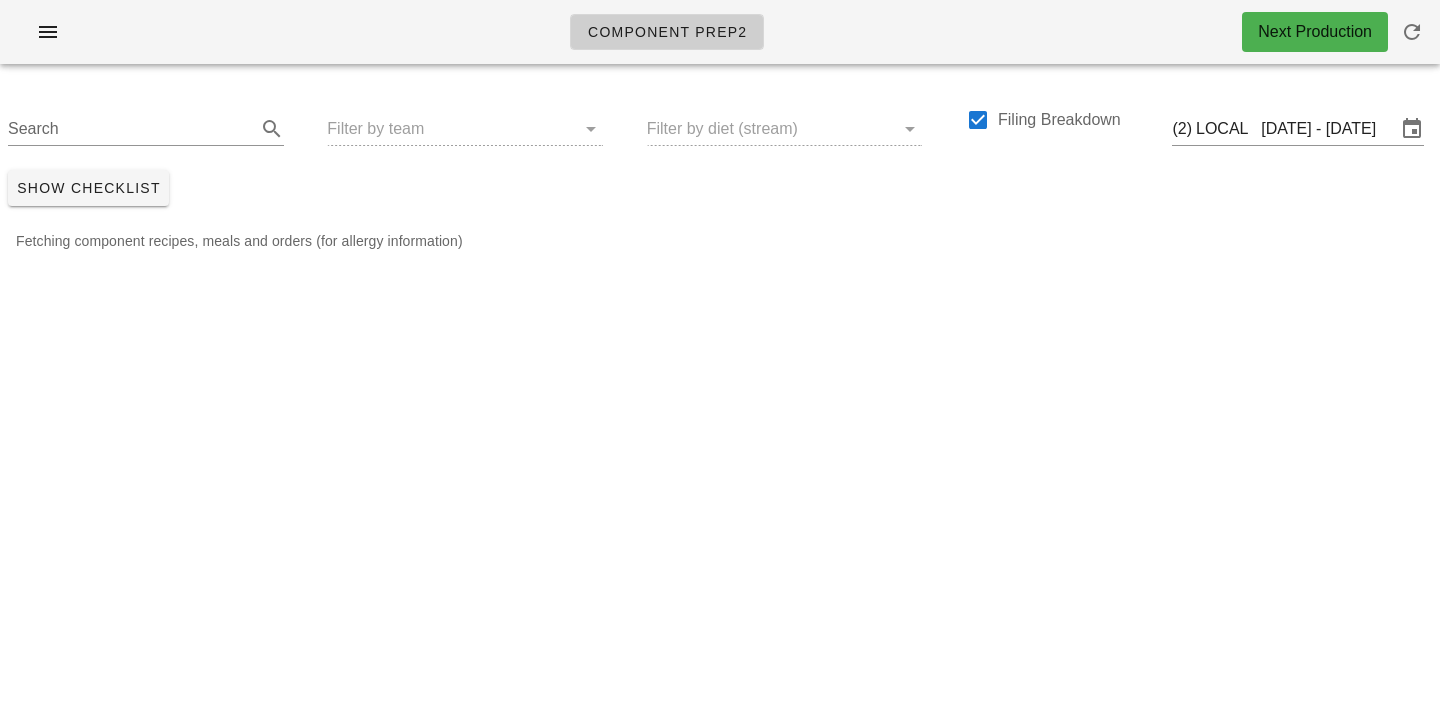 scroll, scrollTop: 0, scrollLeft: 0, axis: both 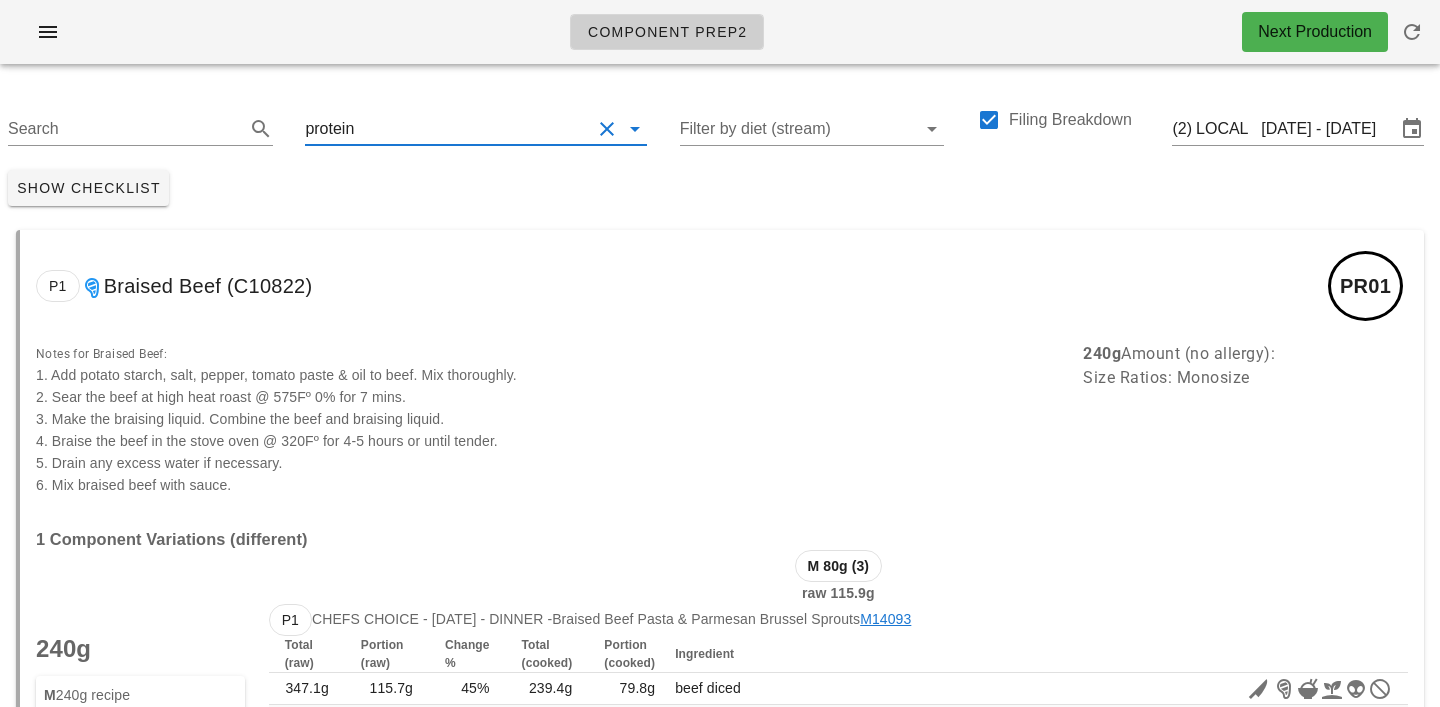 click at bounding box center (474, 129) 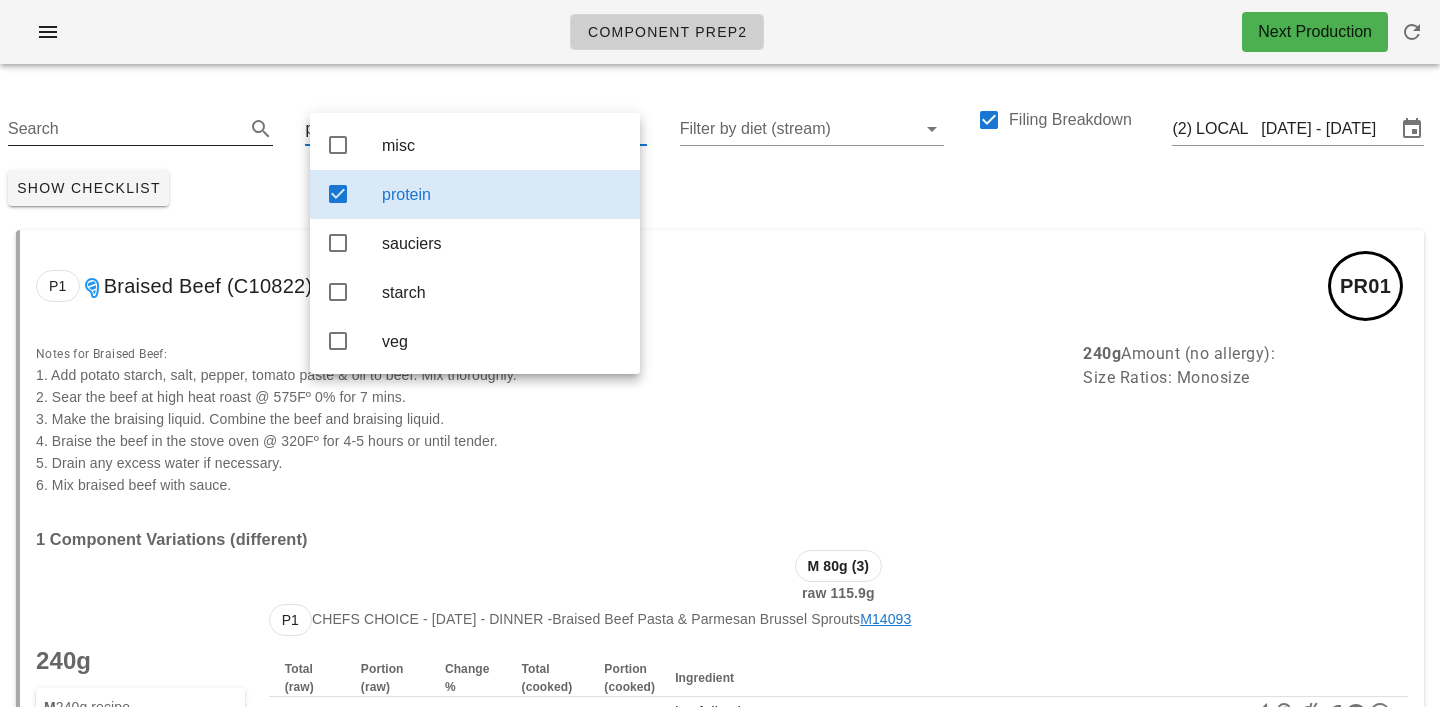 click on "Search" at bounding box center (140, 123) 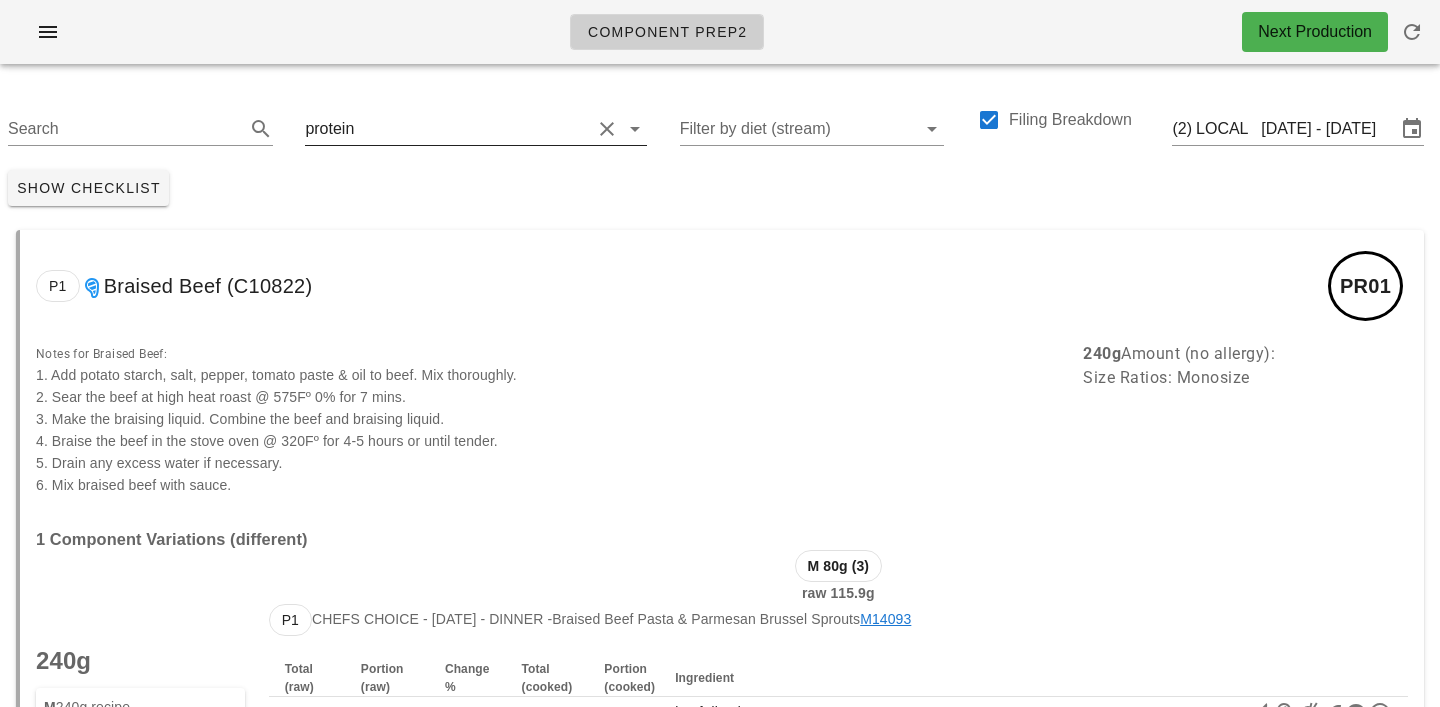 click at bounding box center (474, 129) 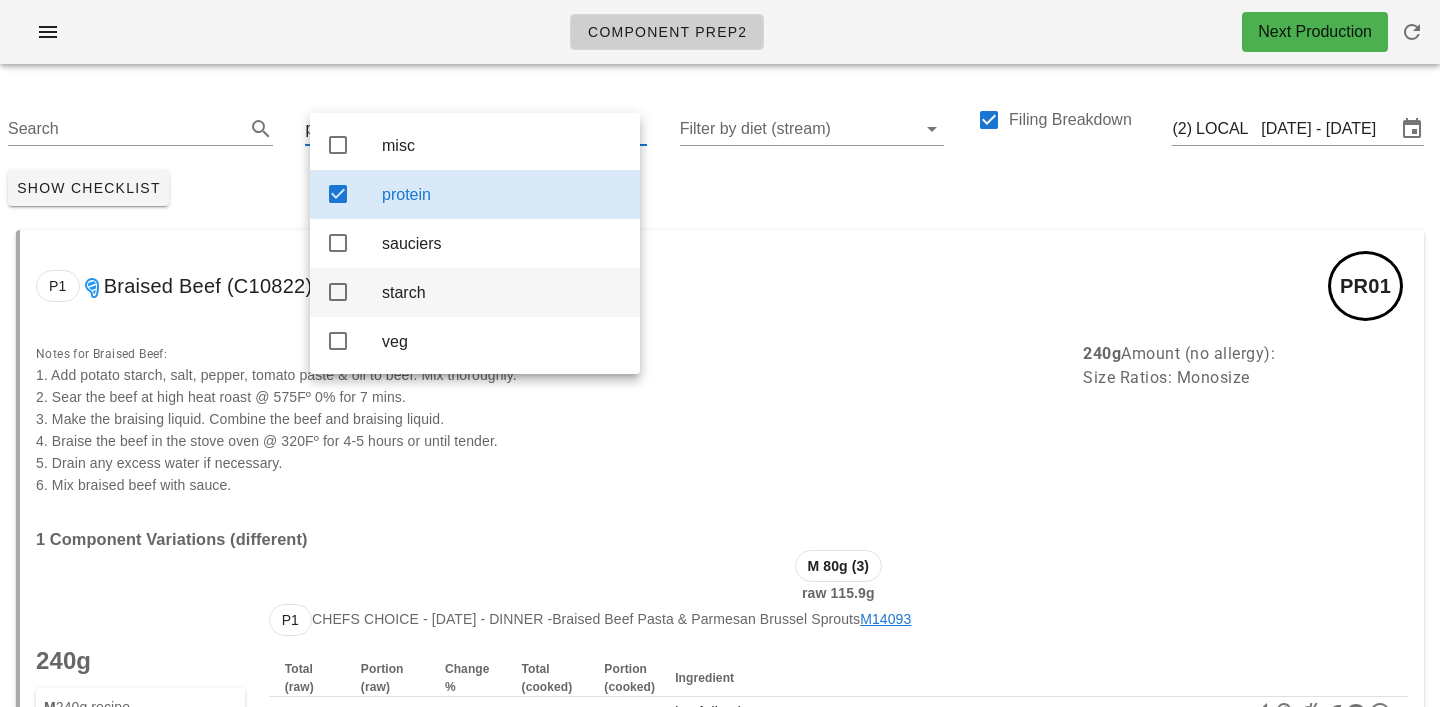 click on "starch" at bounding box center (503, 292) 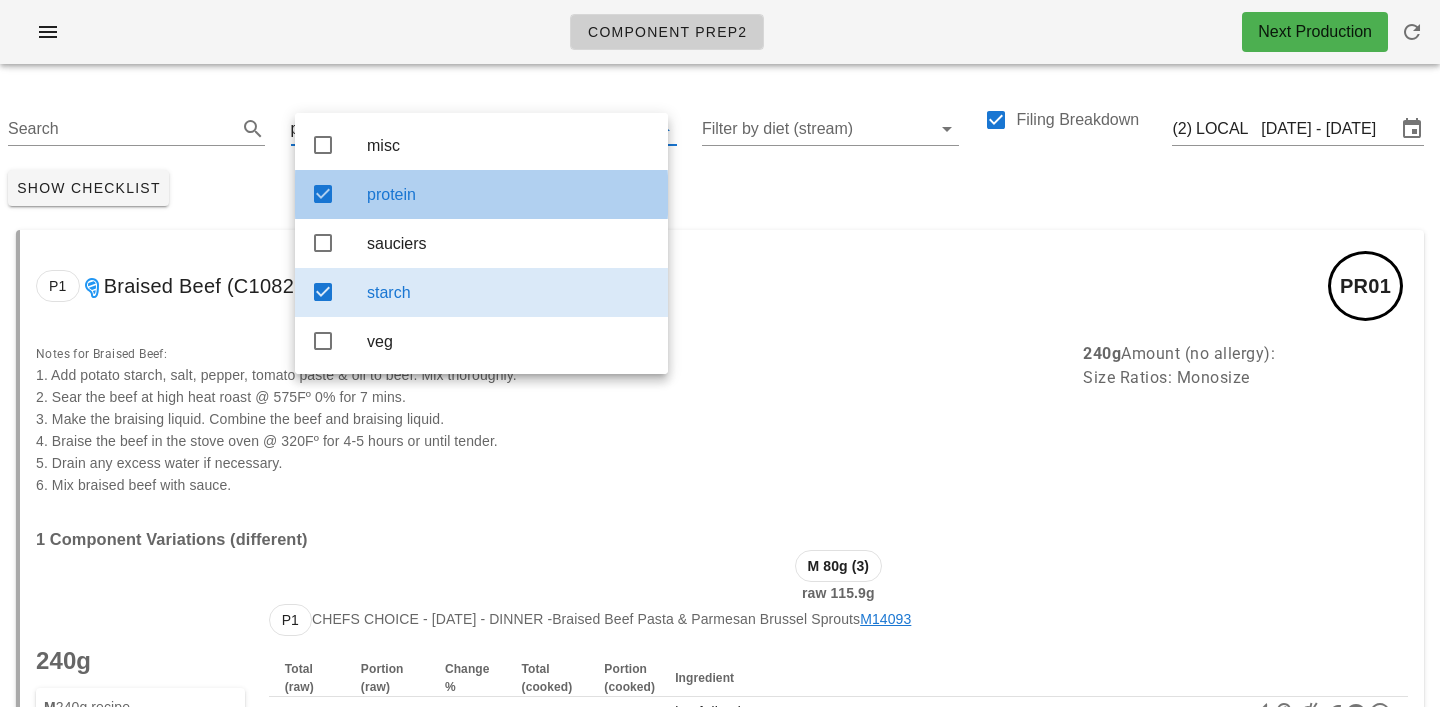 click on "protein" at bounding box center [509, 194] 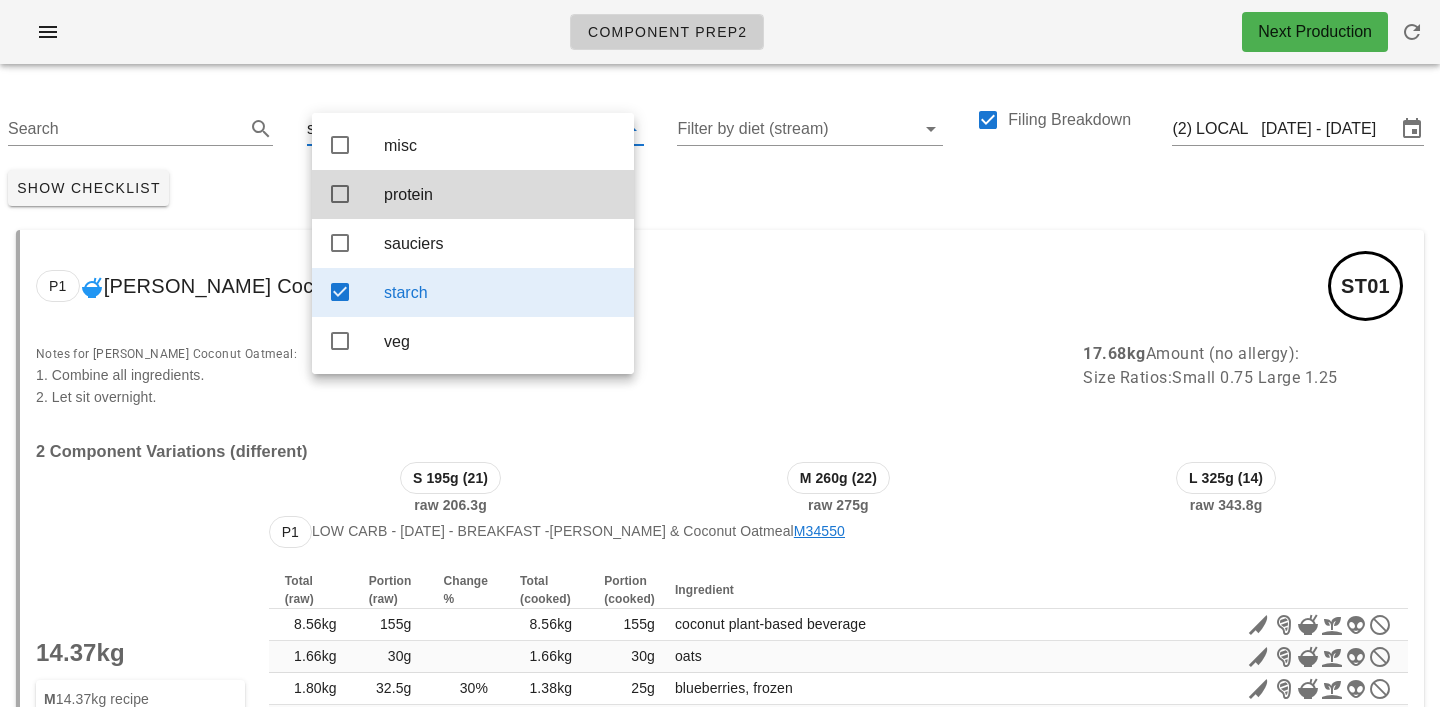 click on "Show Checklist" at bounding box center (720, 188) 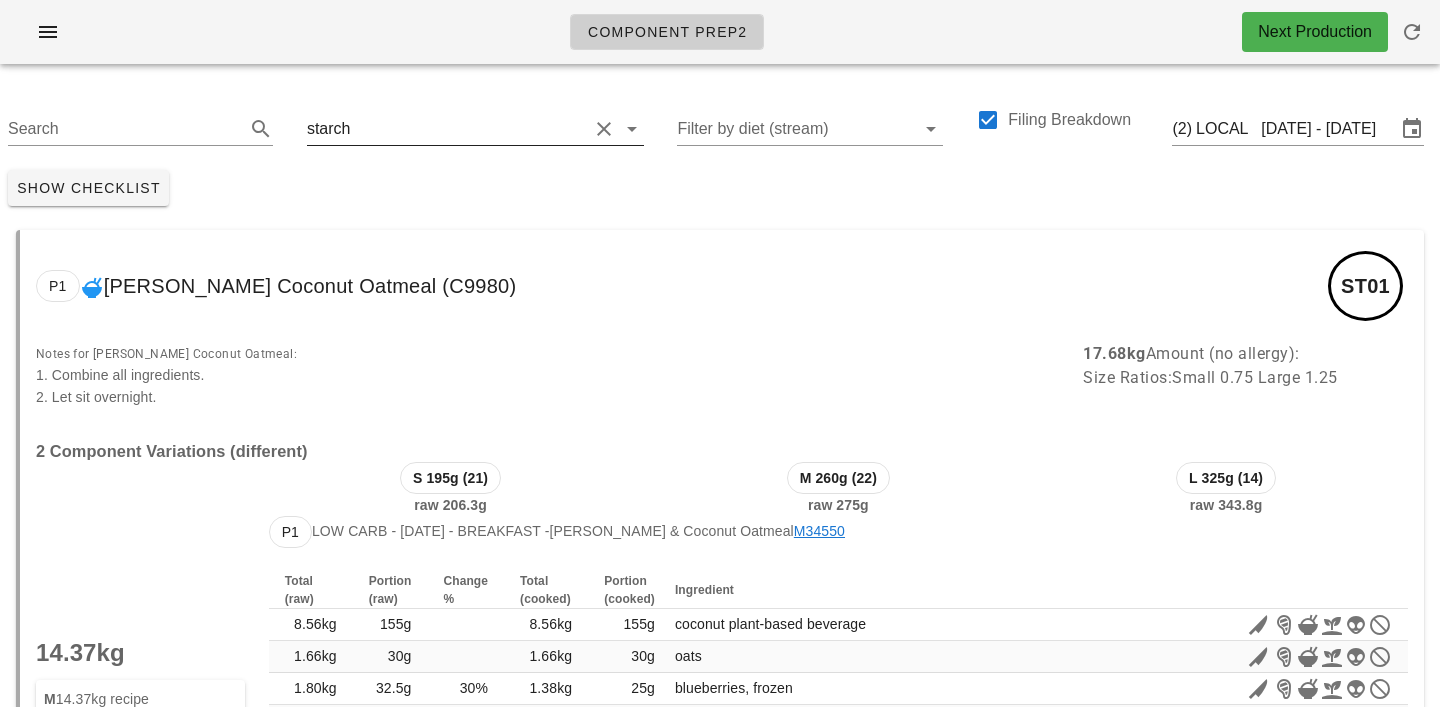 click at bounding box center (470, 129) 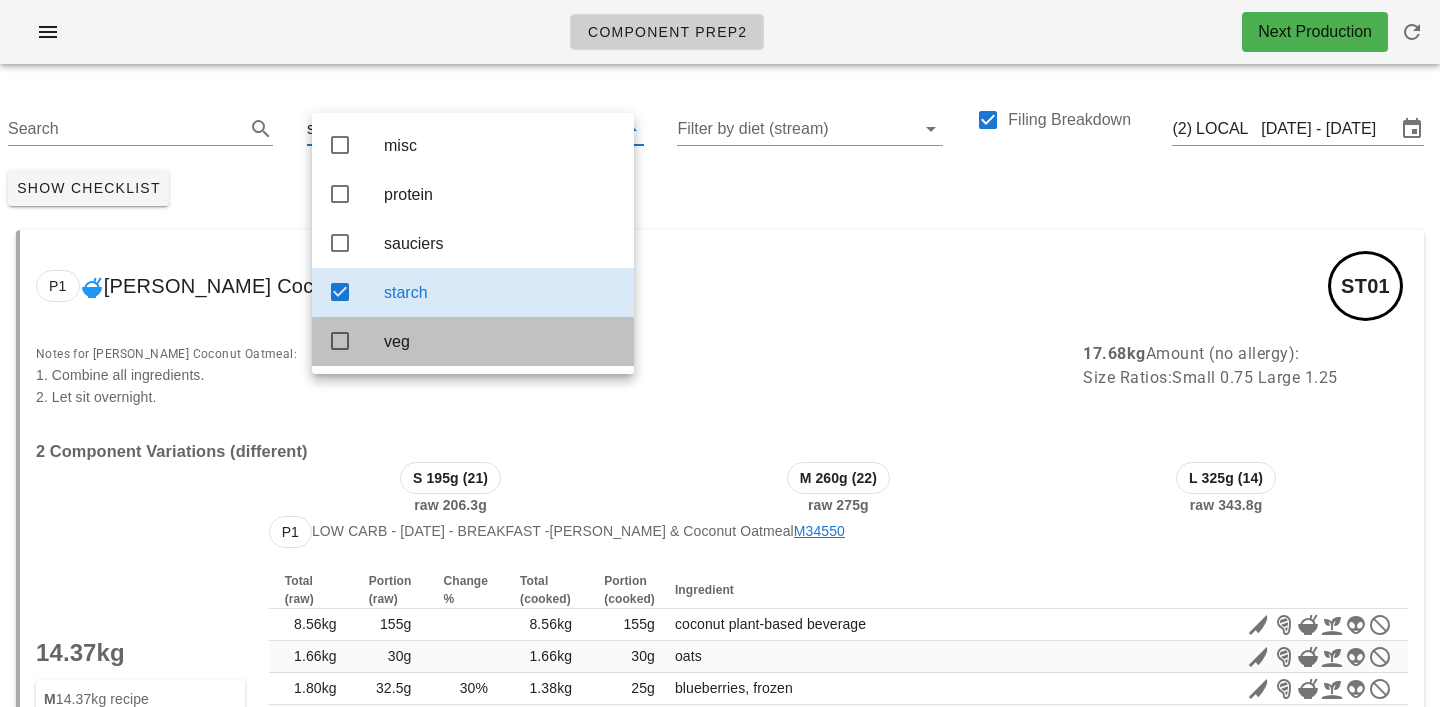 click on "veg" at bounding box center (473, 341) 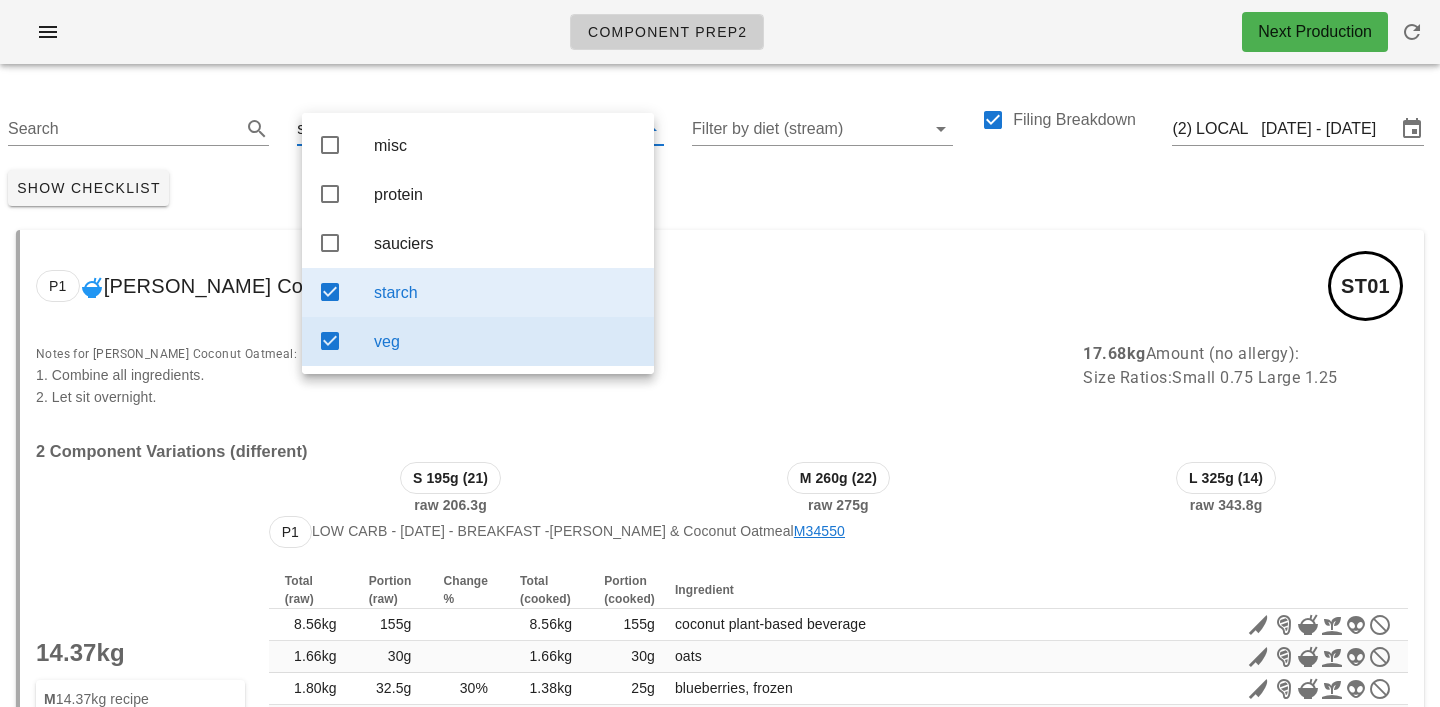 click on "starch" at bounding box center [506, 292] 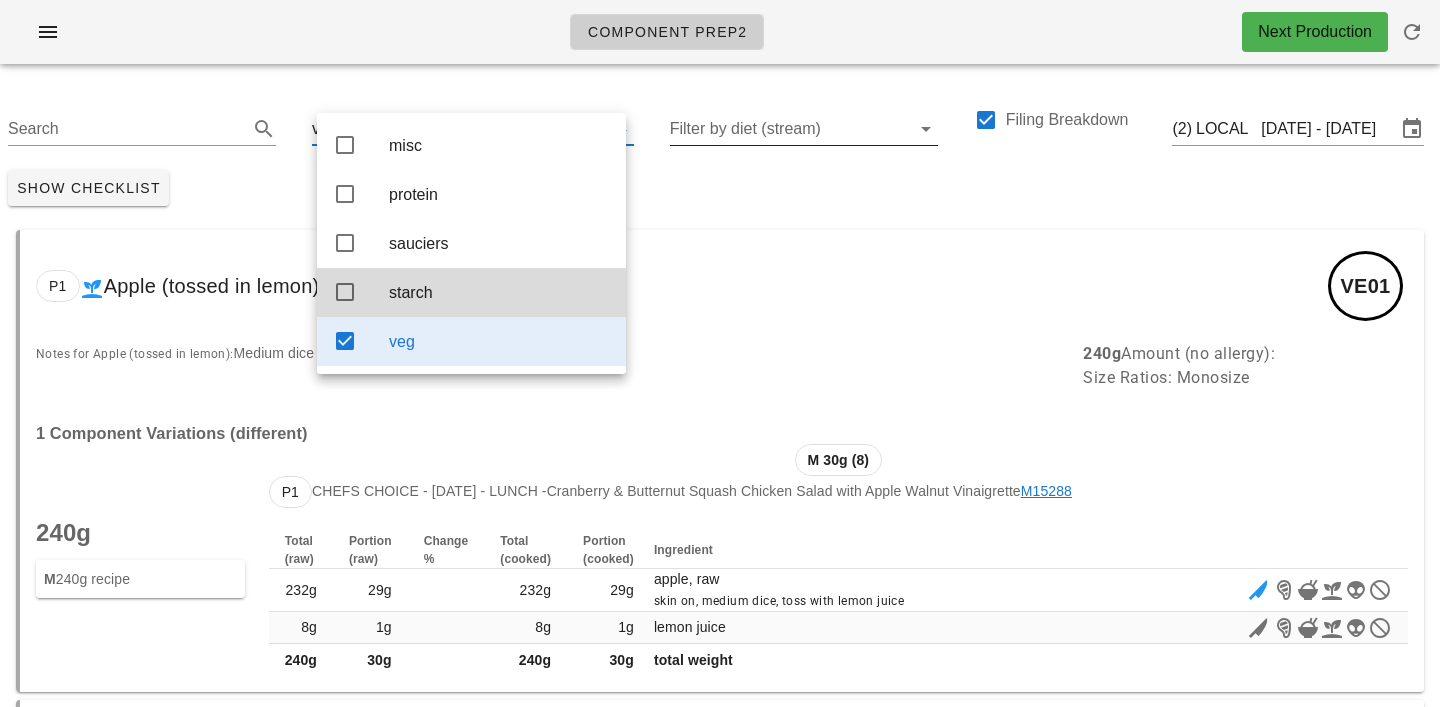 click on "Filter by diet (stream)" at bounding box center [788, 129] 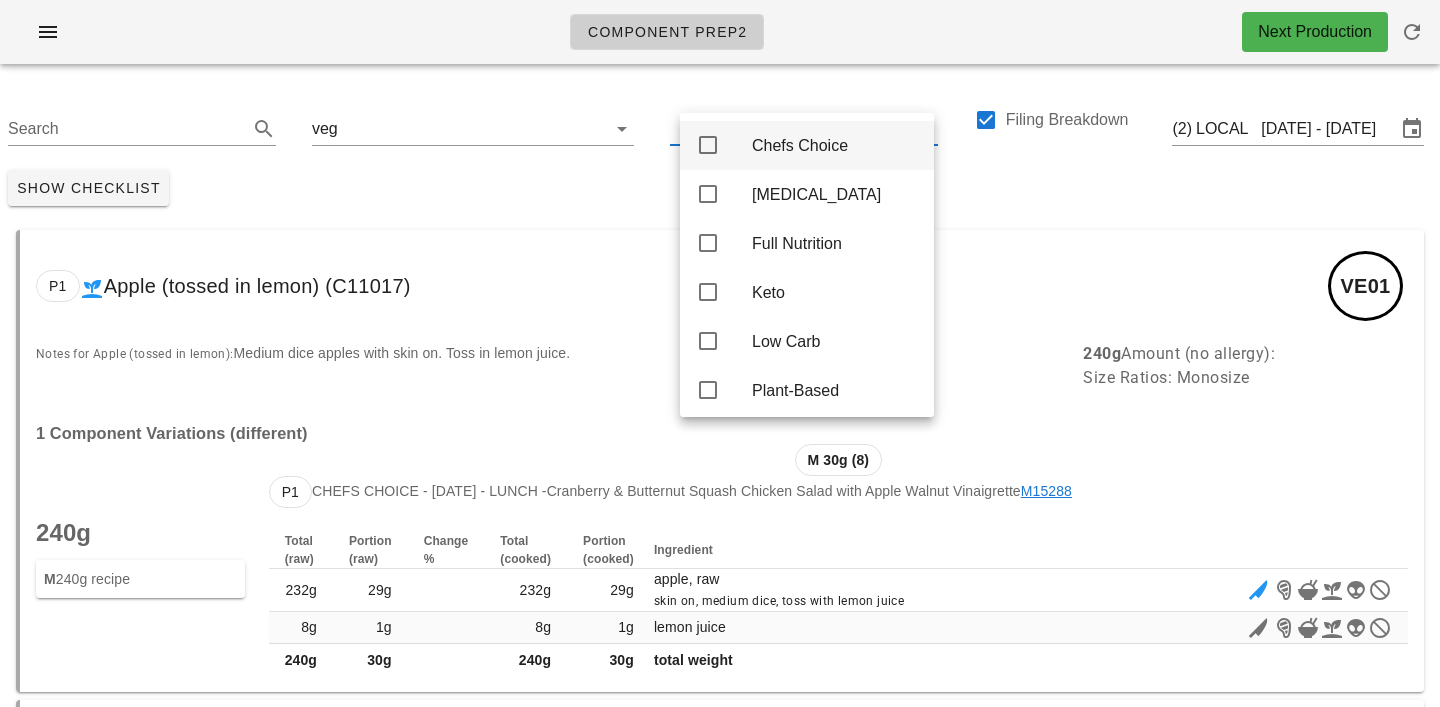 click on "Chefs Choice" at bounding box center (835, 145) 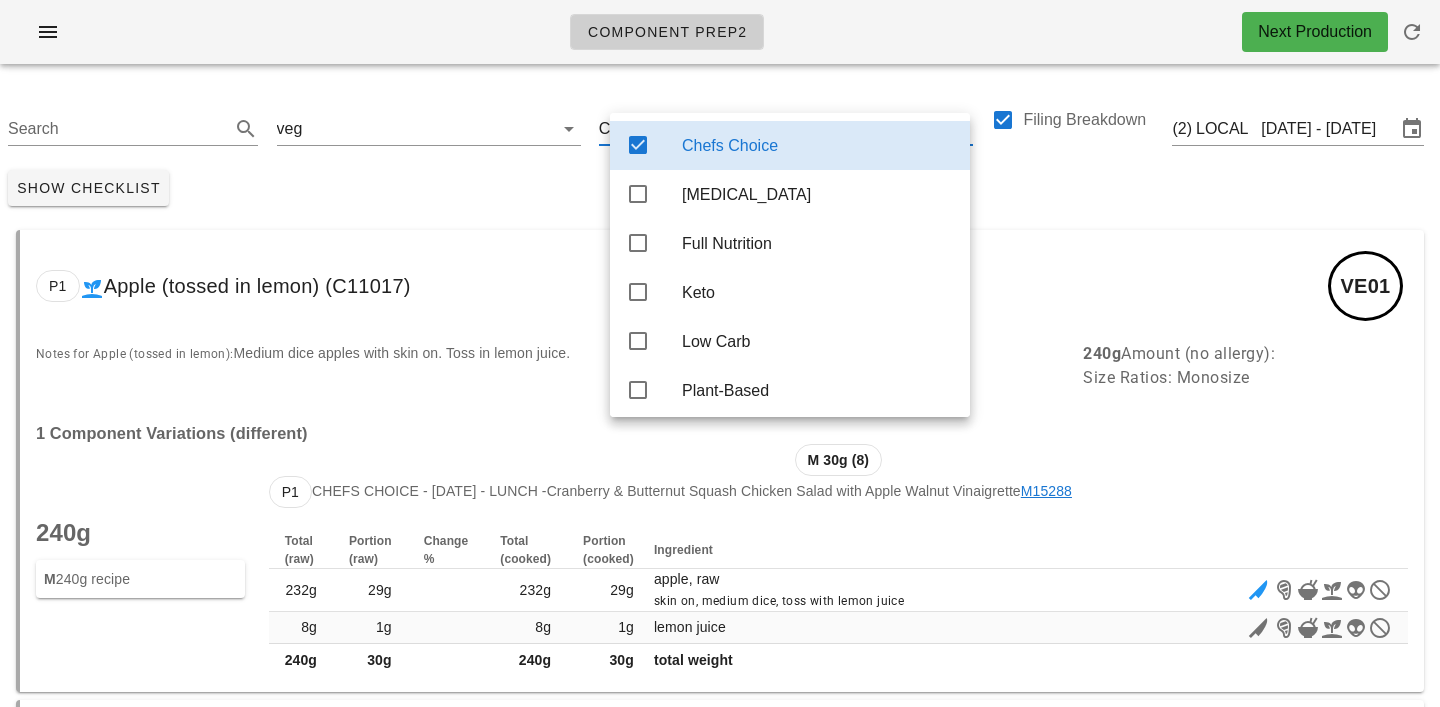 click on "Show Checklist" at bounding box center (720, 188) 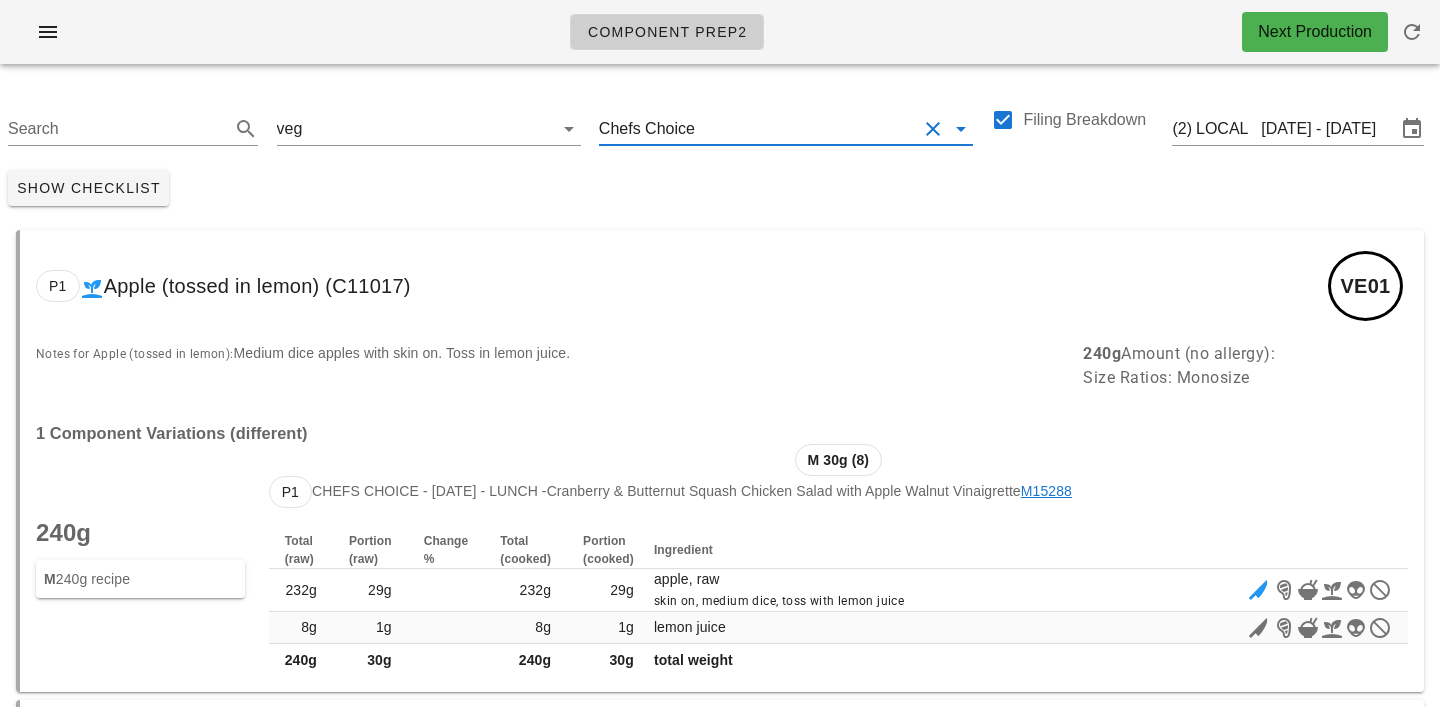 click at bounding box center (808, 129) 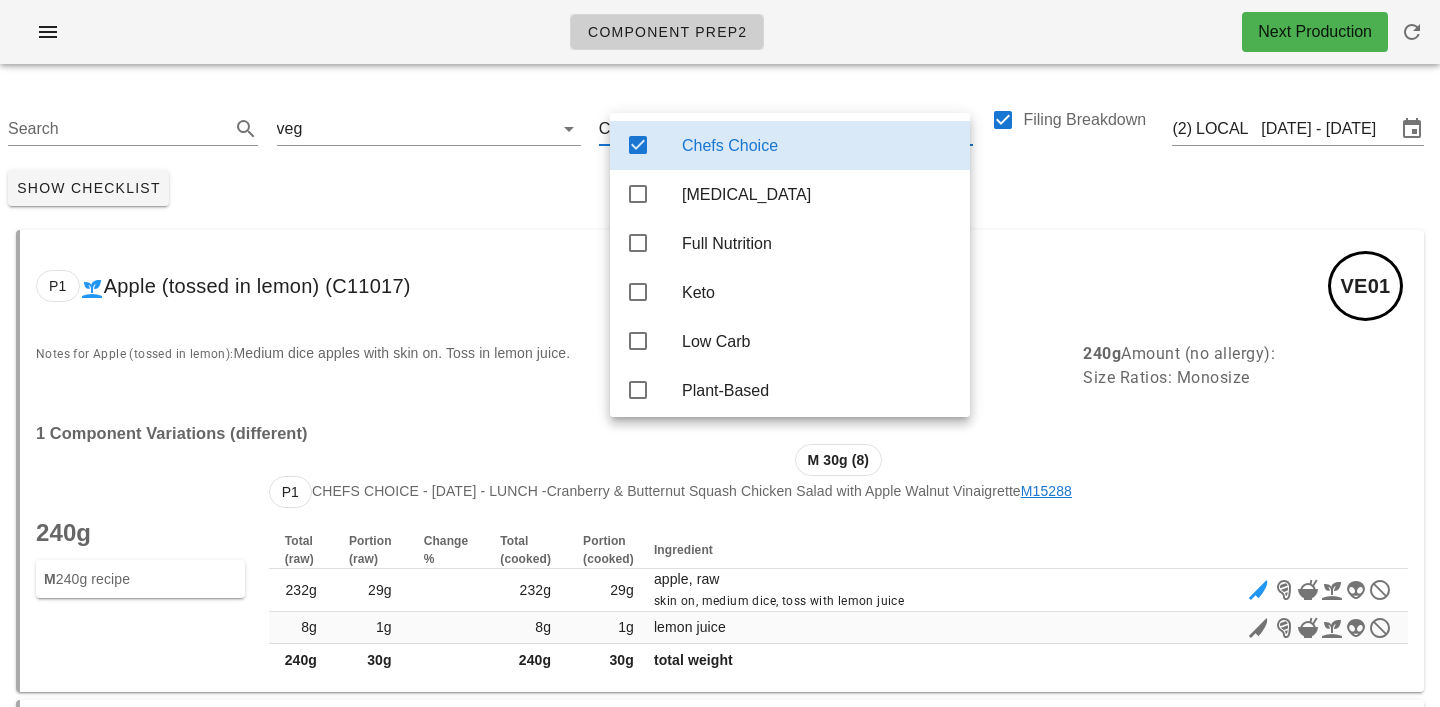 click on "Chefs Choice" at bounding box center (818, 145) 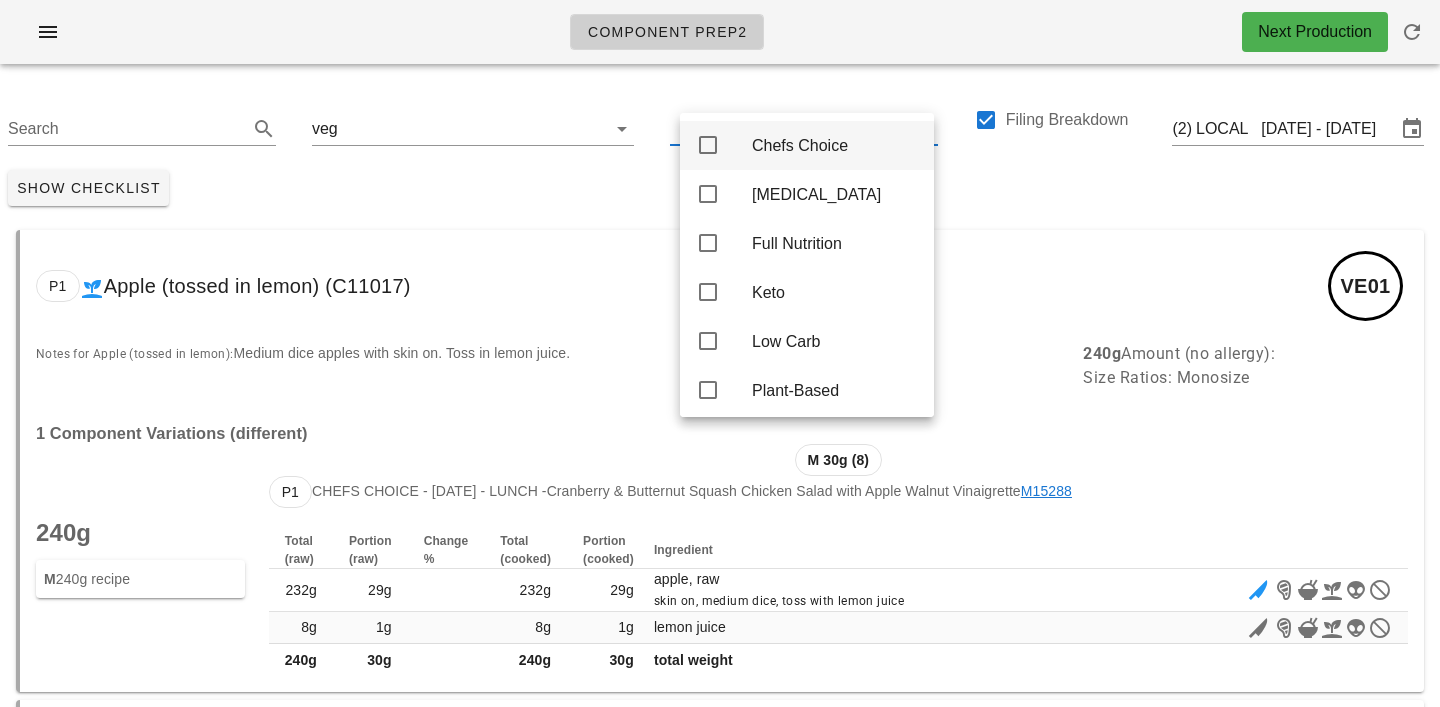 click on "Chefs Choice" at bounding box center [807, 145] 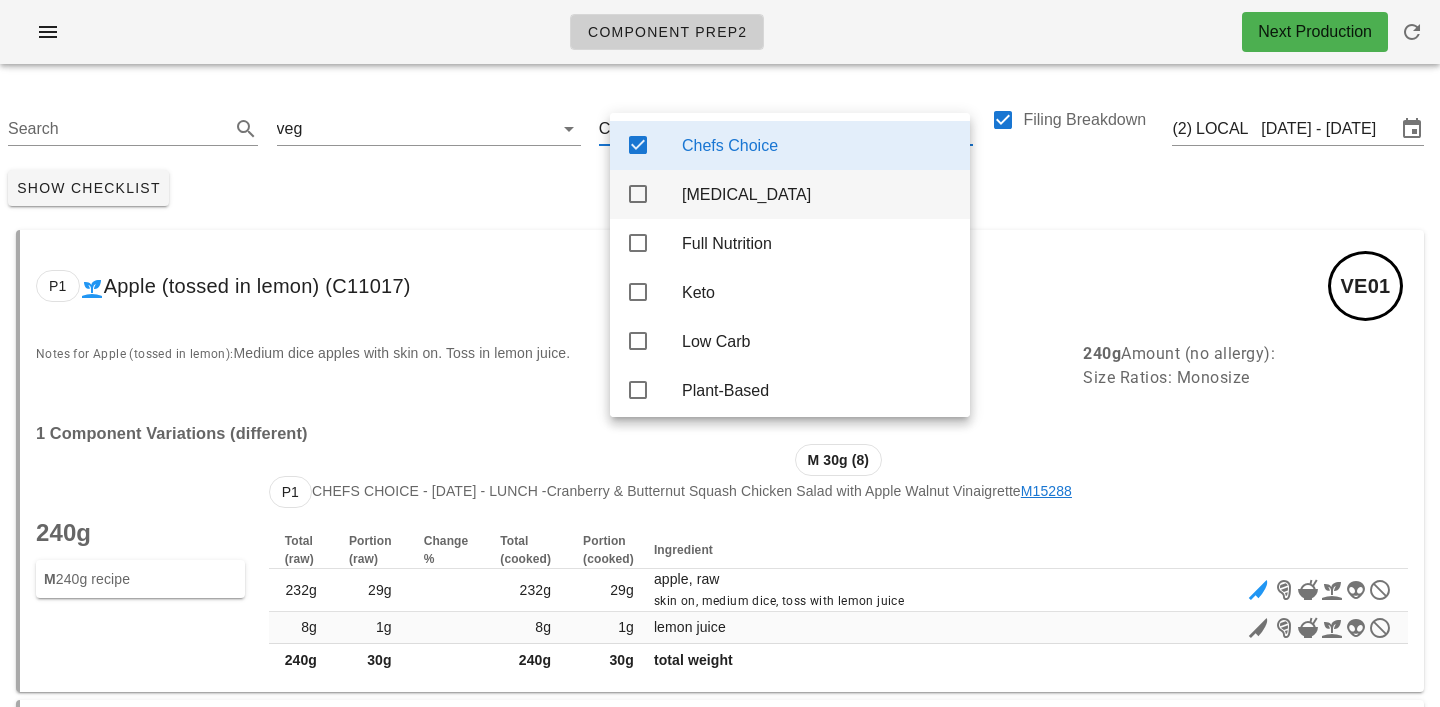 click on "[MEDICAL_DATA]" at bounding box center (818, 194) 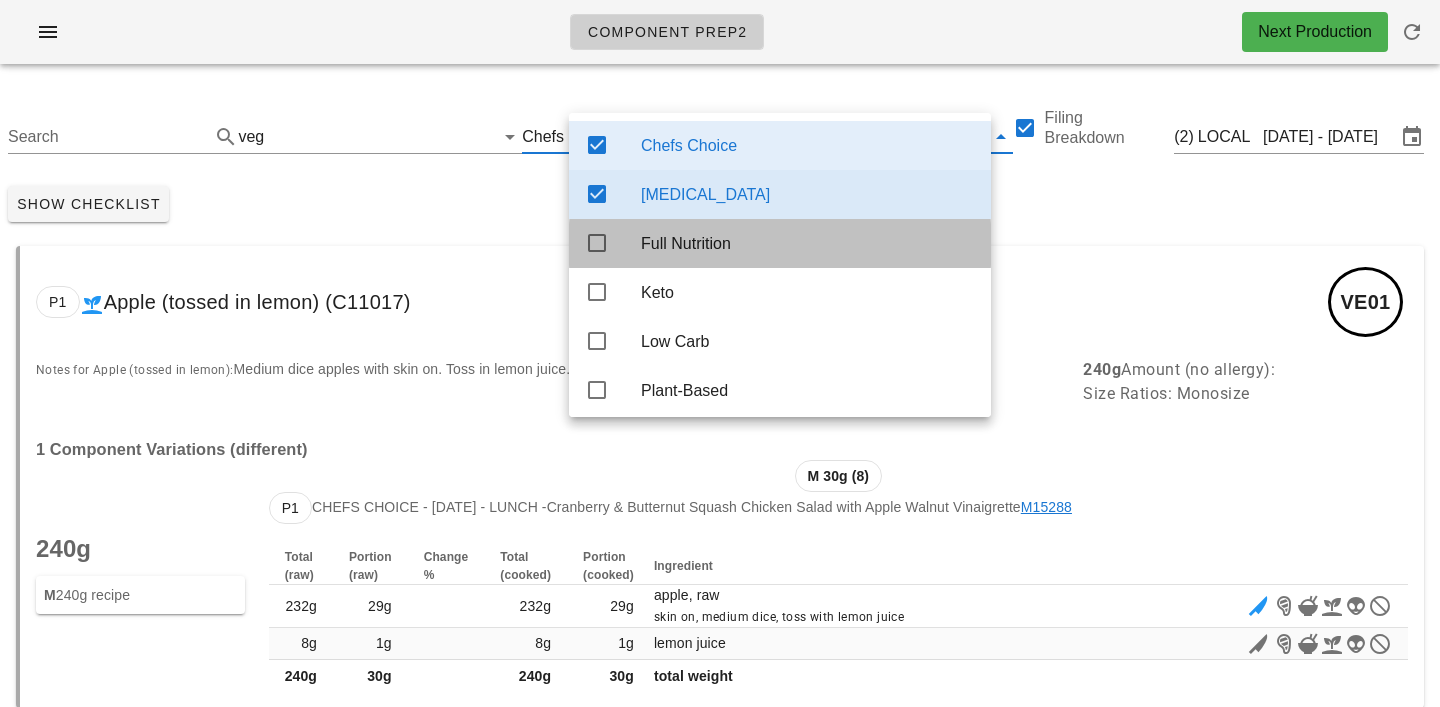 click on "Full Nutrition" at bounding box center [808, 243] 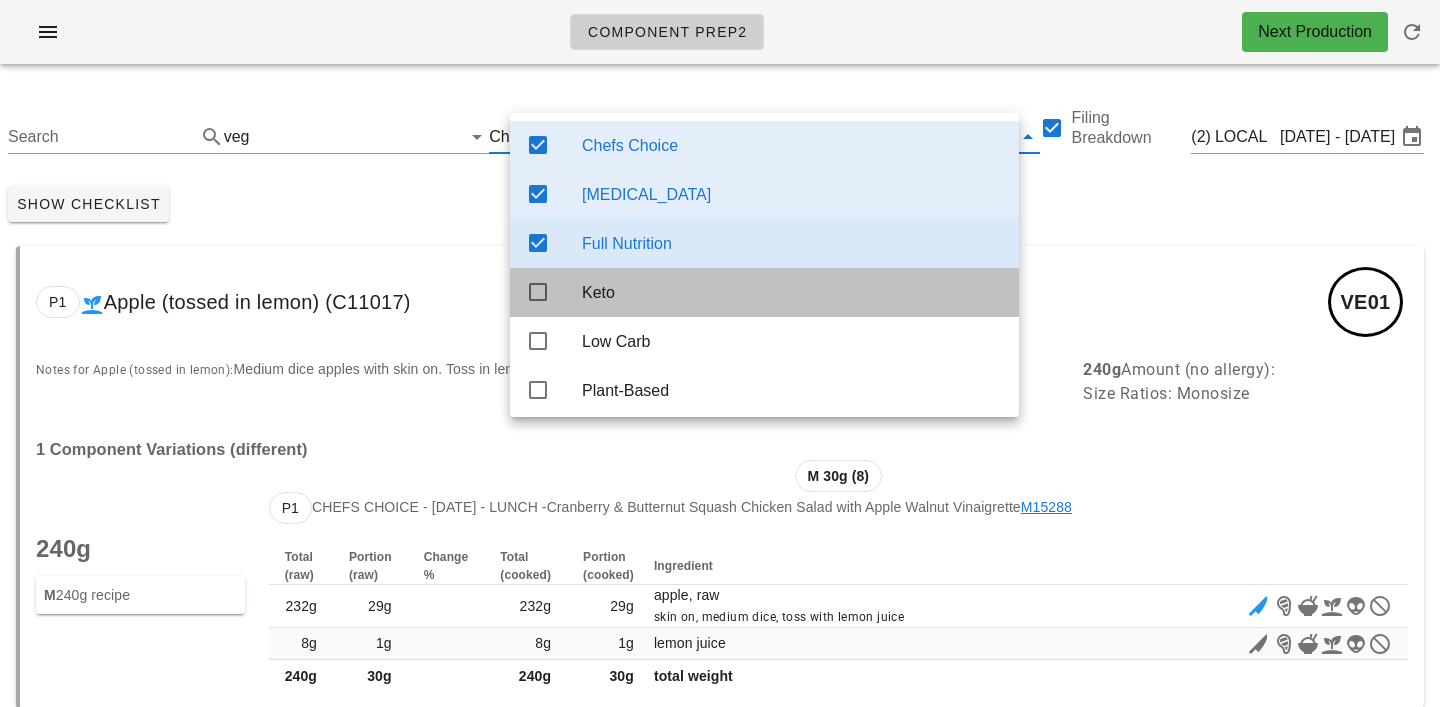 click on "Keto" at bounding box center (792, 292) 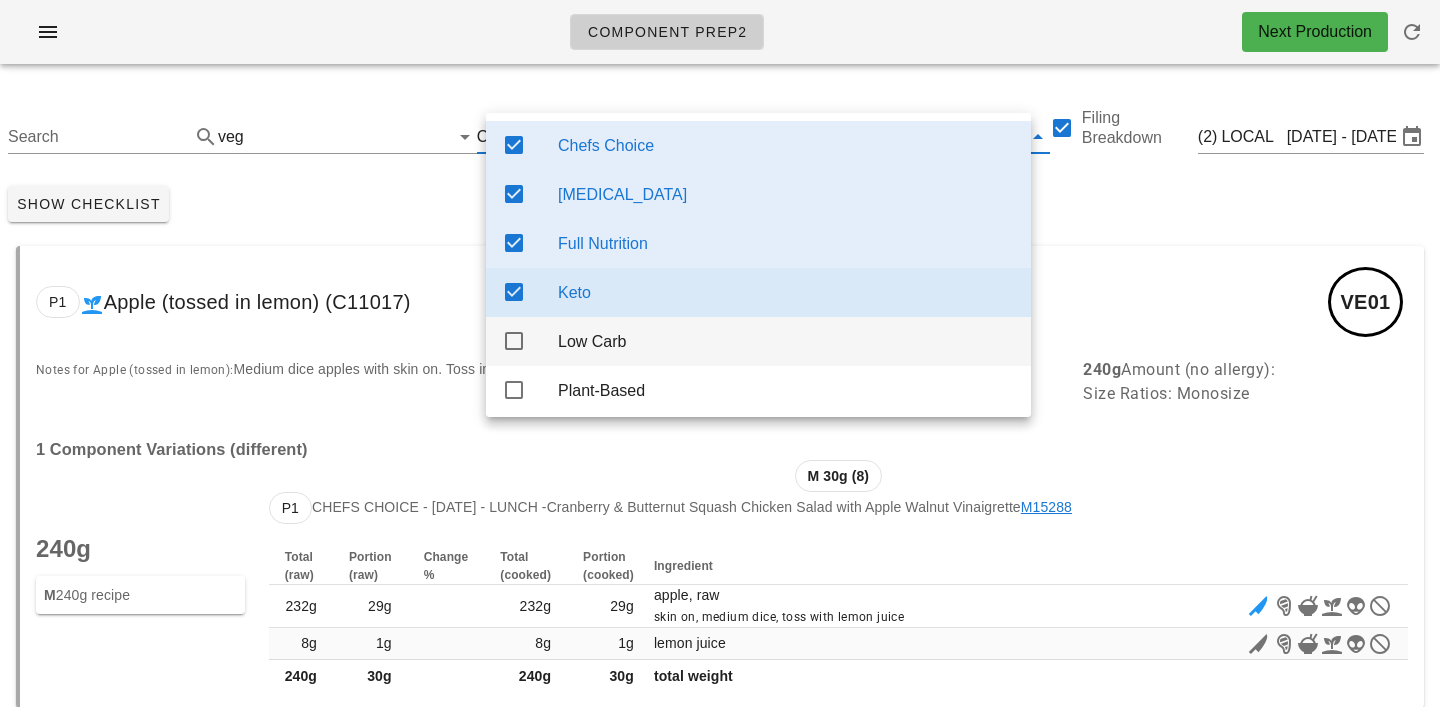 click on "Low Carb" at bounding box center [786, 341] 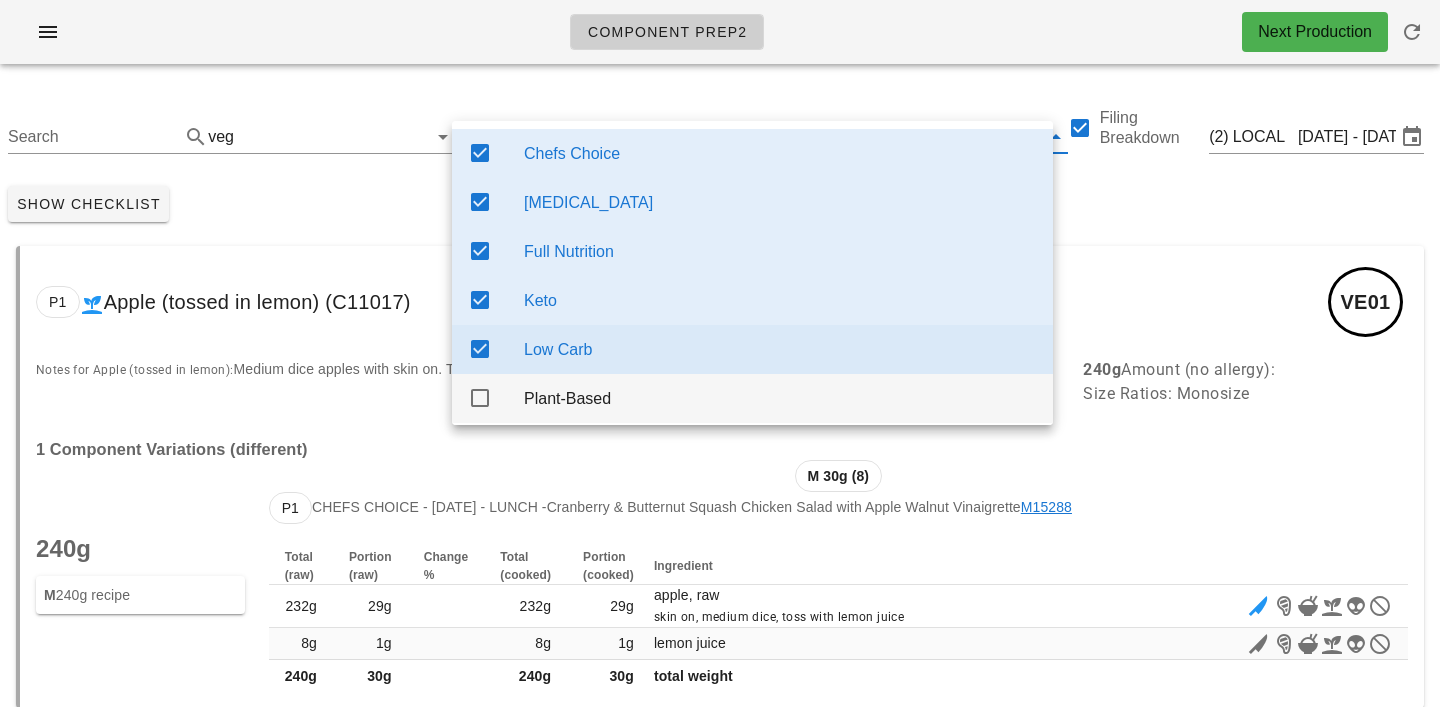click on "Plant-Based" at bounding box center (780, 398) 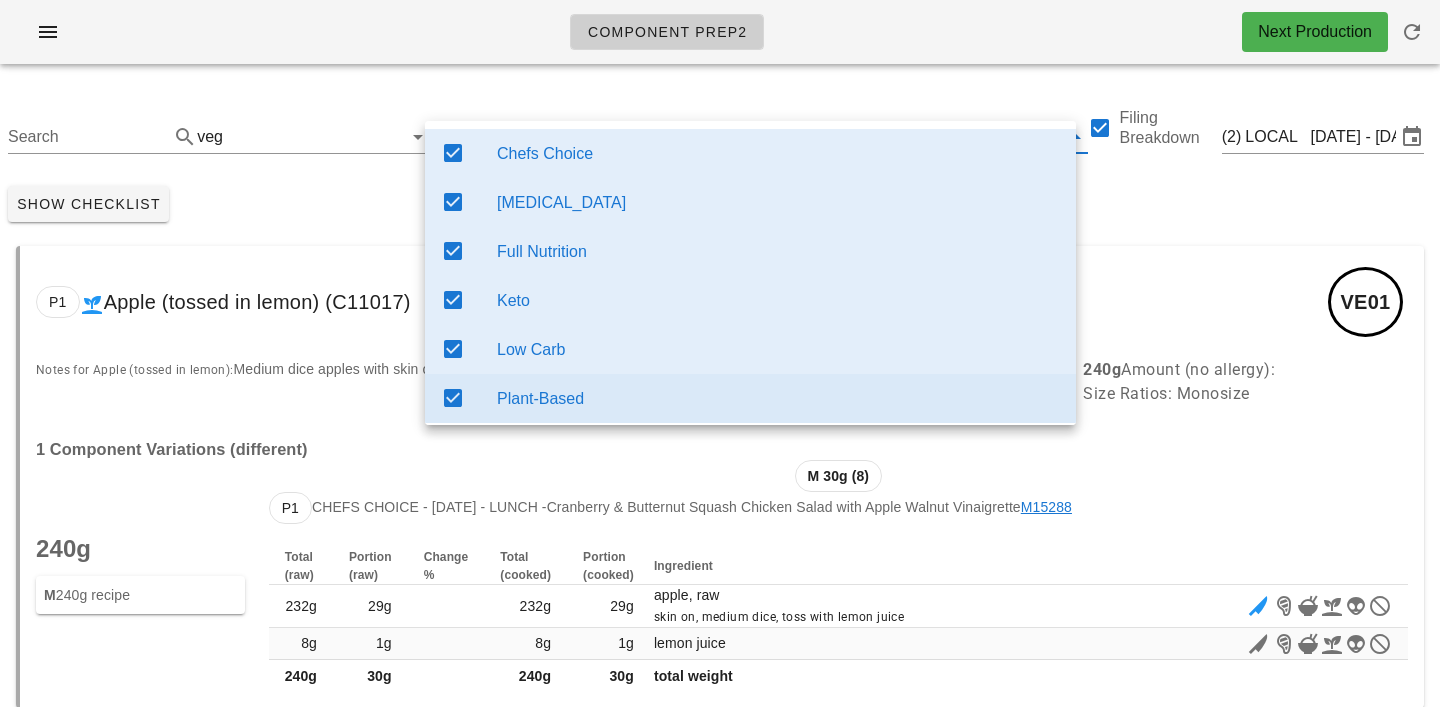 scroll, scrollTop: 18, scrollLeft: 0, axis: vertical 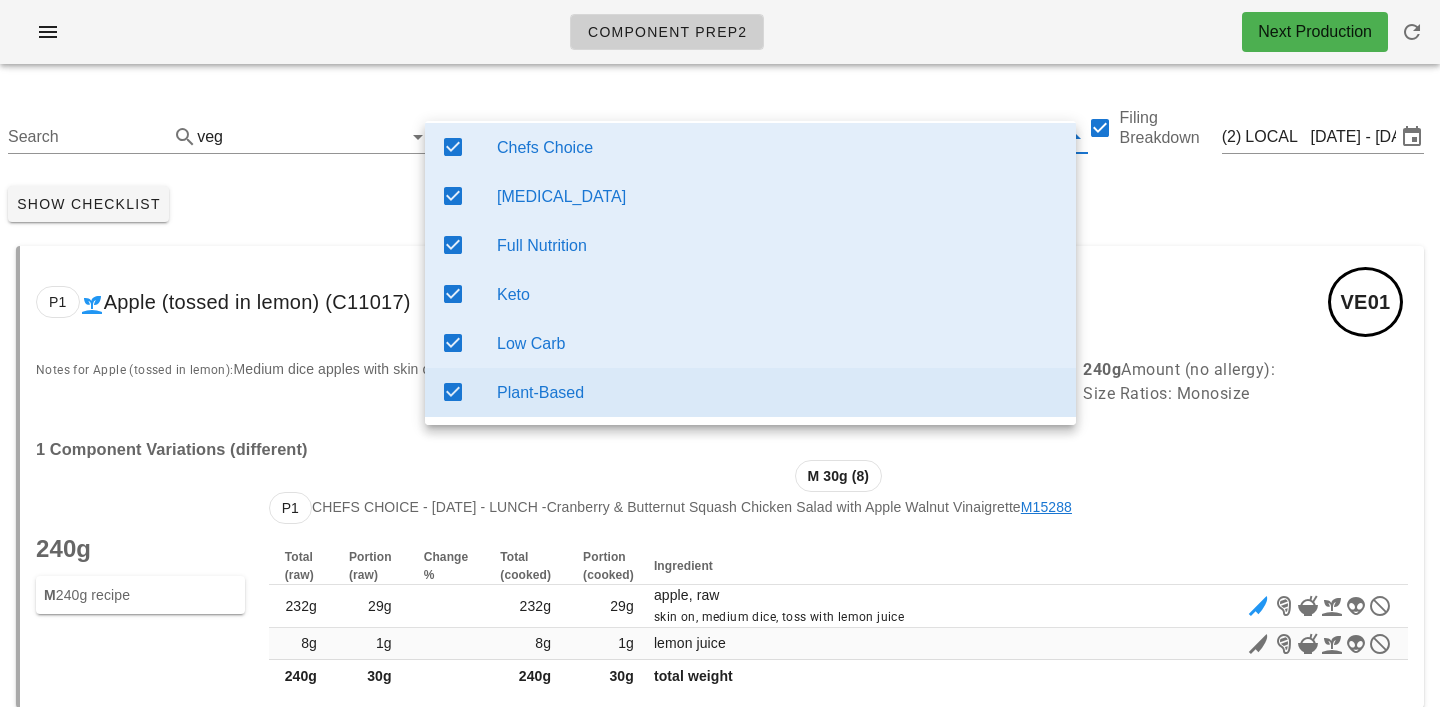 click on "Chefs Choice" at bounding box center [778, 147] 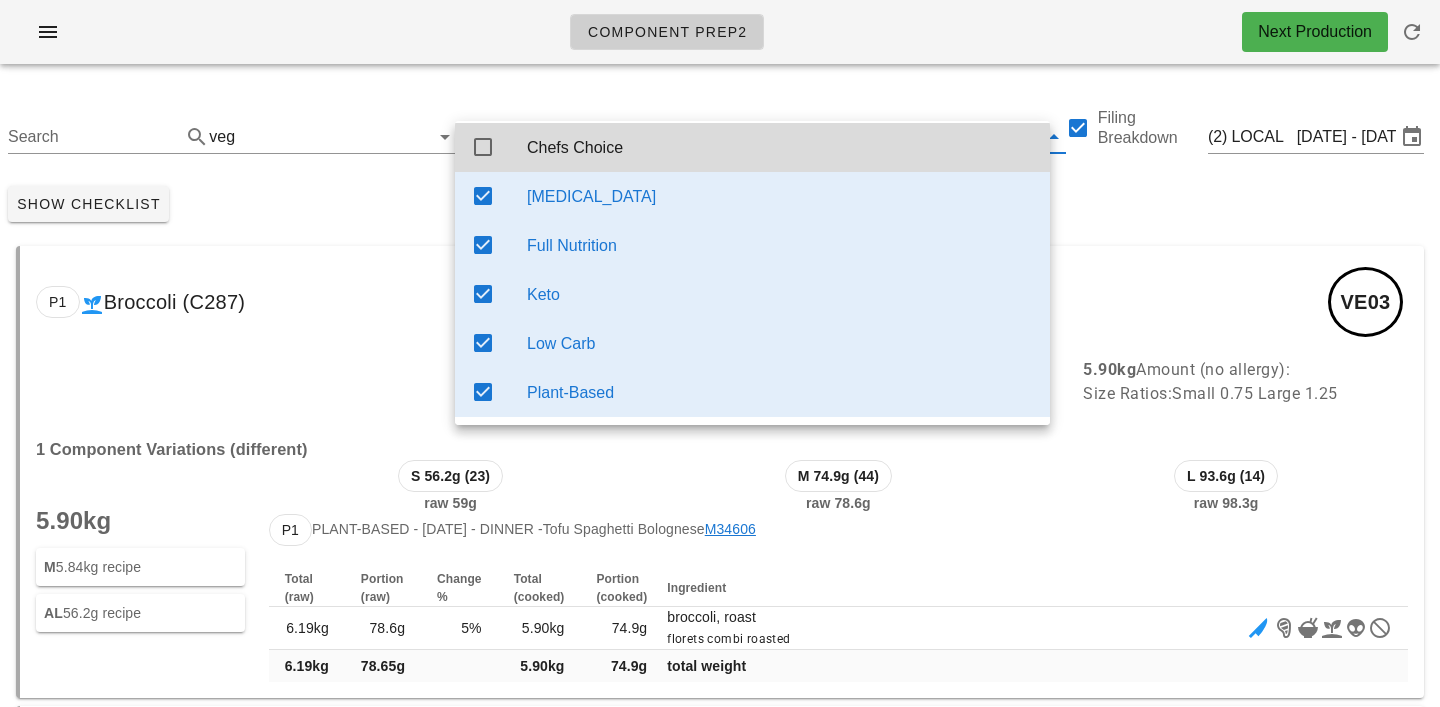 scroll, scrollTop: 0, scrollLeft: 0, axis: both 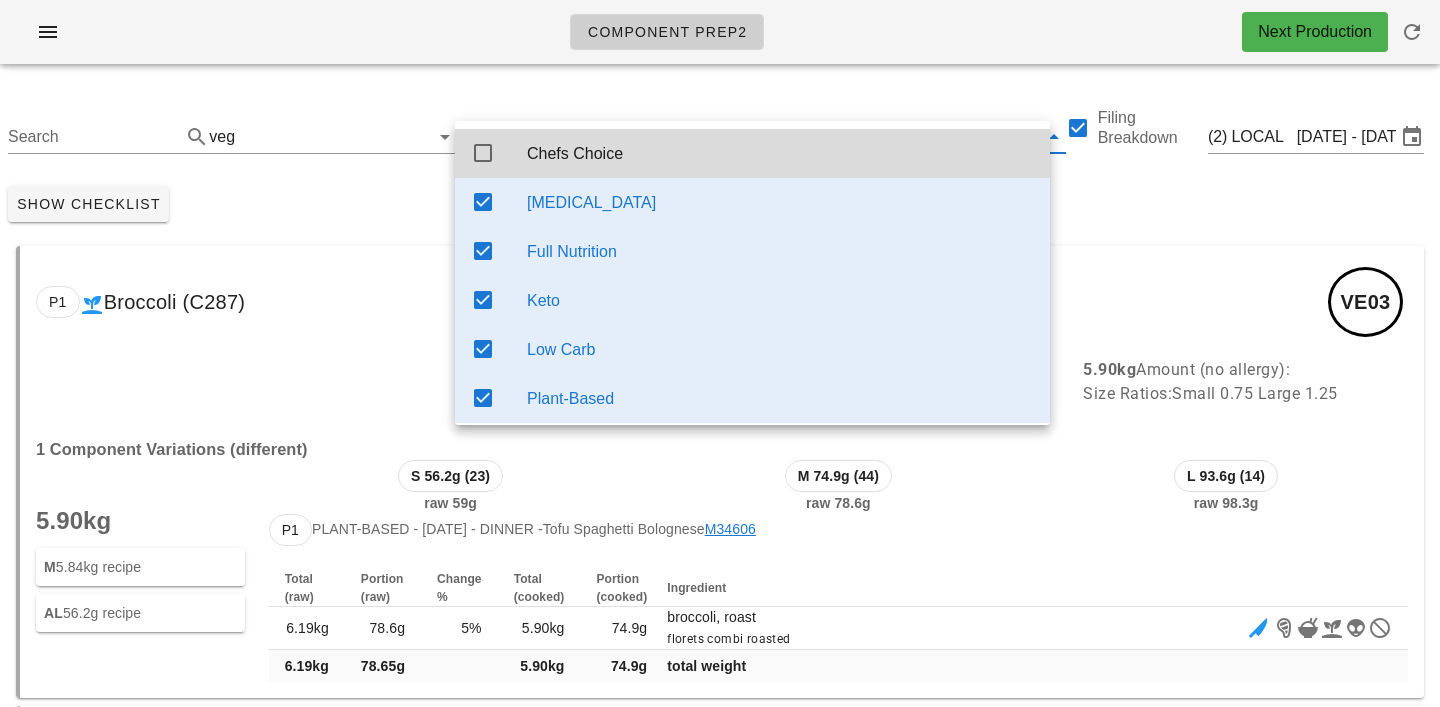 click on "Show Checklist" at bounding box center (720, 204) 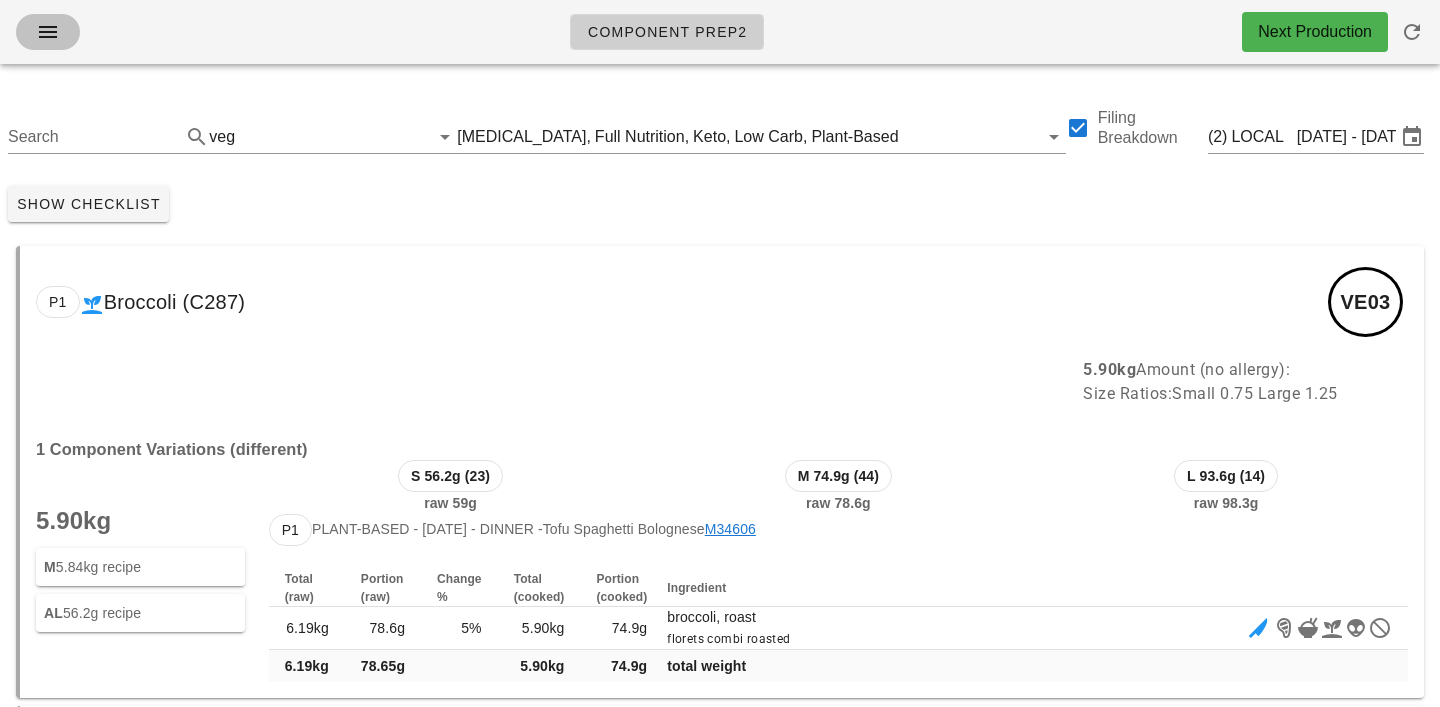 click at bounding box center [48, 32] 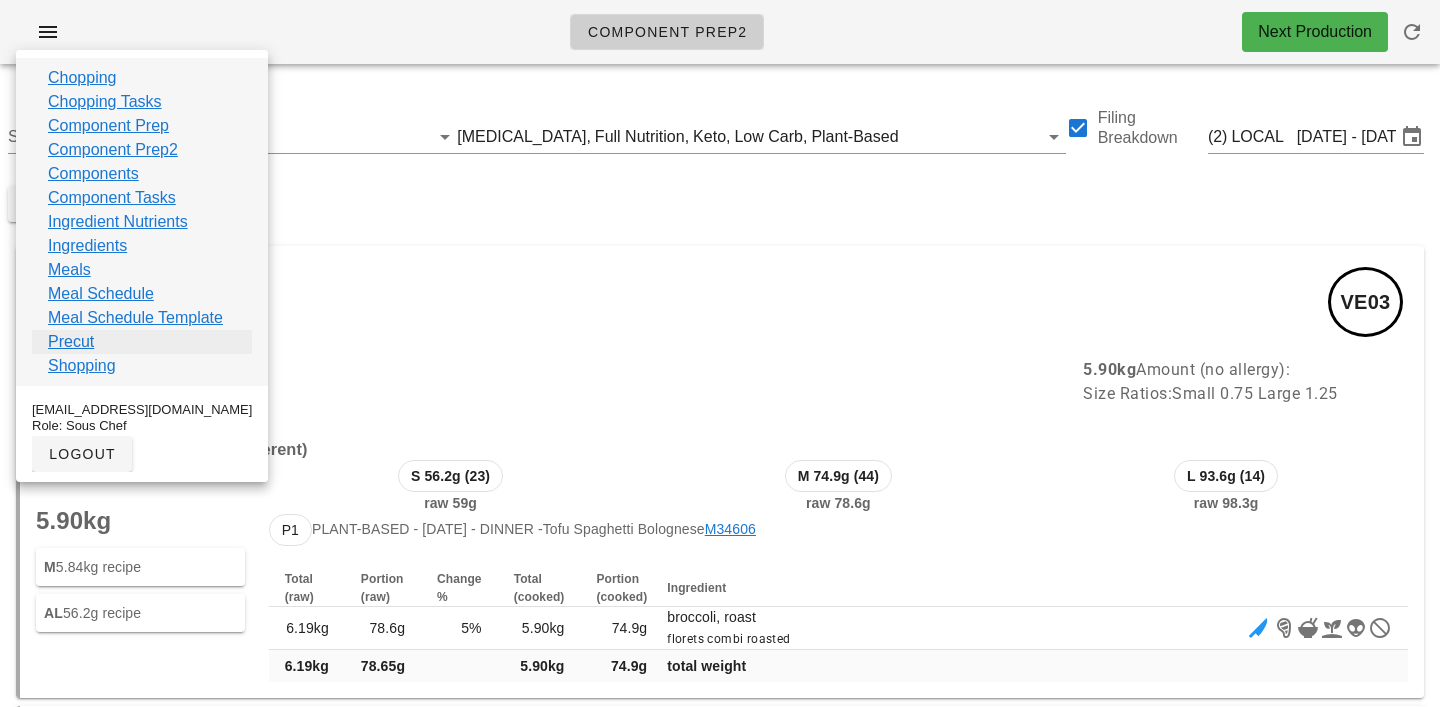 click on "Precut" at bounding box center (71, 342) 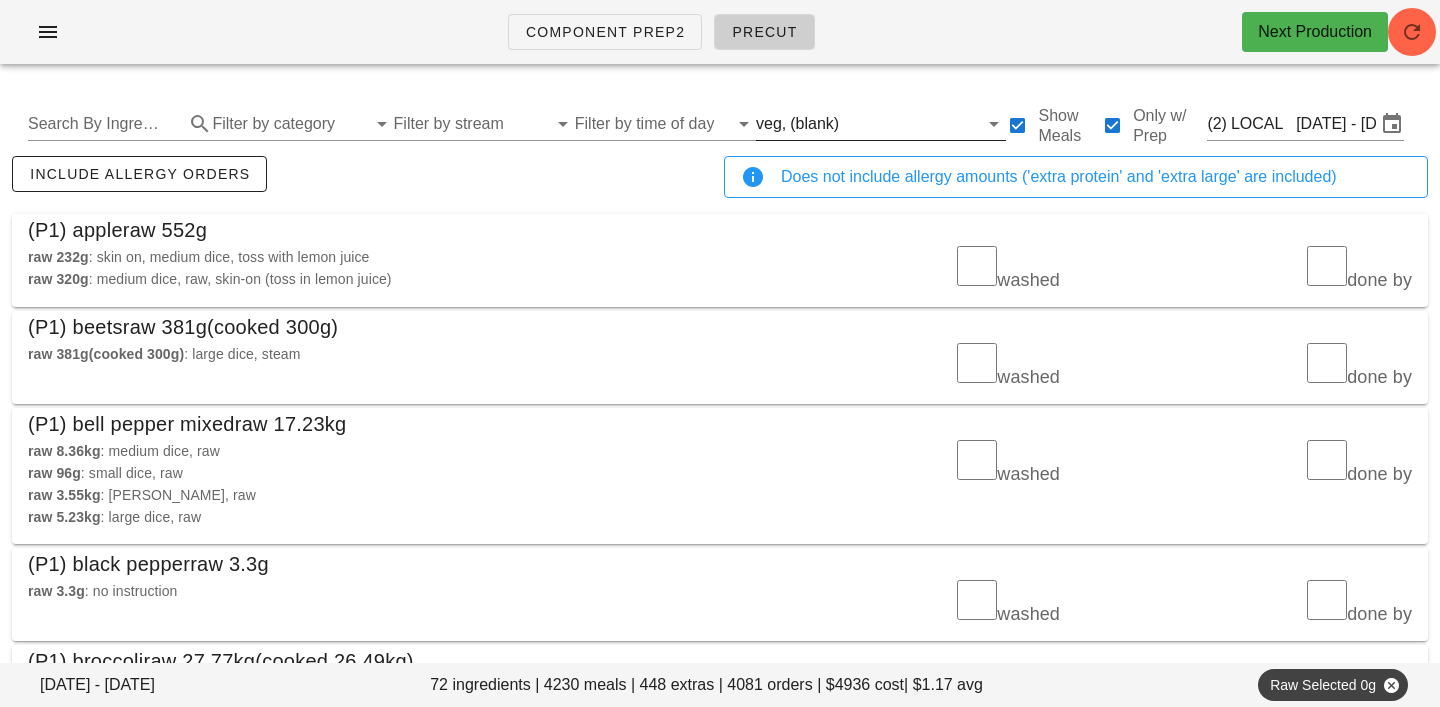 click at bounding box center (910, 124) 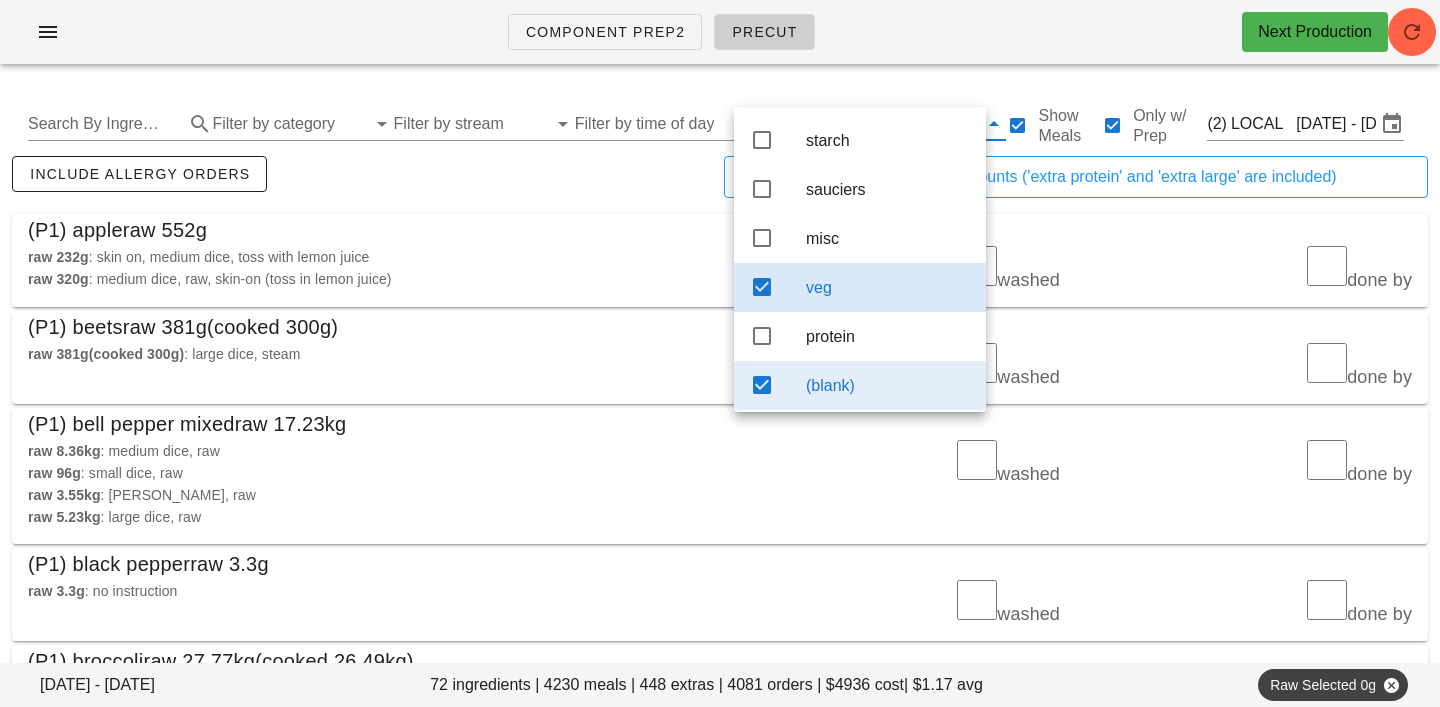 click on "(blank)" at bounding box center (888, 385) 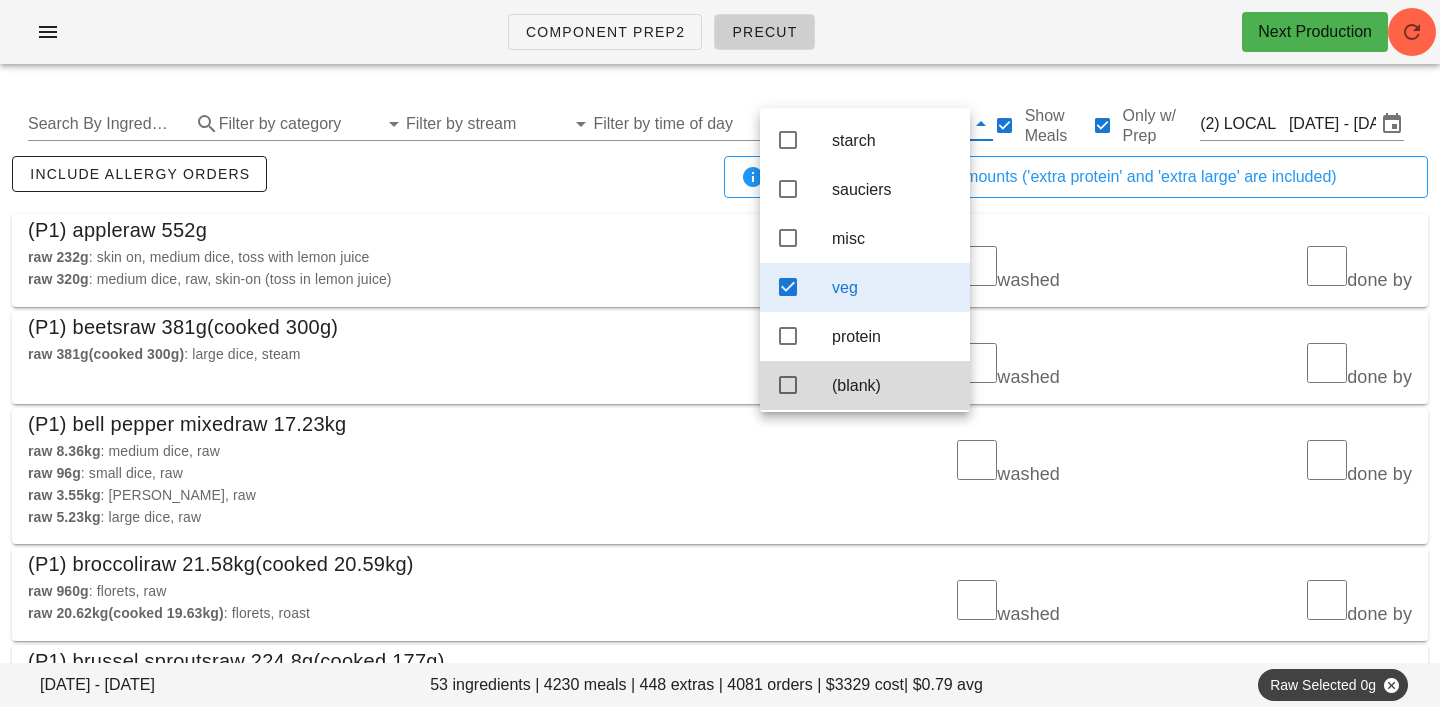 scroll, scrollTop: 18, scrollLeft: 0, axis: vertical 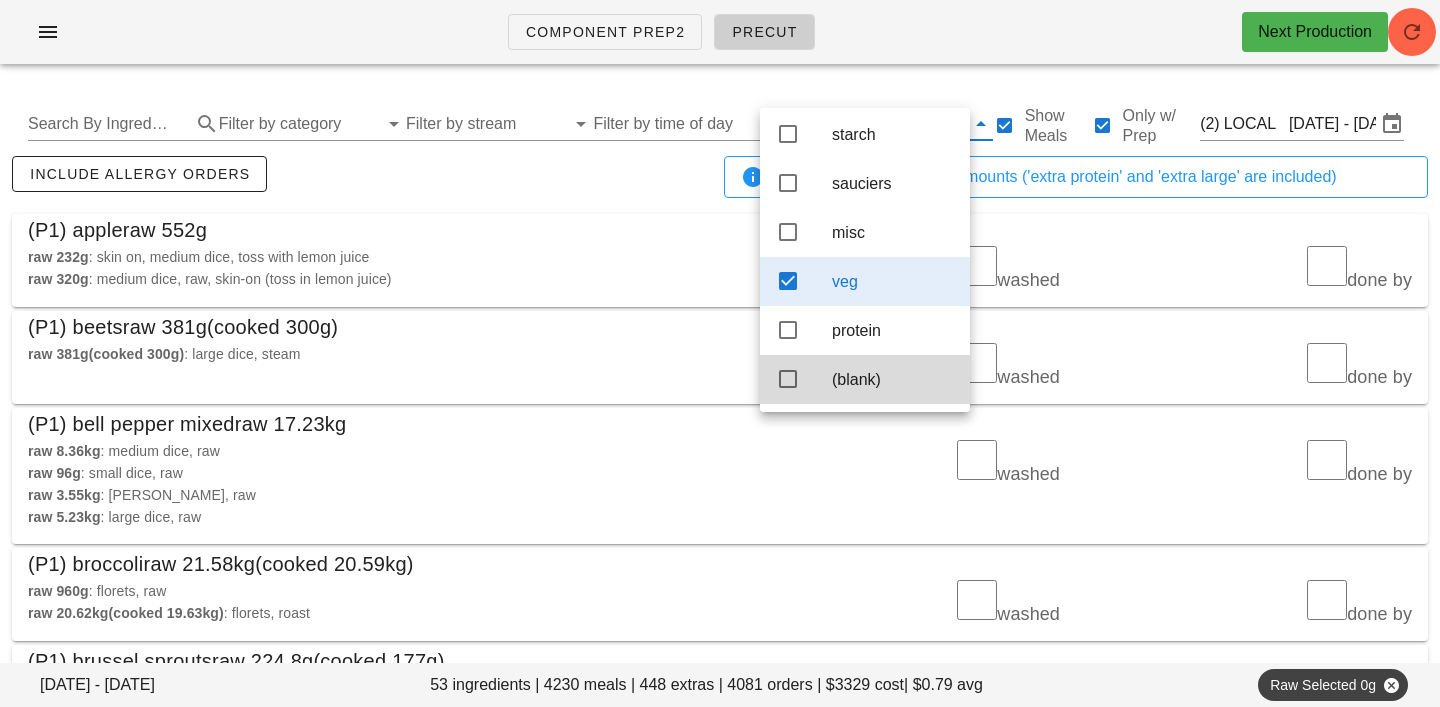 click on "raw 232g   : skin on, medium dice, toss with lemon juice   raw 320g   : medium dice, raw, skin-on (toss in lemon juice)" at bounding box center (368, 268) 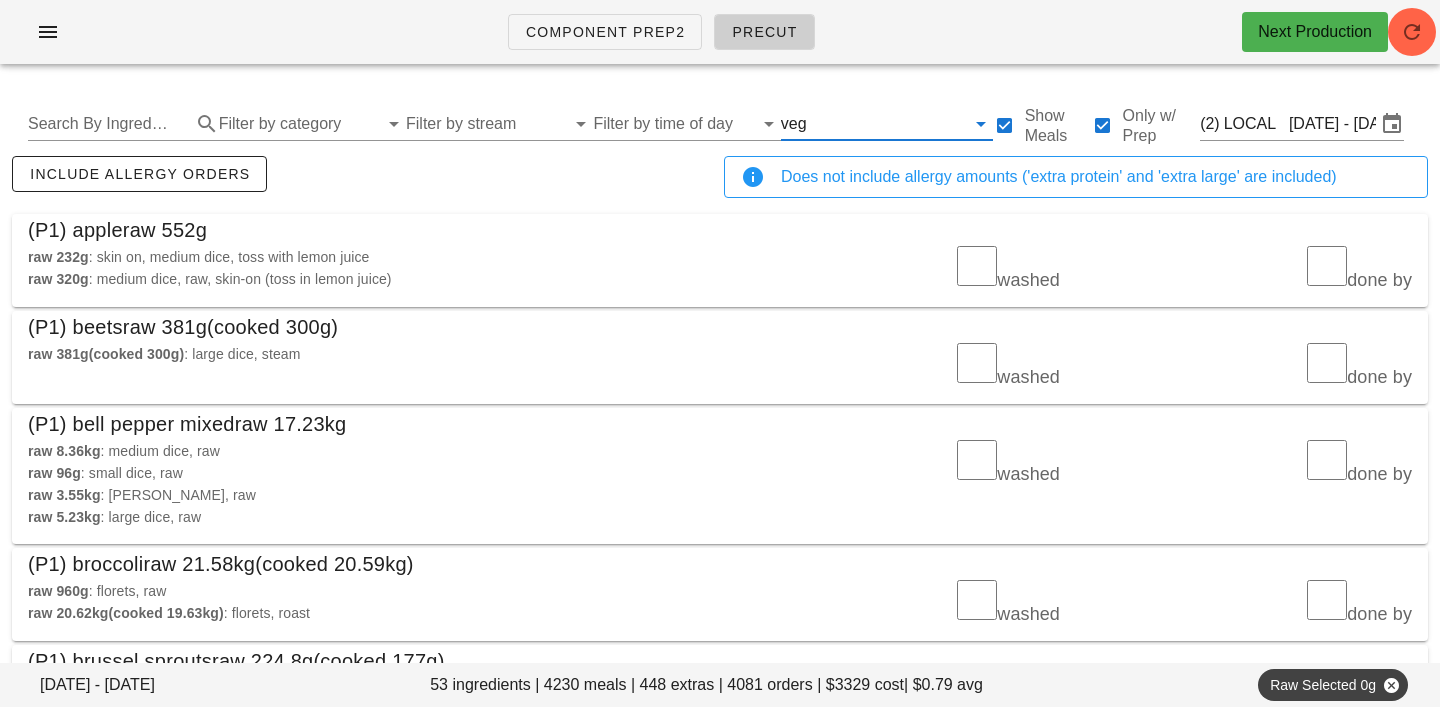 click at bounding box center [888, 124] 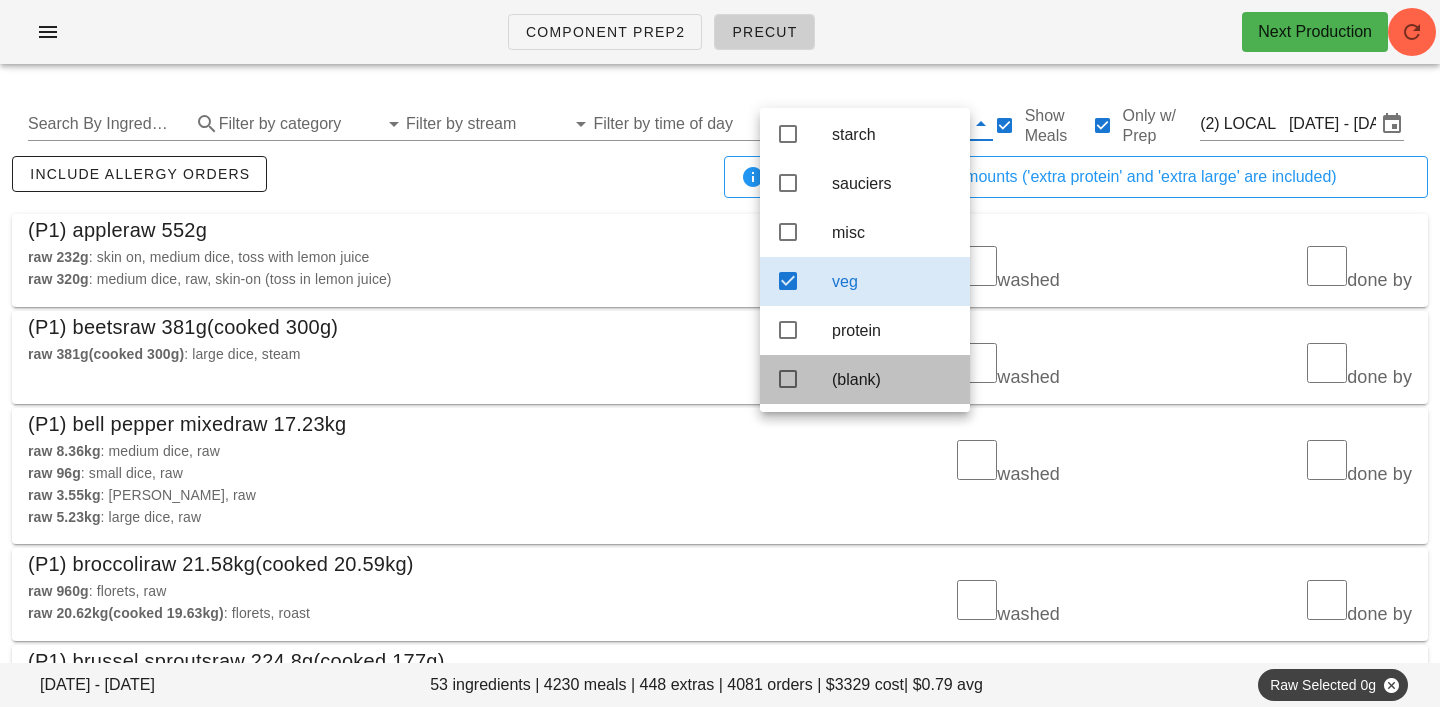 click on "(blank)" at bounding box center (893, 379) 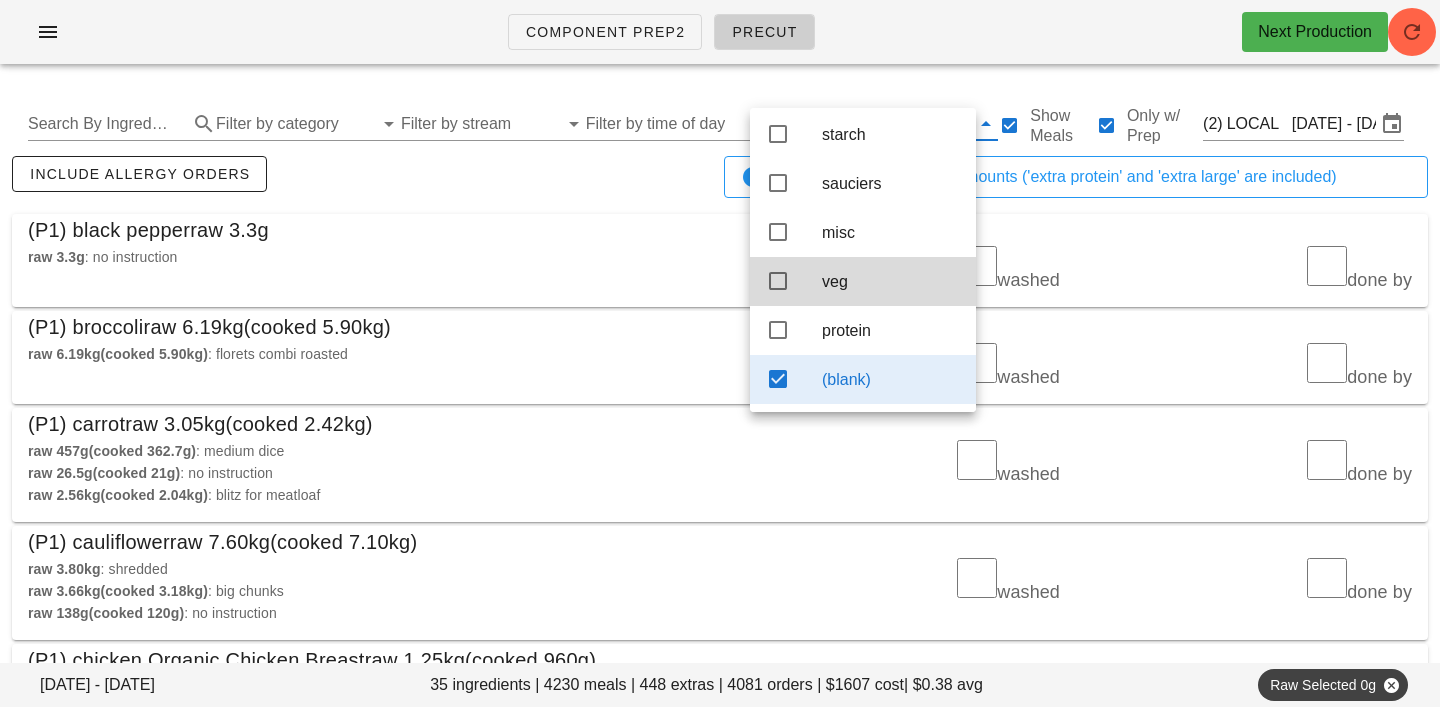 click on "include allergy orders" at bounding box center [364, 185] 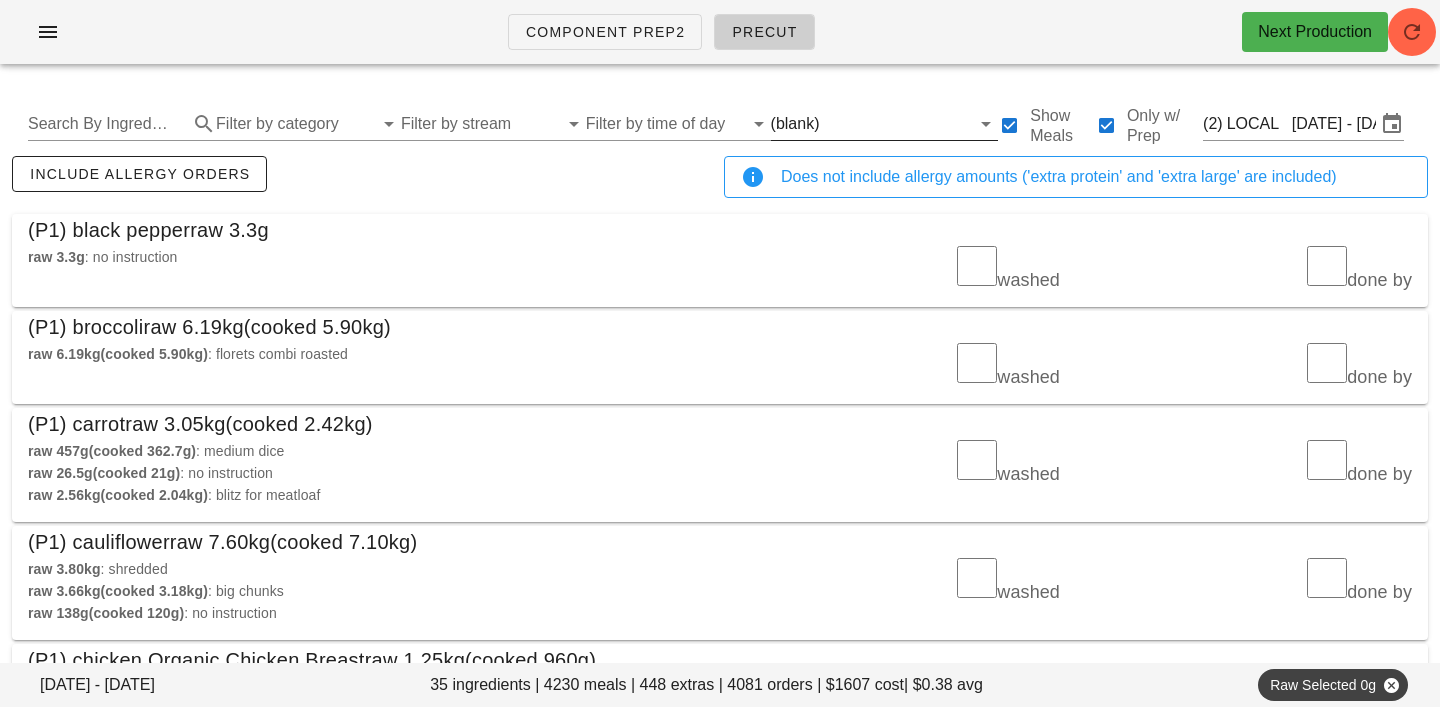 click at bounding box center [896, 124] 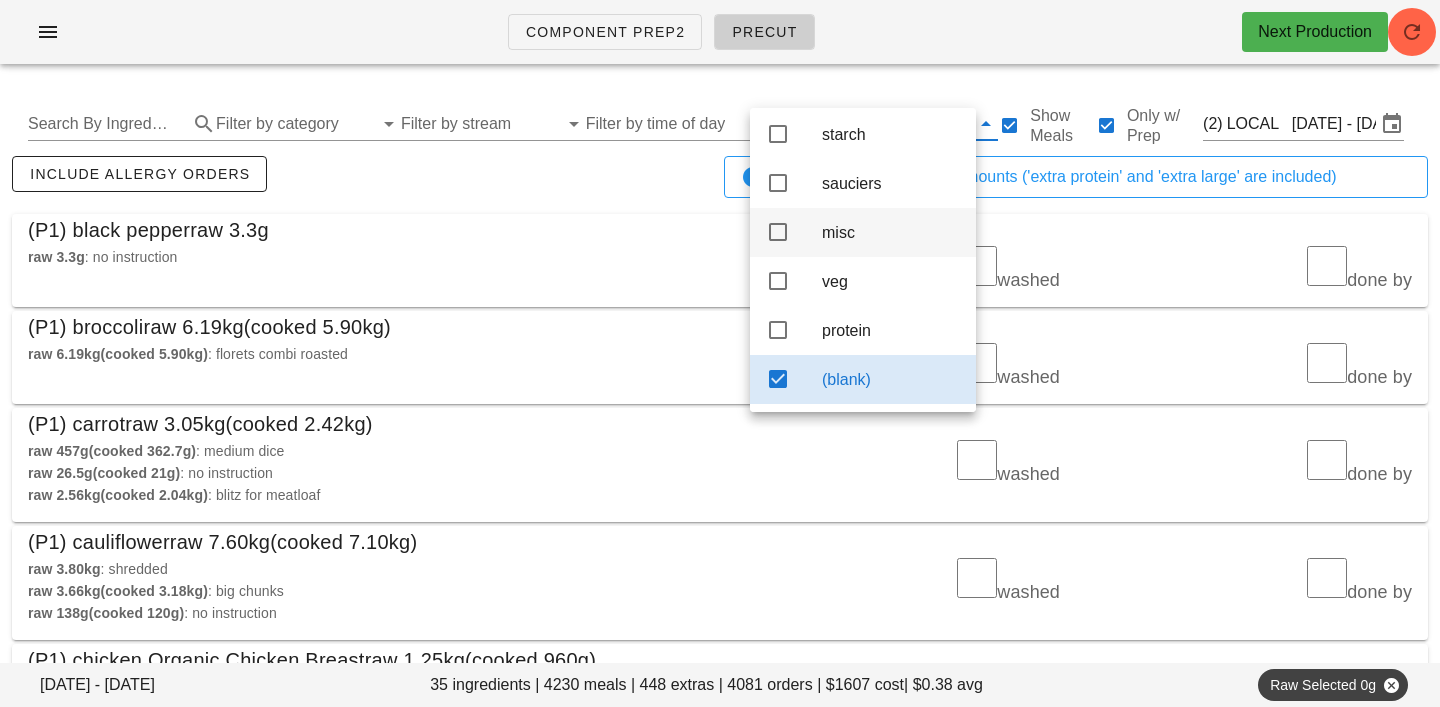 click on "misc" at bounding box center (891, 232) 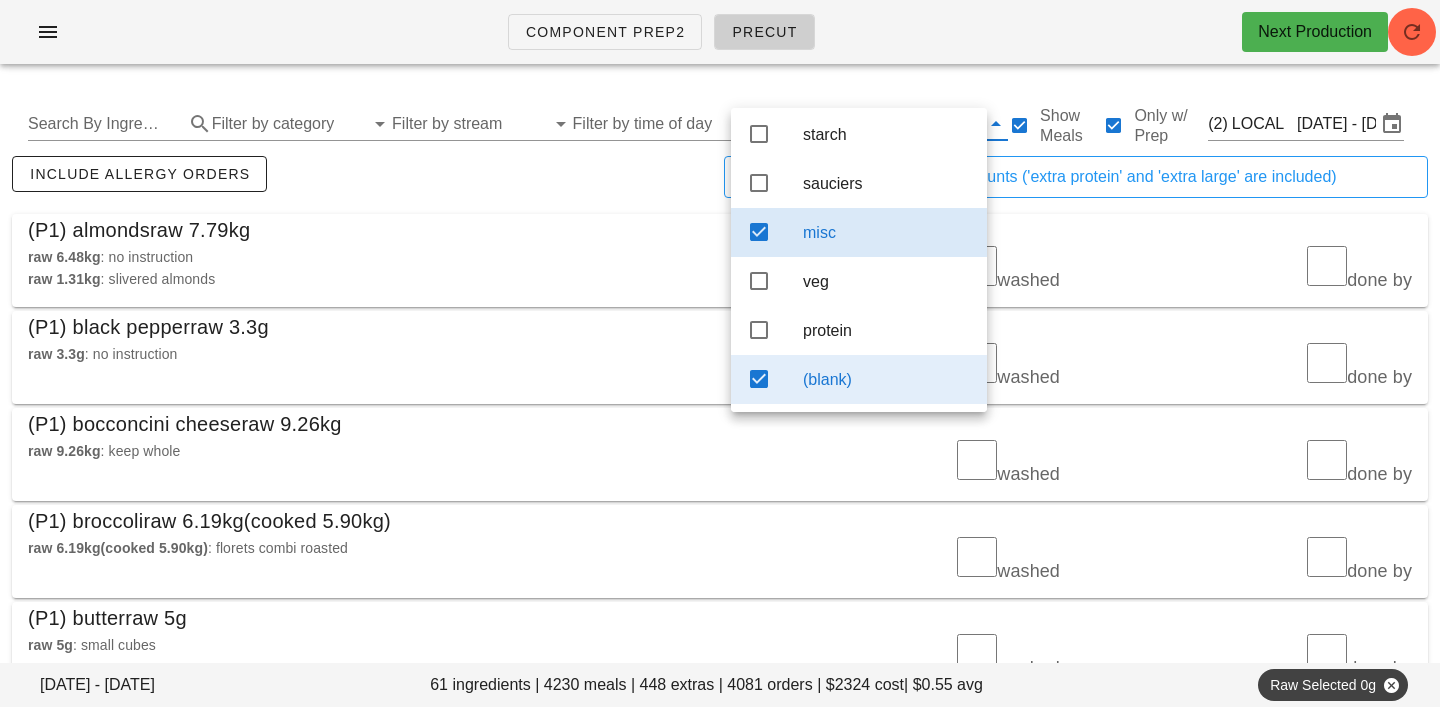 click on "(blank)" at bounding box center [859, 379] 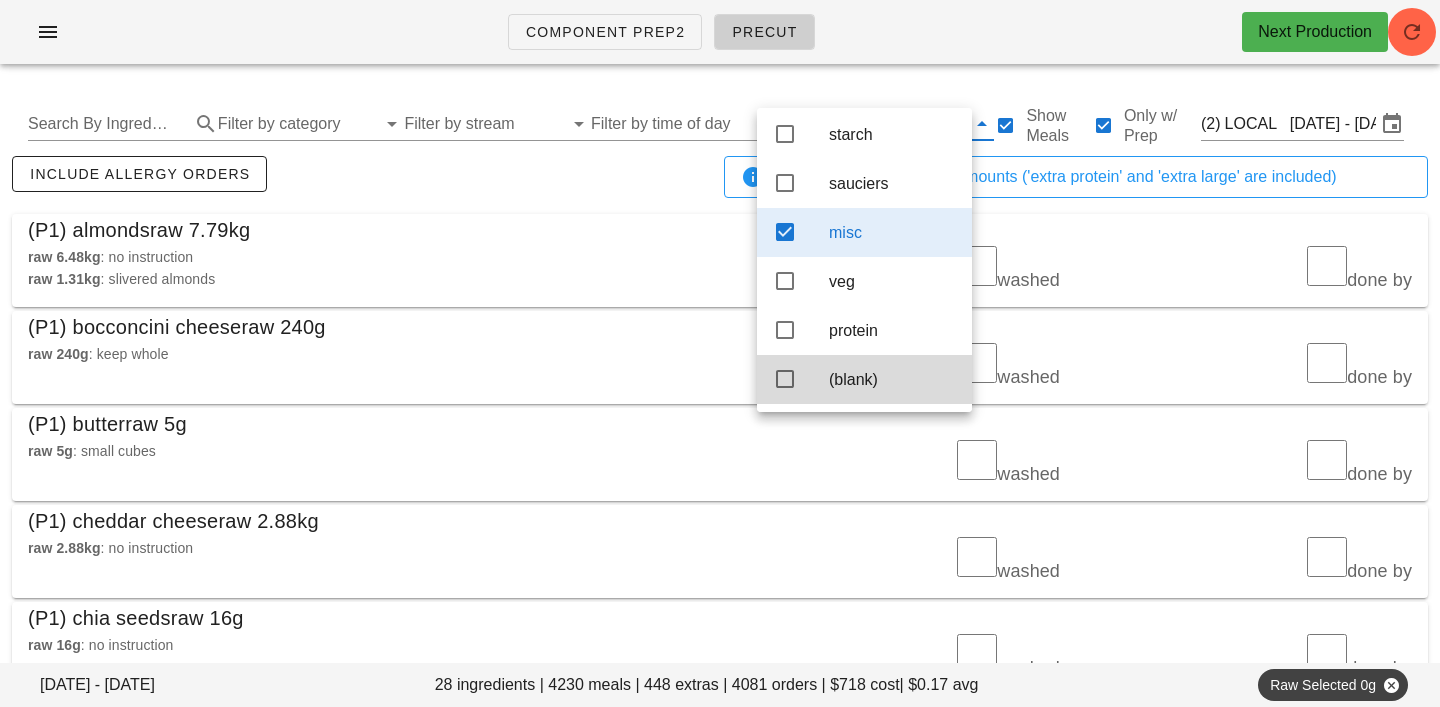 click on "(P1) almonds   raw 7.79kg" at bounding box center (720, 230) 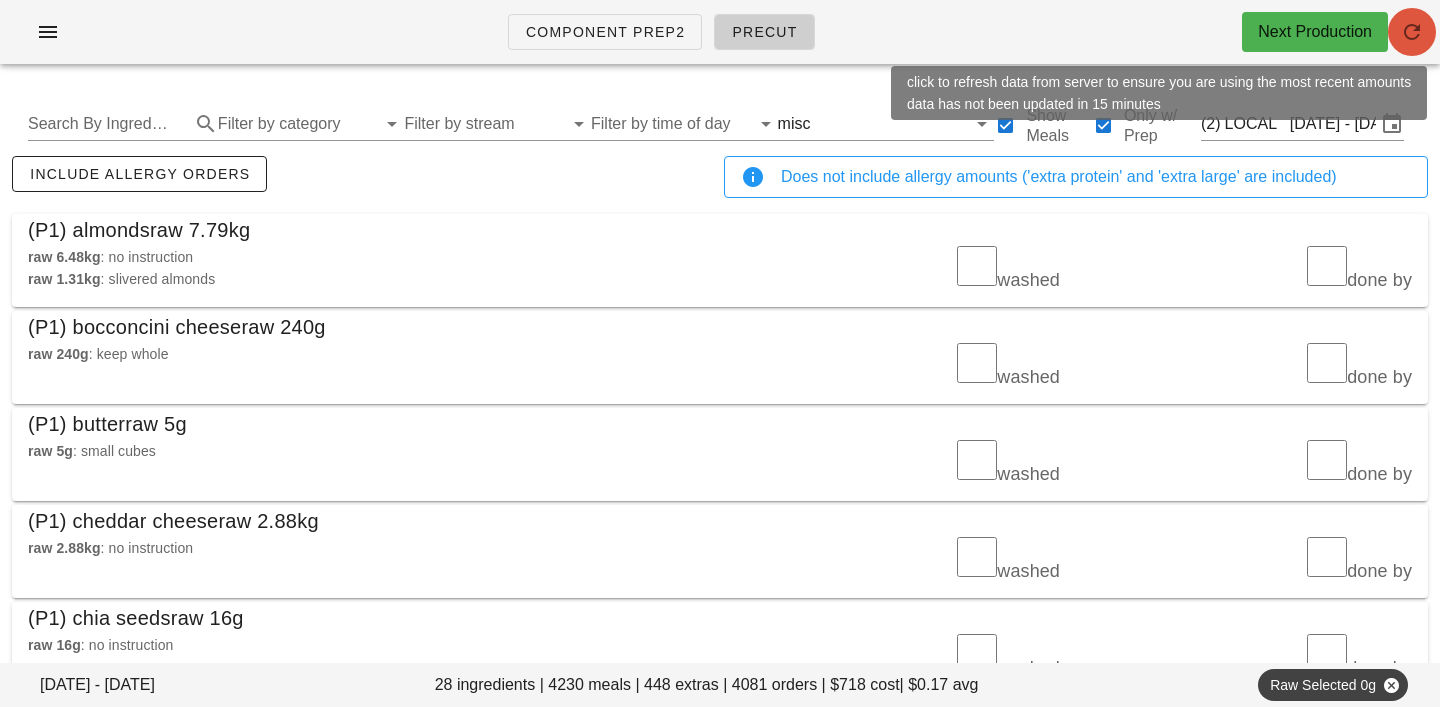 click at bounding box center (1412, 32) 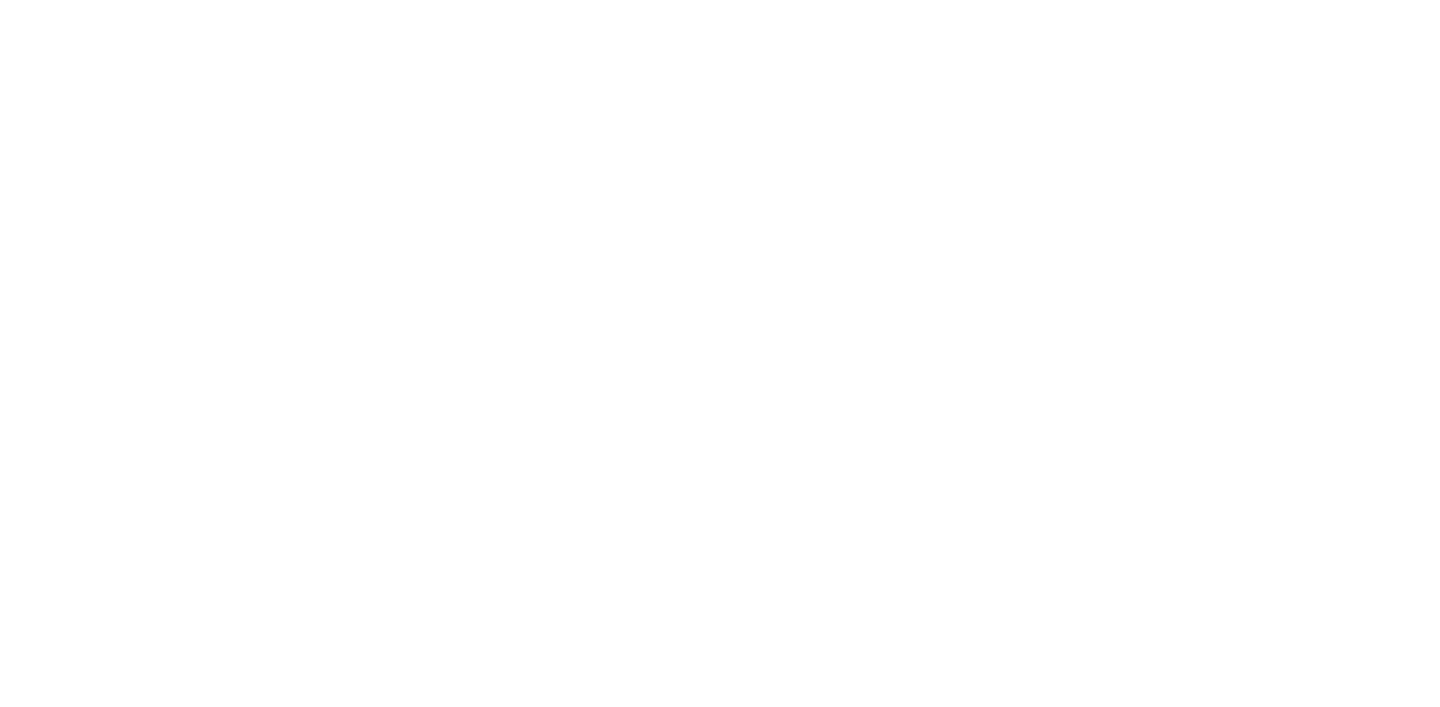 scroll, scrollTop: 0, scrollLeft: 0, axis: both 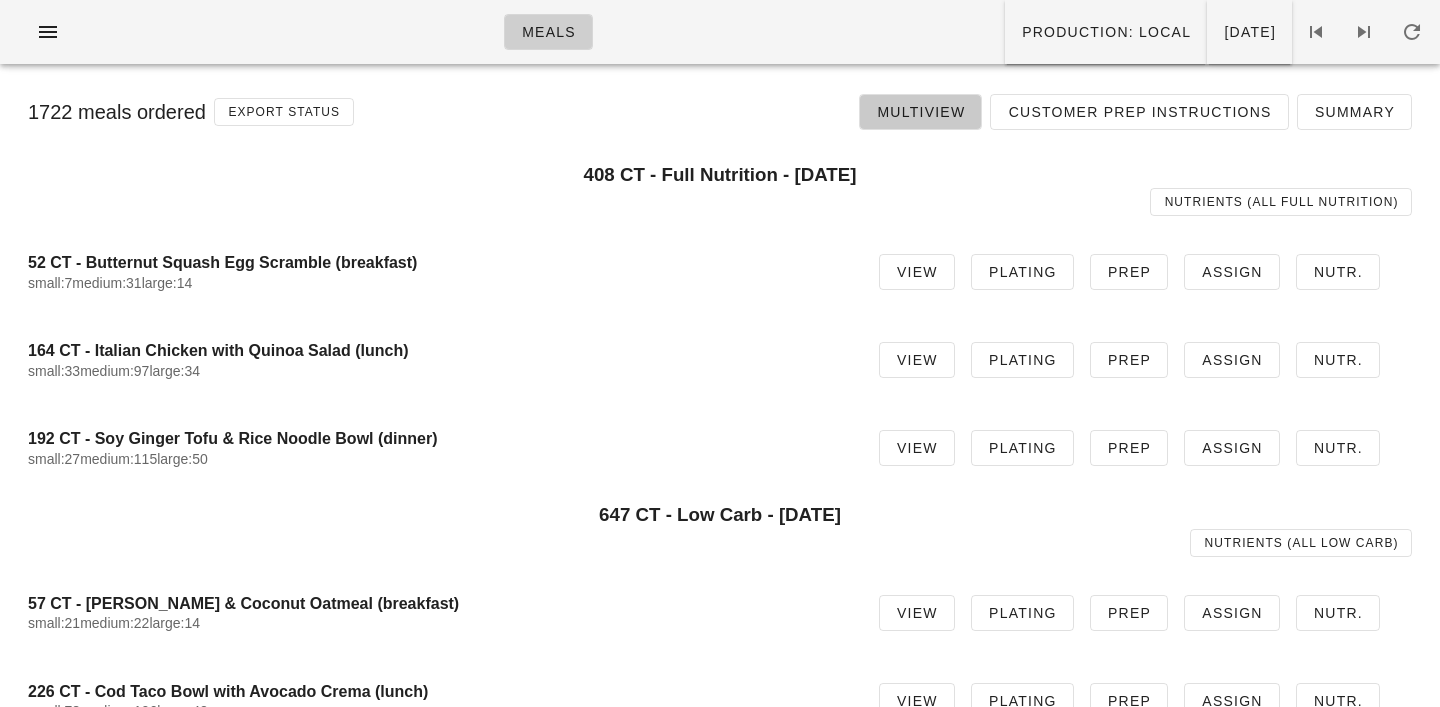 click on "Multiview" at bounding box center [920, 112] 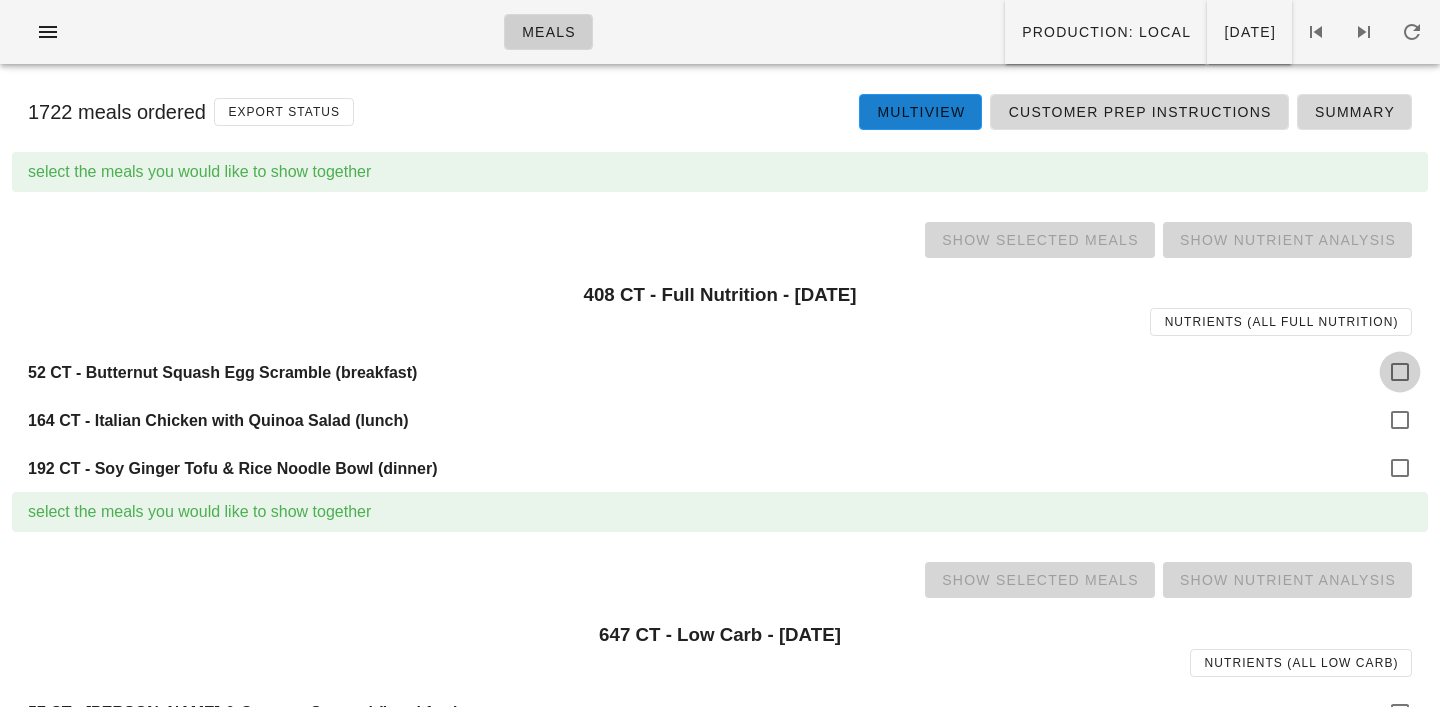 click at bounding box center [1400, 372] 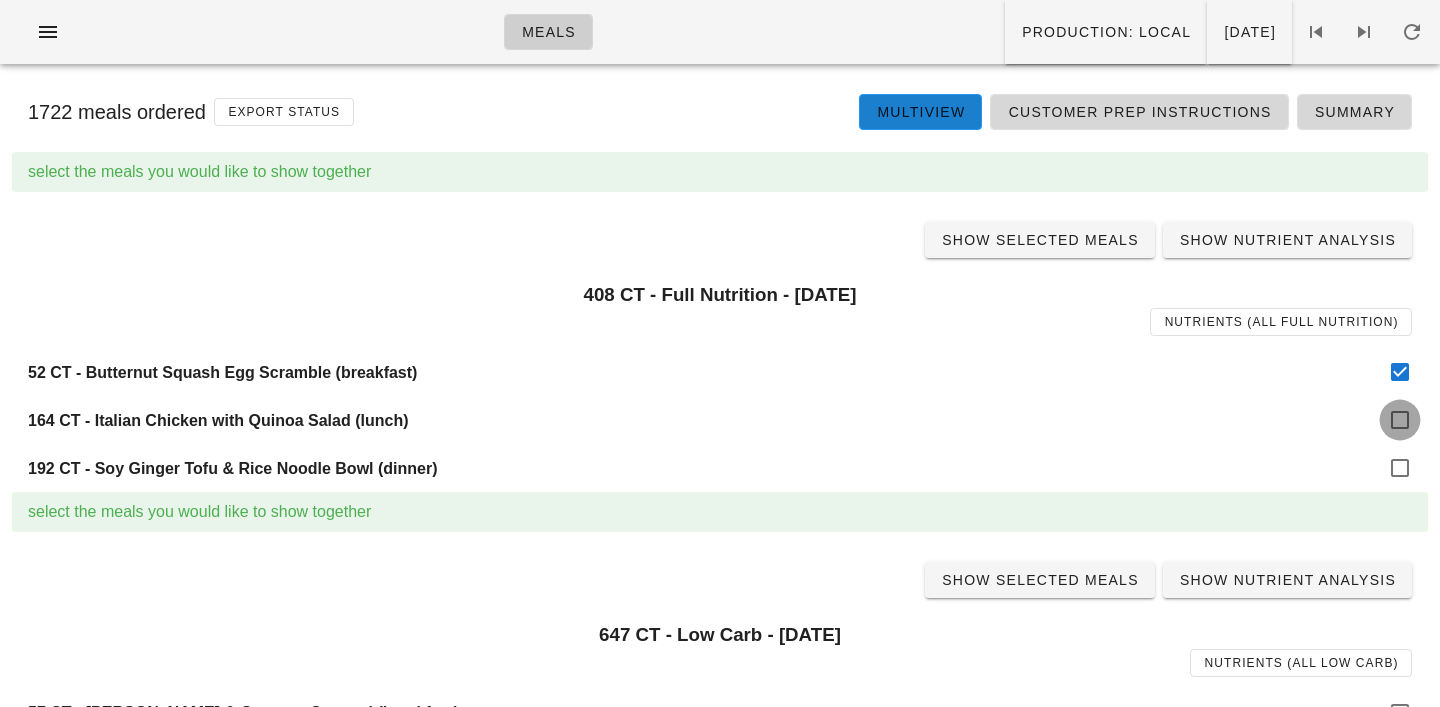 click at bounding box center [1400, 420] 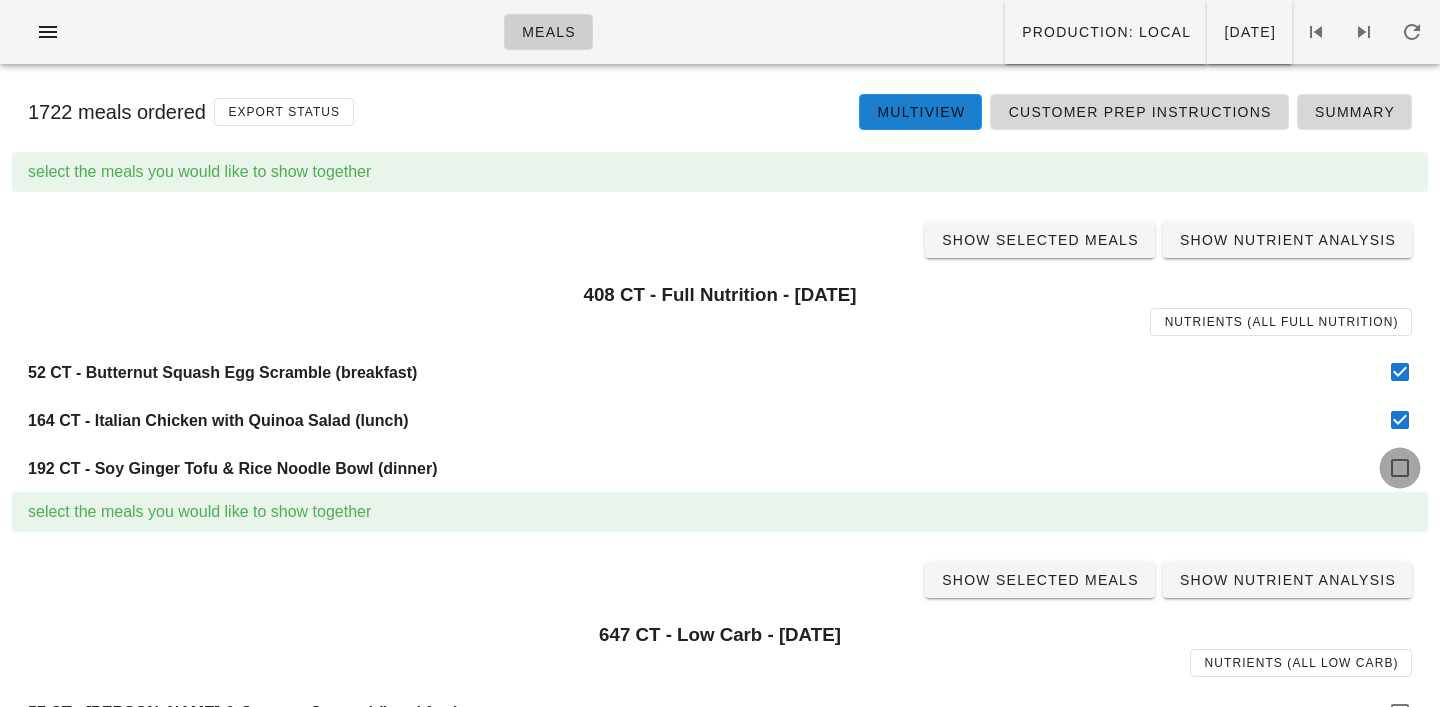 click at bounding box center [1400, 468] 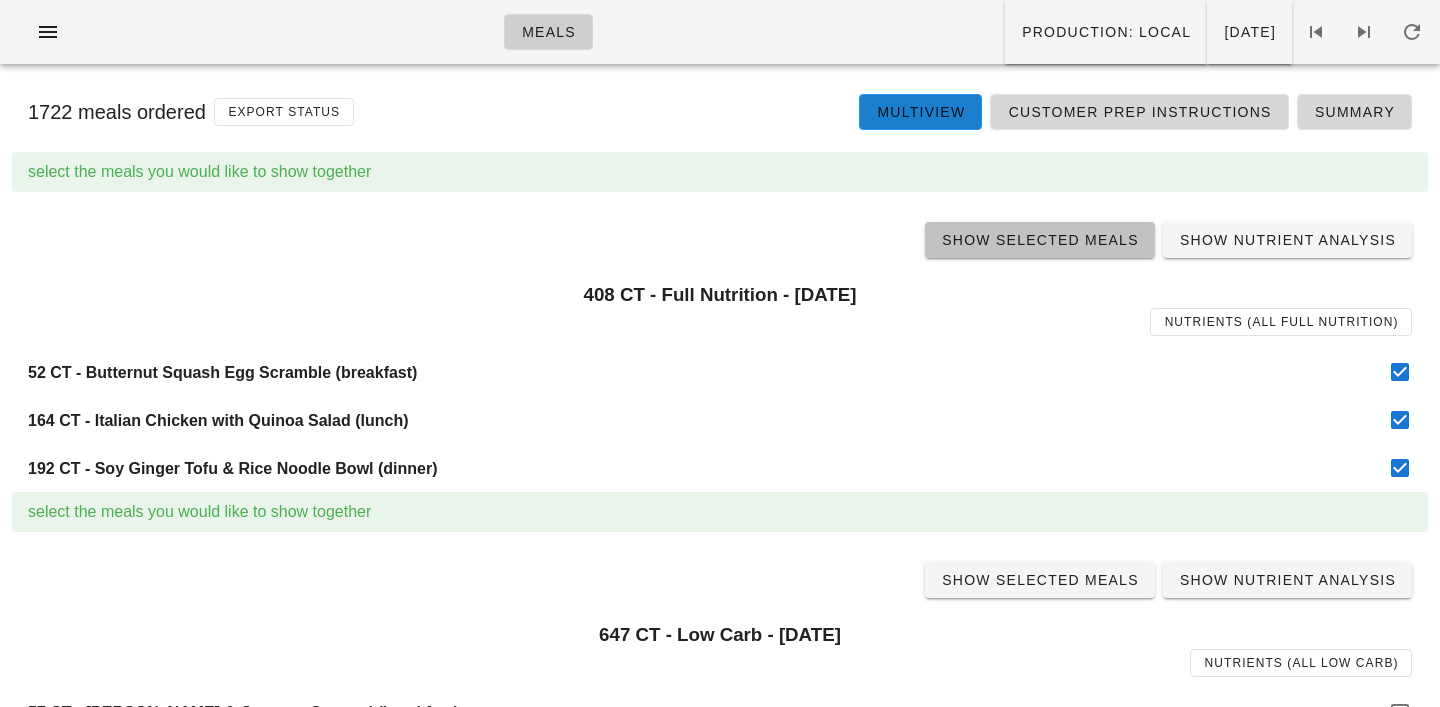 click on "Show Selected Meals" at bounding box center [1040, 240] 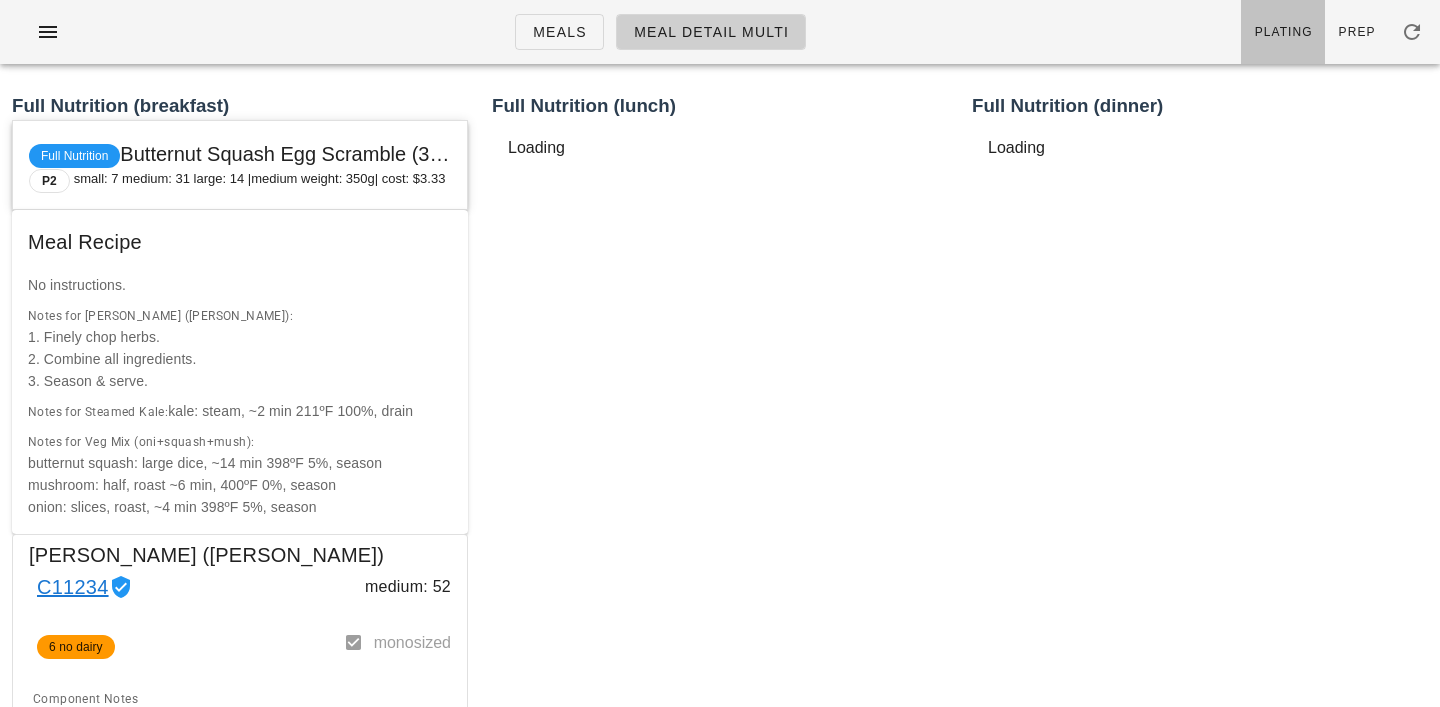 click on "Plating" at bounding box center [1283, 32] 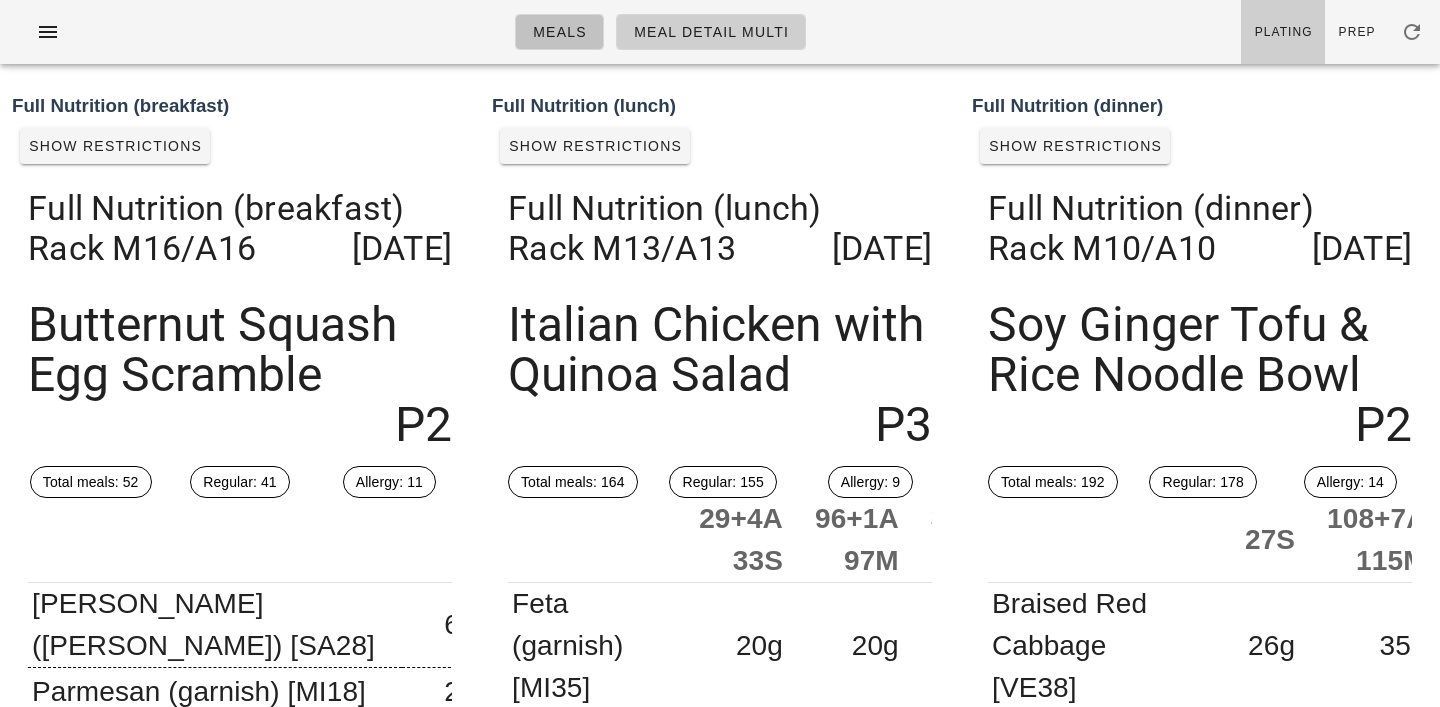 click on "Meals" at bounding box center [559, 32] 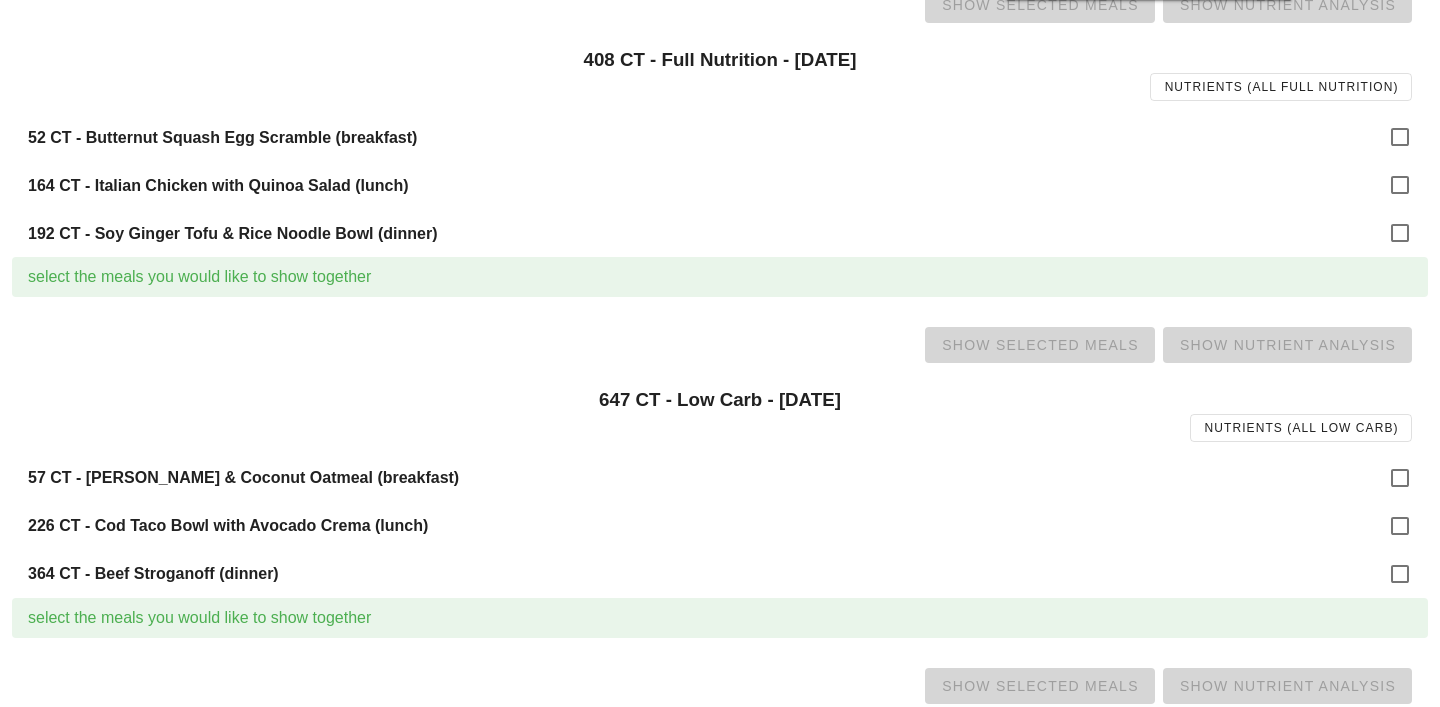 scroll, scrollTop: 265, scrollLeft: 0, axis: vertical 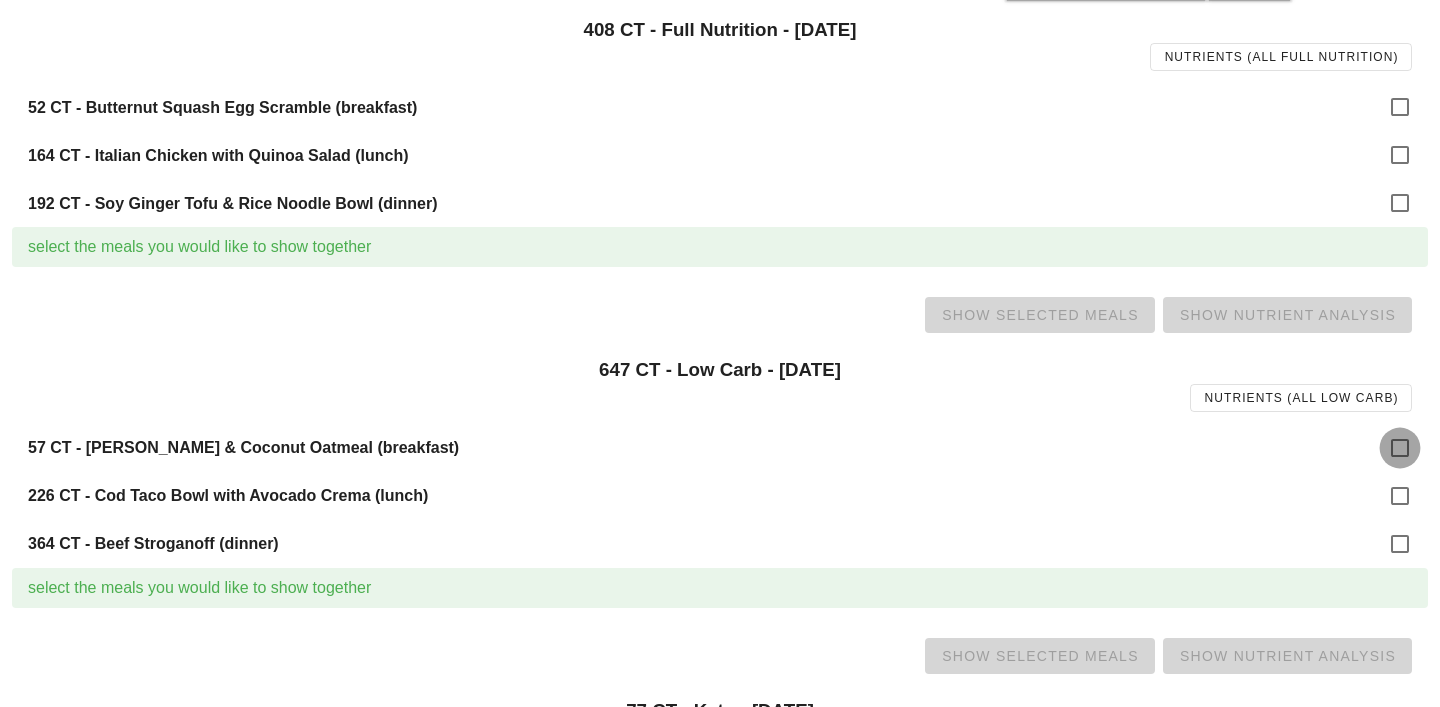 click at bounding box center [1400, 448] 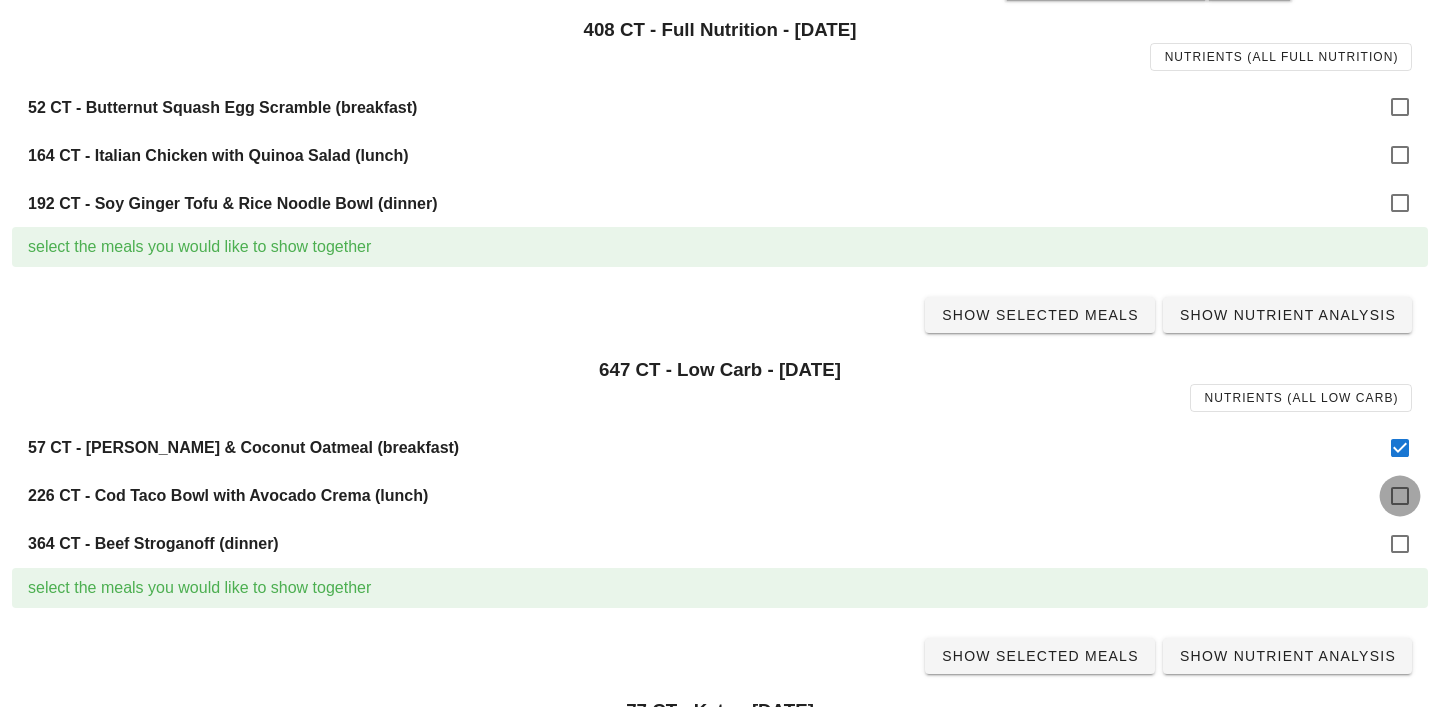 click at bounding box center (1400, 496) 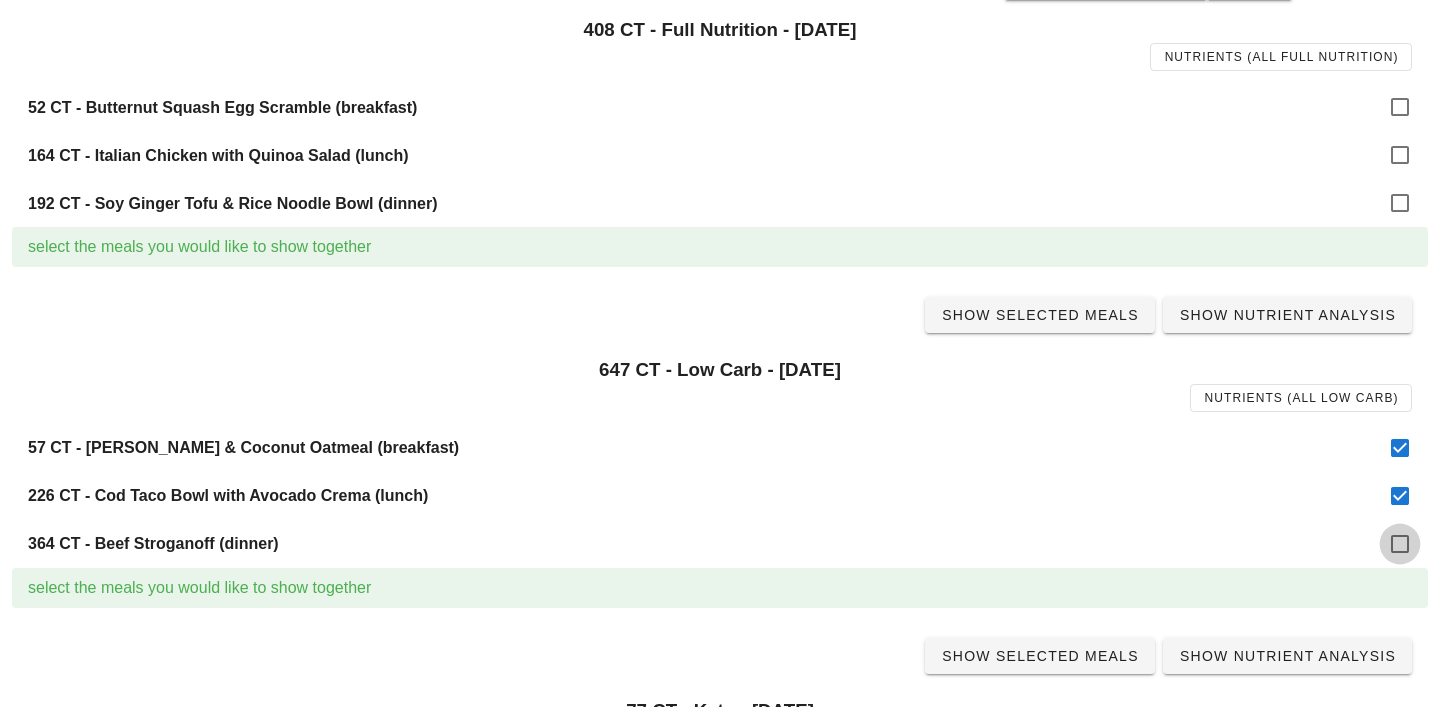 click at bounding box center (1400, 544) 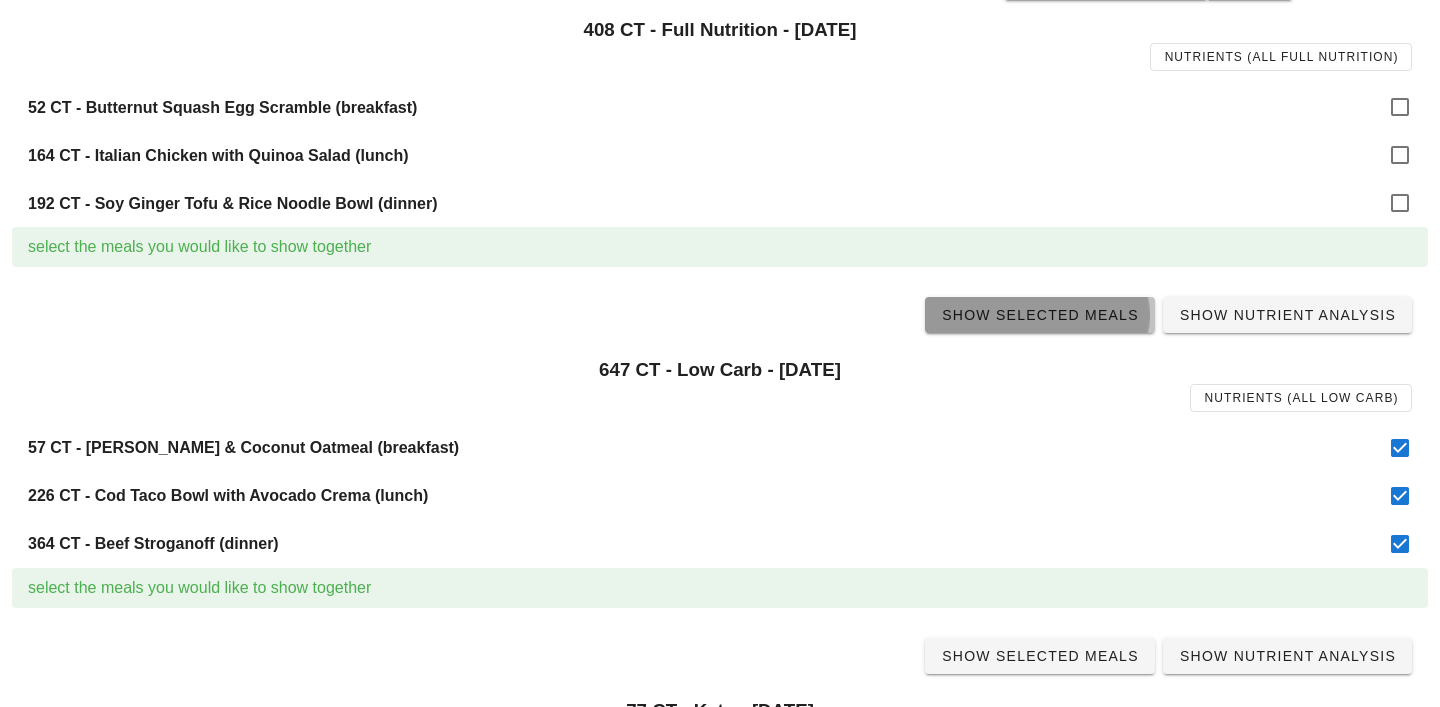 click on "Show Selected Meals" at bounding box center [1040, 315] 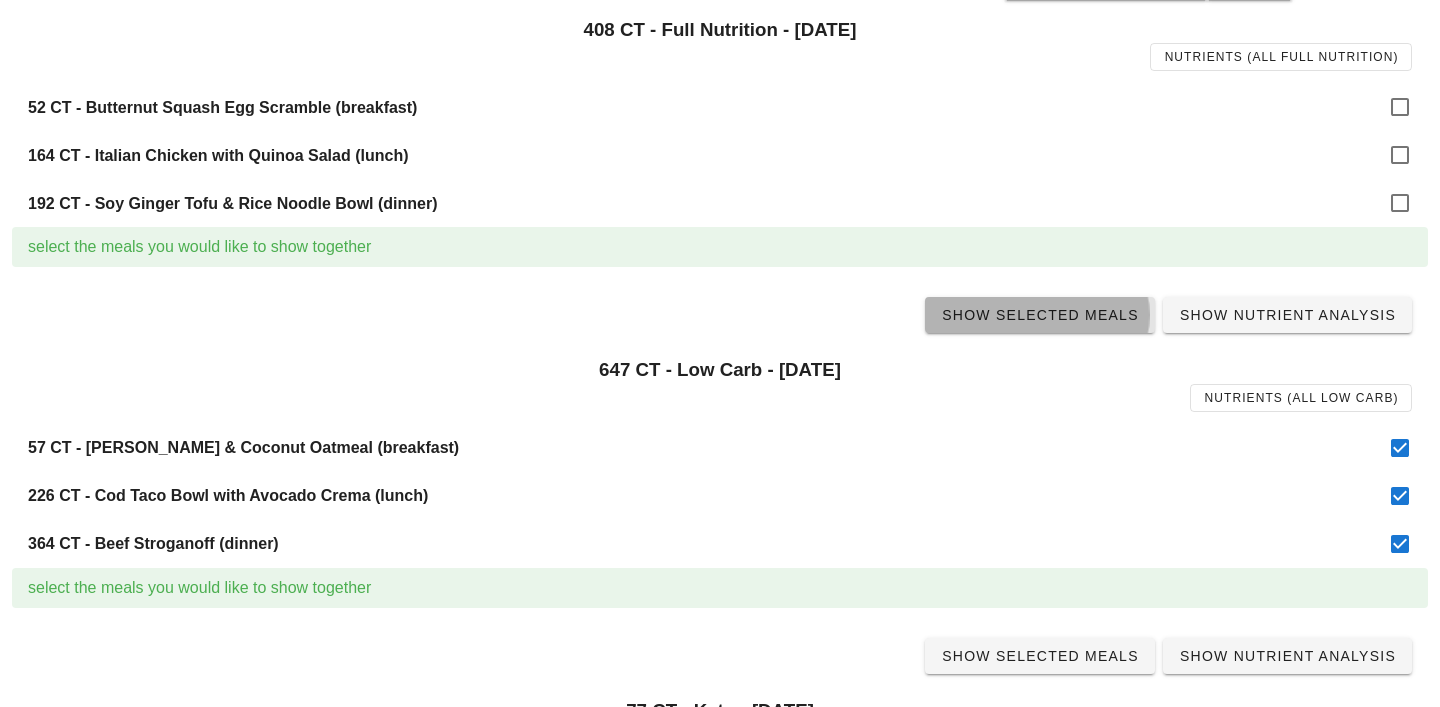 scroll, scrollTop: 0, scrollLeft: 0, axis: both 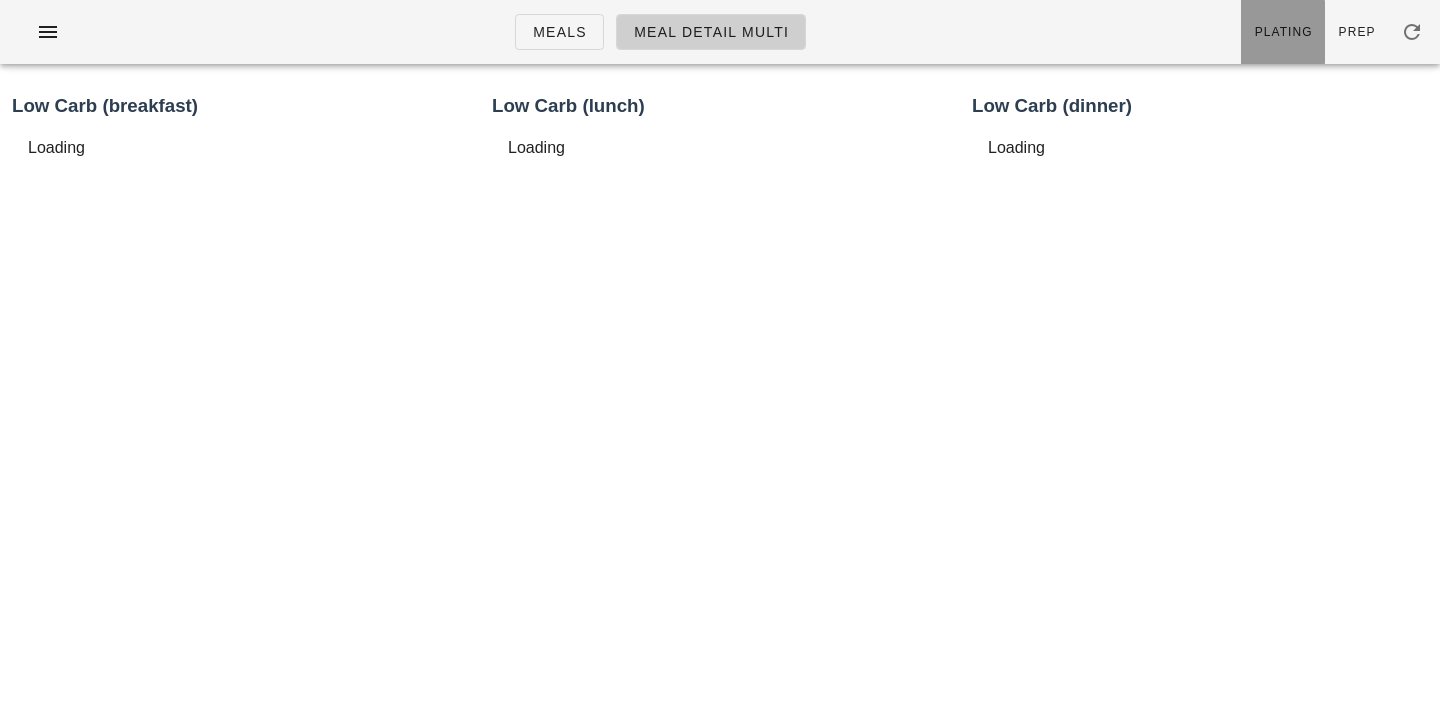 click on "Plating" at bounding box center (1283, 32) 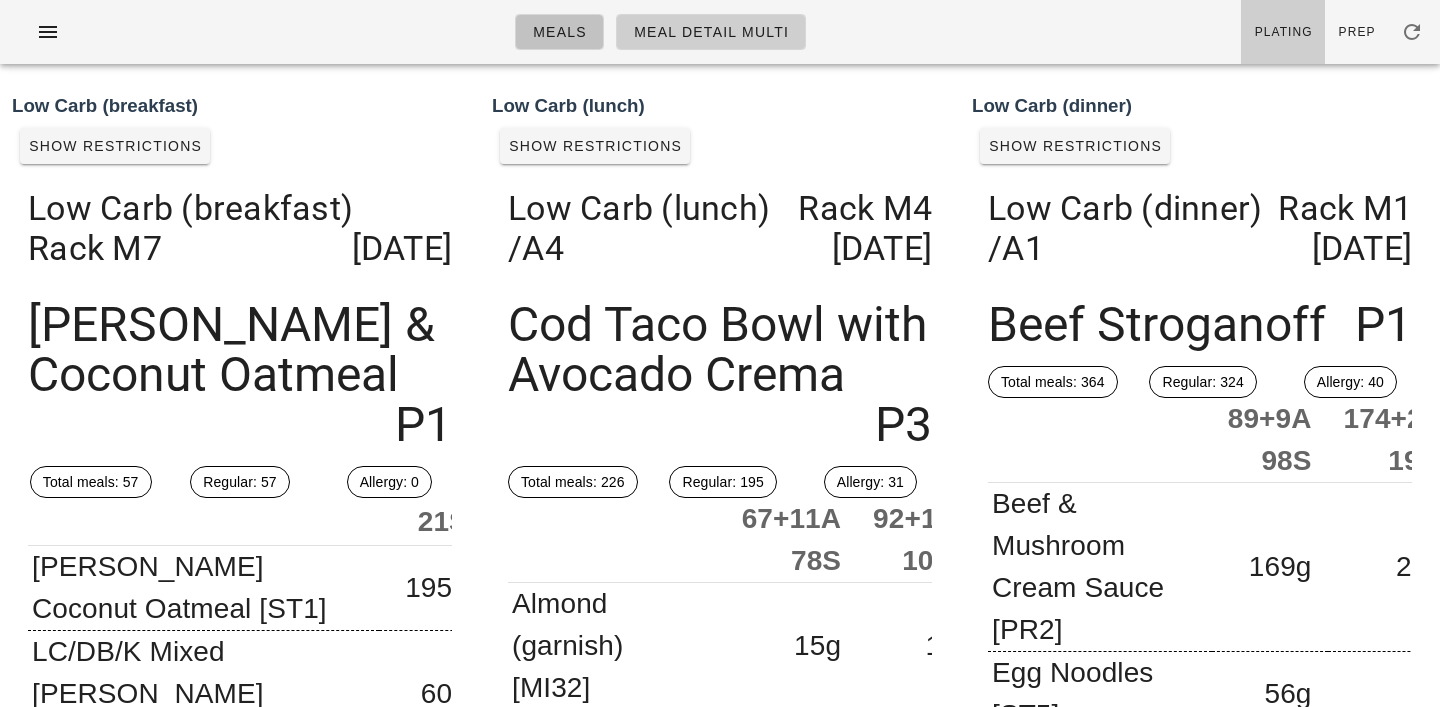 click on "Meals" at bounding box center (559, 32) 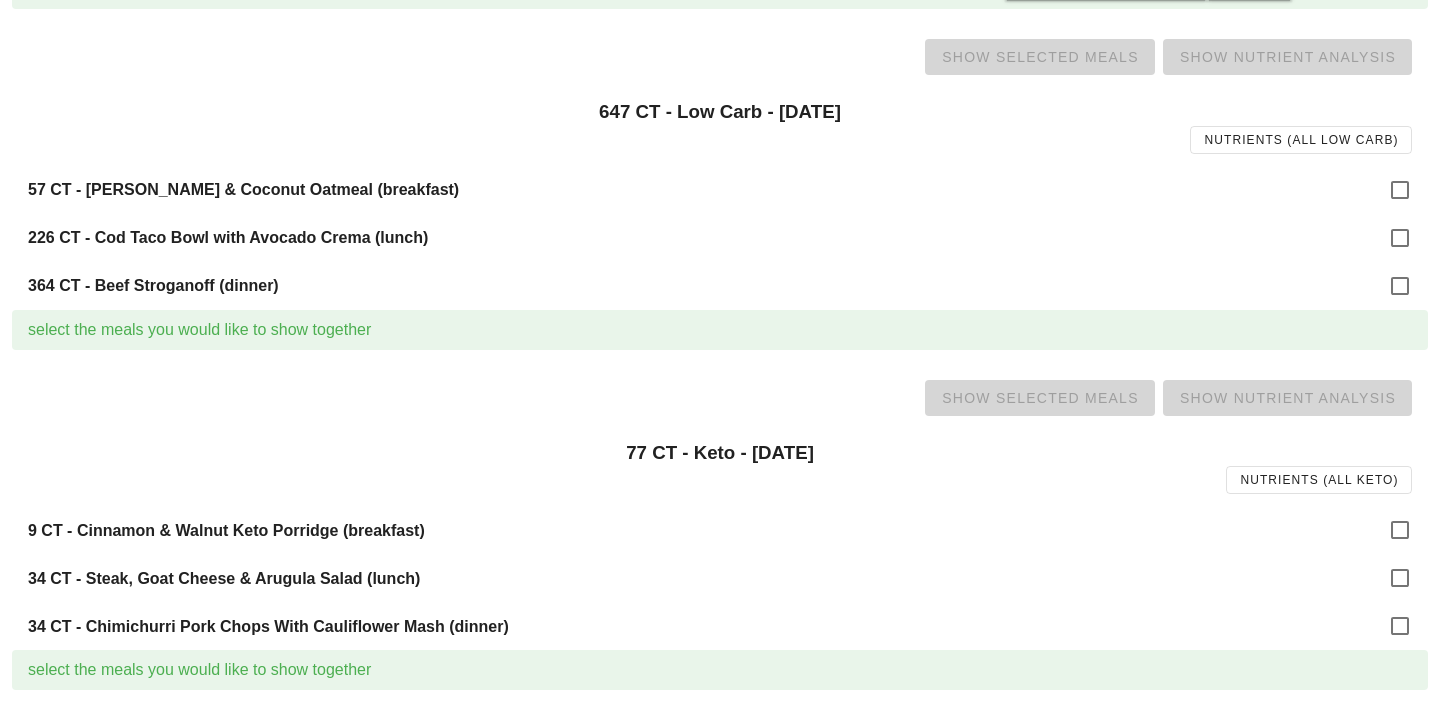 scroll, scrollTop: 603, scrollLeft: 0, axis: vertical 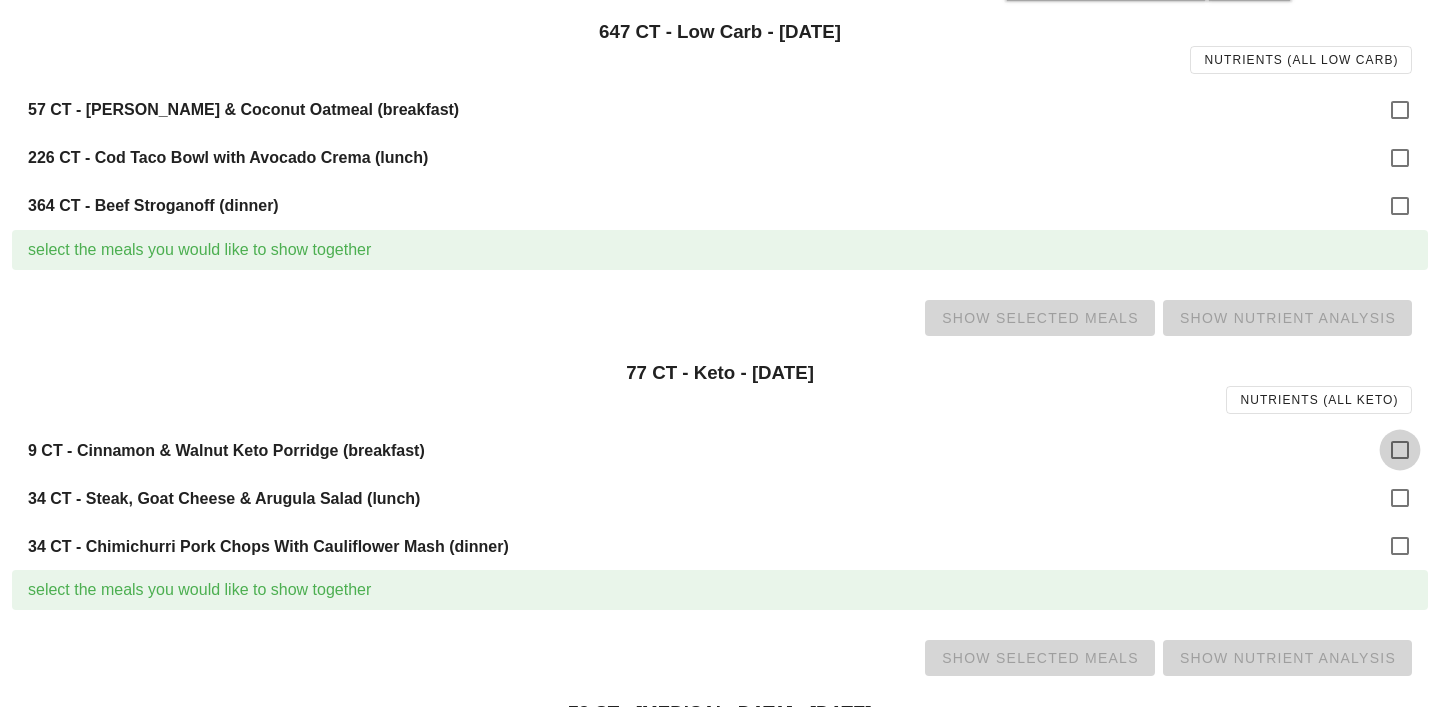 click at bounding box center (1400, 450) 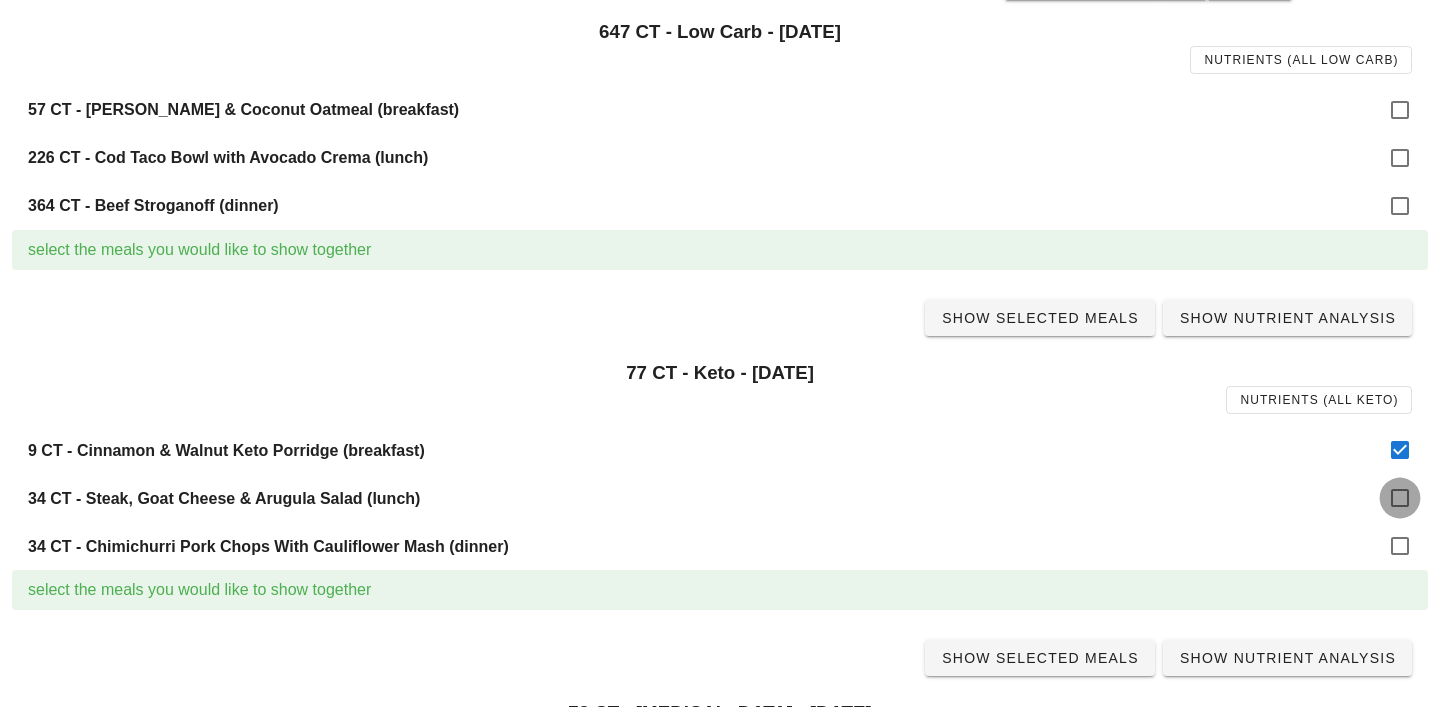 click at bounding box center (1400, 498) 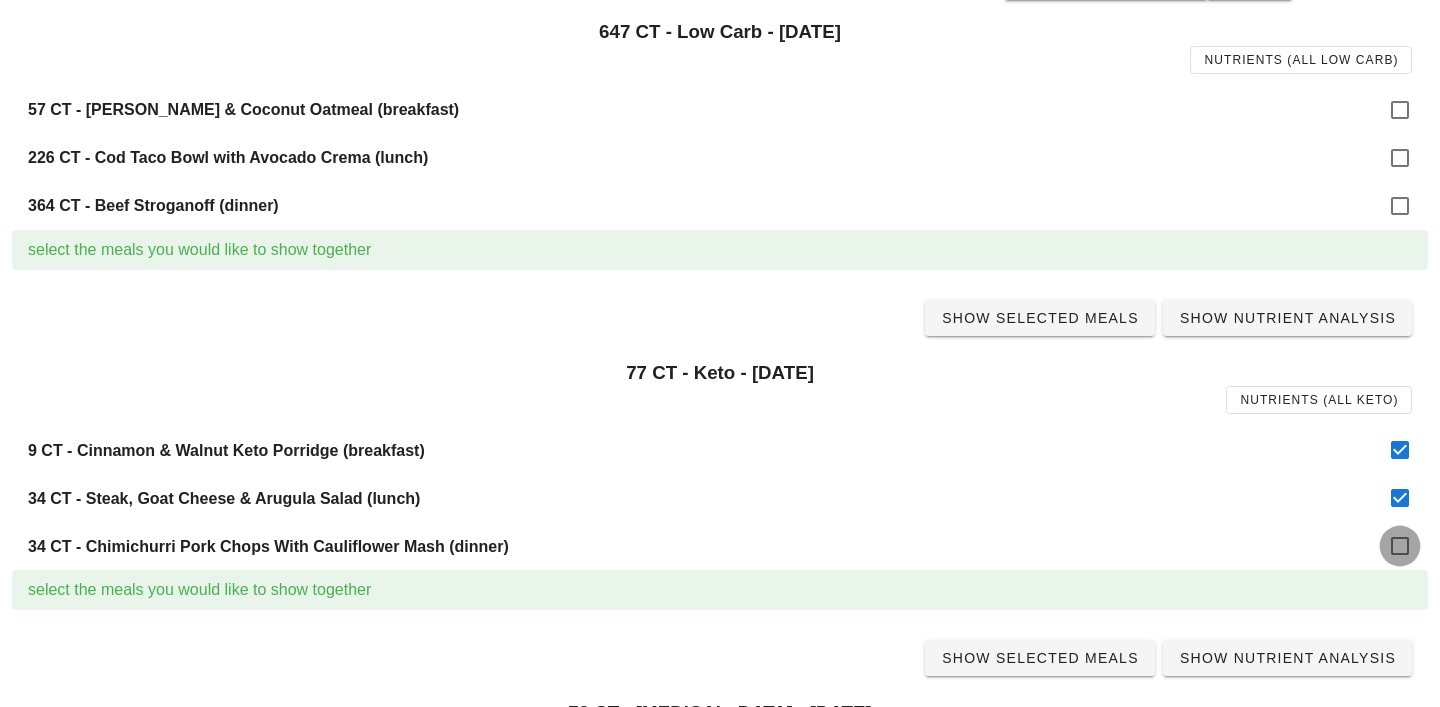 click at bounding box center (1400, 546) 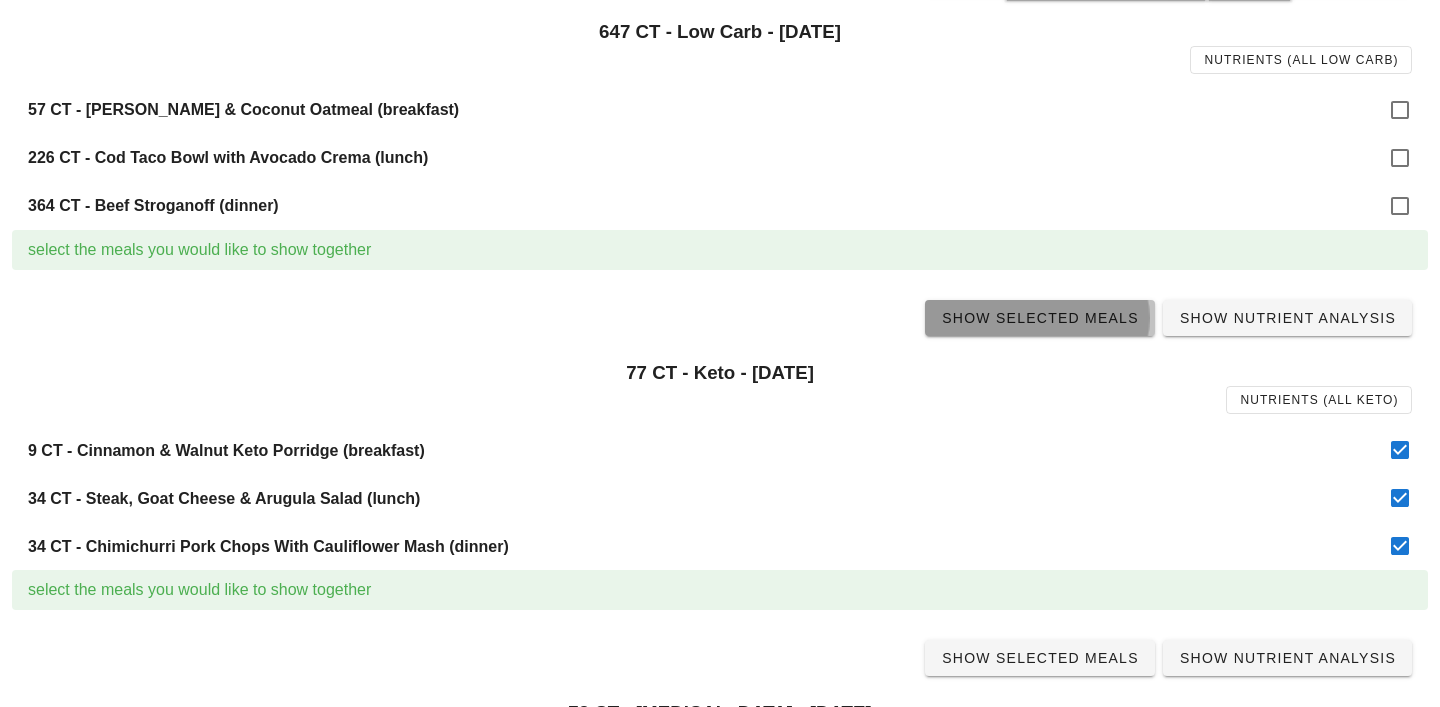 click on "Show Selected Meals" at bounding box center (1040, 318) 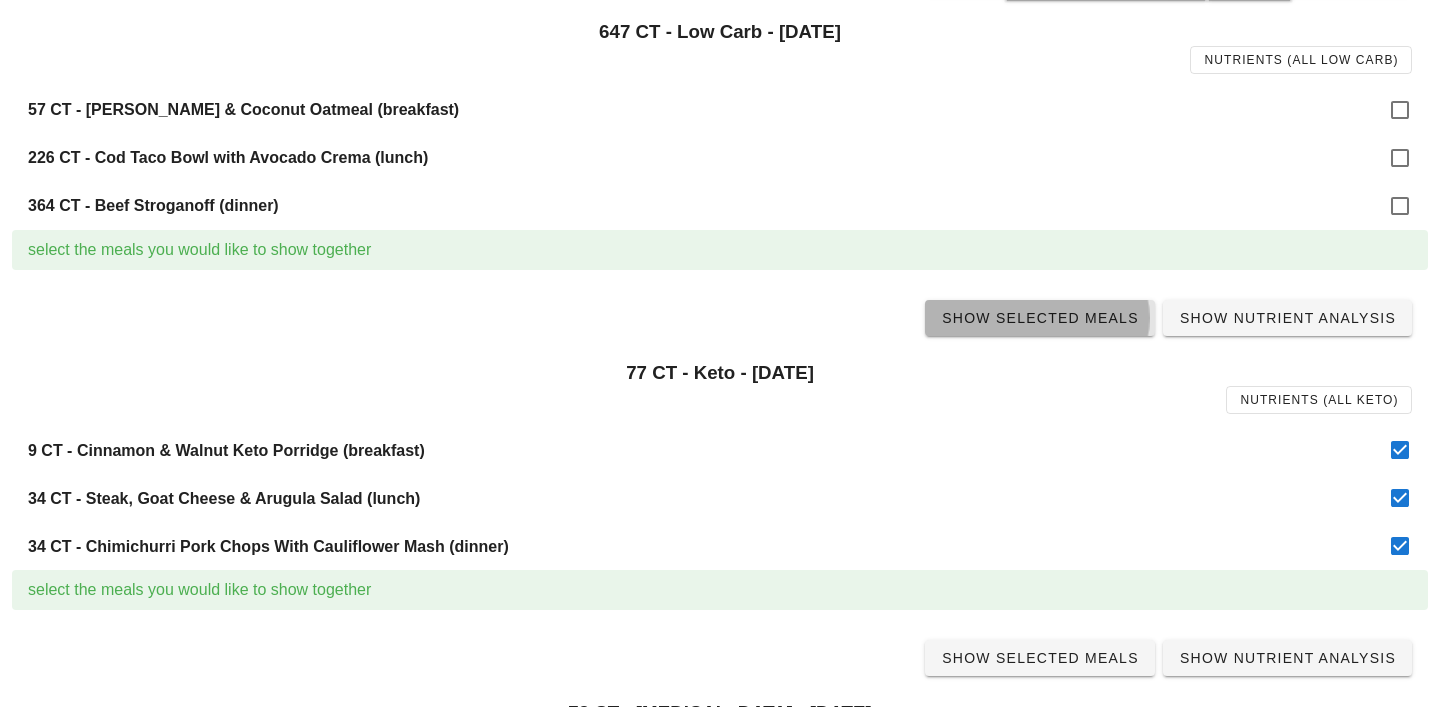 scroll, scrollTop: 0, scrollLeft: 0, axis: both 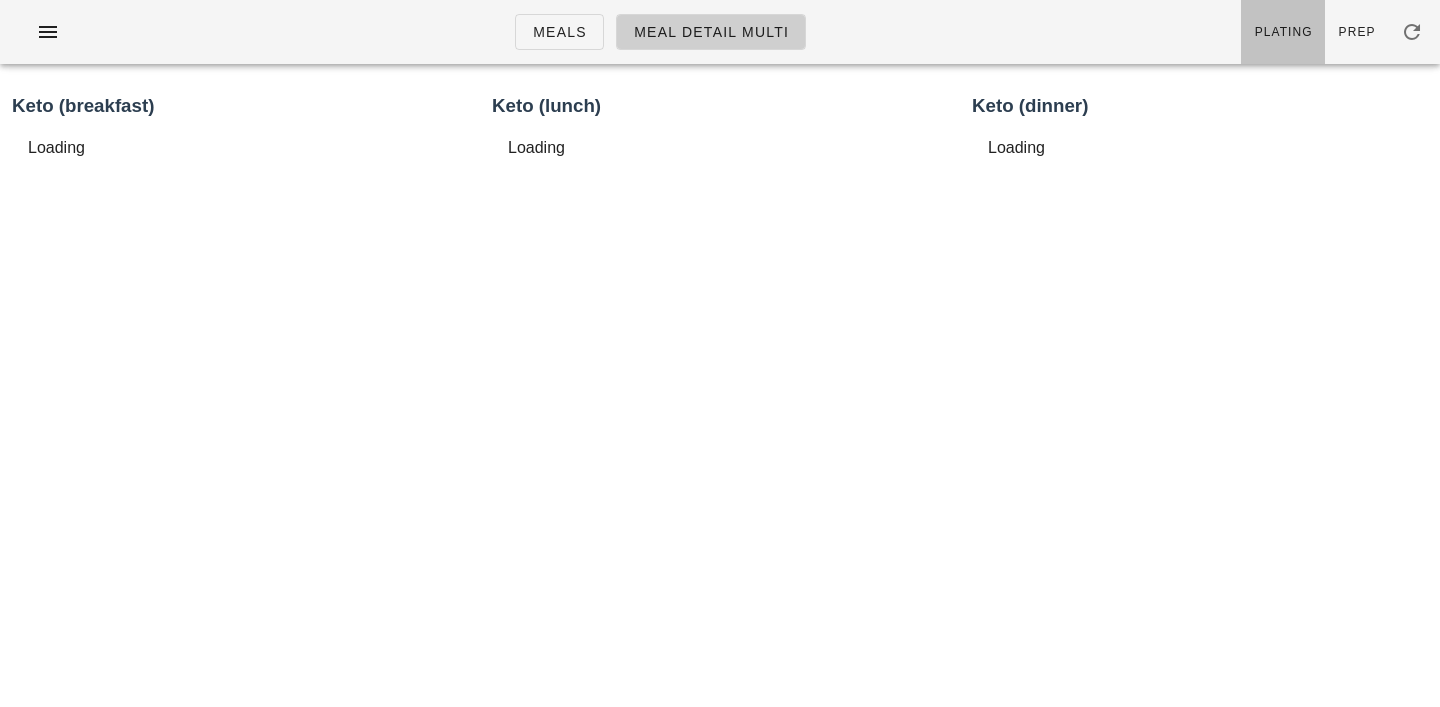 click on "Plating" at bounding box center [1283, 32] 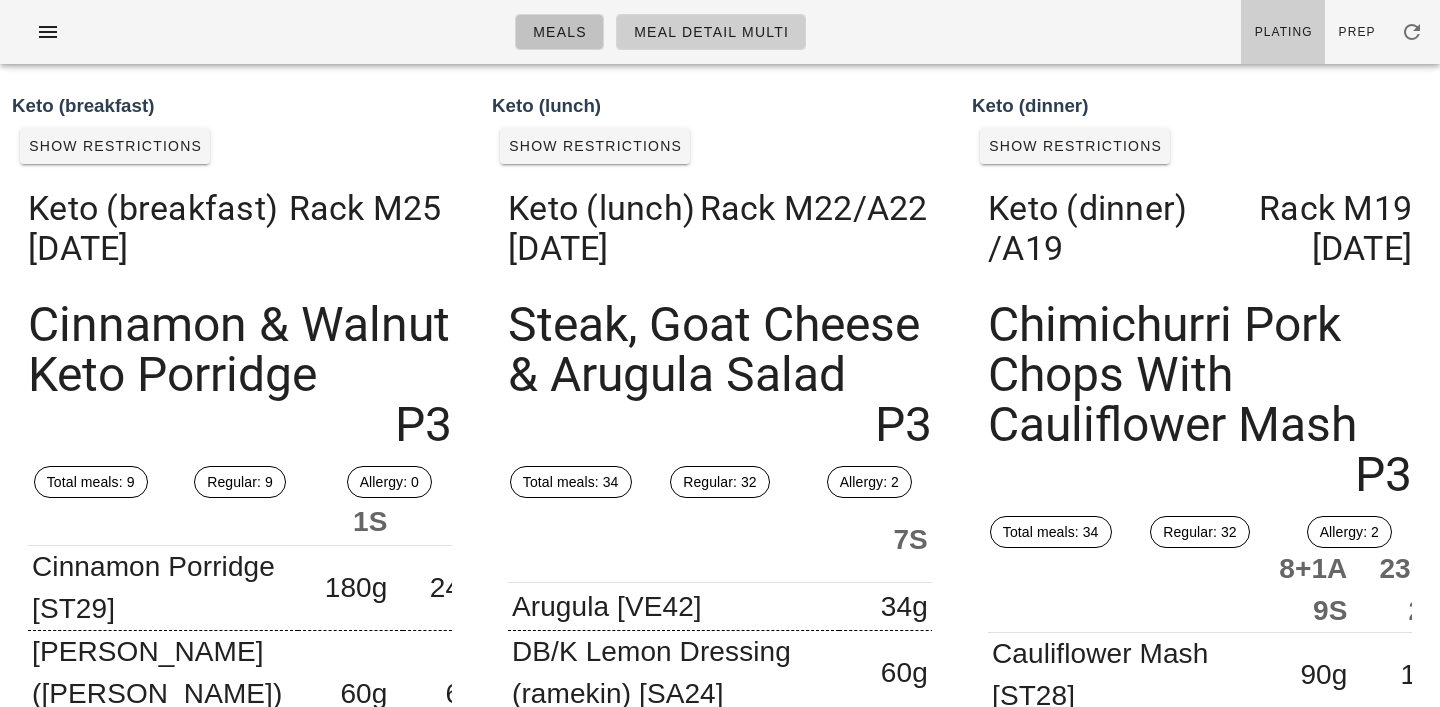 click on "Meals" at bounding box center (559, 32) 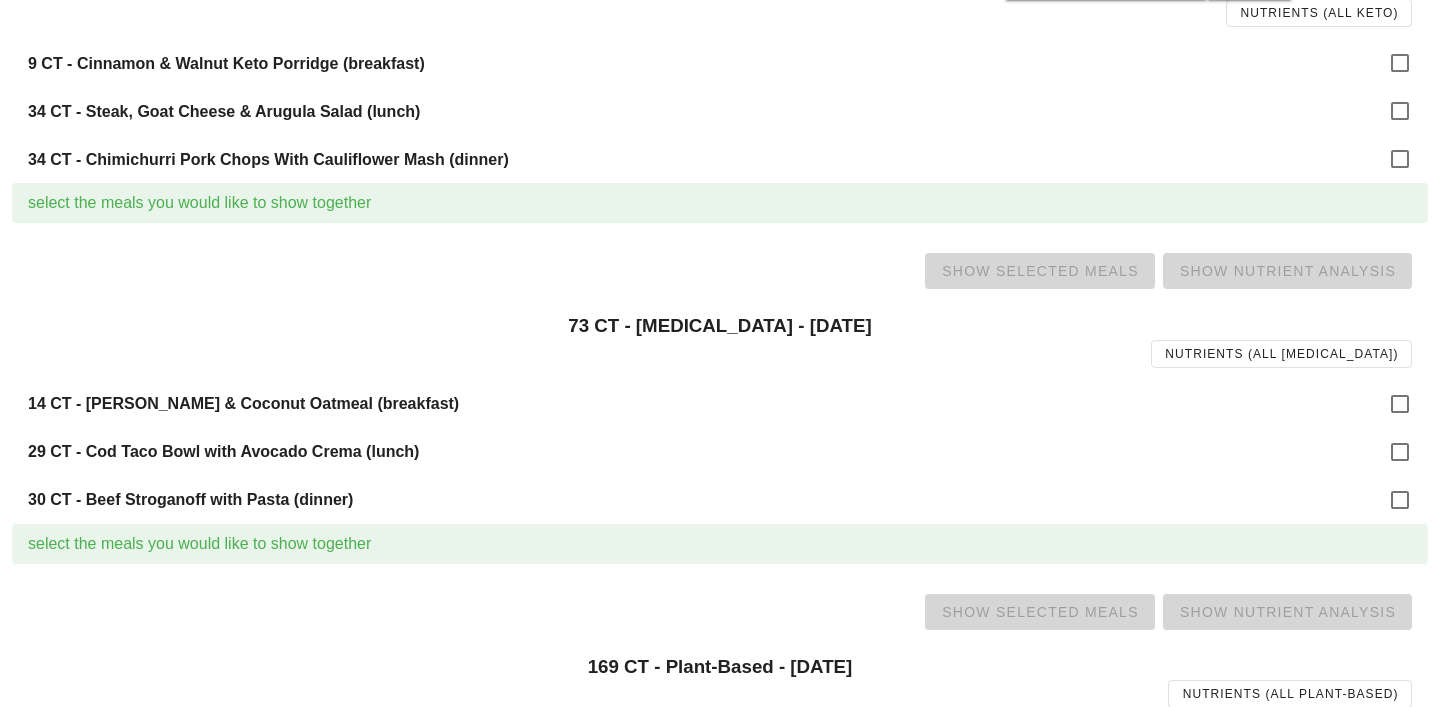 scroll, scrollTop: 1009, scrollLeft: 0, axis: vertical 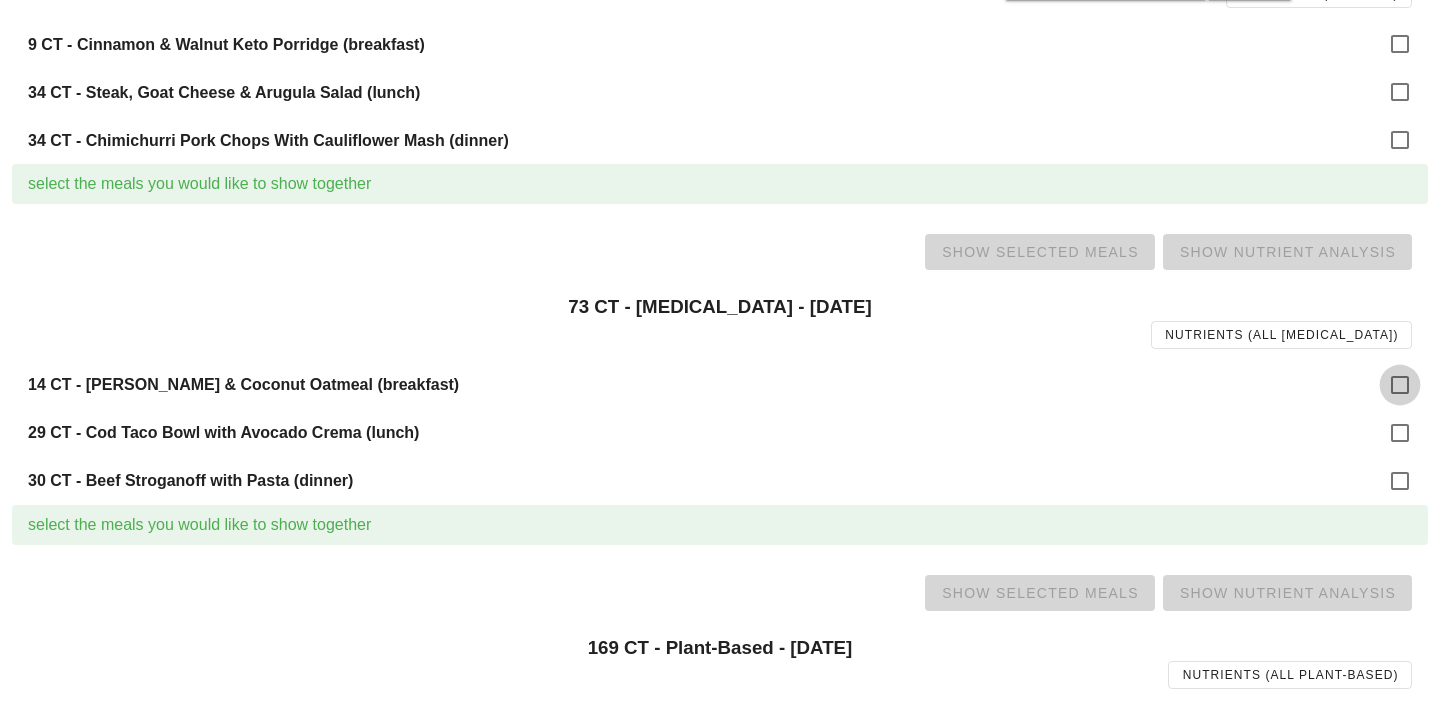 click at bounding box center [1400, 385] 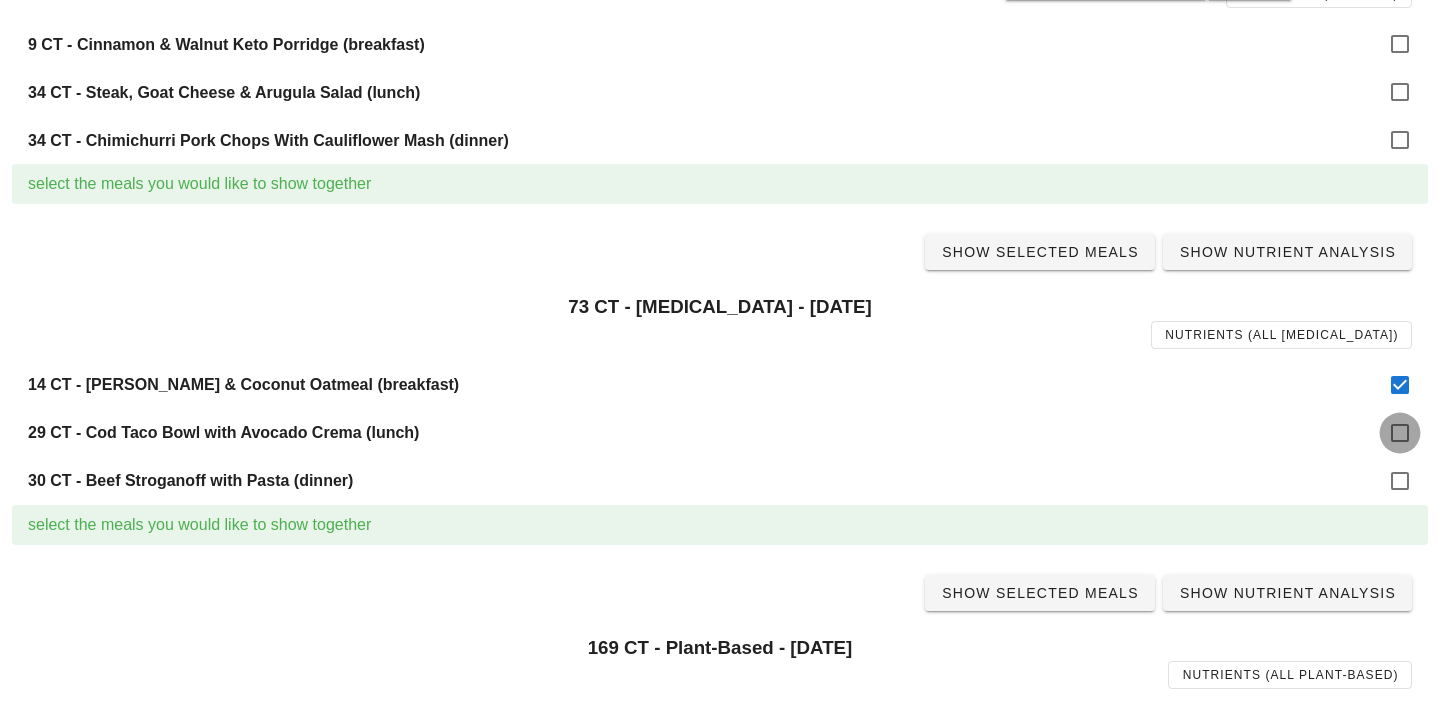 click at bounding box center [1400, 433] 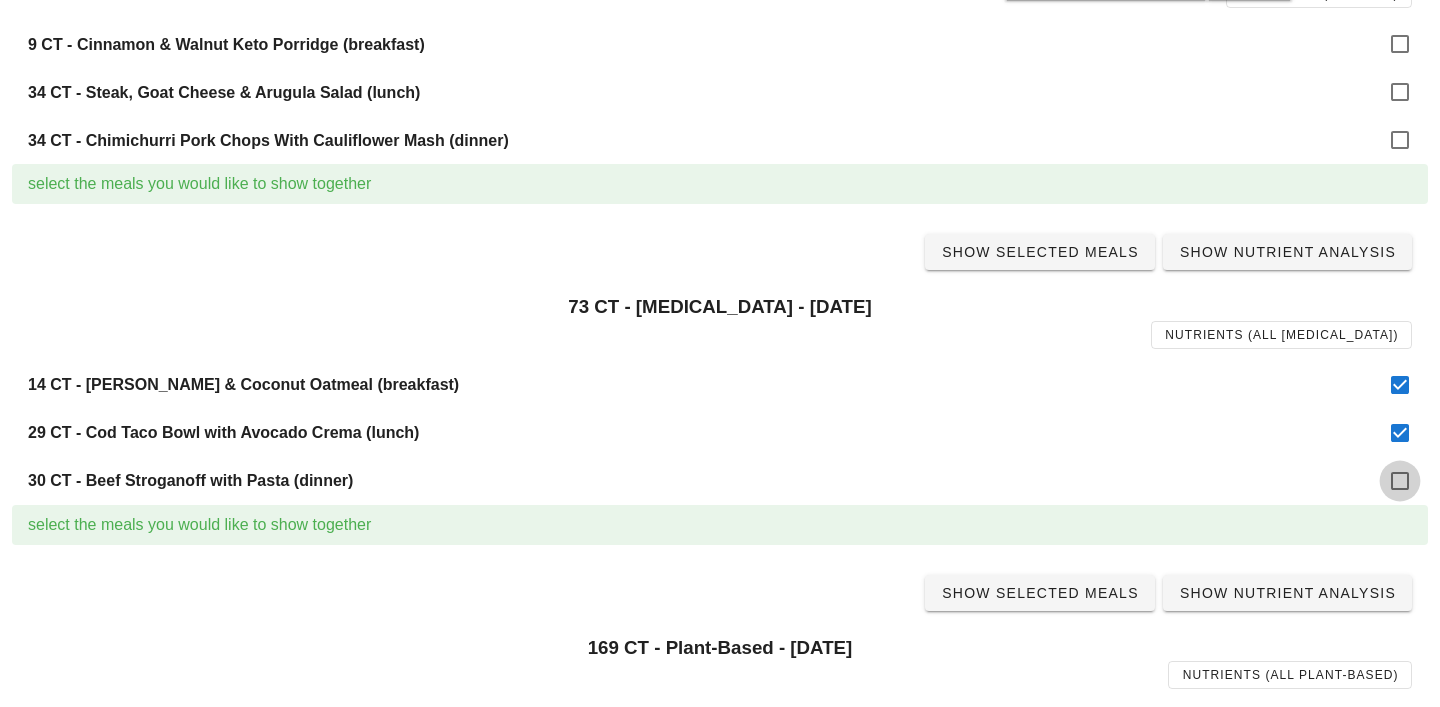click at bounding box center [1400, 481] 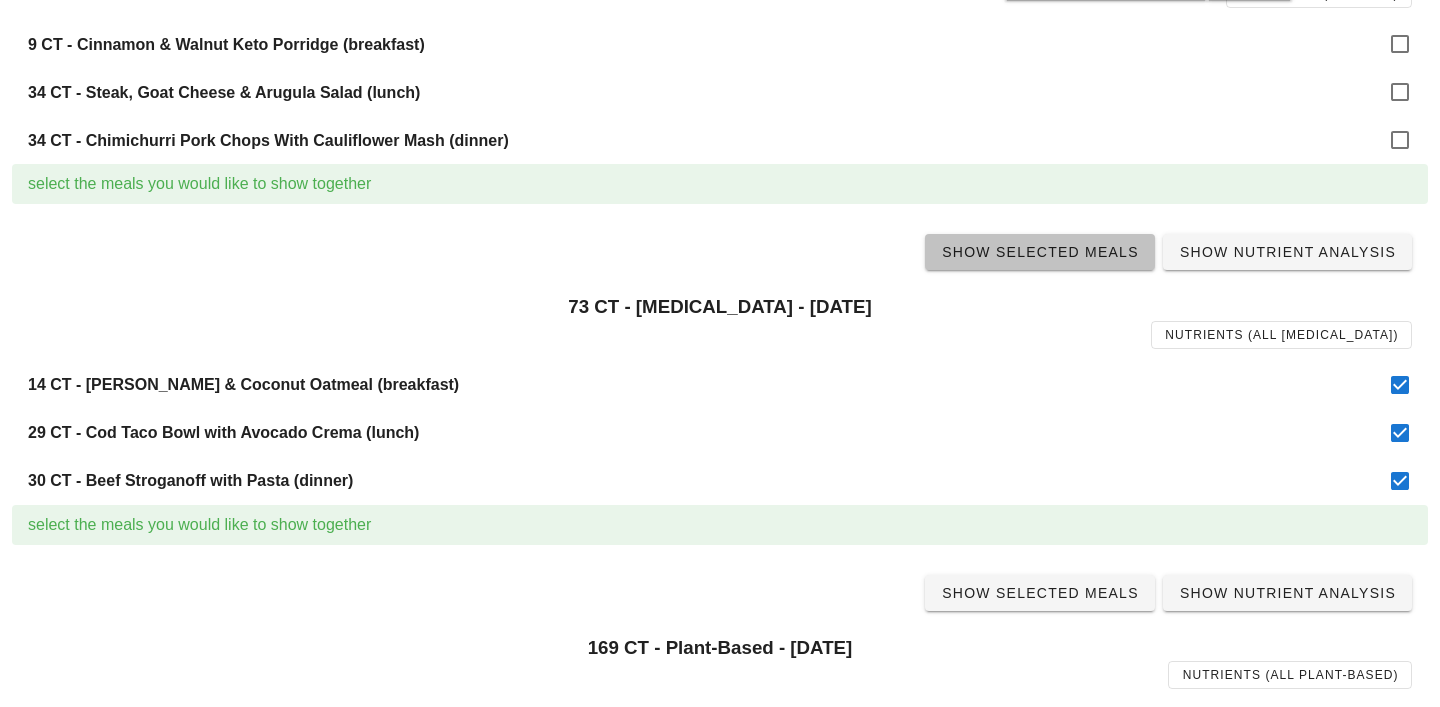 click on "Show Selected Meals" at bounding box center [1040, 252] 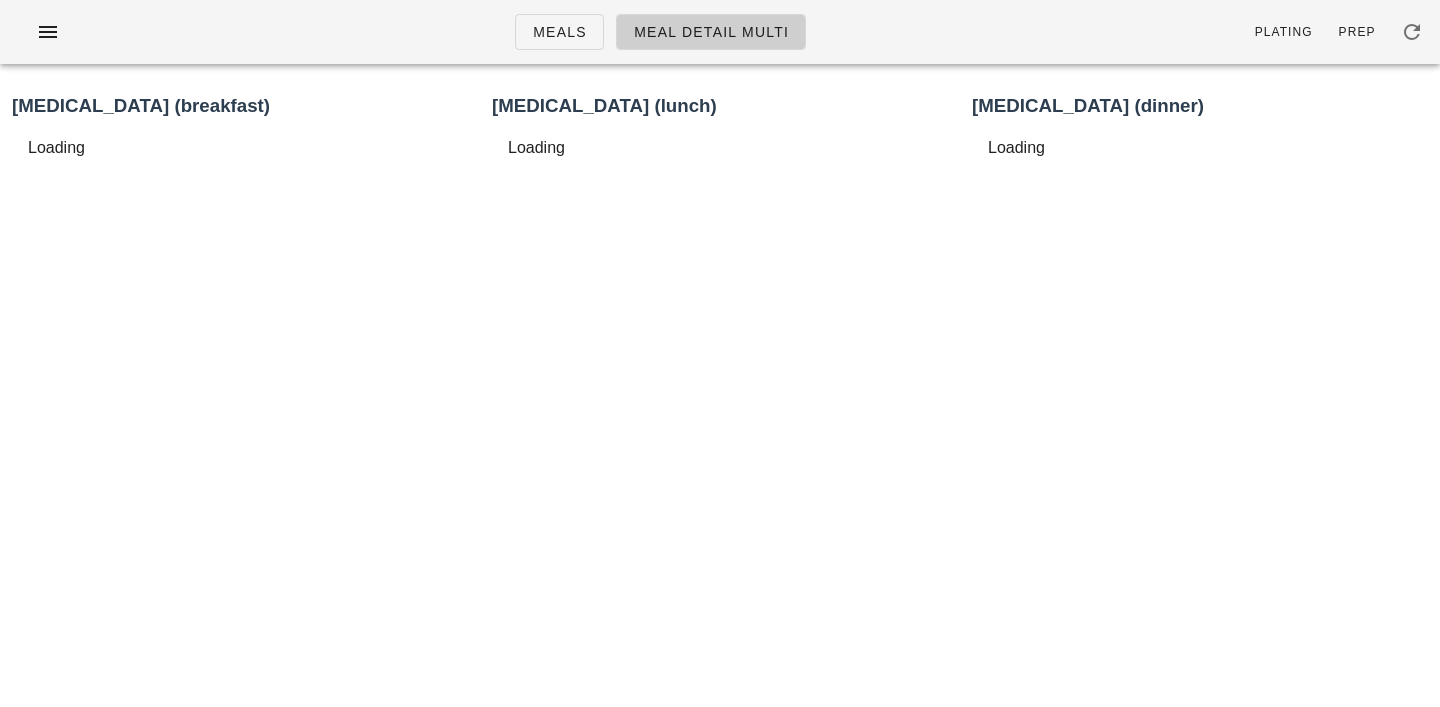 scroll, scrollTop: 0, scrollLeft: 0, axis: both 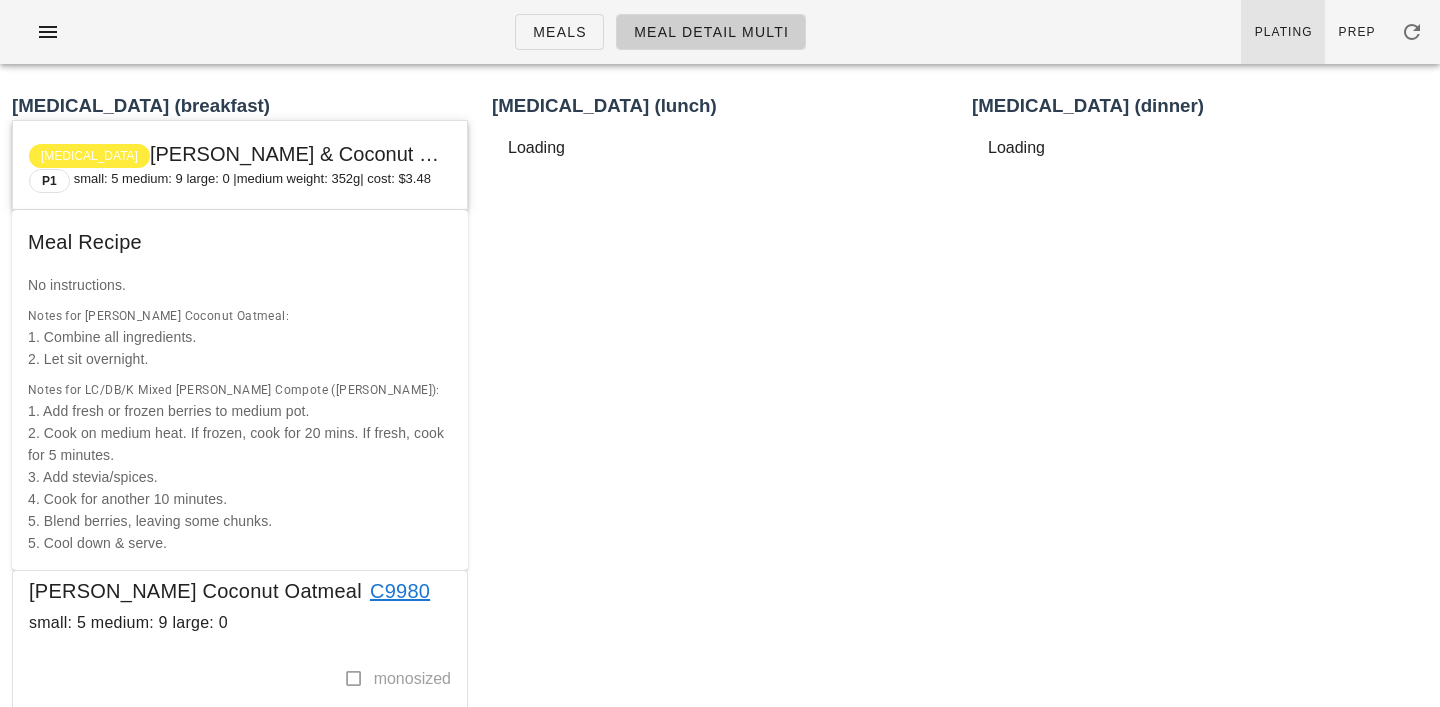 click on "Plating" at bounding box center [1283, 32] 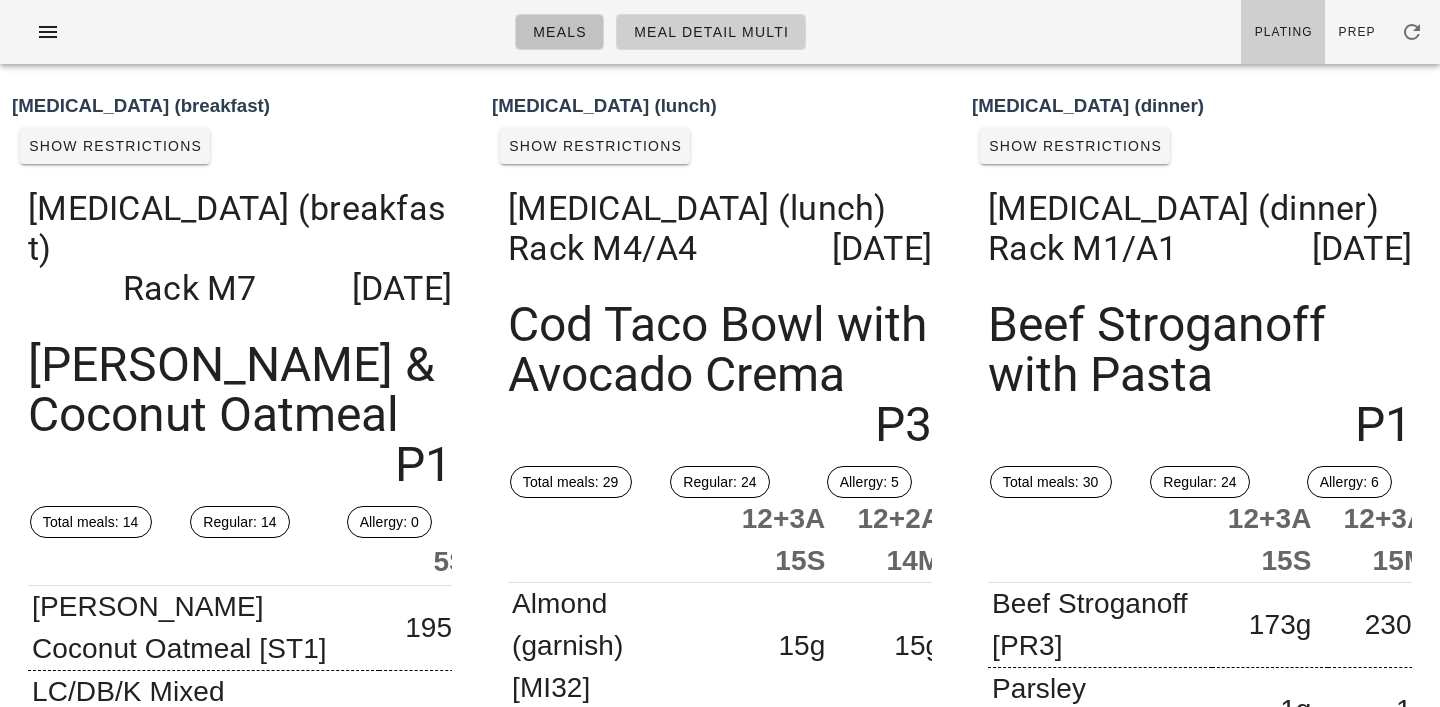 click on "Meals" at bounding box center [559, 32] 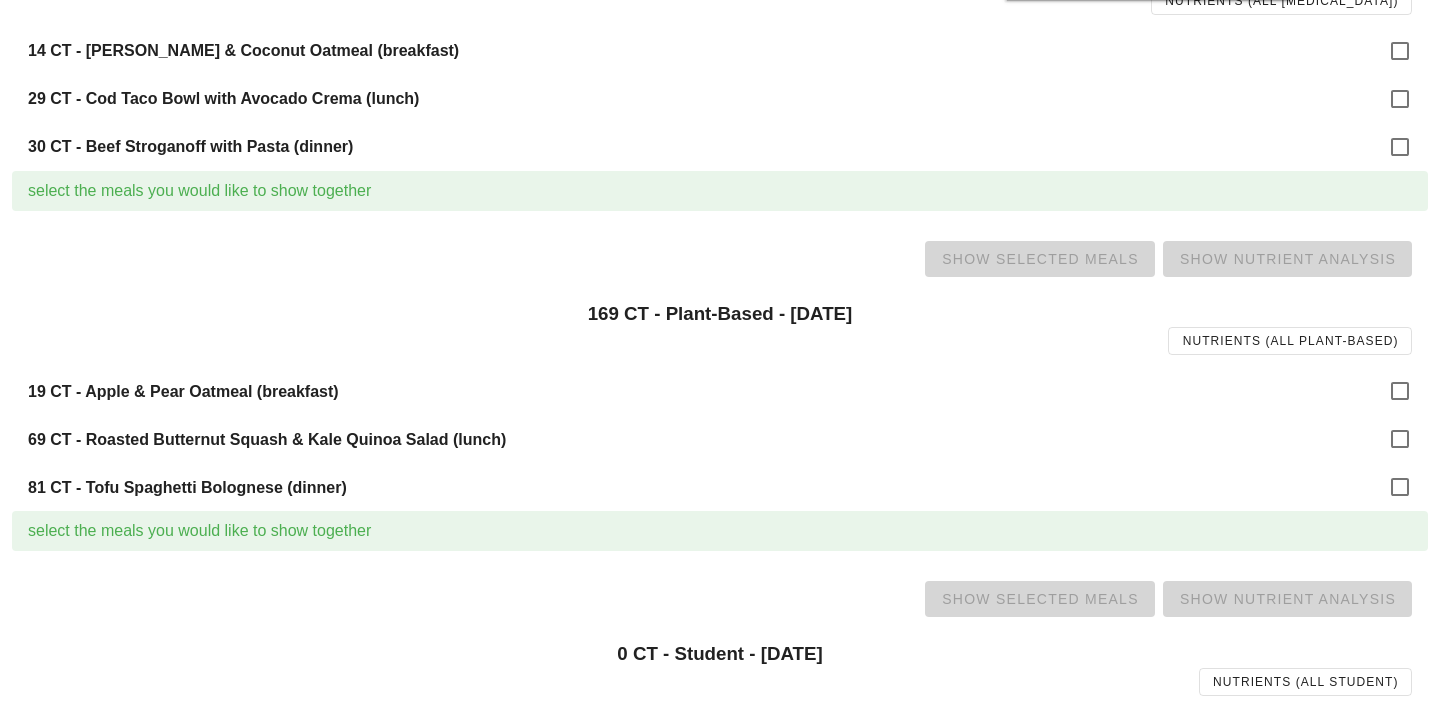 scroll, scrollTop: 1350, scrollLeft: 0, axis: vertical 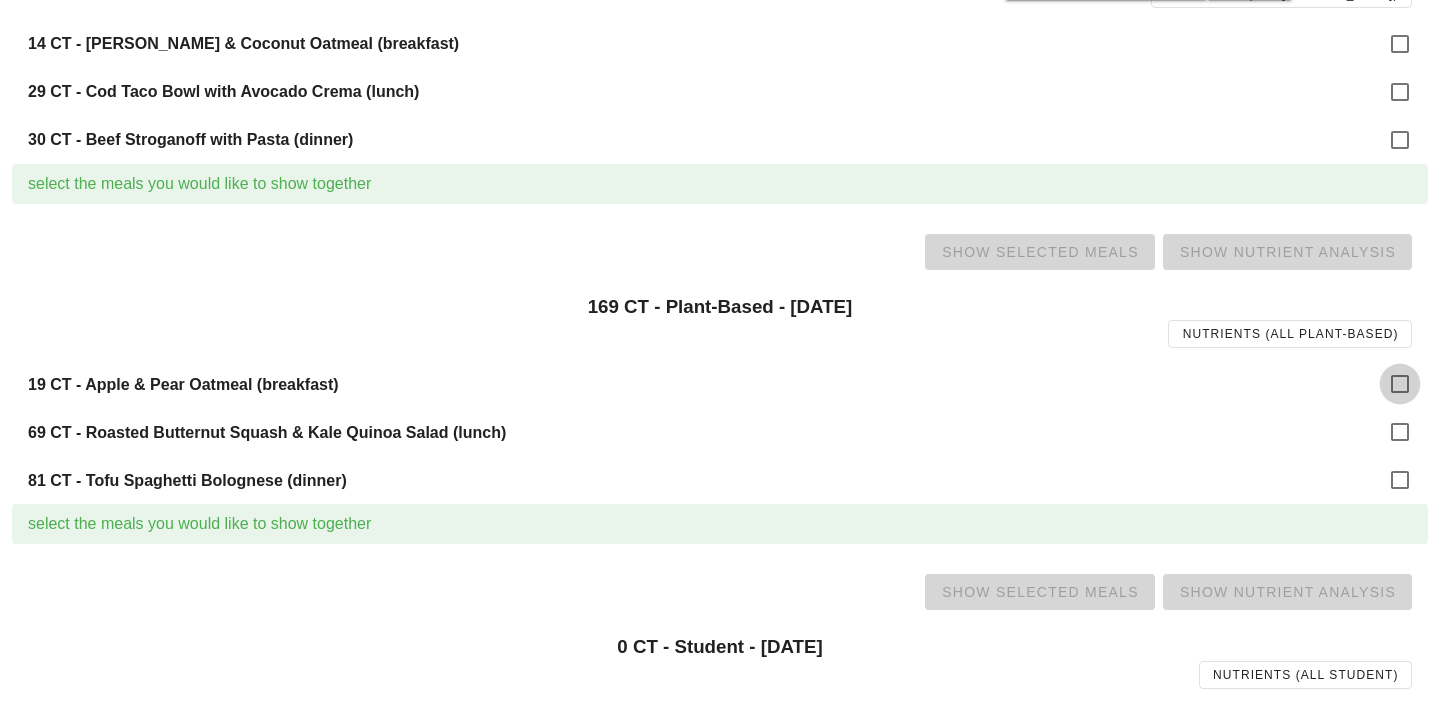 click at bounding box center (1400, 384) 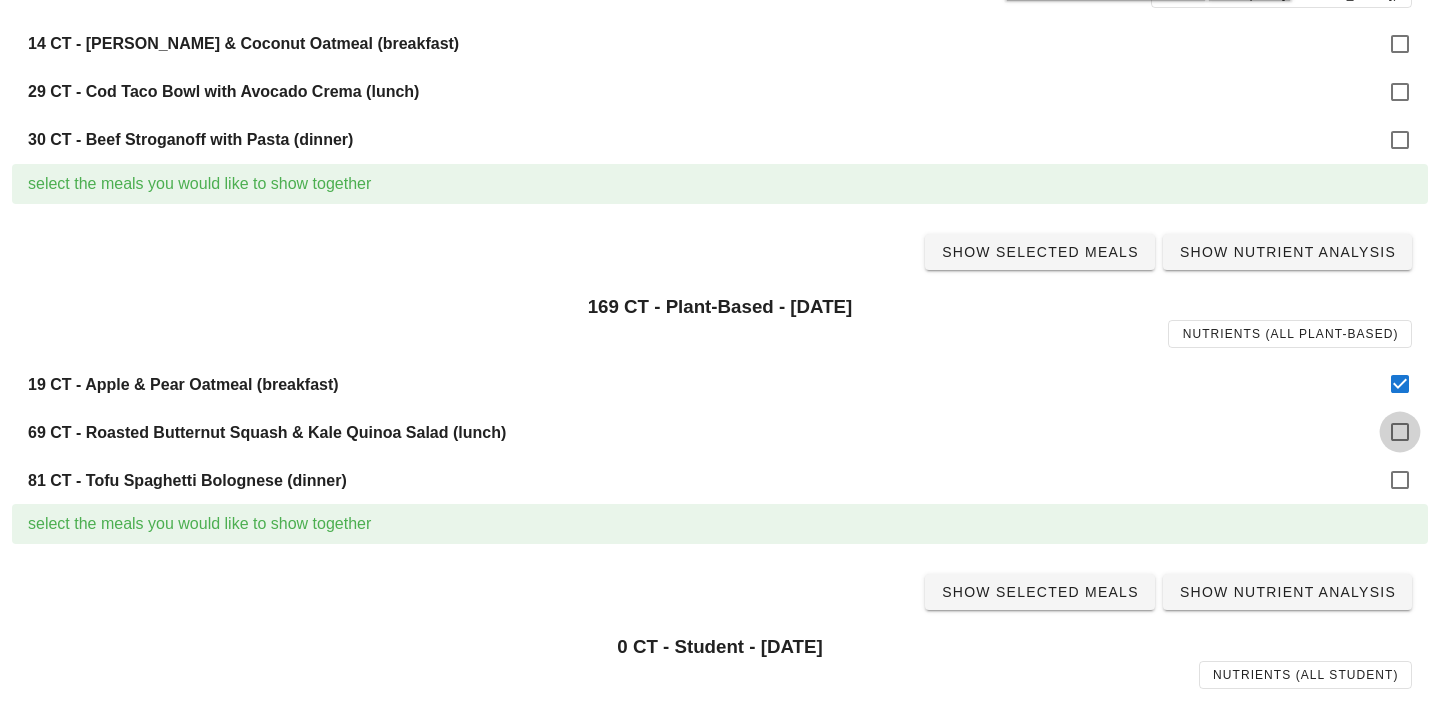 click at bounding box center [1400, 432] 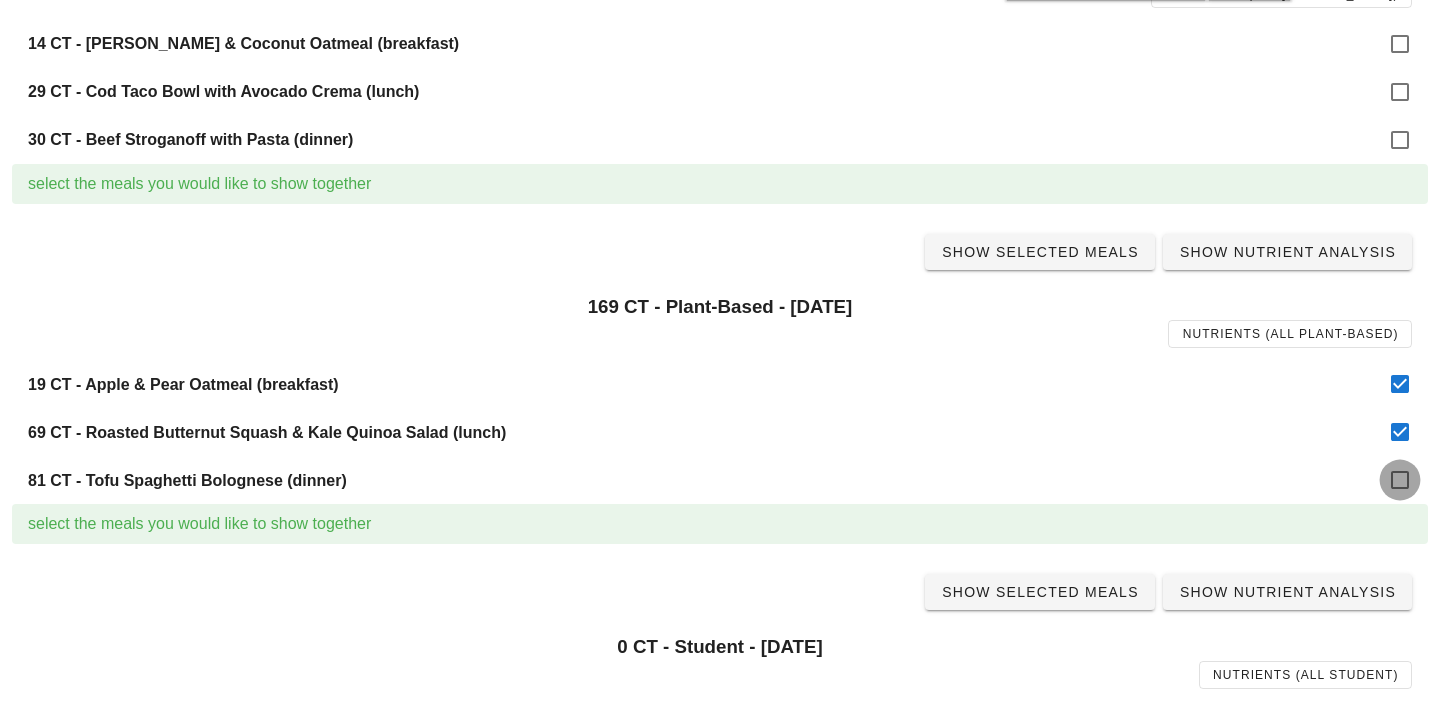 click at bounding box center [1400, 480] 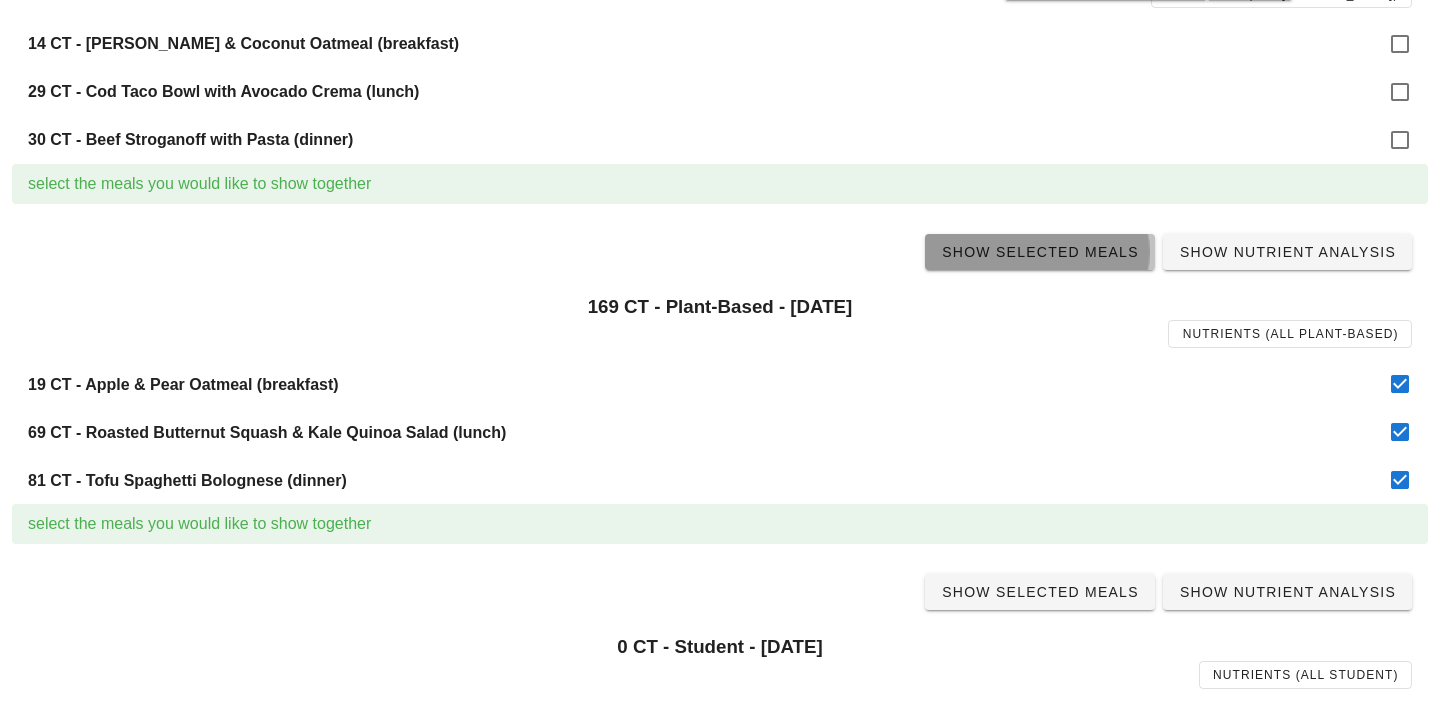 click on "Show Selected Meals" at bounding box center [1040, 252] 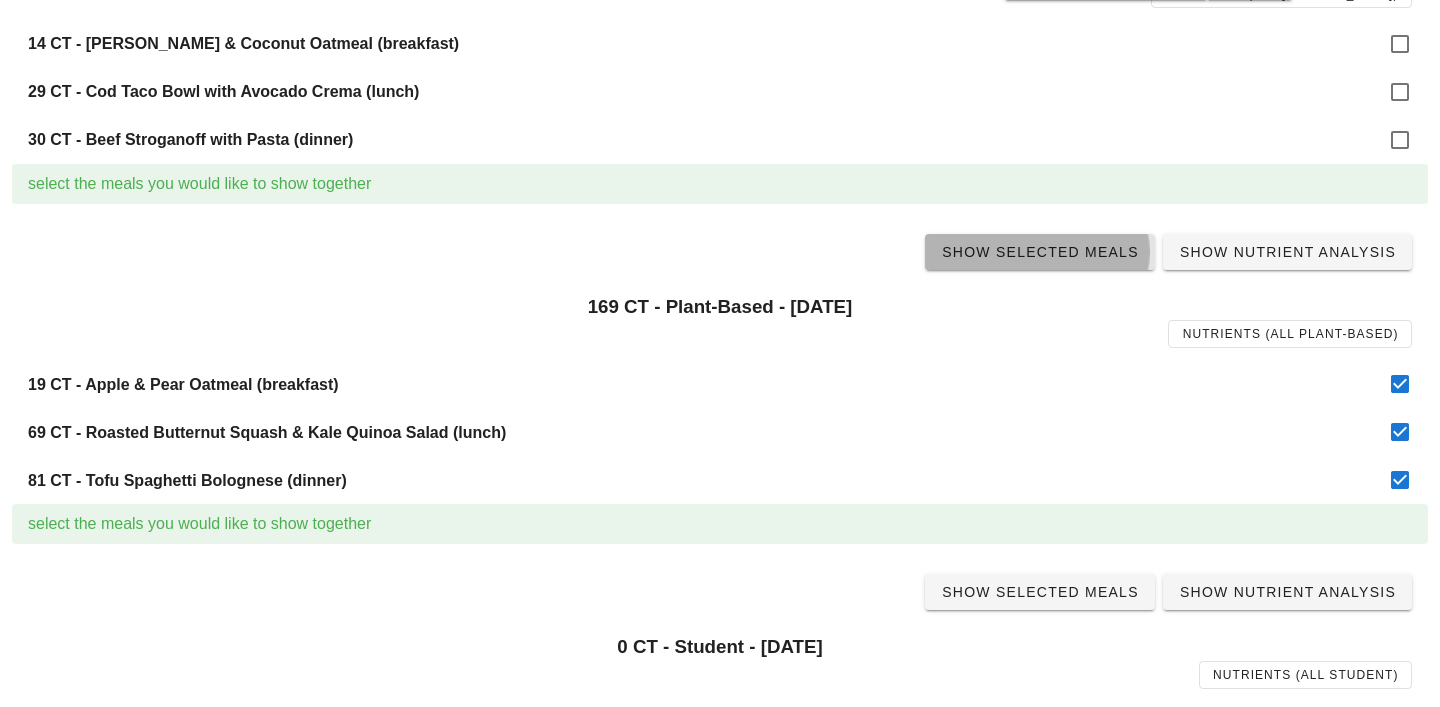 scroll, scrollTop: 0, scrollLeft: 0, axis: both 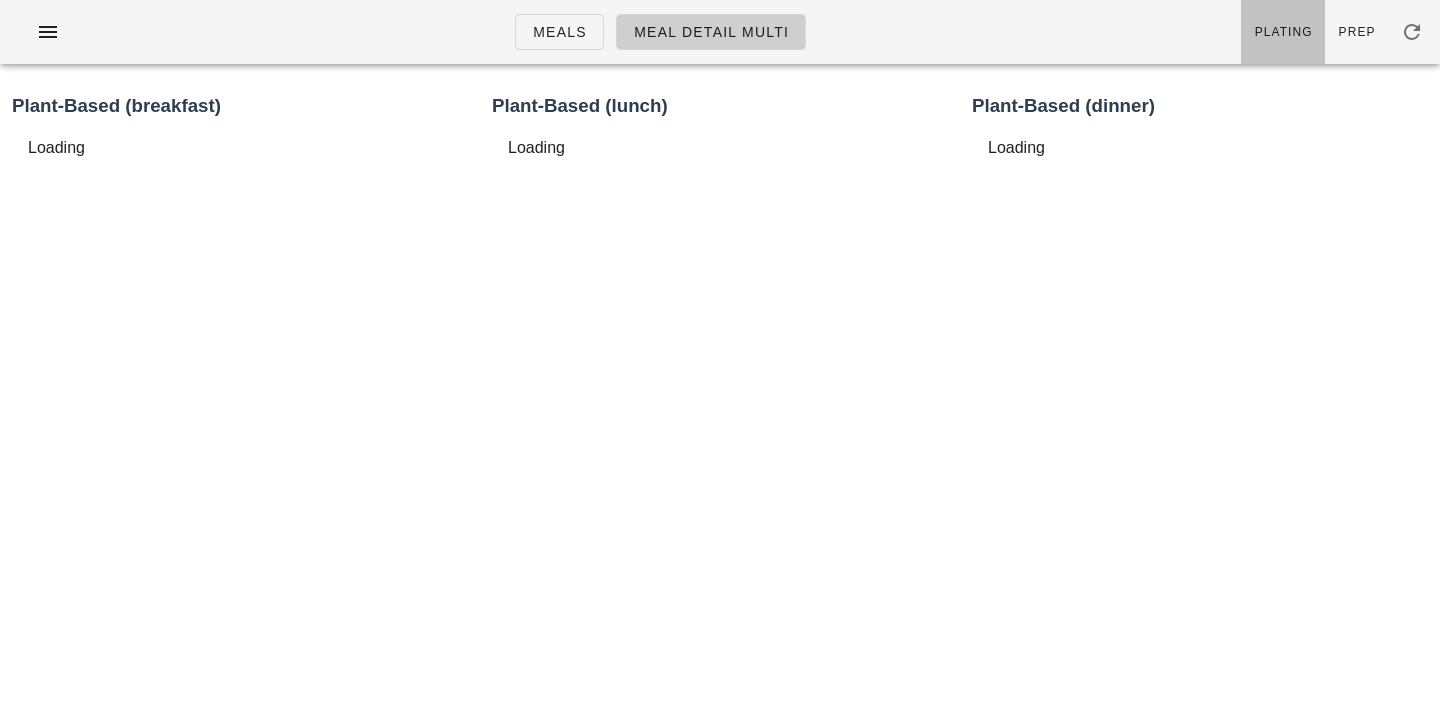 click on "Plating" at bounding box center (1283, 32) 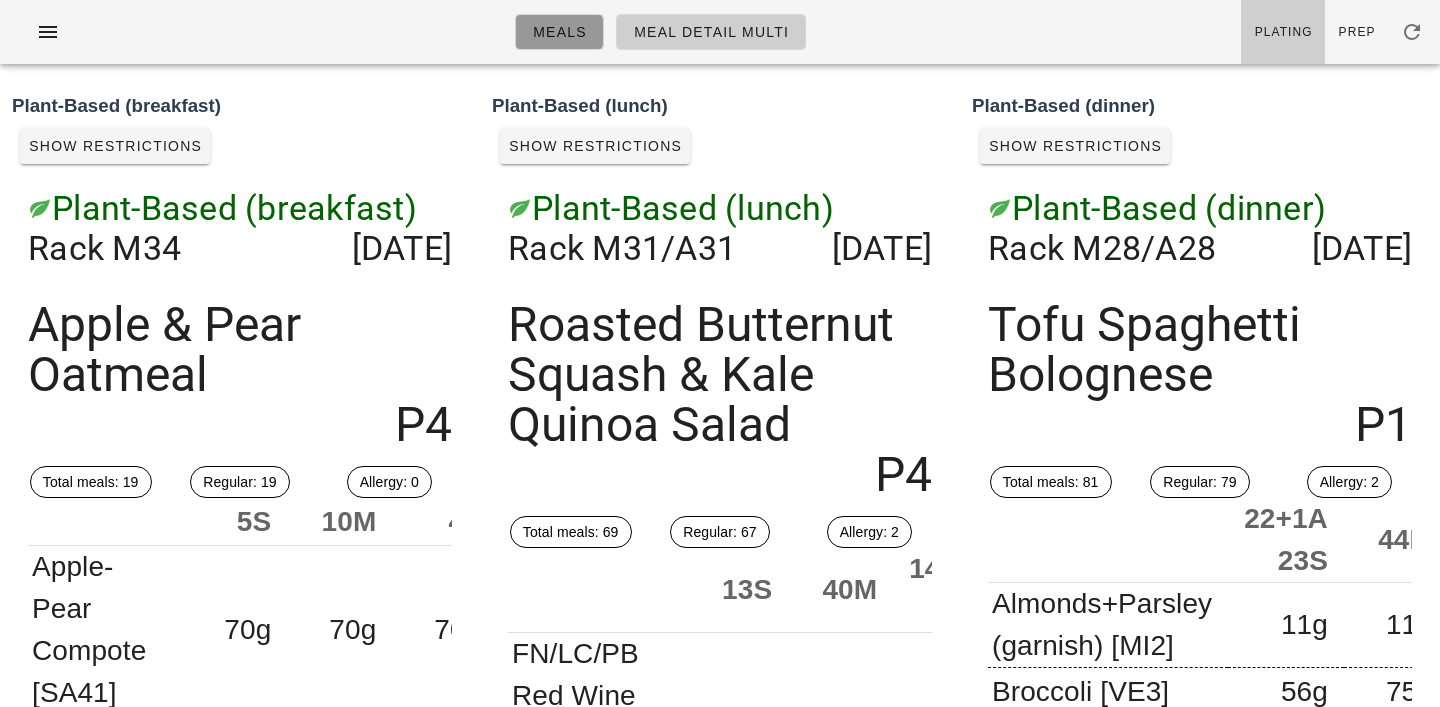 click on "Meals" at bounding box center (559, 32) 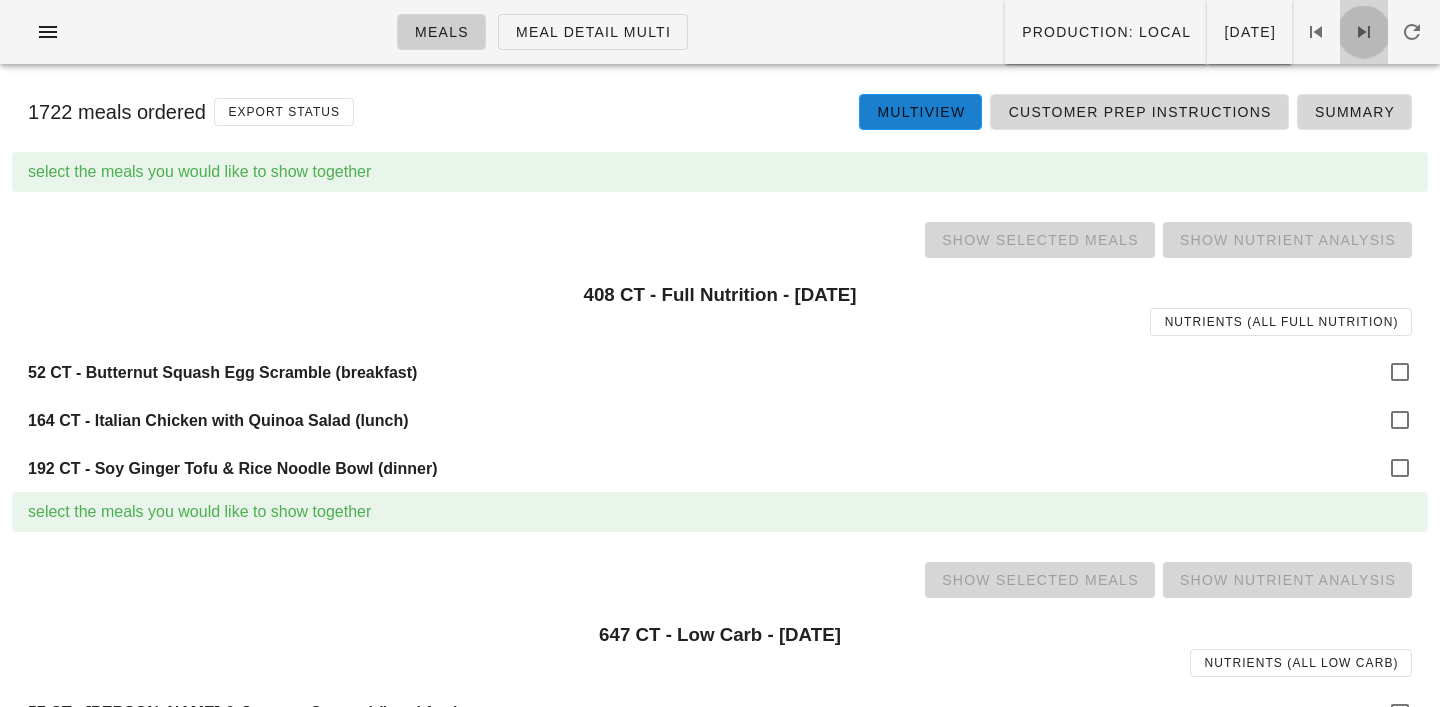 click at bounding box center [1364, 32] 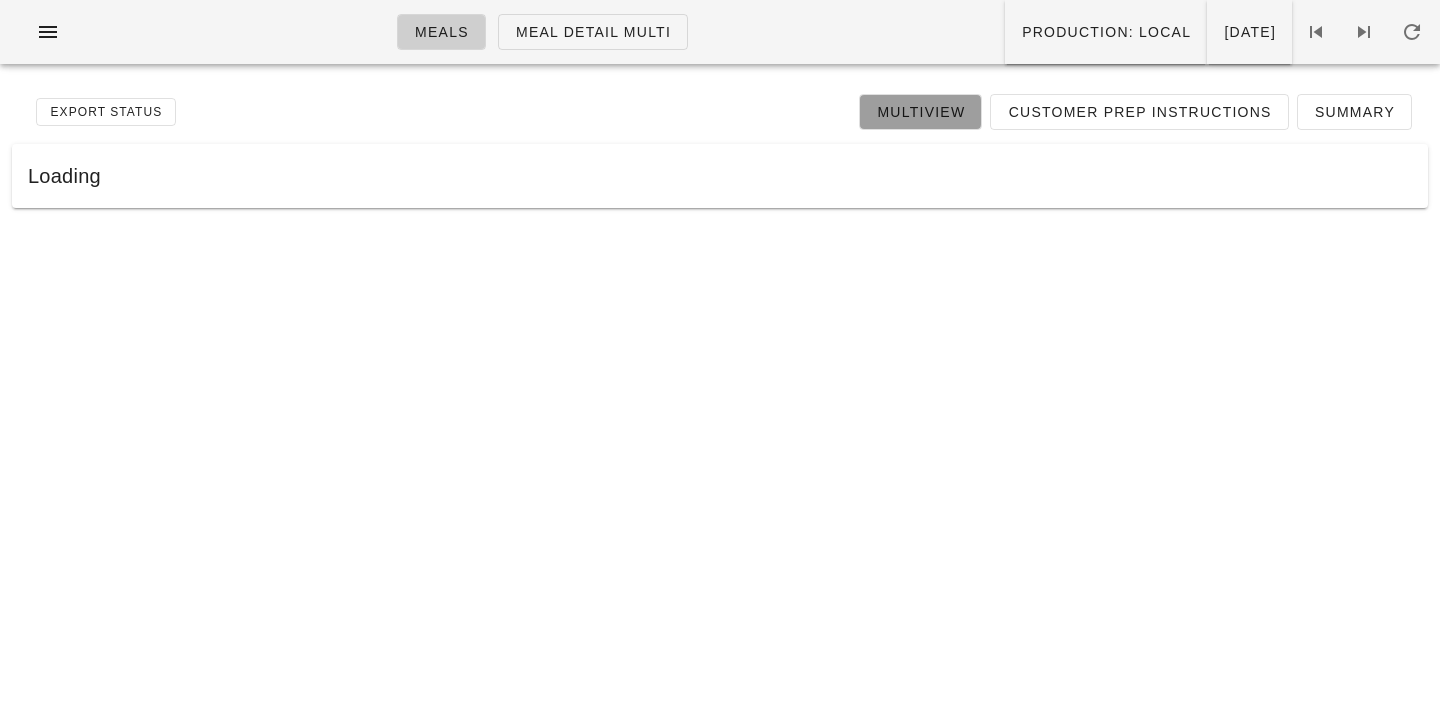 click on "Multiview" at bounding box center (920, 112) 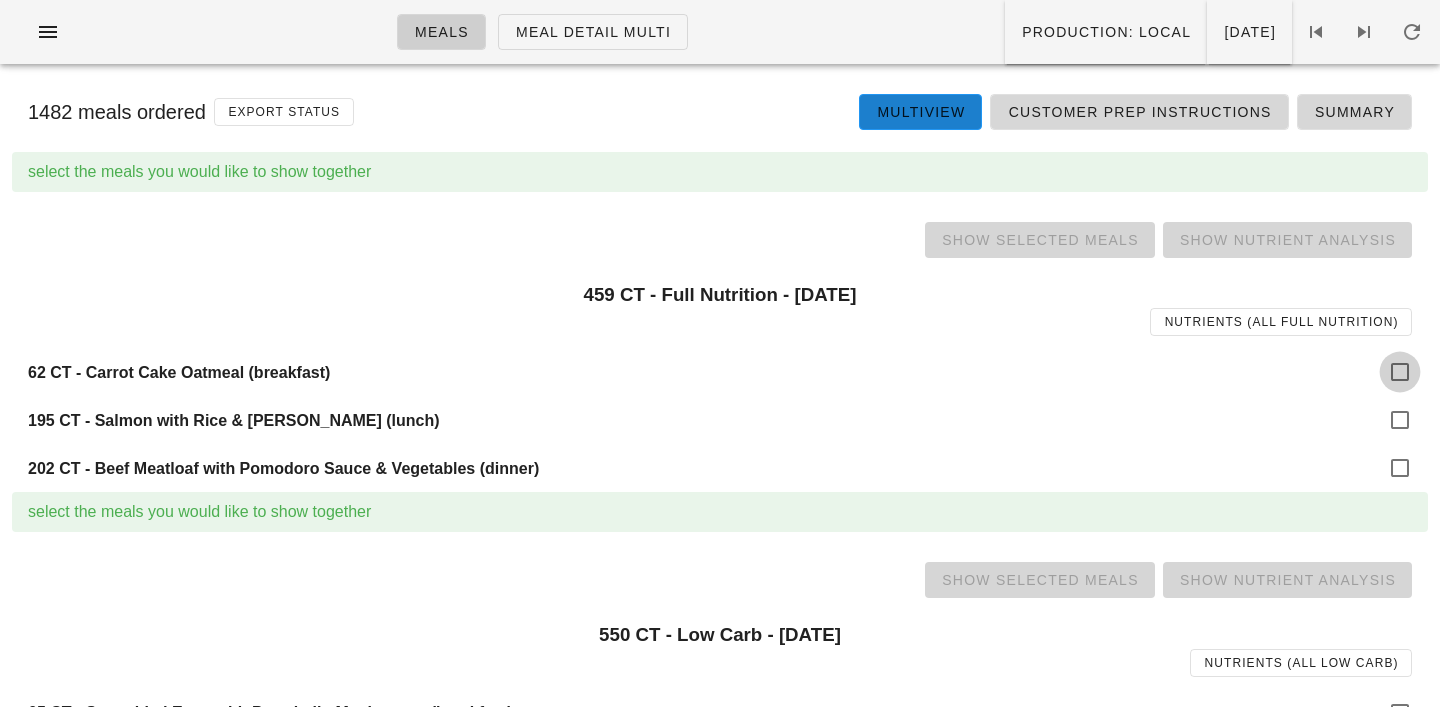 click at bounding box center [1400, 372] 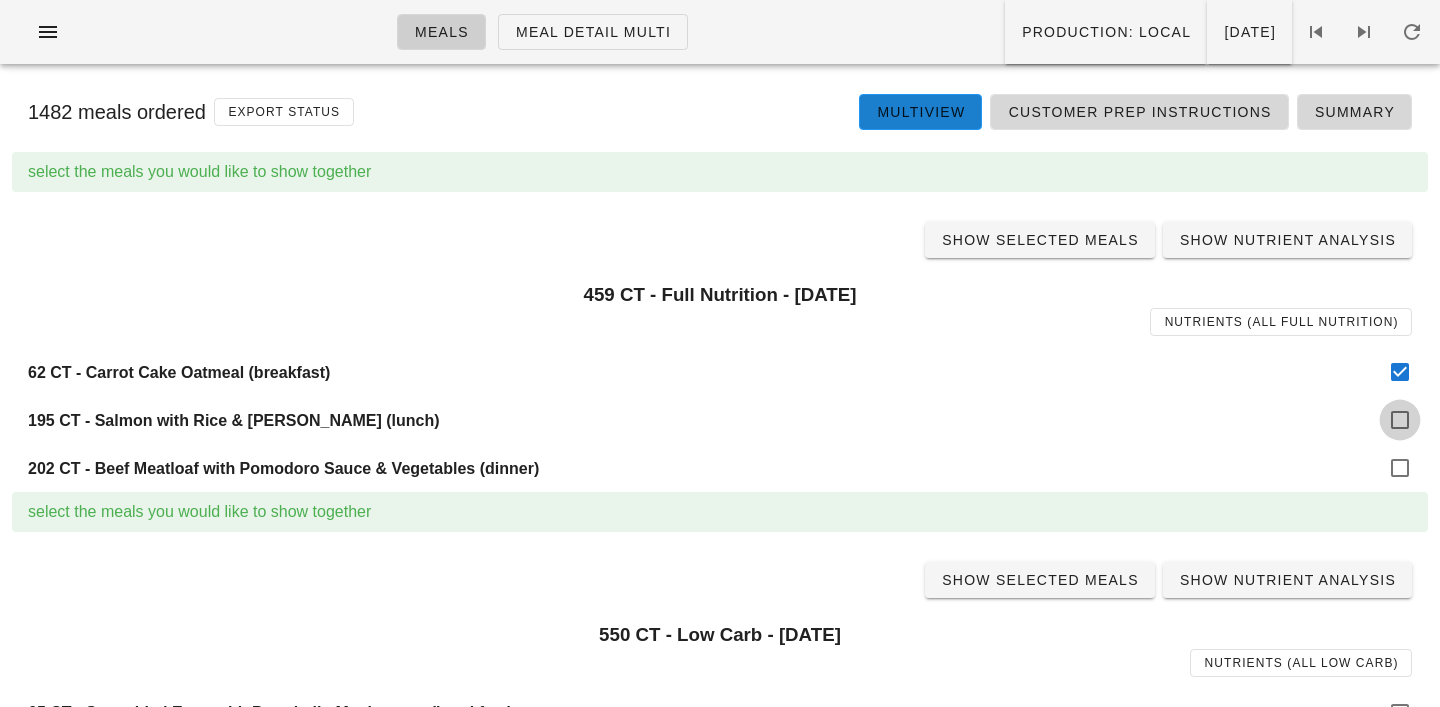 click at bounding box center [1400, 420] 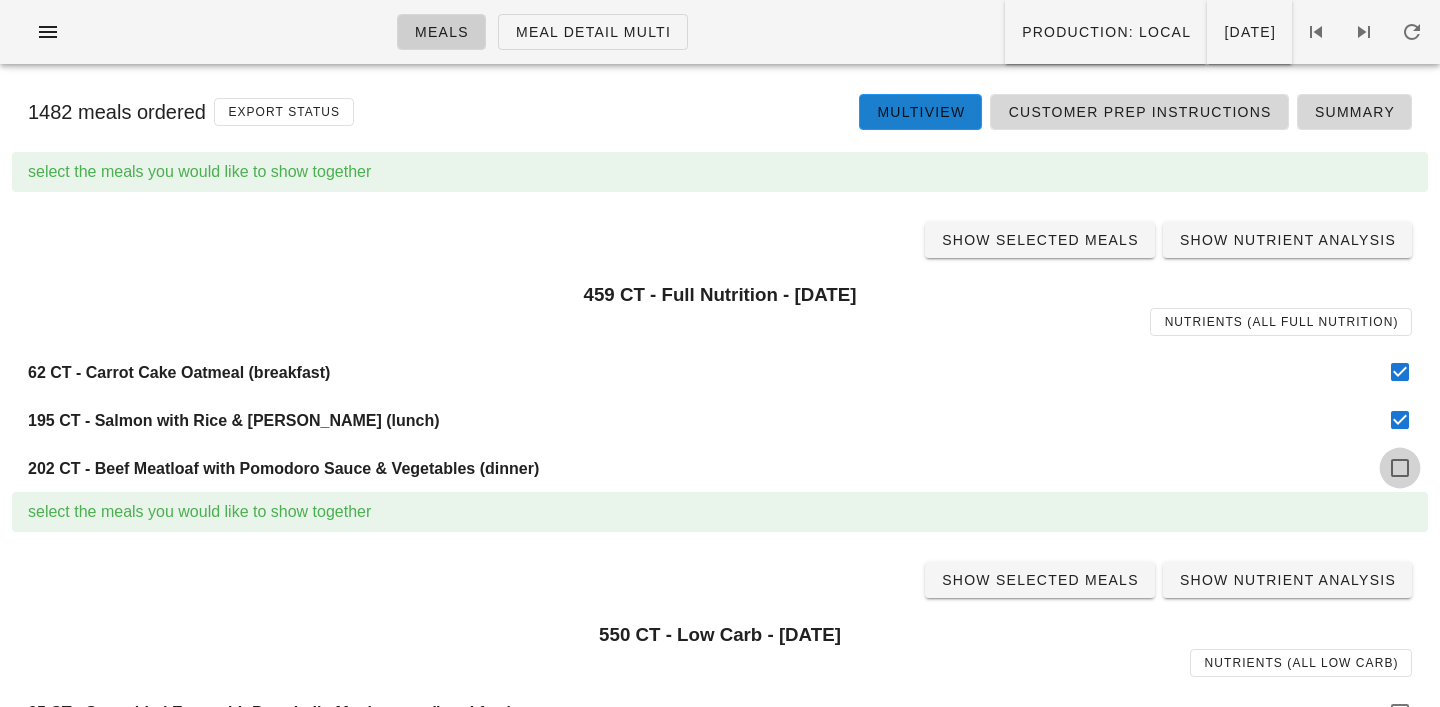 click at bounding box center (1400, 468) 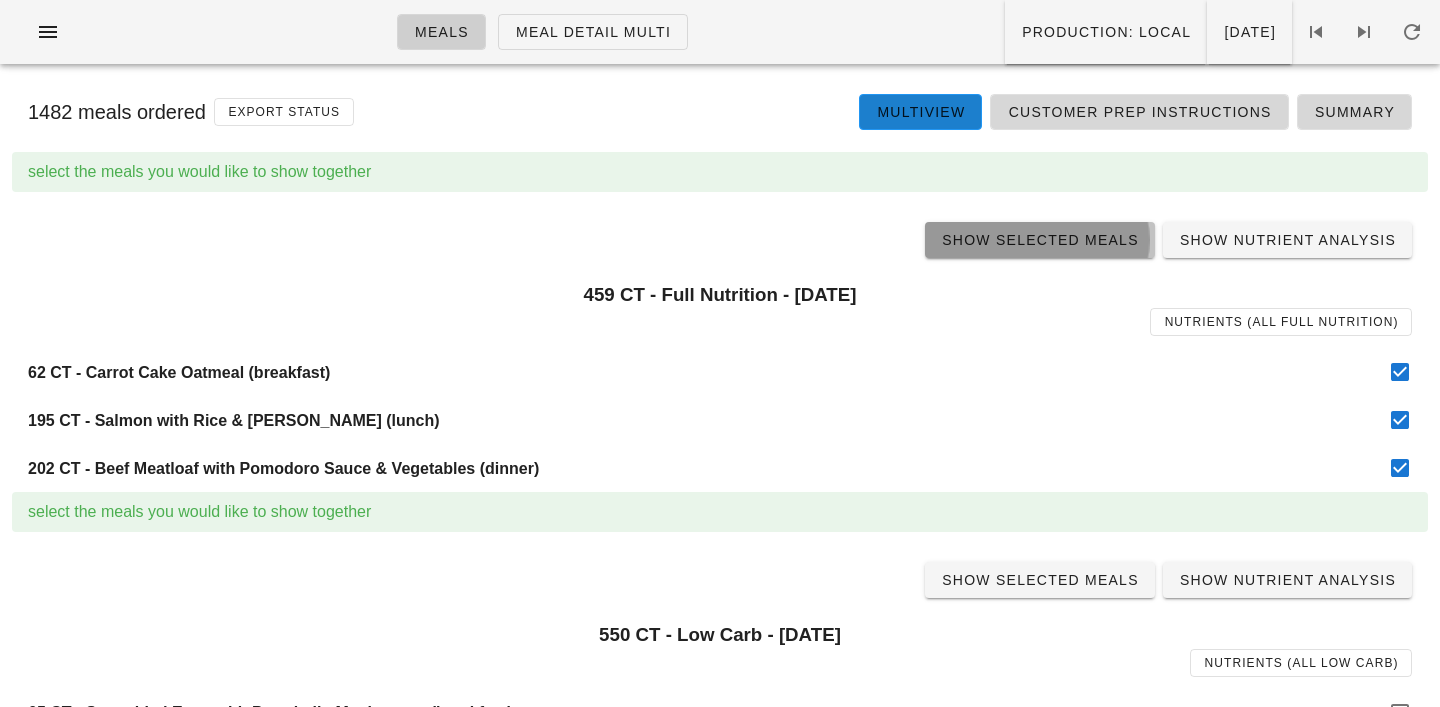 click on "Show Selected Meals" at bounding box center (1040, 240) 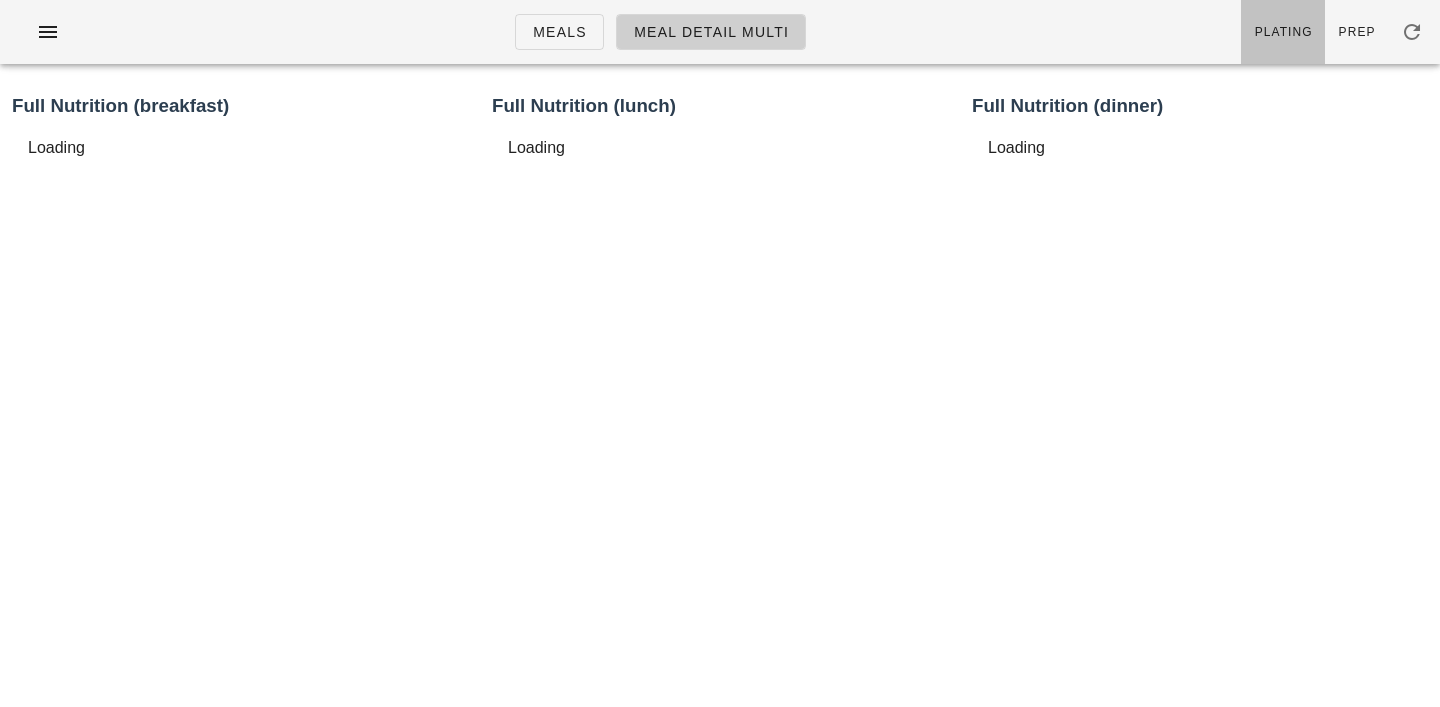 click on "Plating" at bounding box center (1283, 32) 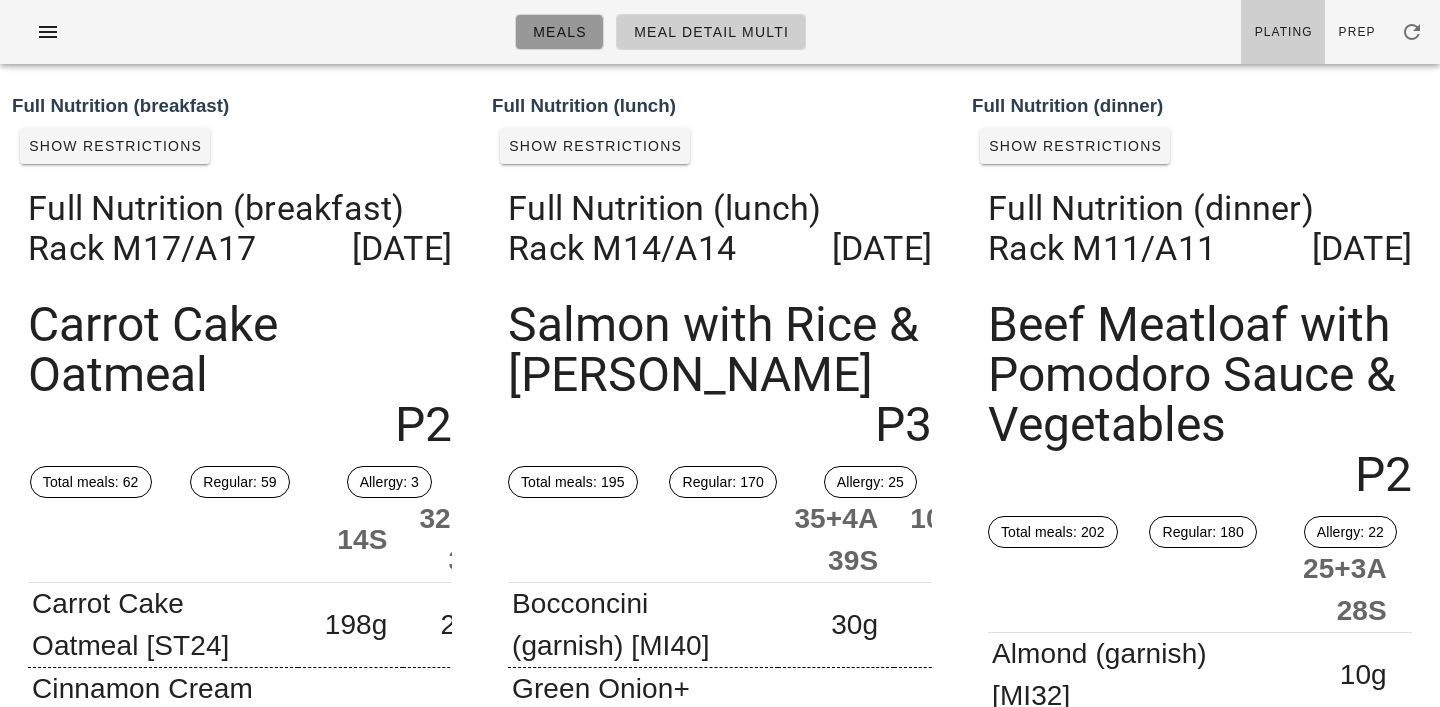 click on "Meals" at bounding box center [559, 32] 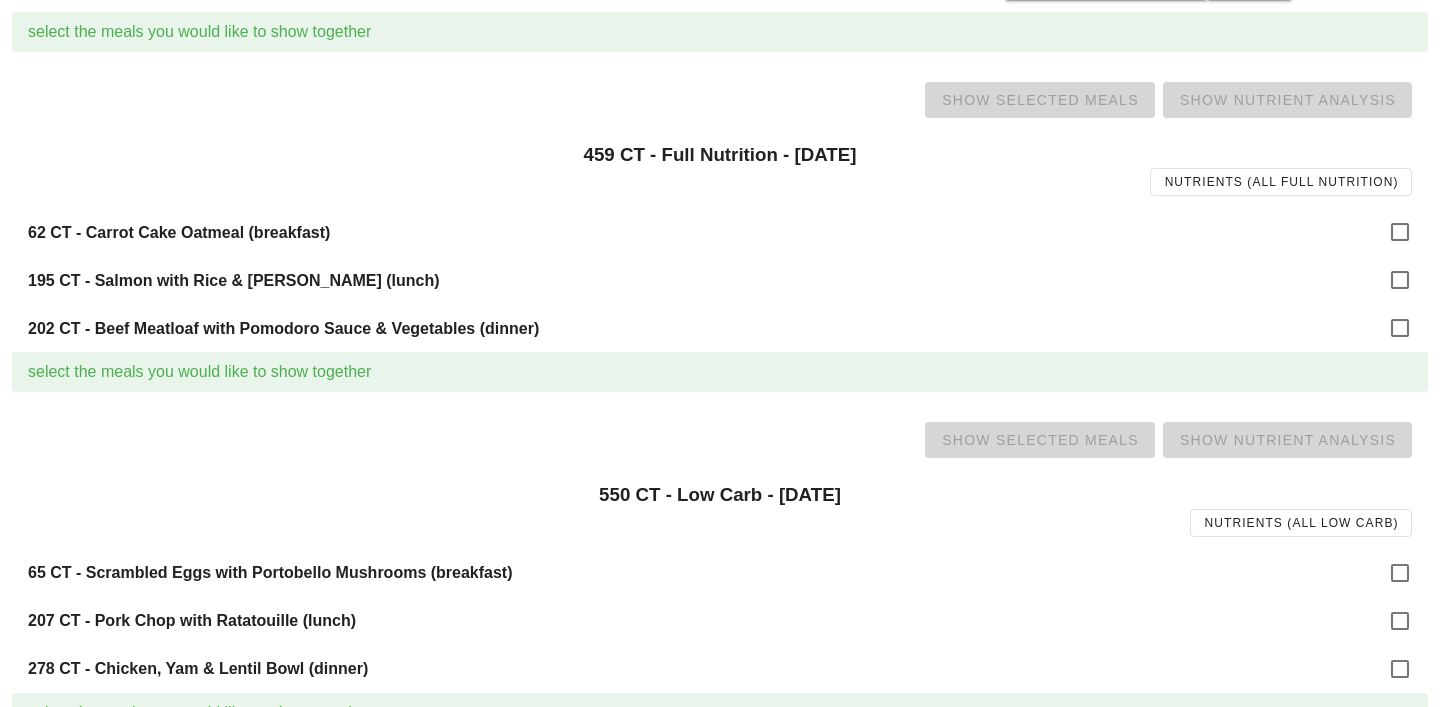 scroll, scrollTop: 261, scrollLeft: 0, axis: vertical 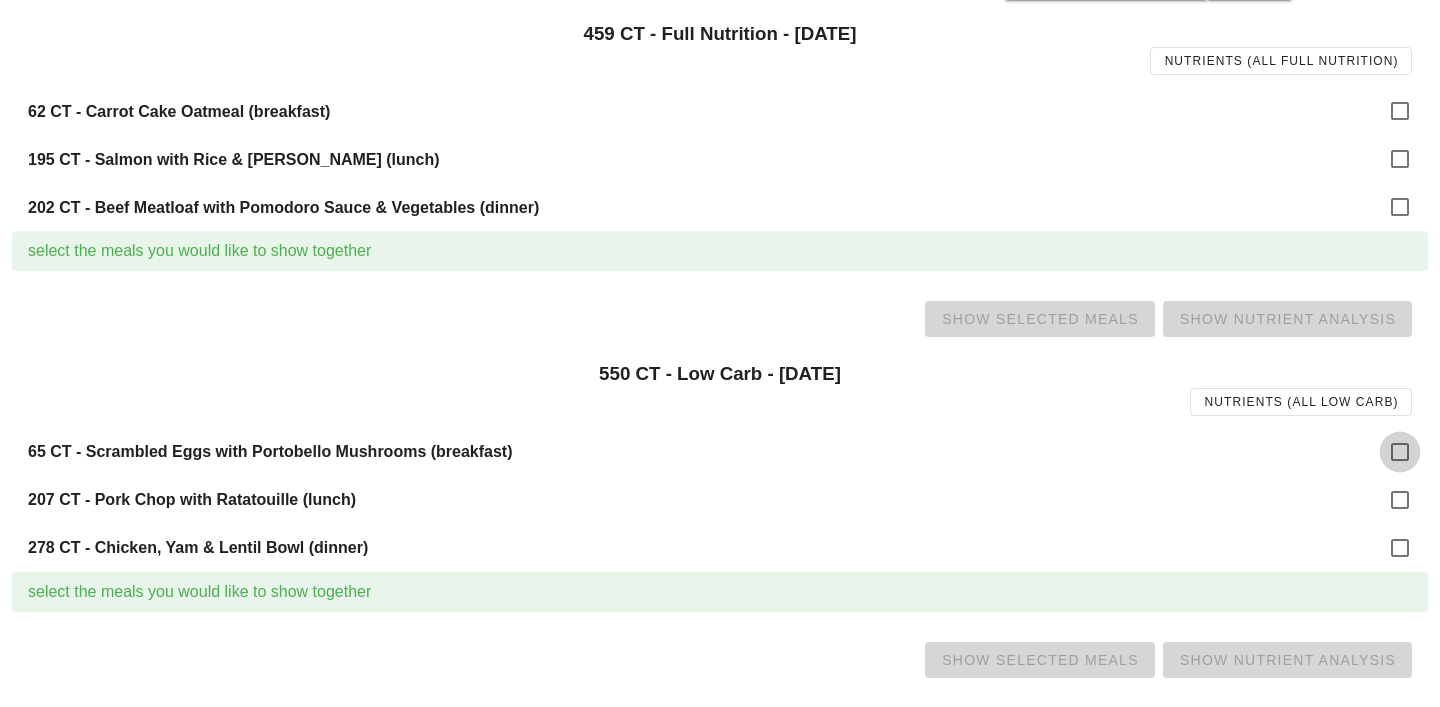 click at bounding box center (1400, 452) 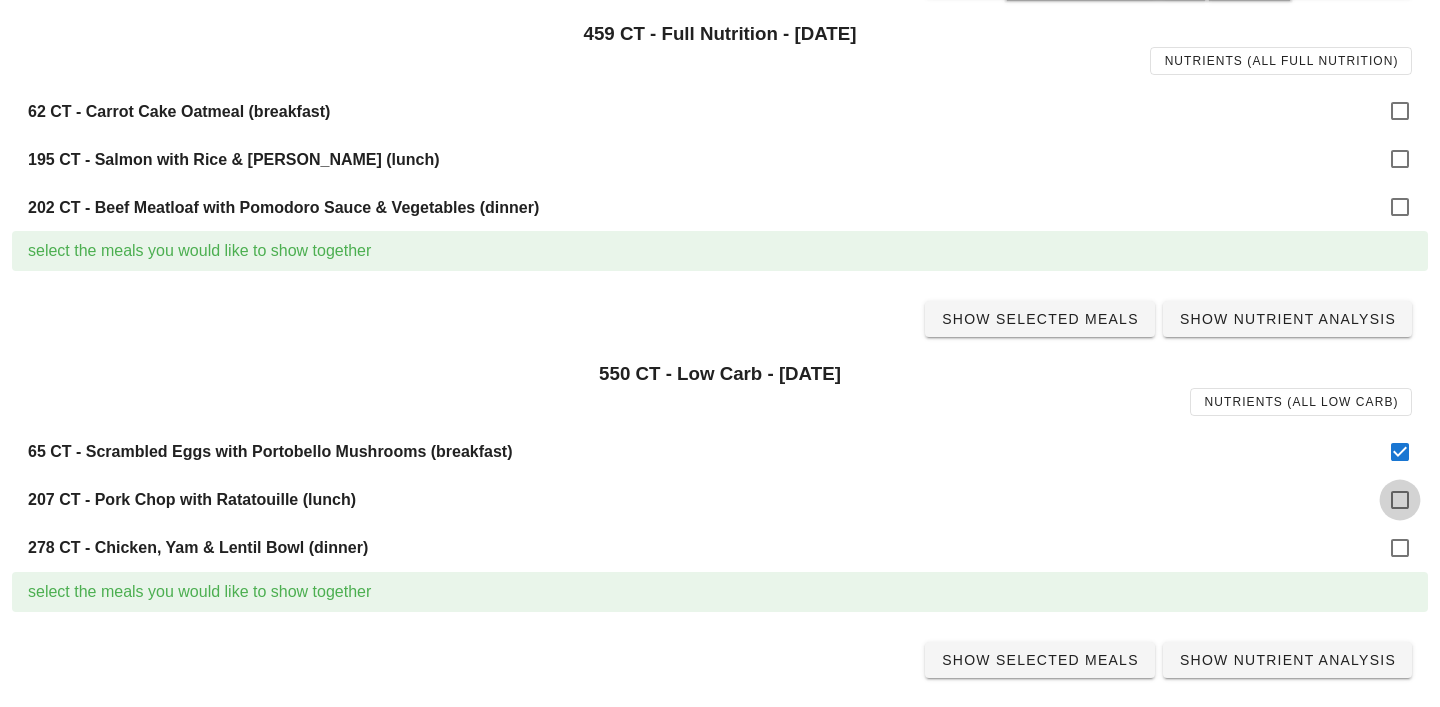 click at bounding box center [1400, 500] 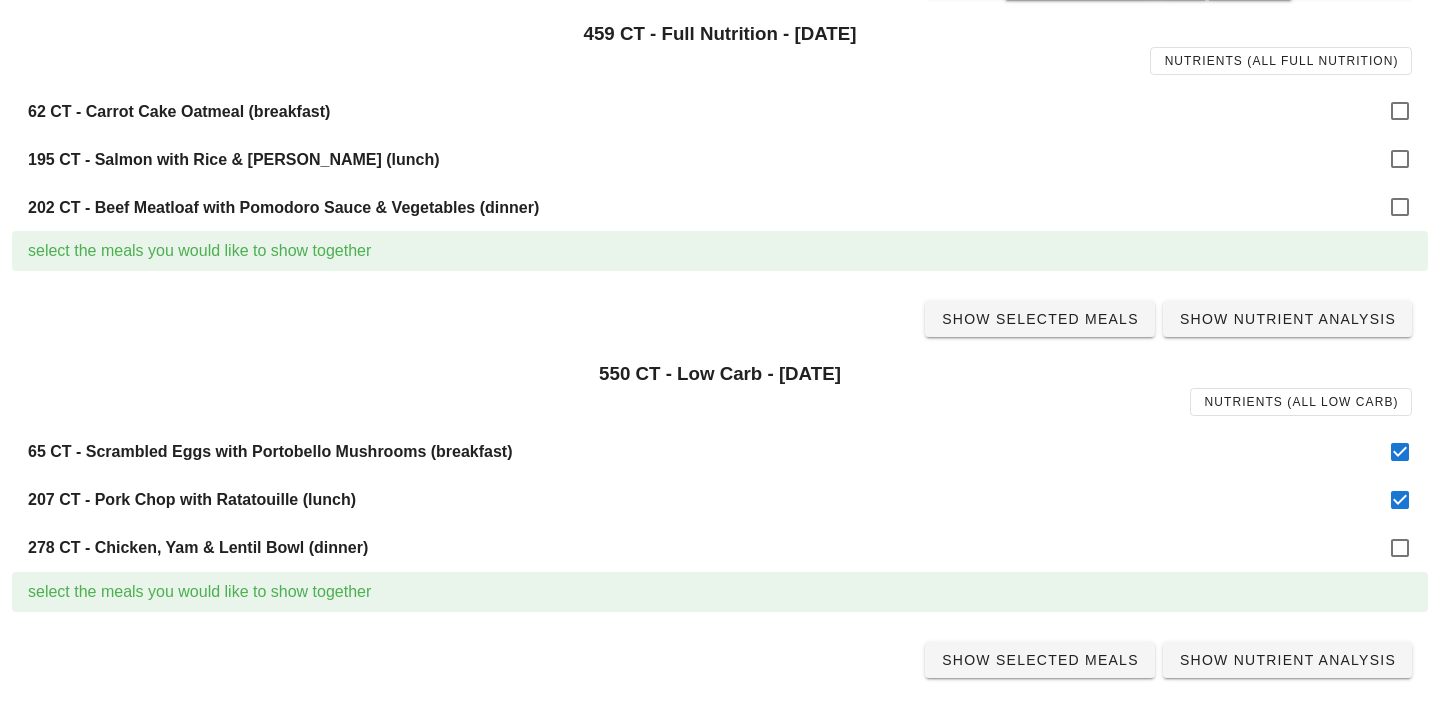 click on "278 CT - Chicken, Yam & Lentil Bowl (dinner)" at bounding box center [720, 548] 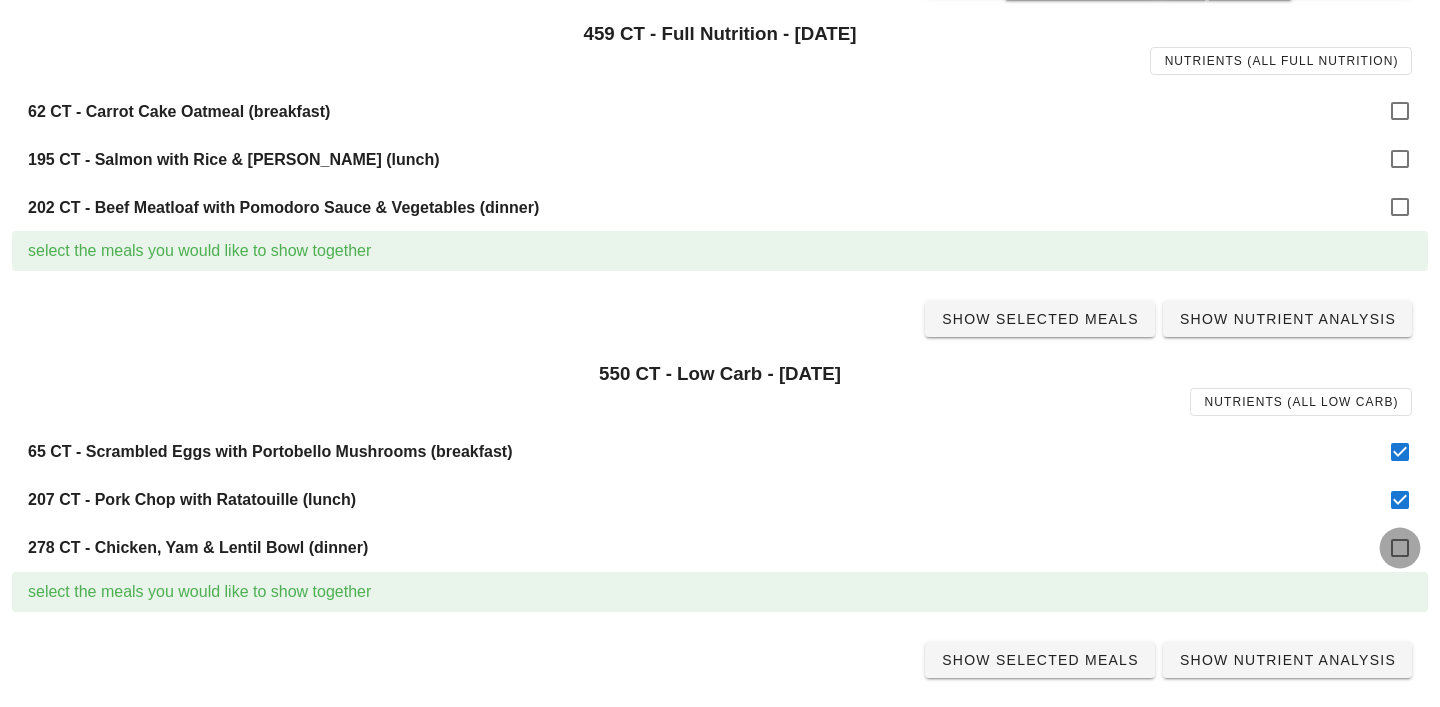 click at bounding box center [1400, 548] 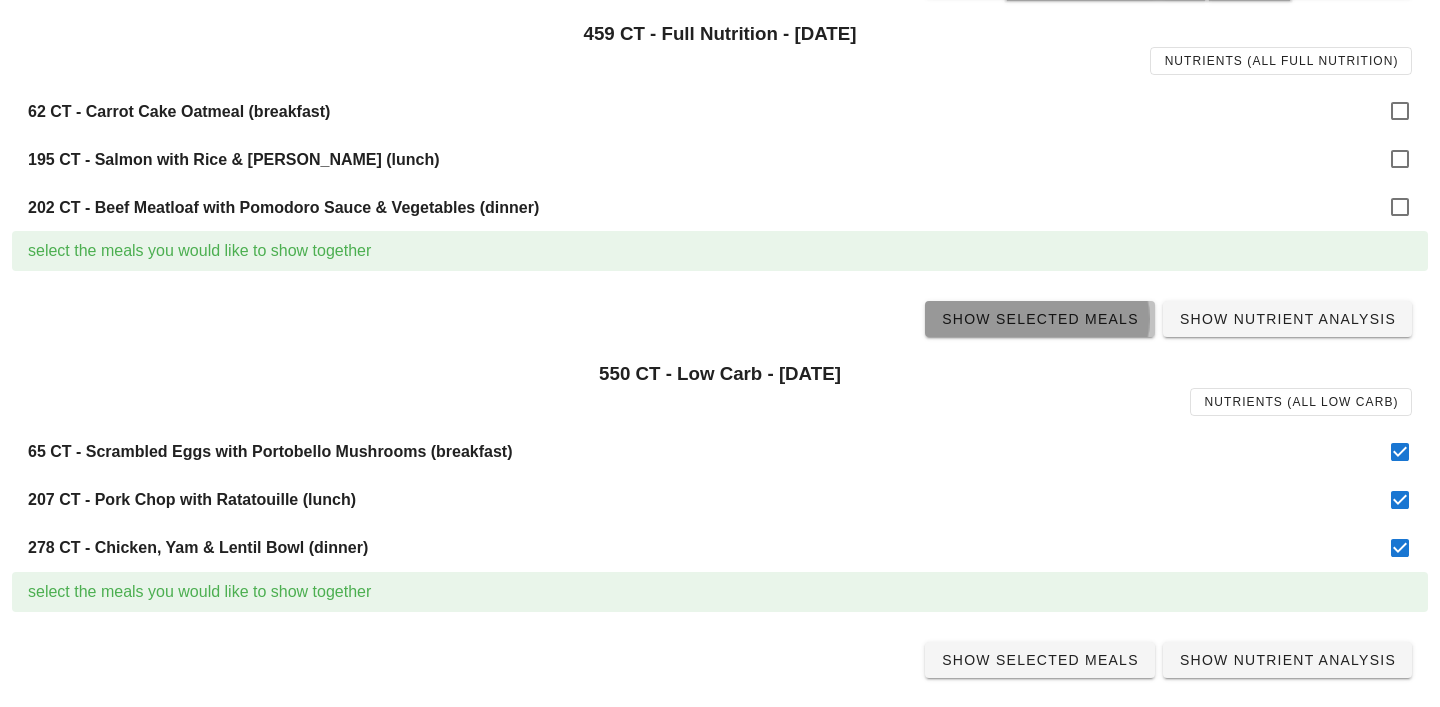 click on "Show Selected Meals" at bounding box center (1040, 319) 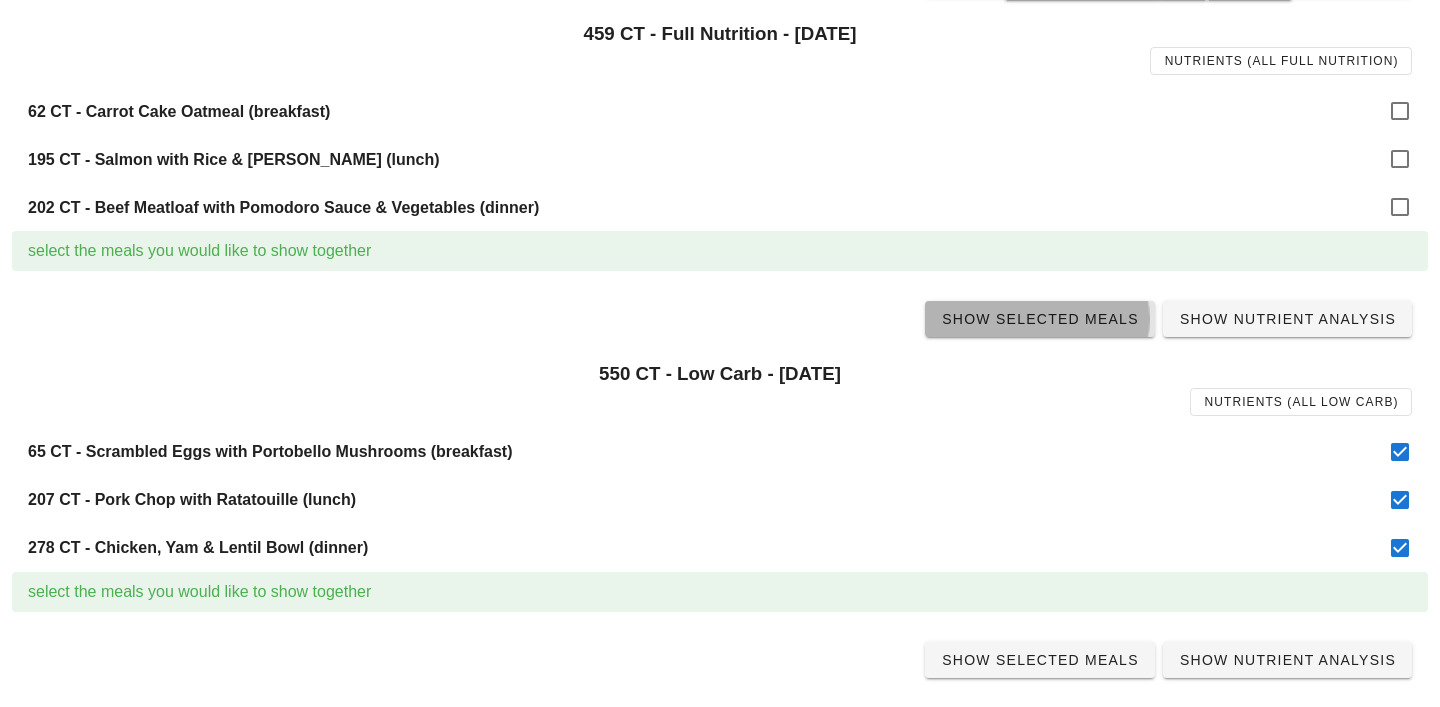 scroll, scrollTop: 0, scrollLeft: 0, axis: both 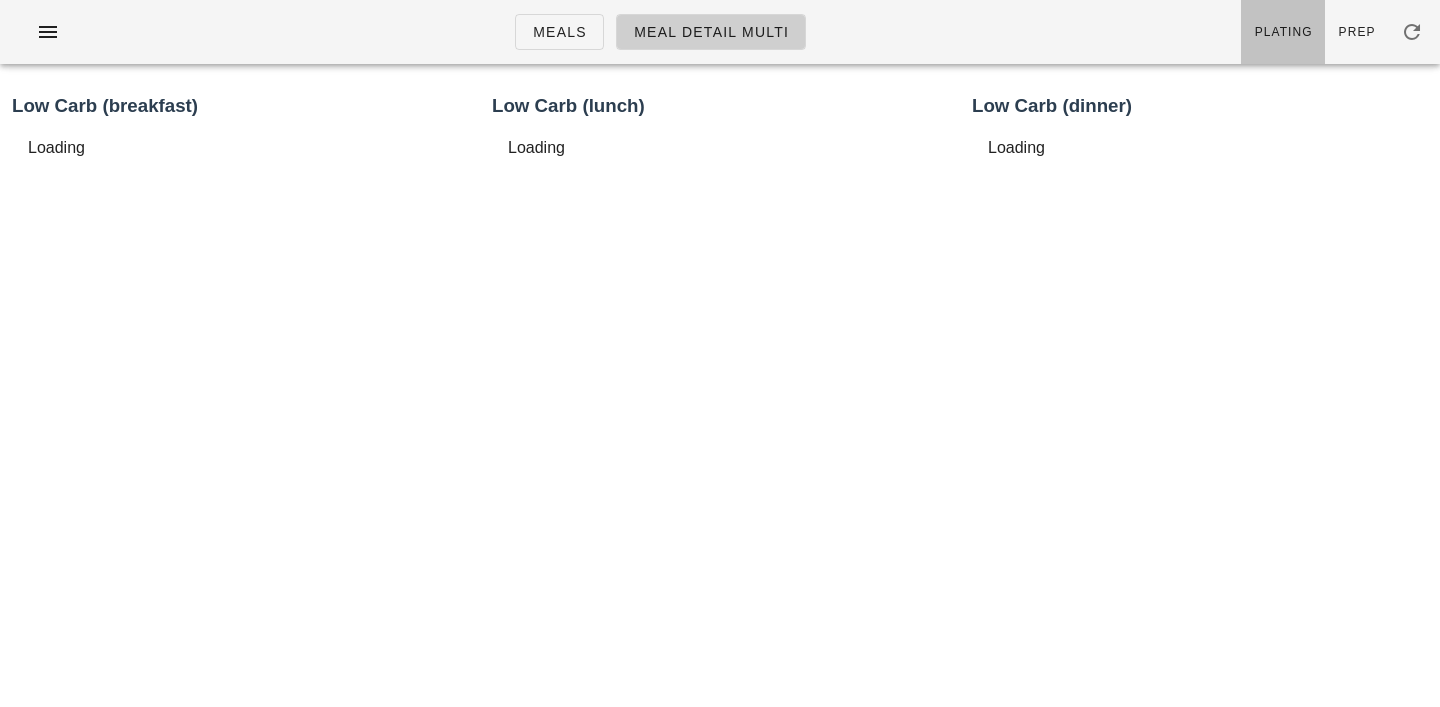 click on "Plating" at bounding box center (1283, 32) 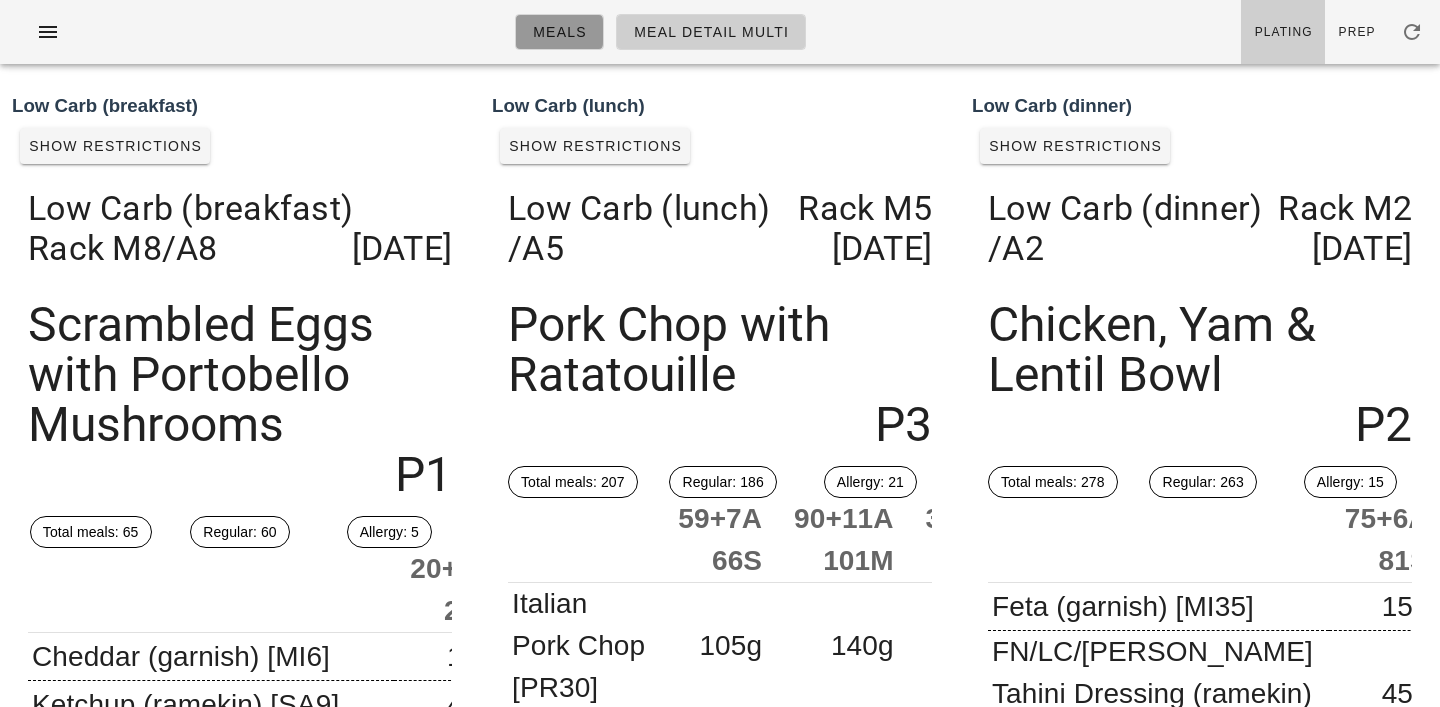 click on "Meals" at bounding box center [559, 32] 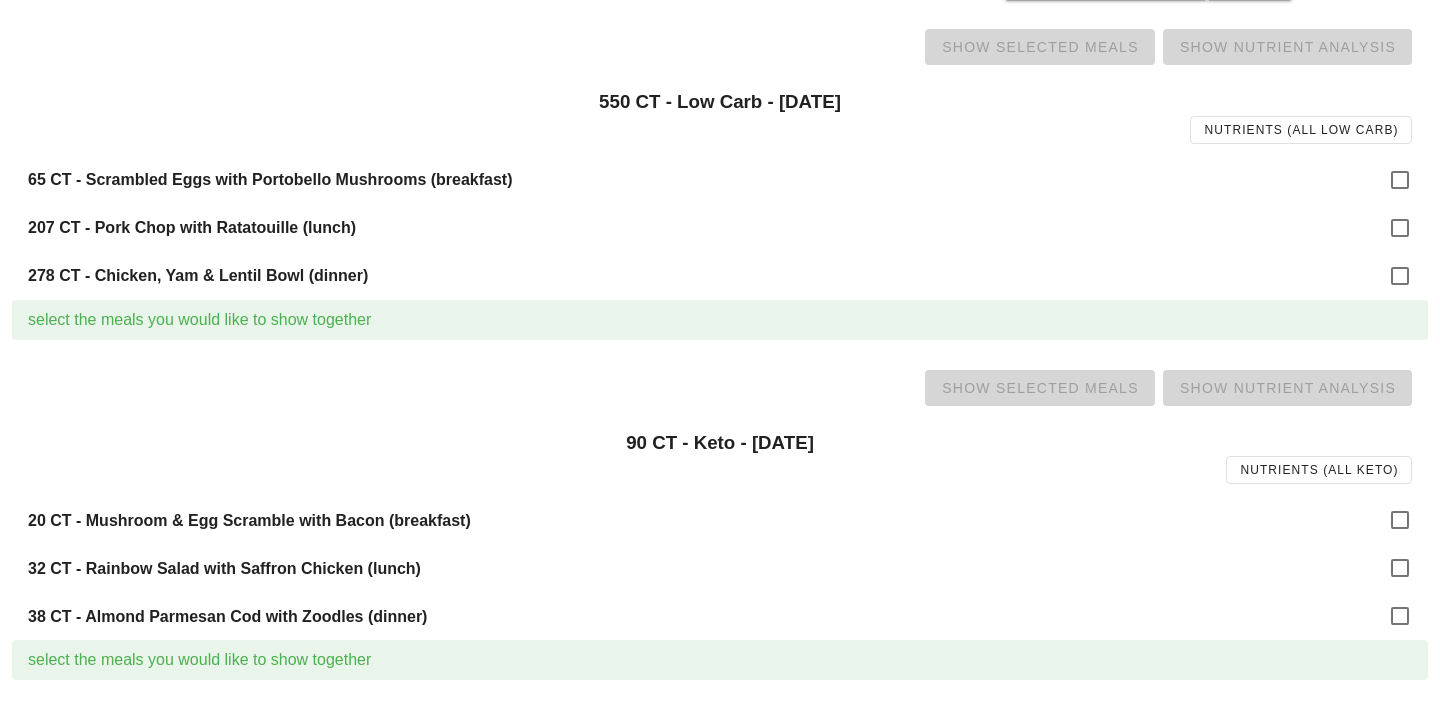 scroll, scrollTop: 558, scrollLeft: 0, axis: vertical 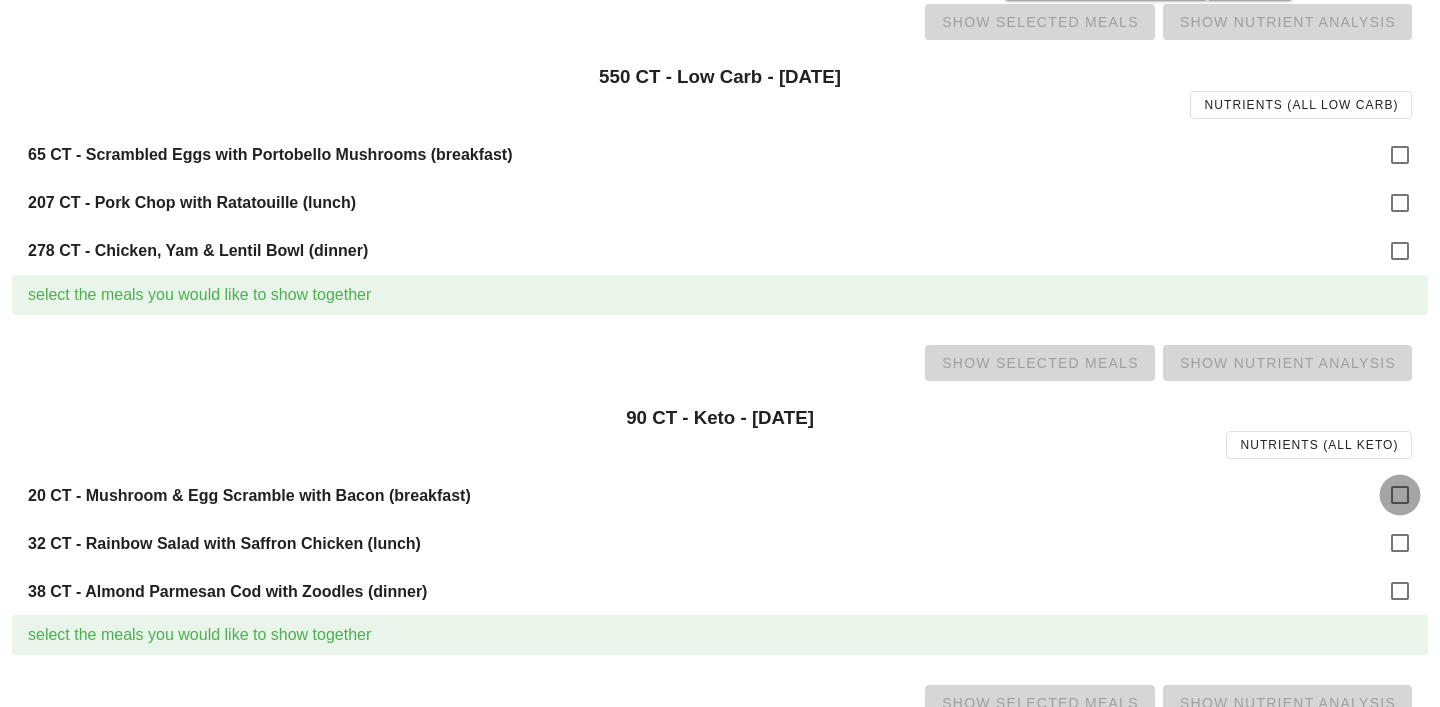 click at bounding box center [1400, 495] 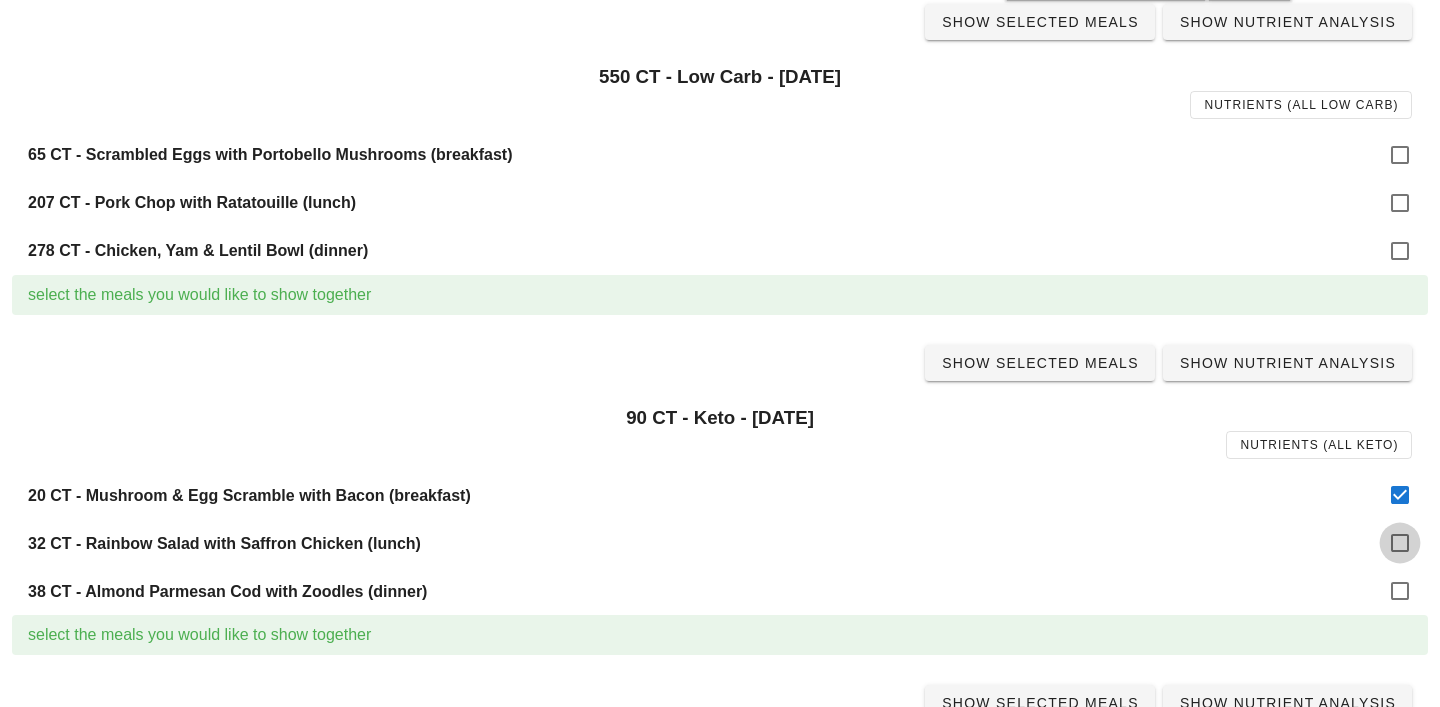 click at bounding box center (1400, 543) 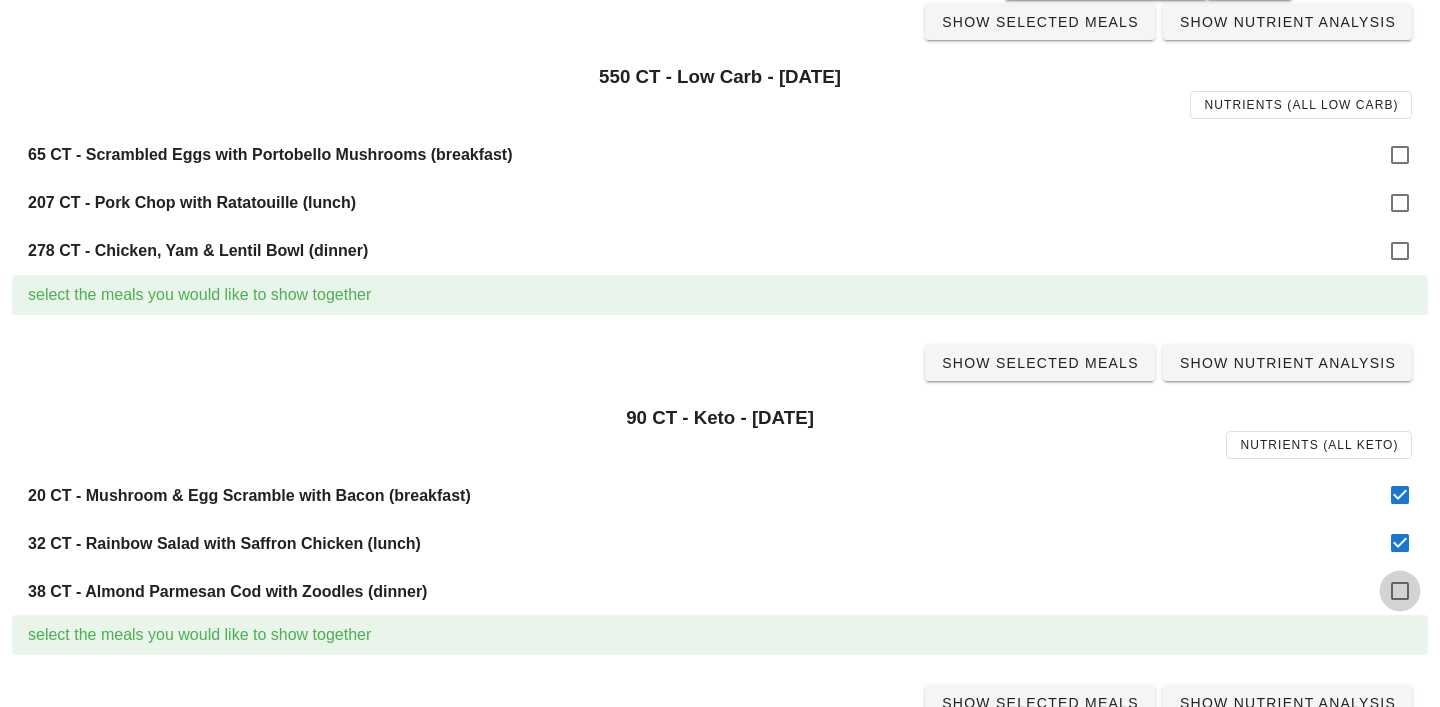 click at bounding box center [1400, 591] 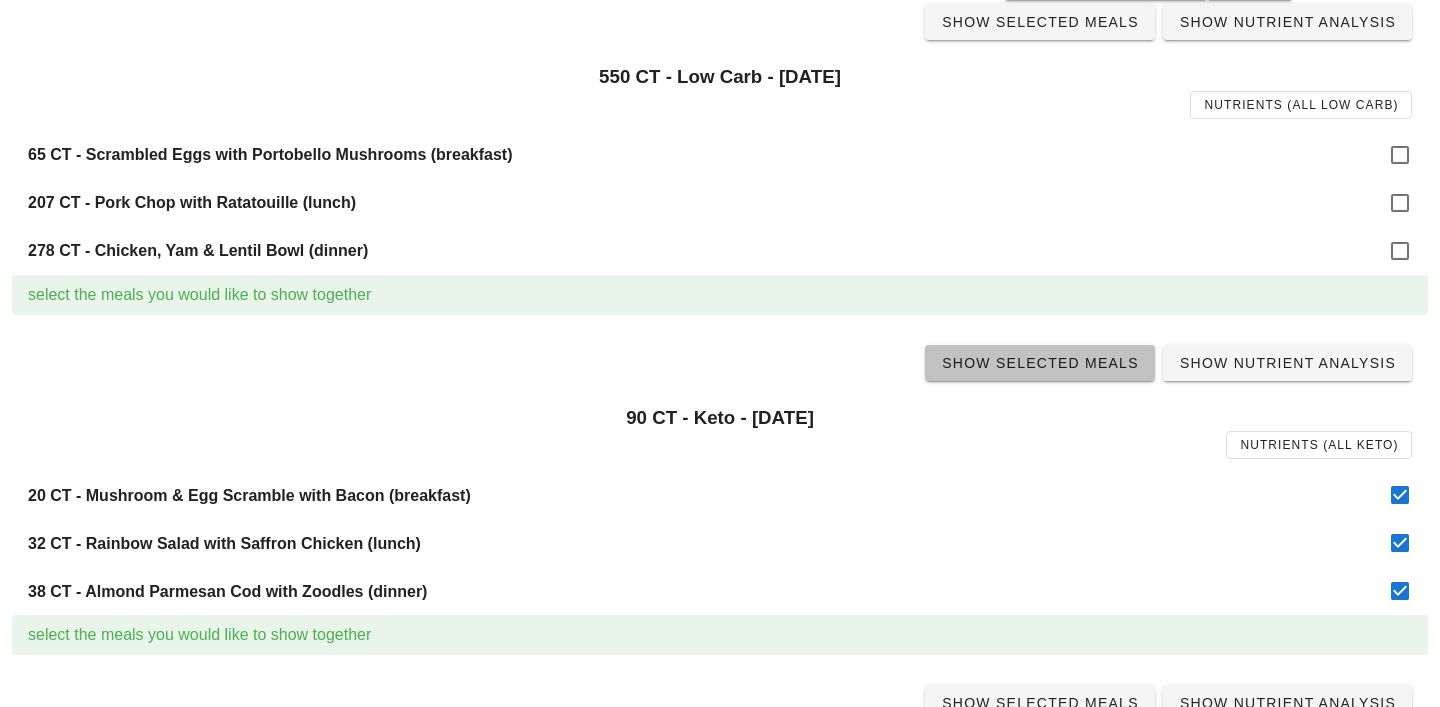 click on "Show Selected Meals" at bounding box center (1040, 363) 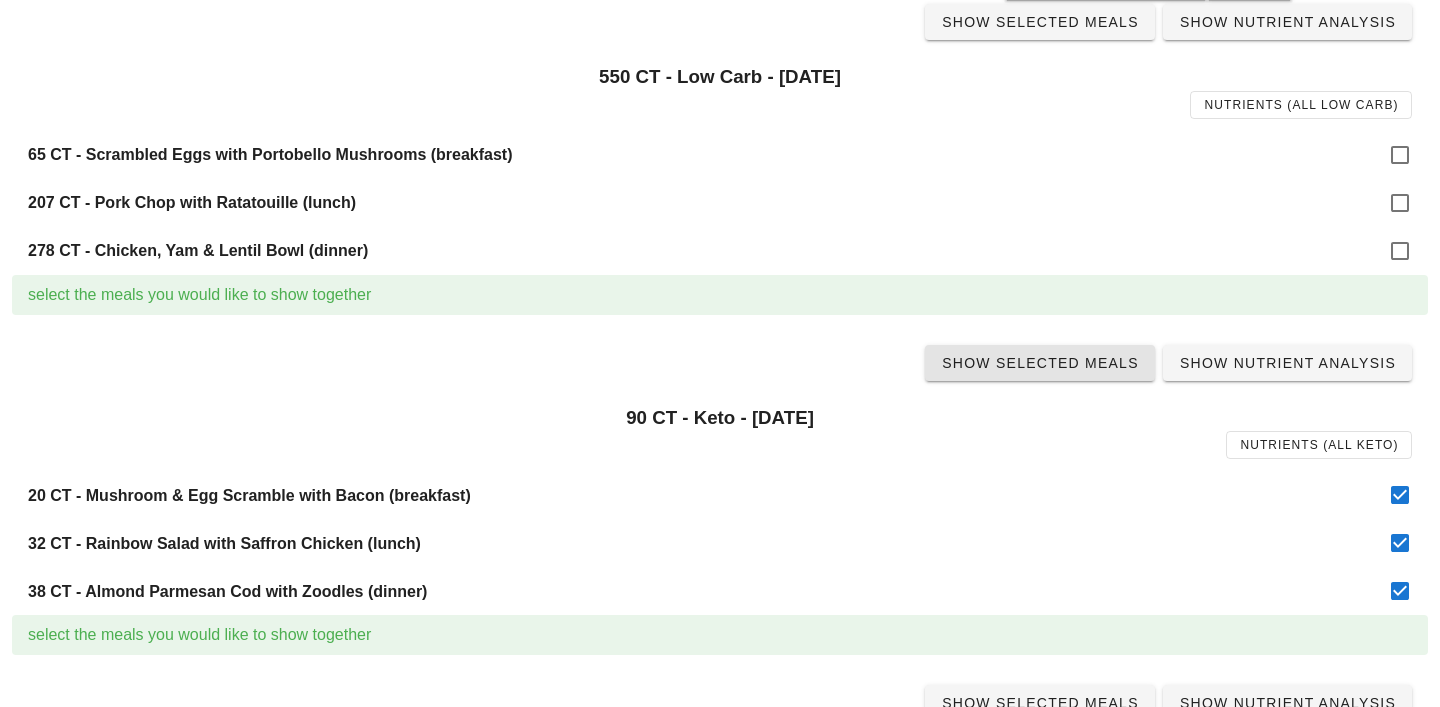 scroll, scrollTop: 0, scrollLeft: 0, axis: both 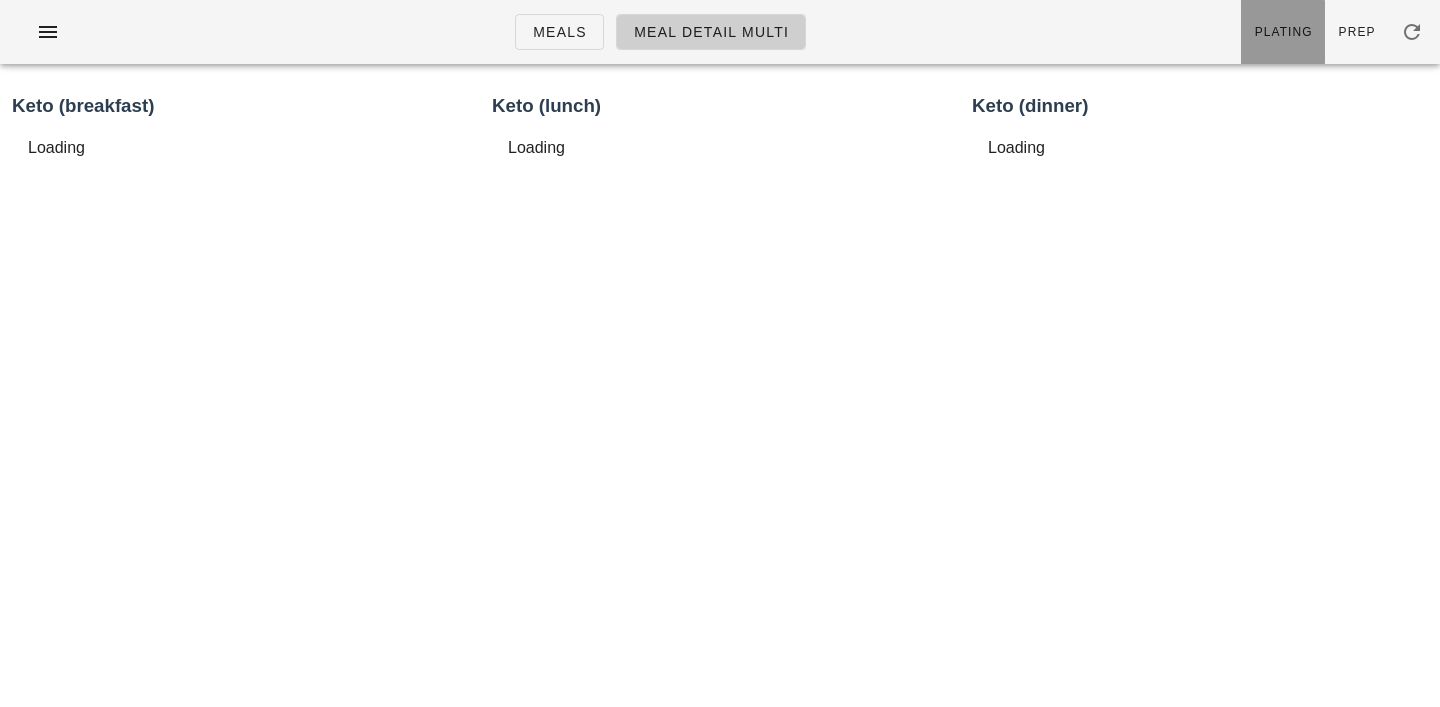 click on "Plating" at bounding box center (1283, 32) 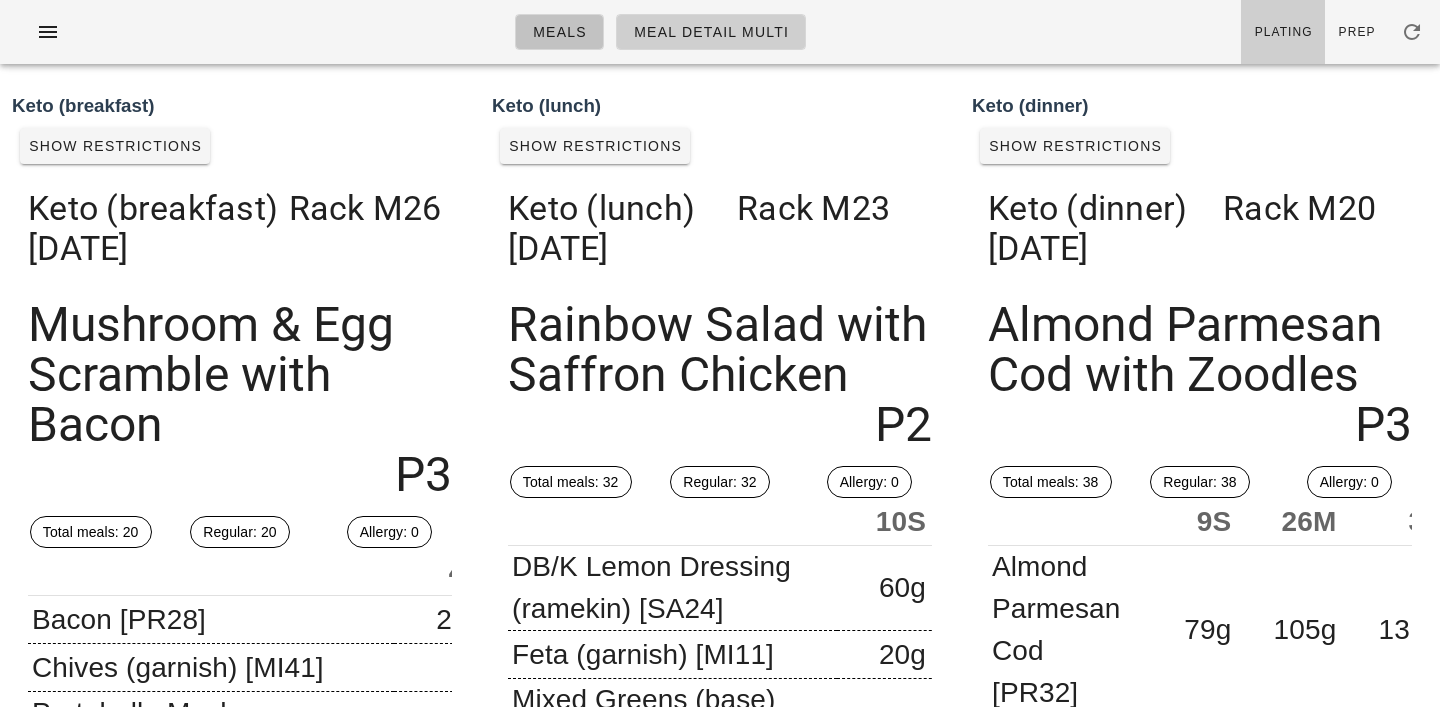 click on "Meals" at bounding box center (559, 32) 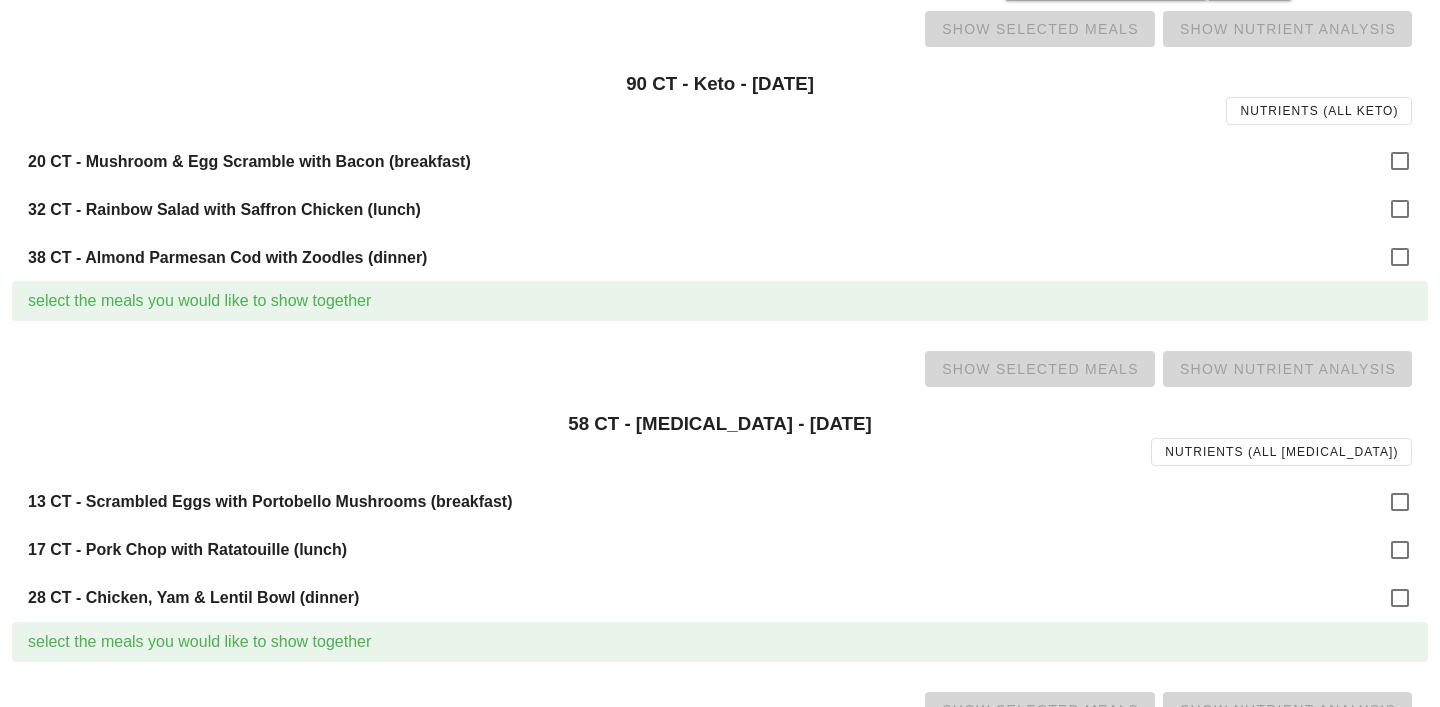 scroll, scrollTop: 975, scrollLeft: 0, axis: vertical 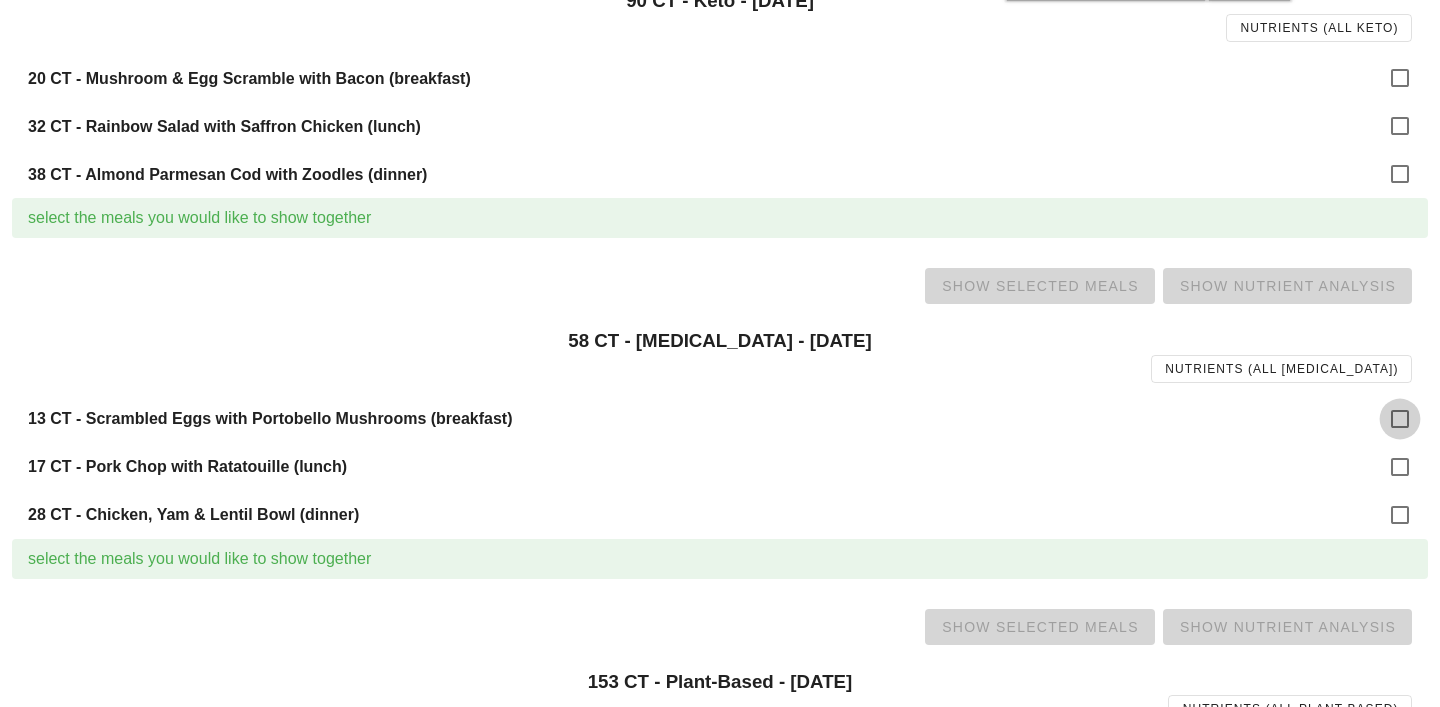 click at bounding box center [1400, 419] 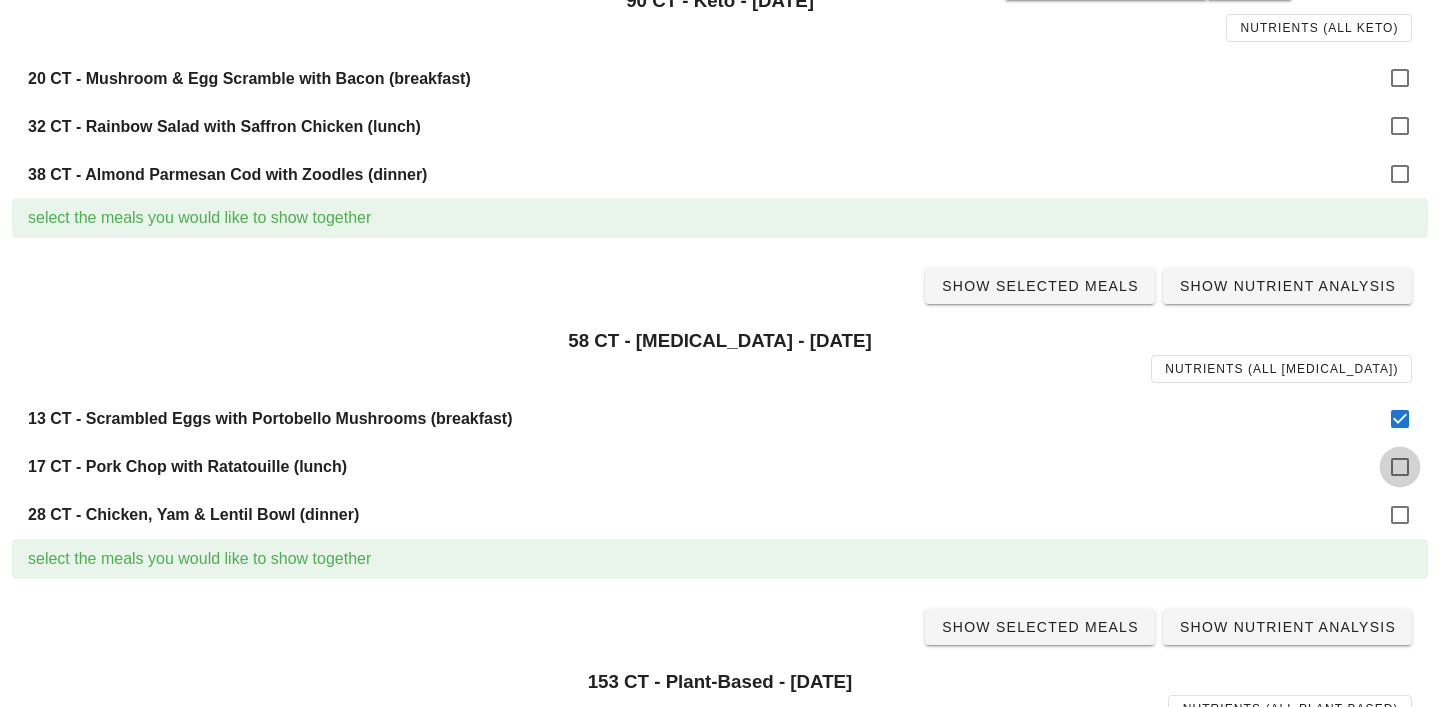 click at bounding box center [1400, 467] 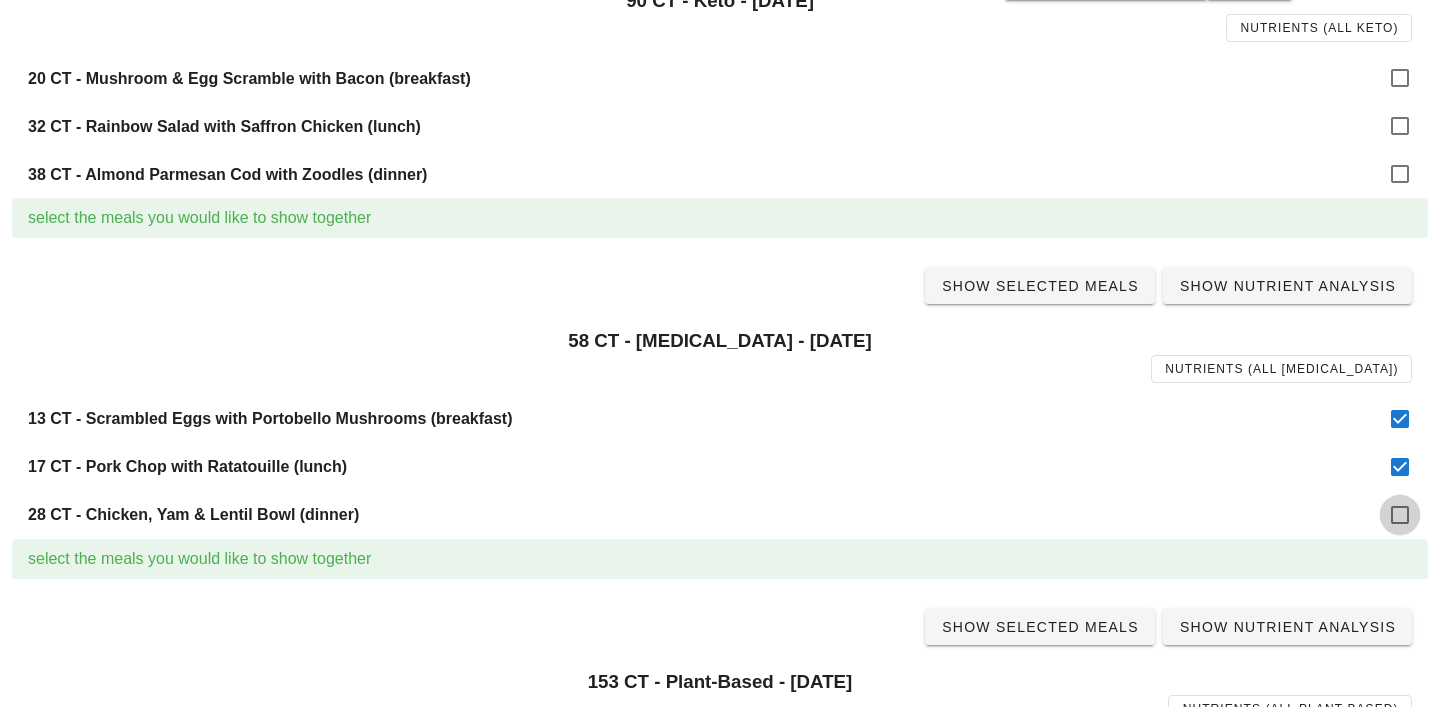 click at bounding box center (1400, 515) 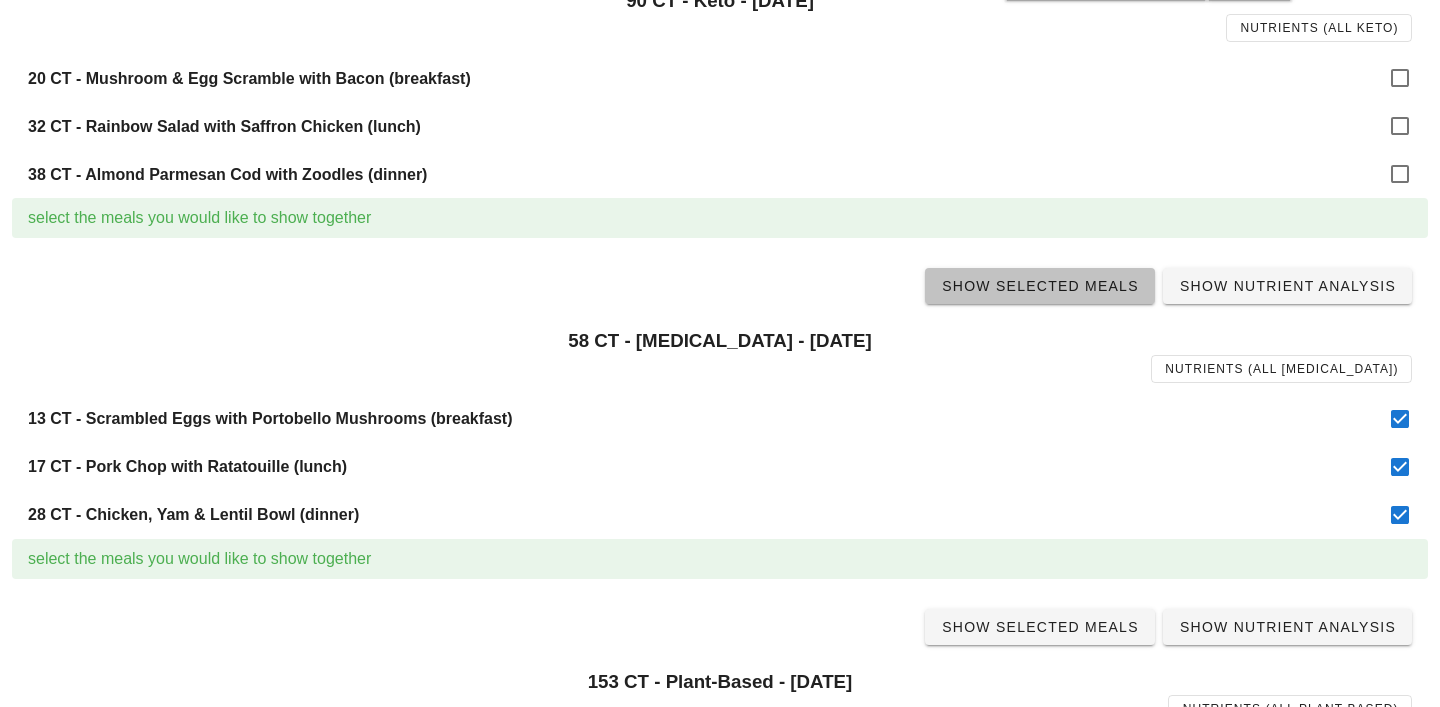 click on "Show Selected Meals" at bounding box center (1040, 286) 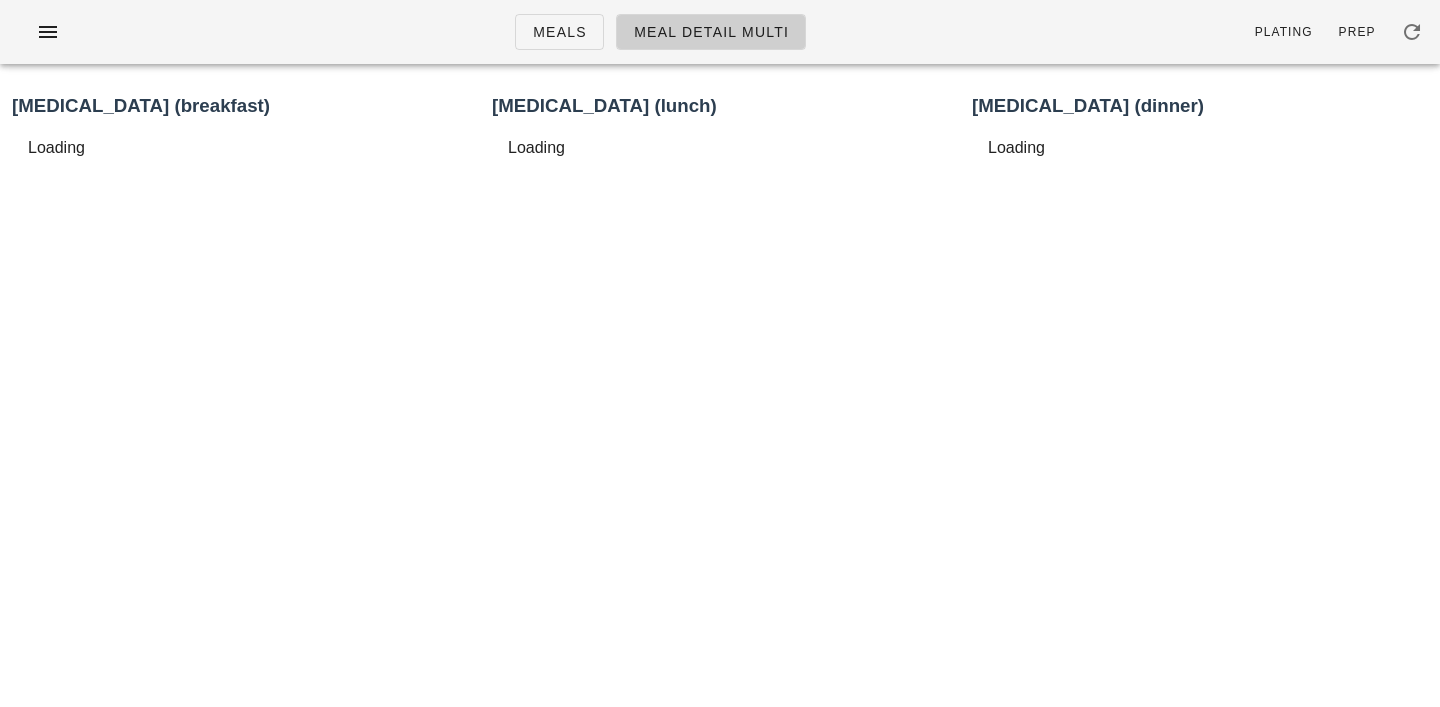 scroll, scrollTop: 0, scrollLeft: 0, axis: both 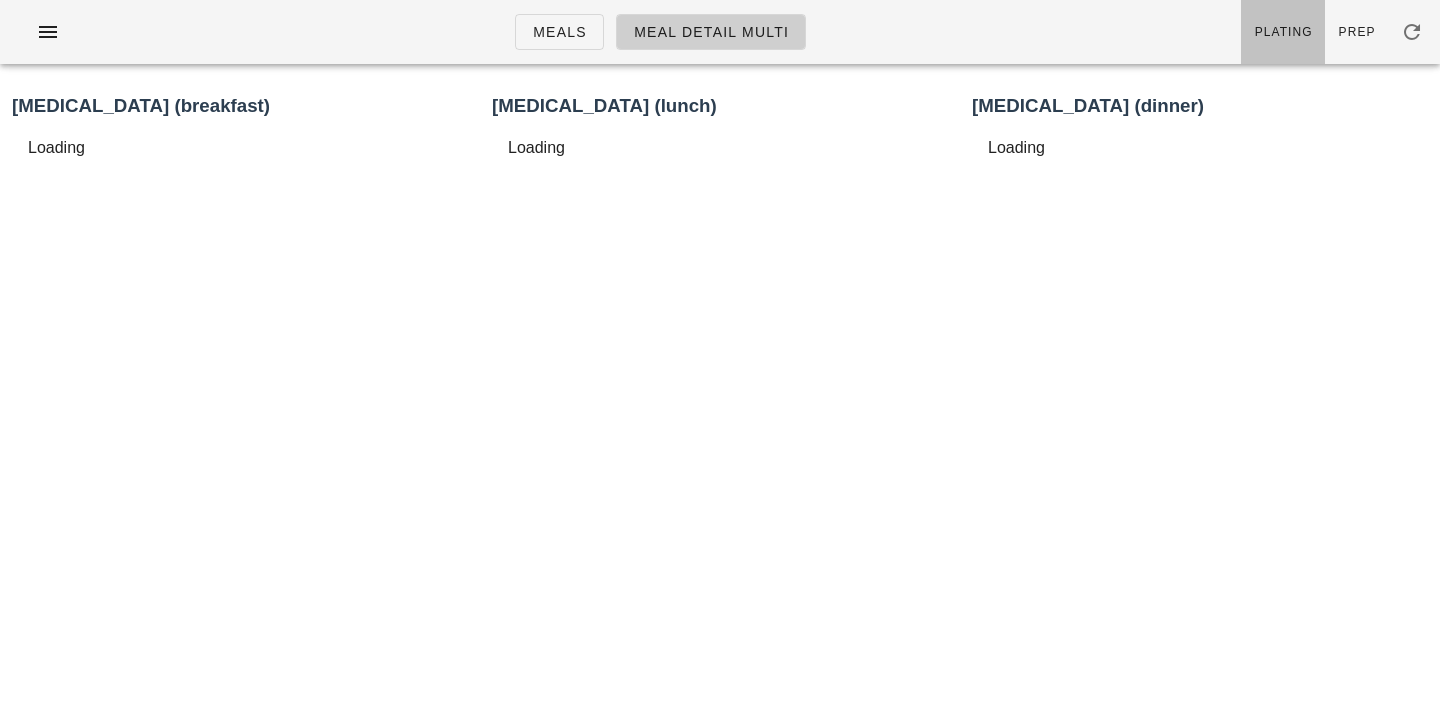 click on "Plating" at bounding box center [1283, 32] 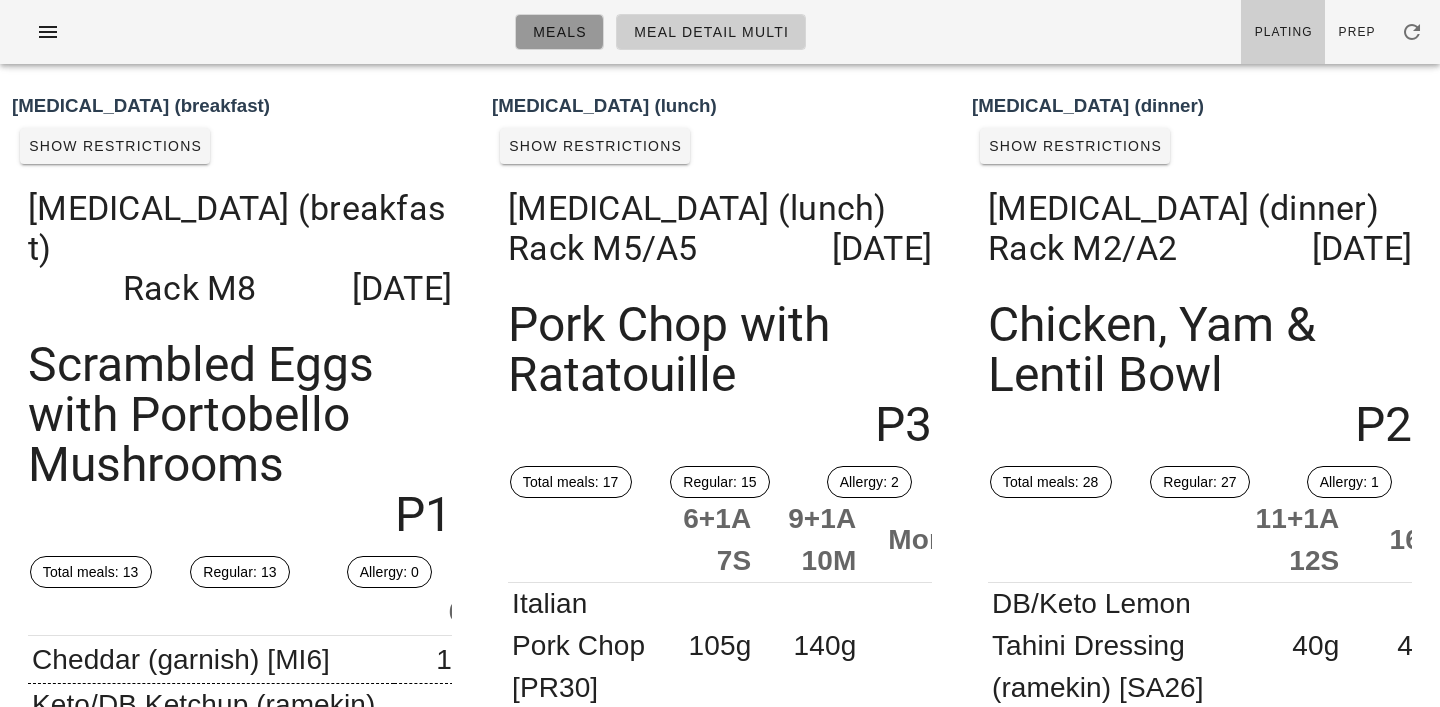 click on "Meals" at bounding box center [559, 32] 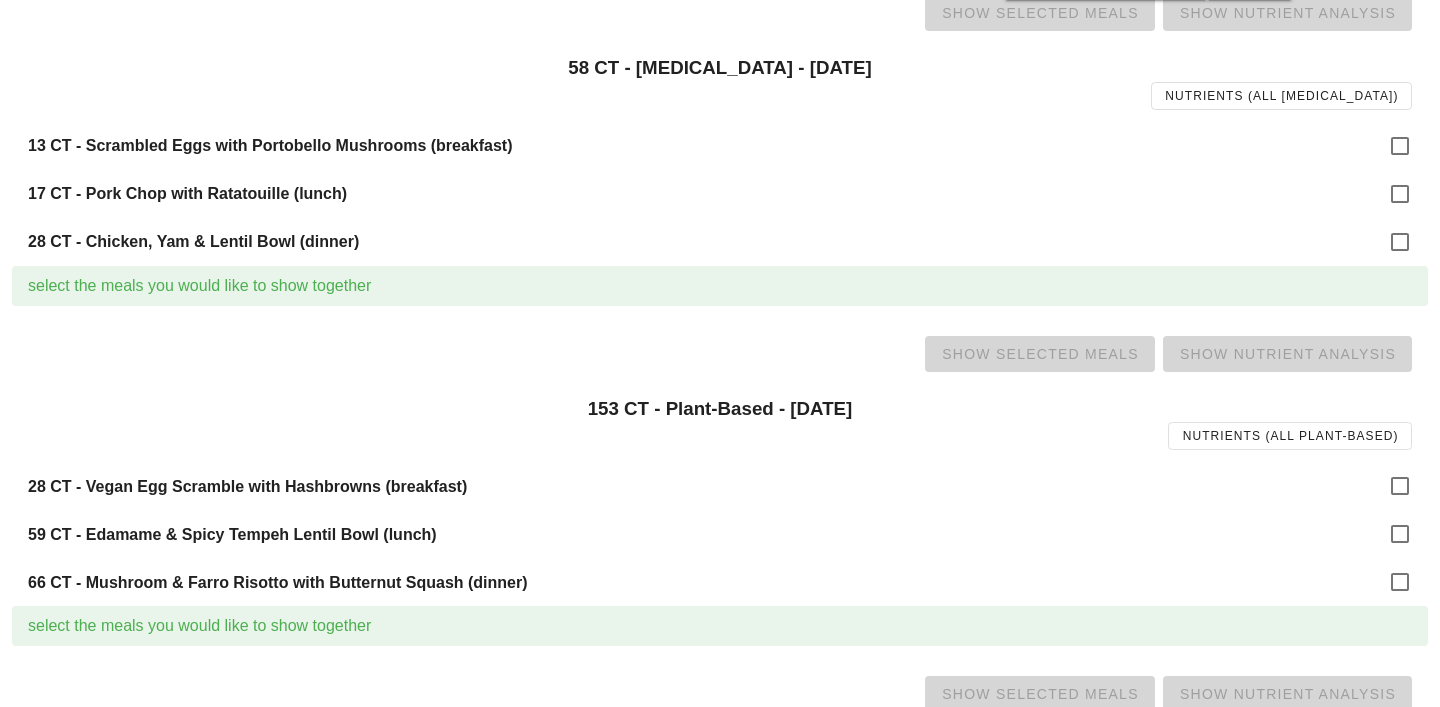 scroll, scrollTop: 1371, scrollLeft: 0, axis: vertical 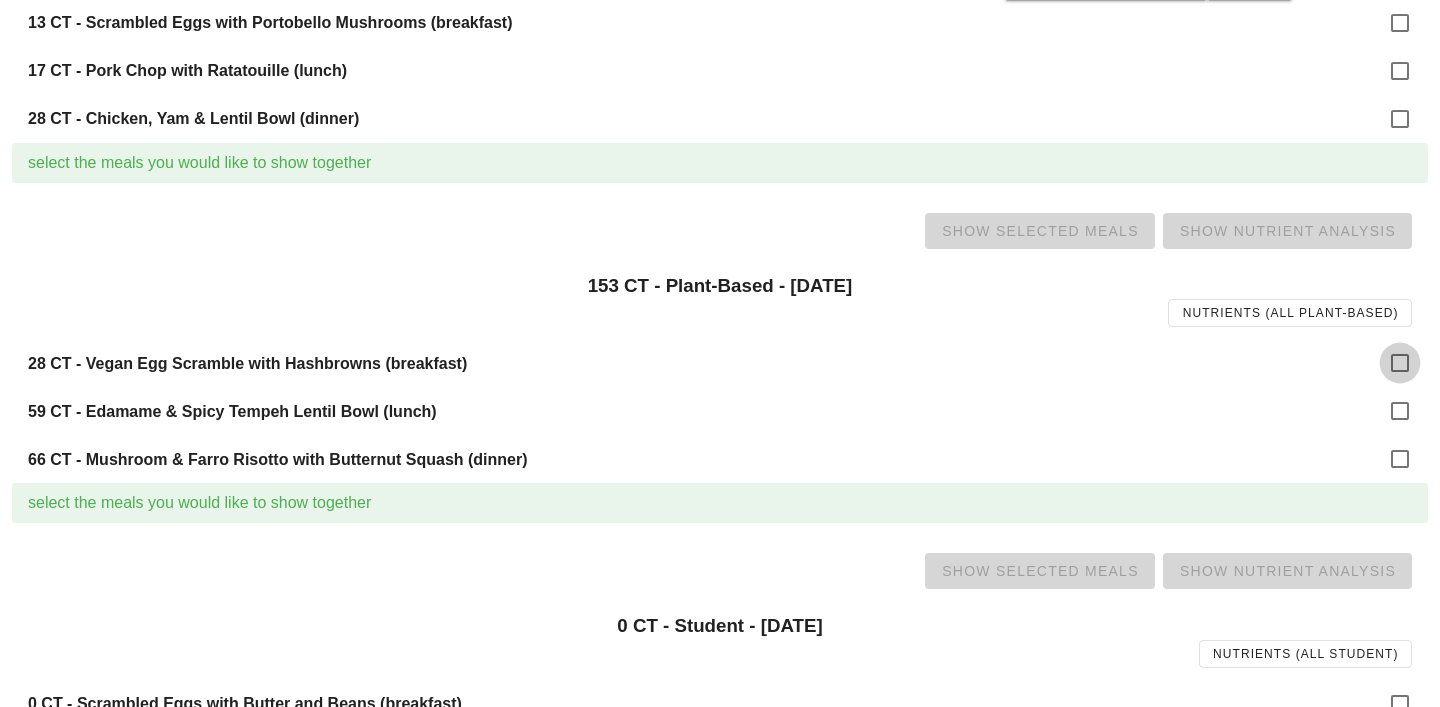 click at bounding box center (1400, 363) 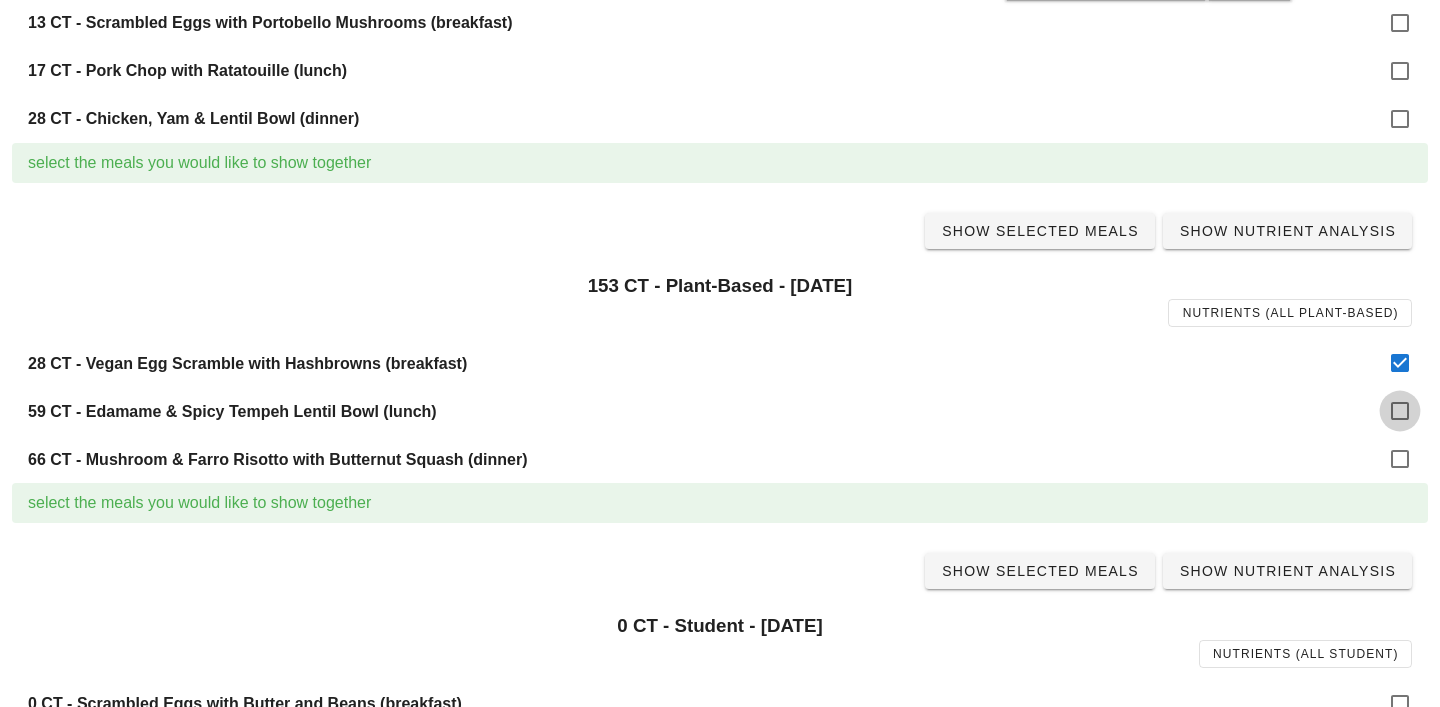 click at bounding box center [1400, 411] 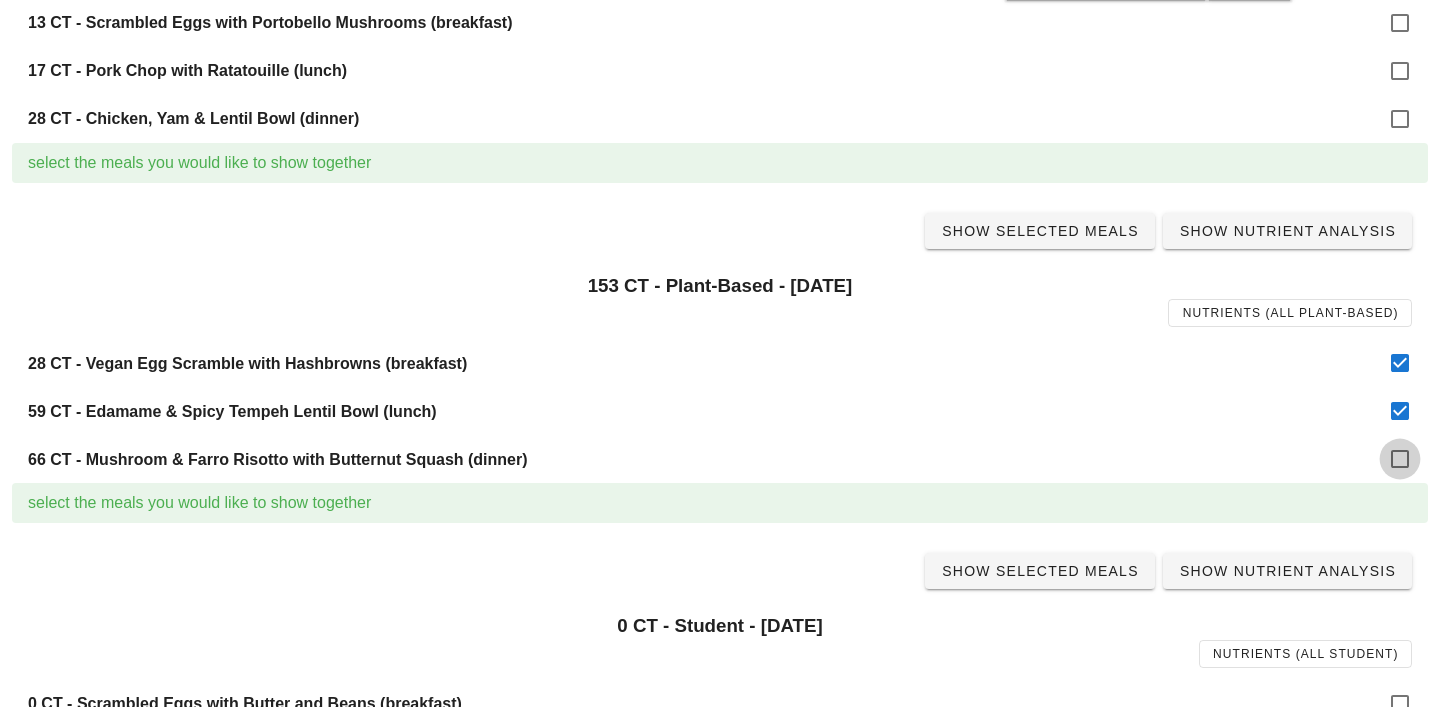 click at bounding box center [1400, 459] 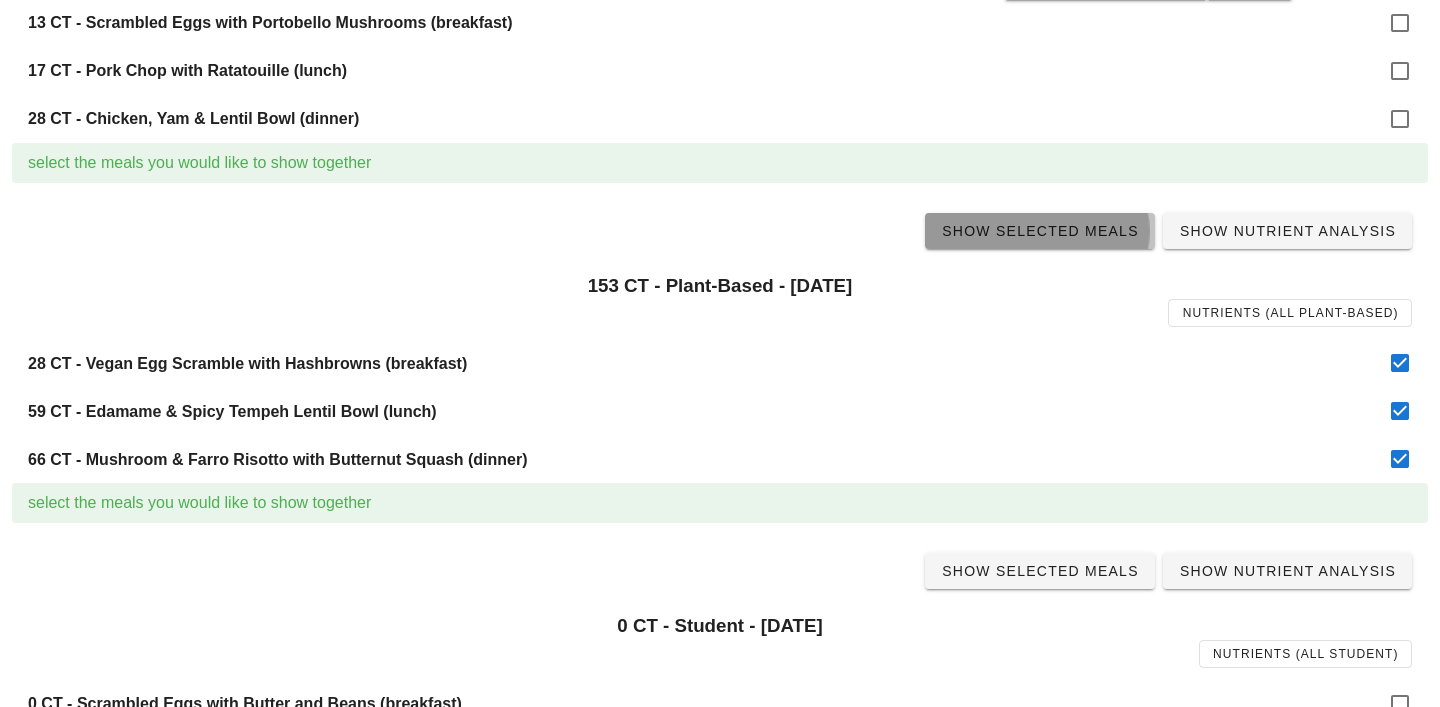 click on "Show Selected Meals" at bounding box center [1040, 231] 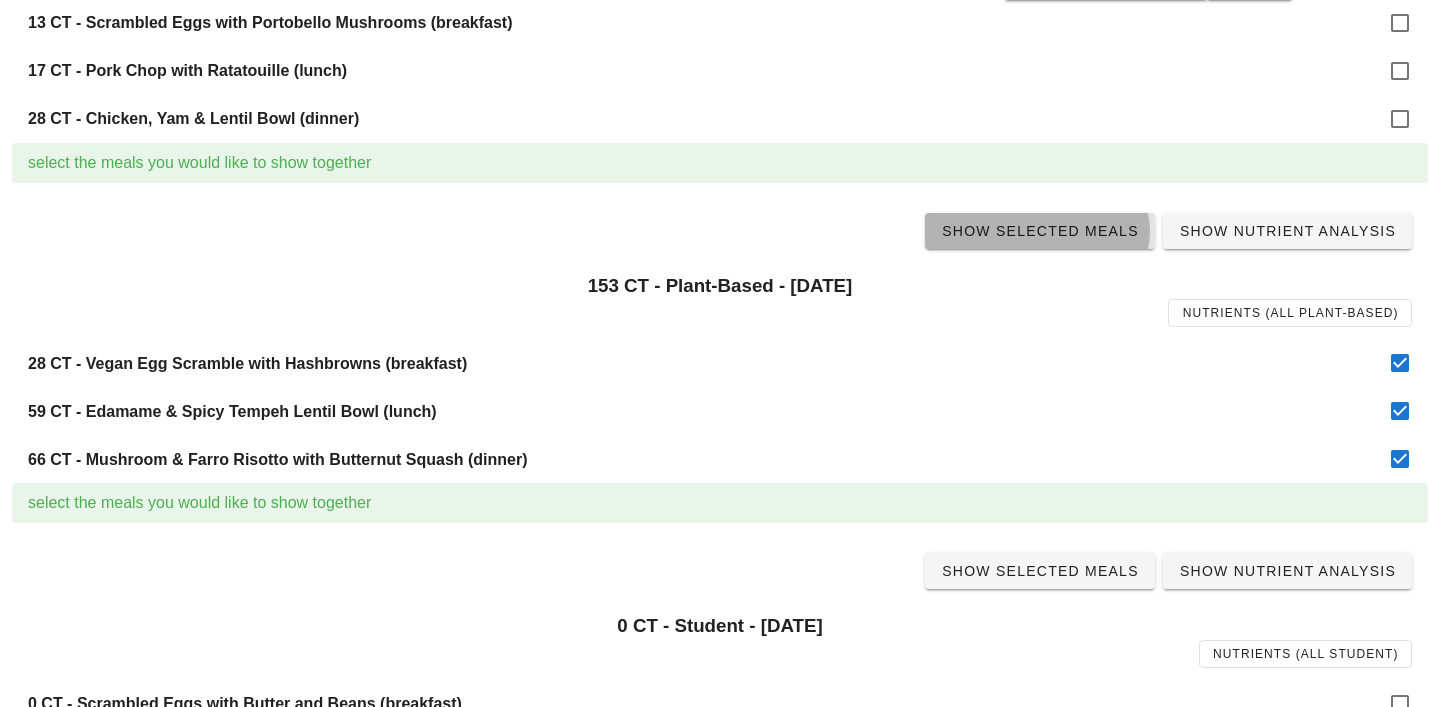 scroll, scrollTop: 0, scrollLeft: 0, axis: both 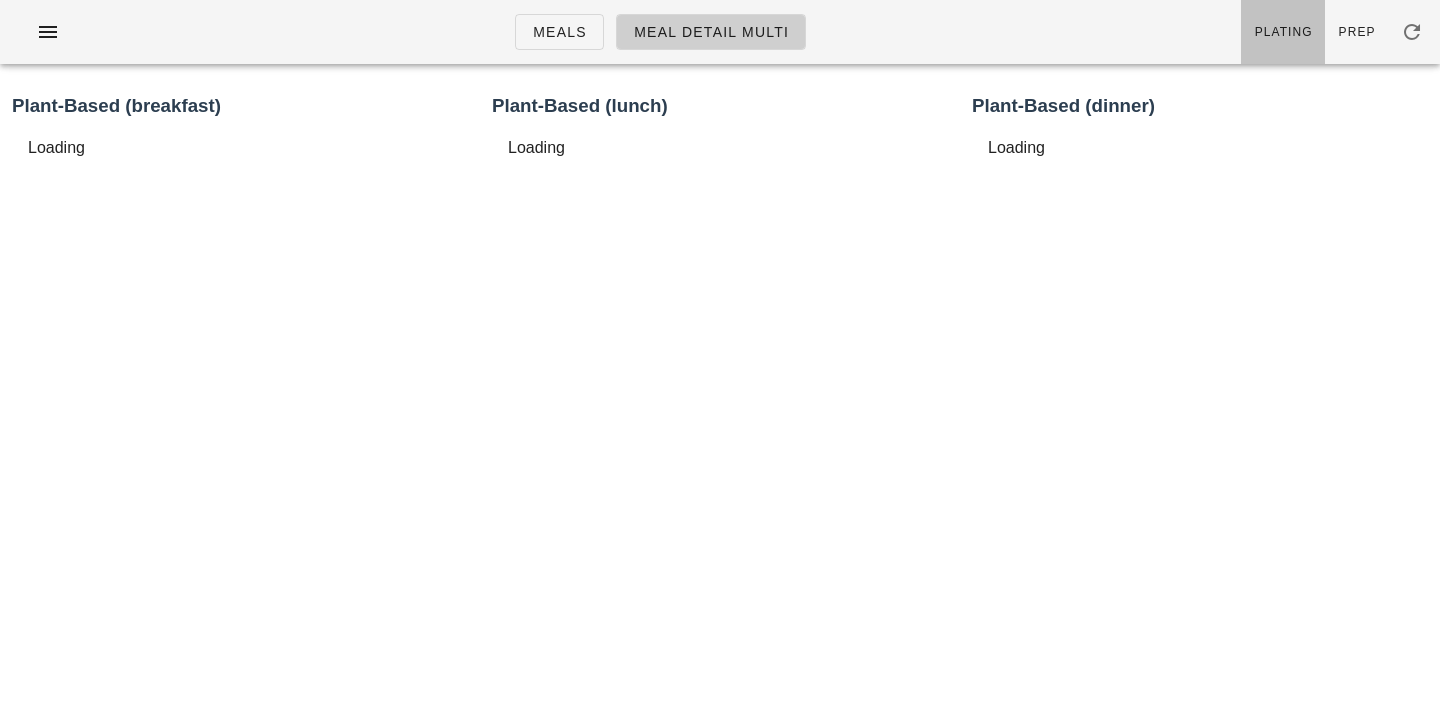 click on "Plating" at bounding box center (1283, 32) 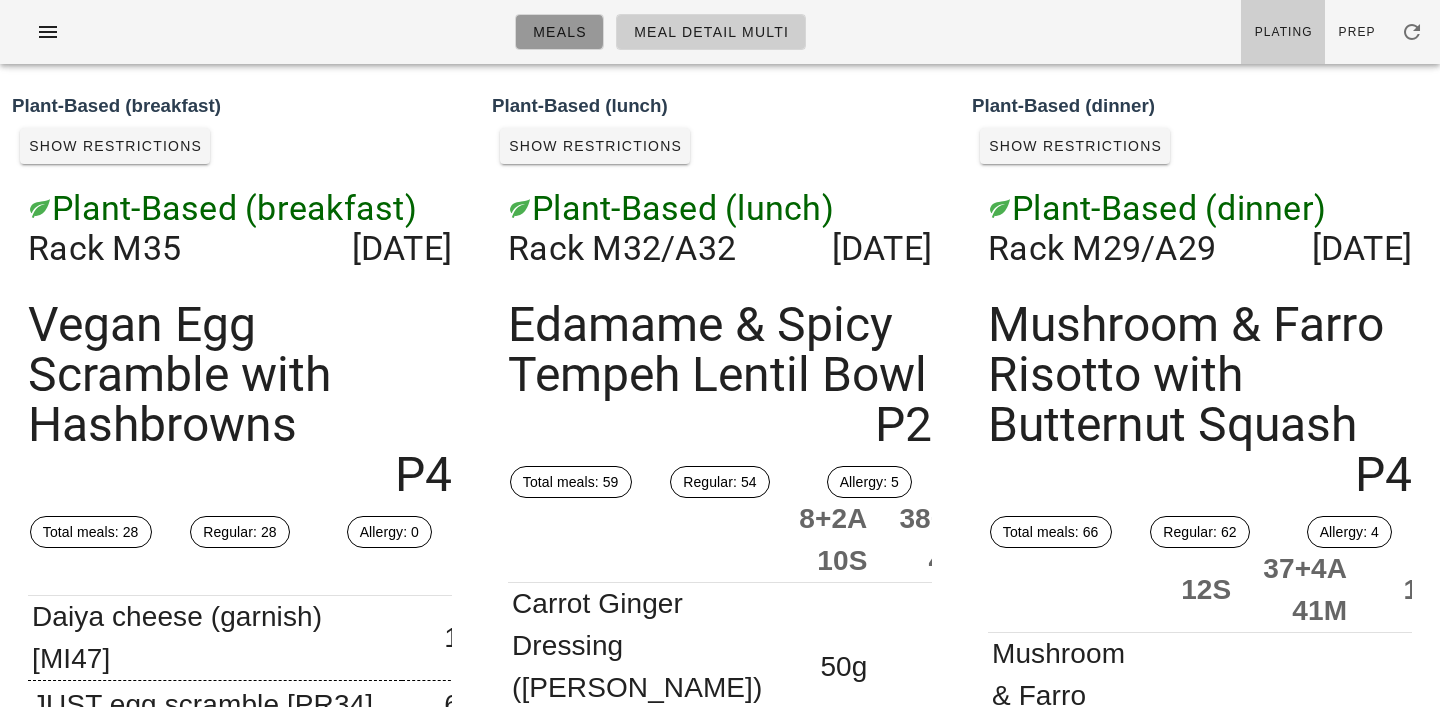 click on "Meals" at bounding box center [559, 32] 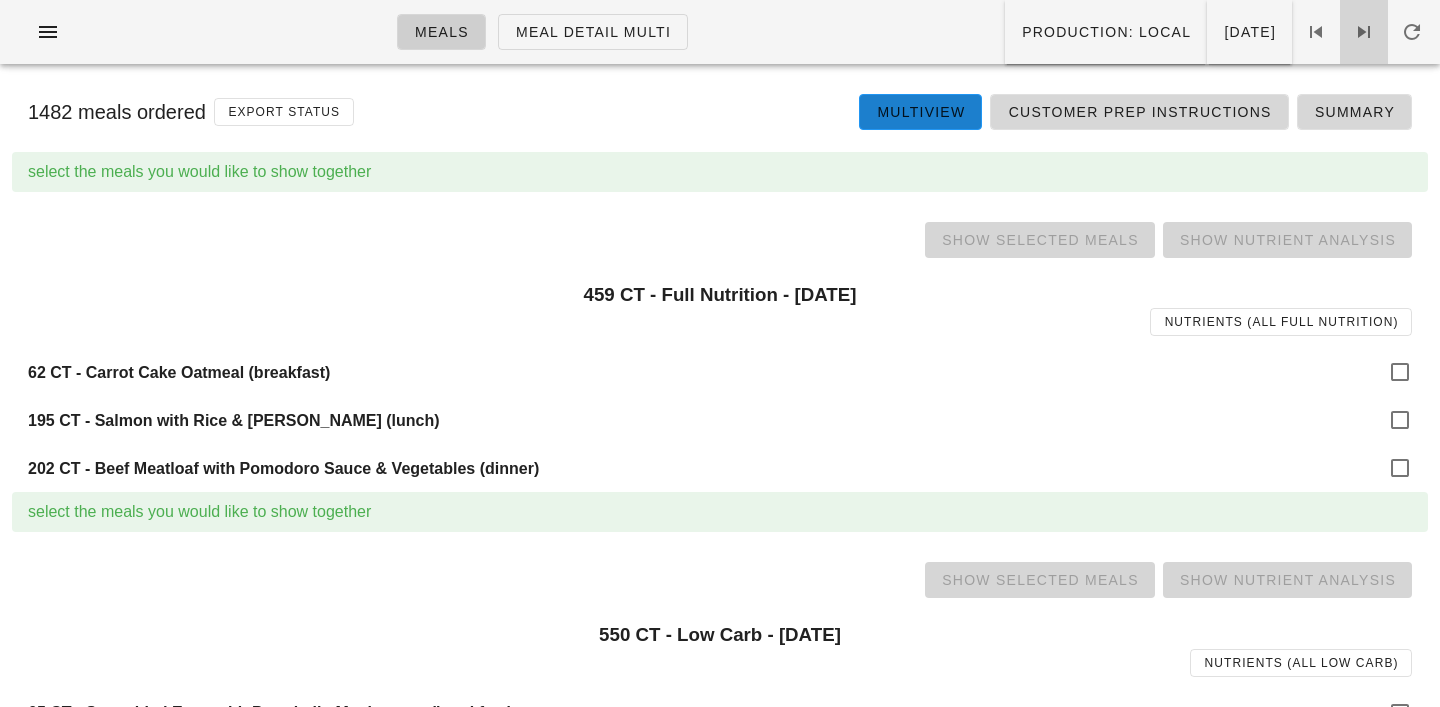 click at bounding box center (1364, 32) 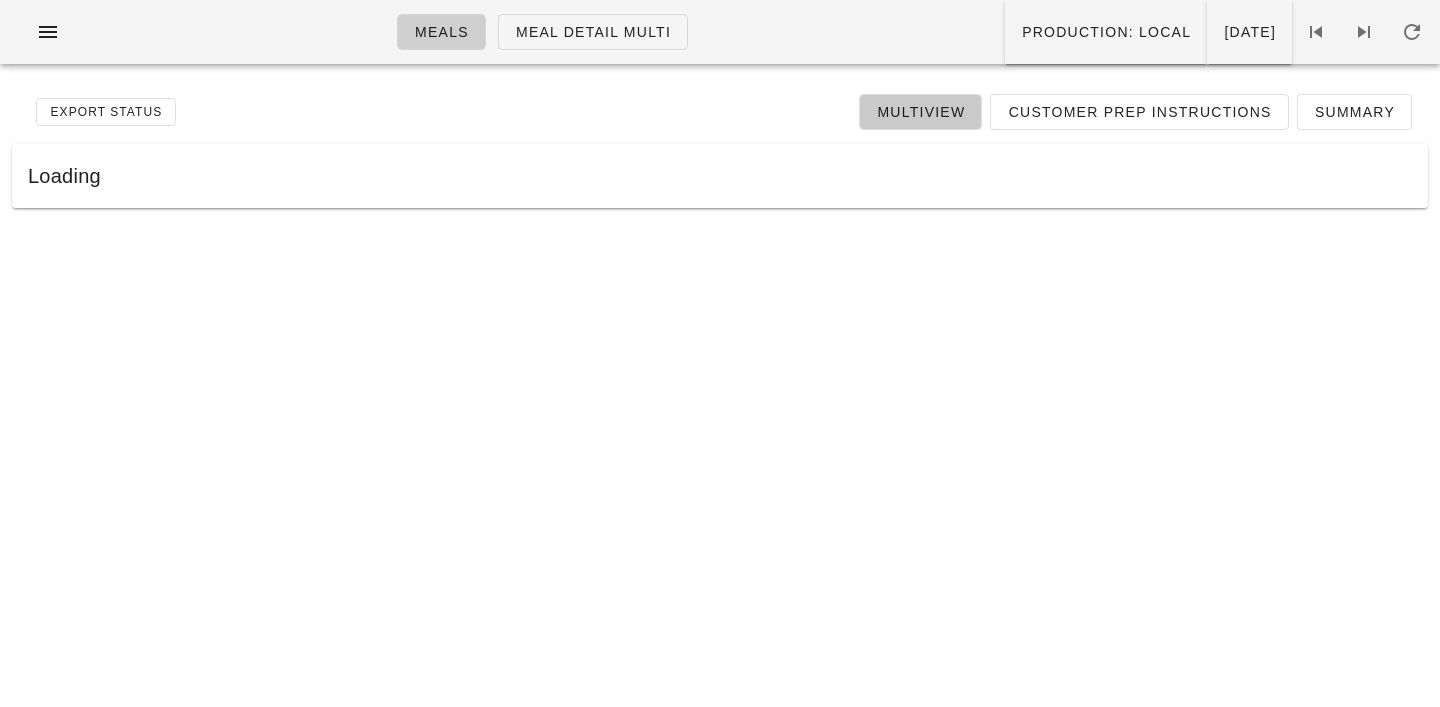 click on "Multiview" at bounding box center (920, 112) 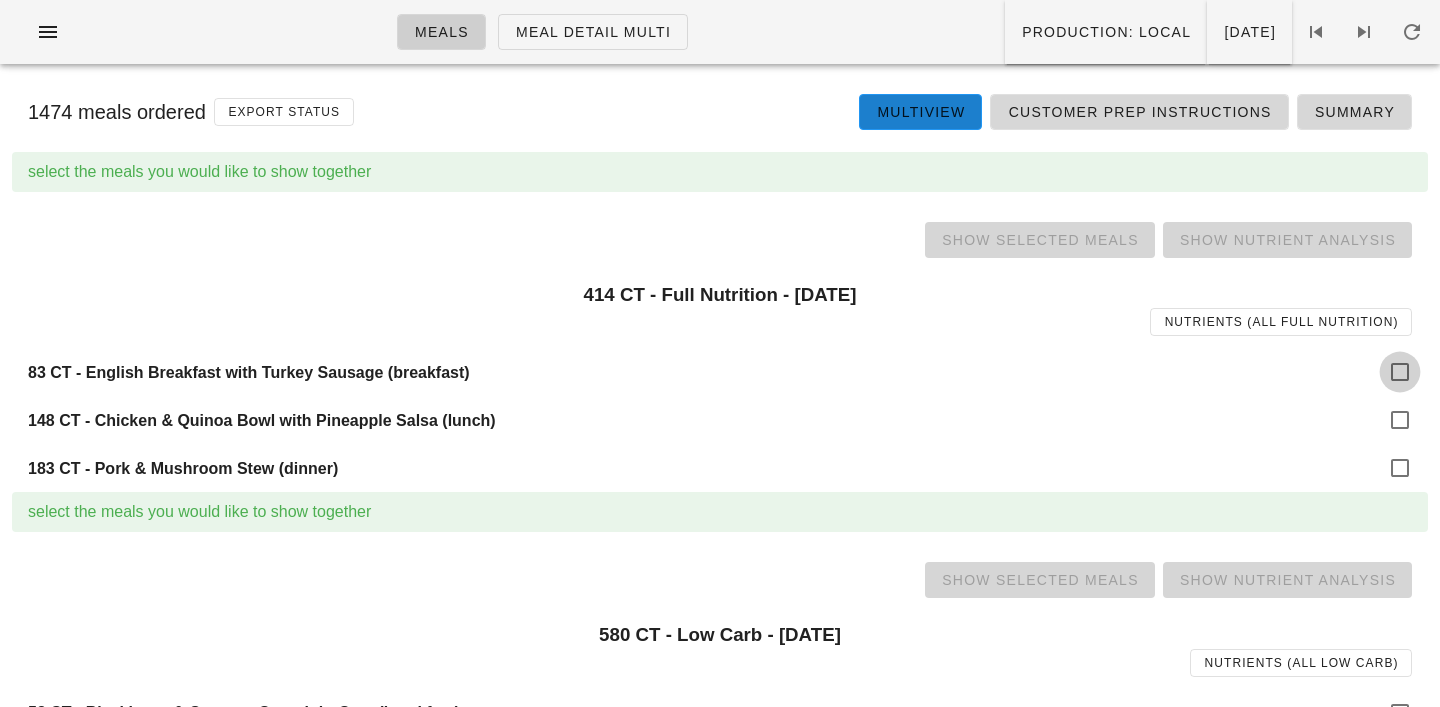 click at bounding box center (1400, 372) 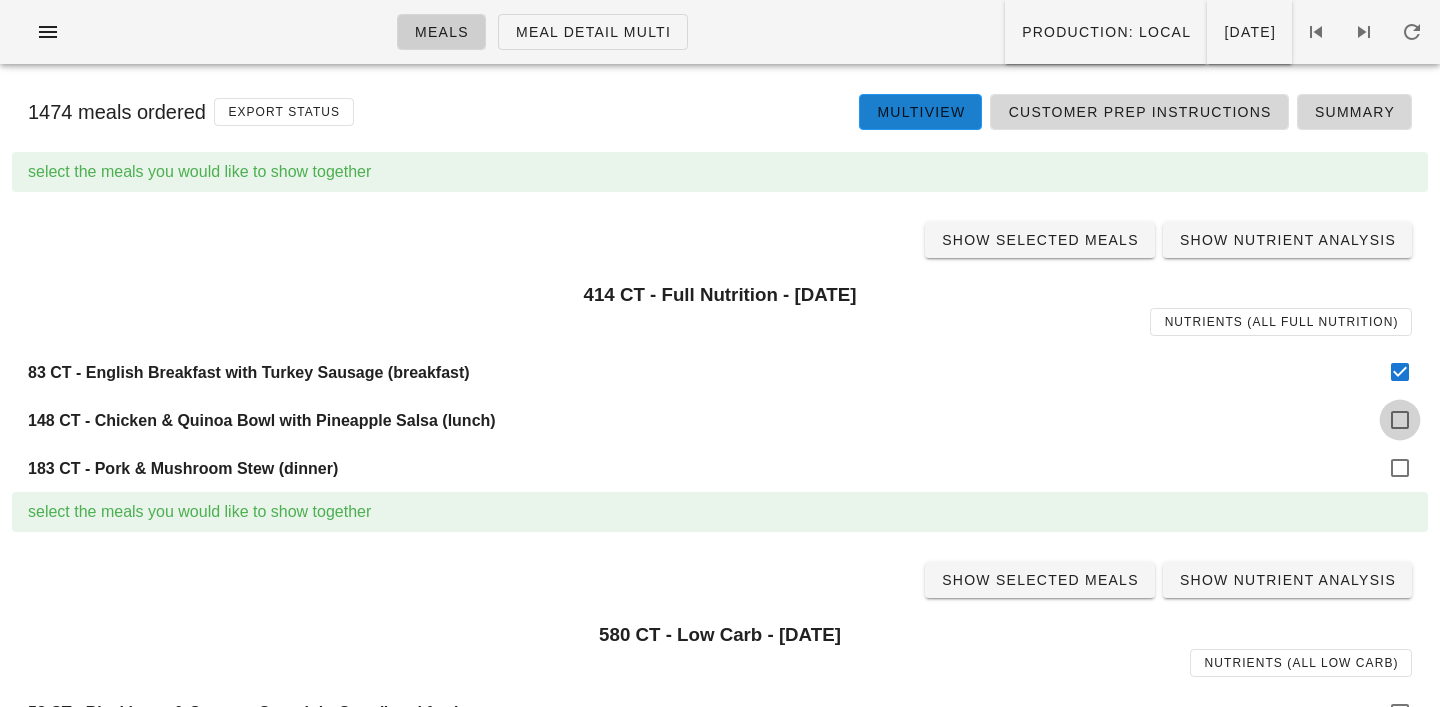 click at bounding box center (1400, 420) 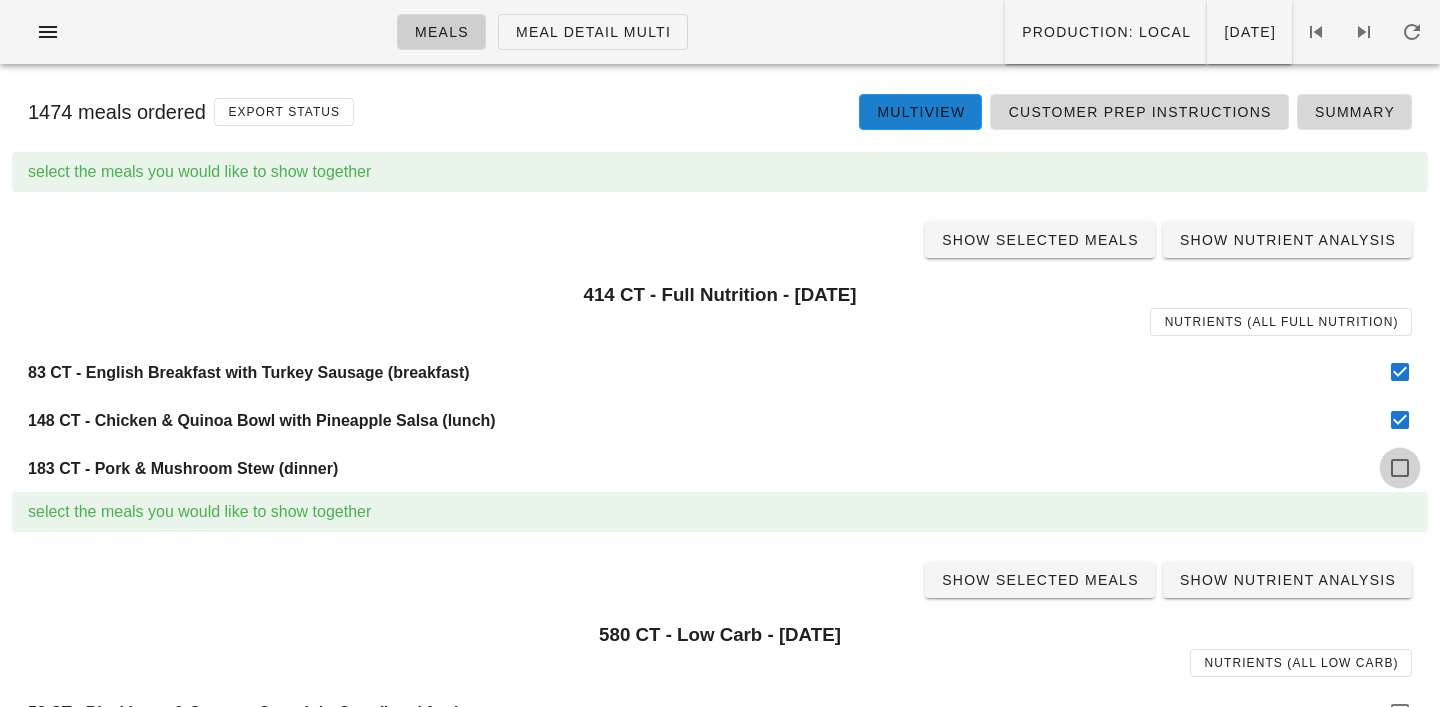 click at bounding box center (1400, 468) 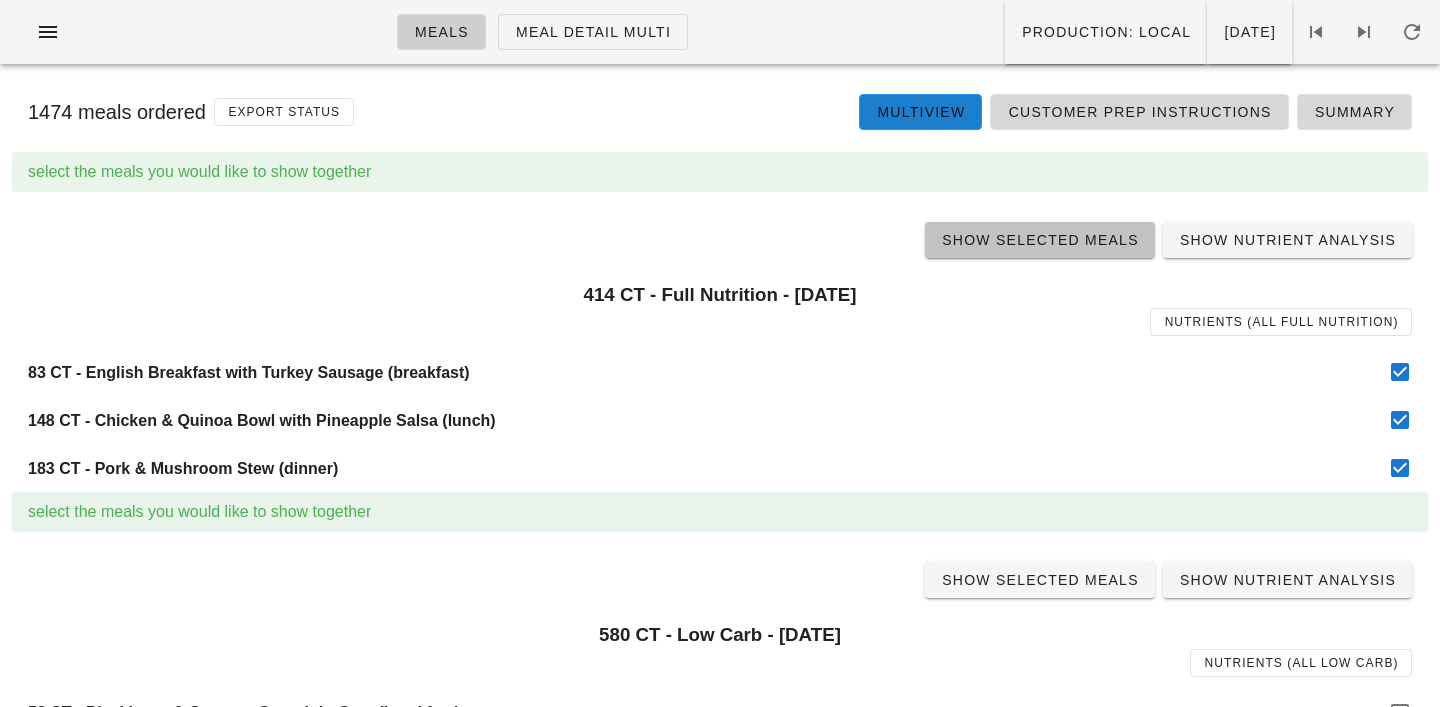 click on "Show Selected Meals" at bounding box center [1040, 240] 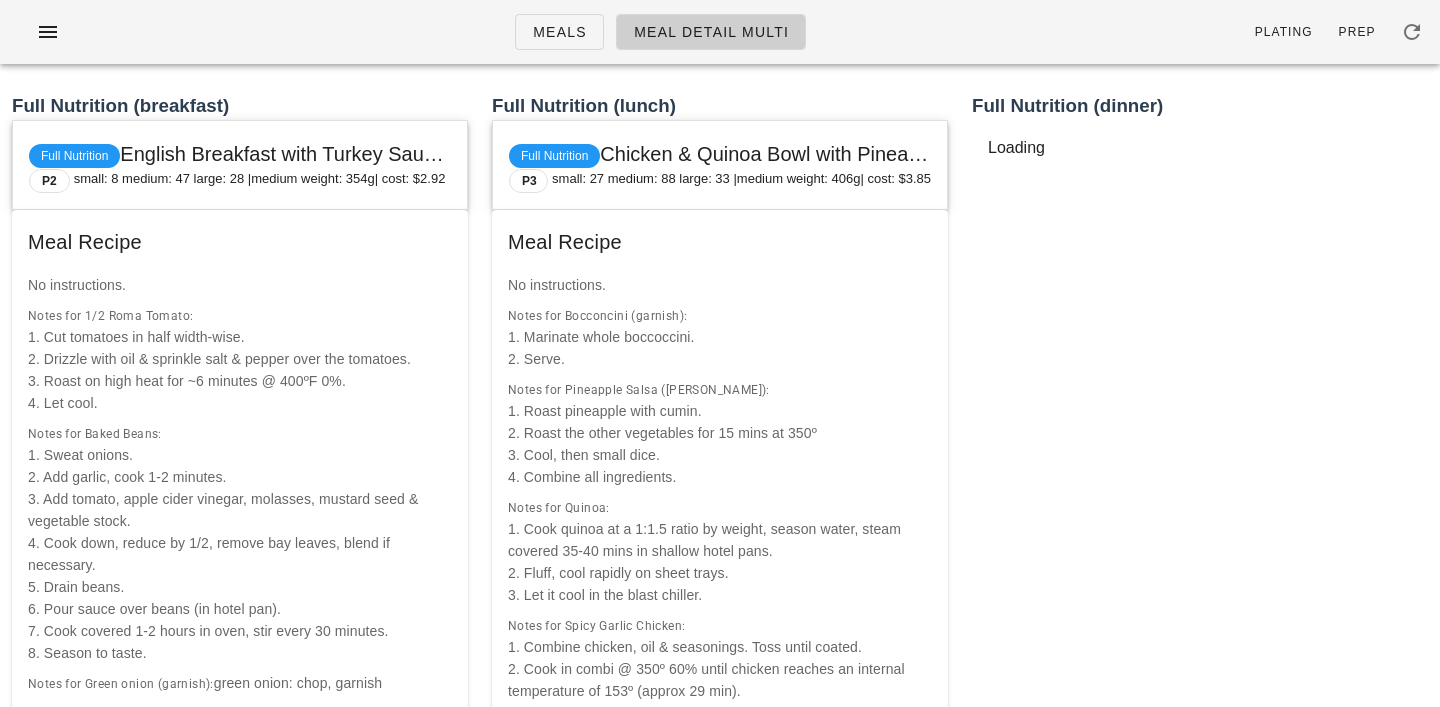 click on "Plating" at bounding box center (1283, 32) 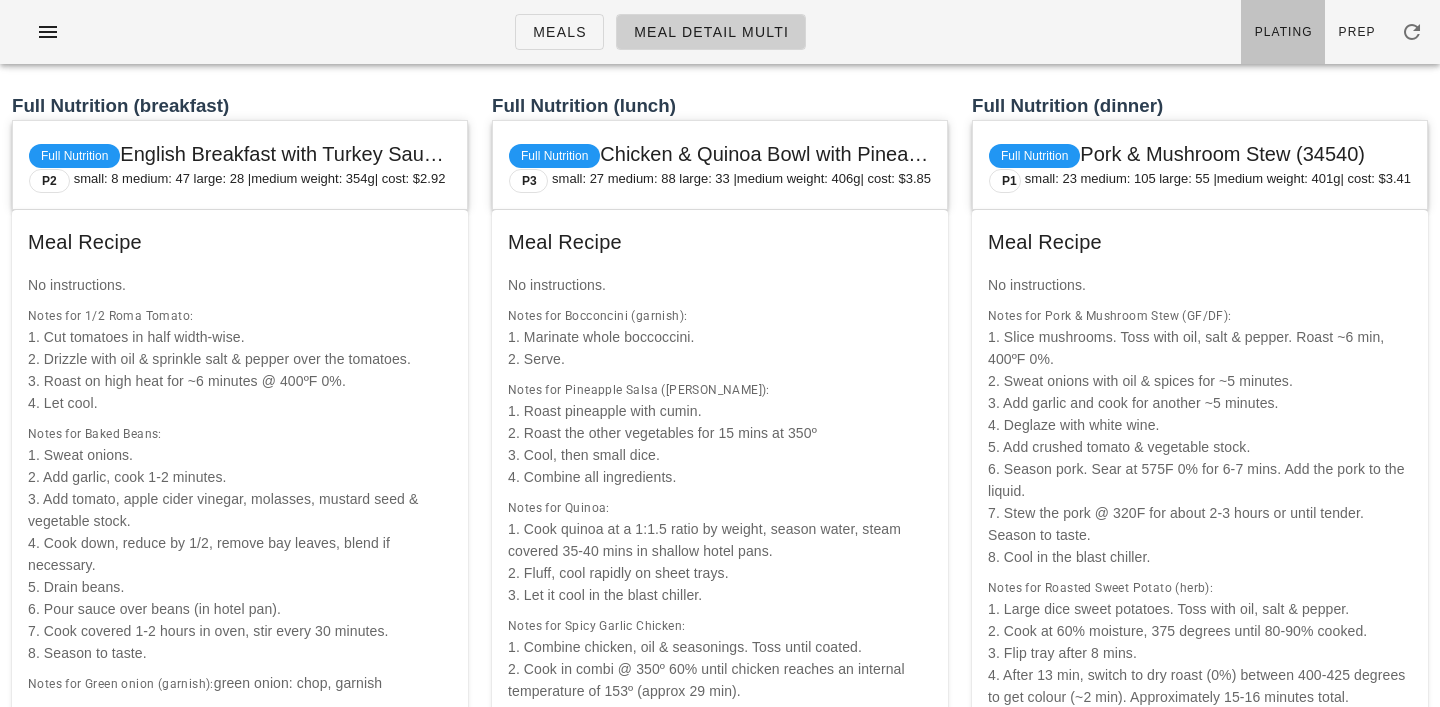 click on "Plating" at bounding box center [1283, 32] 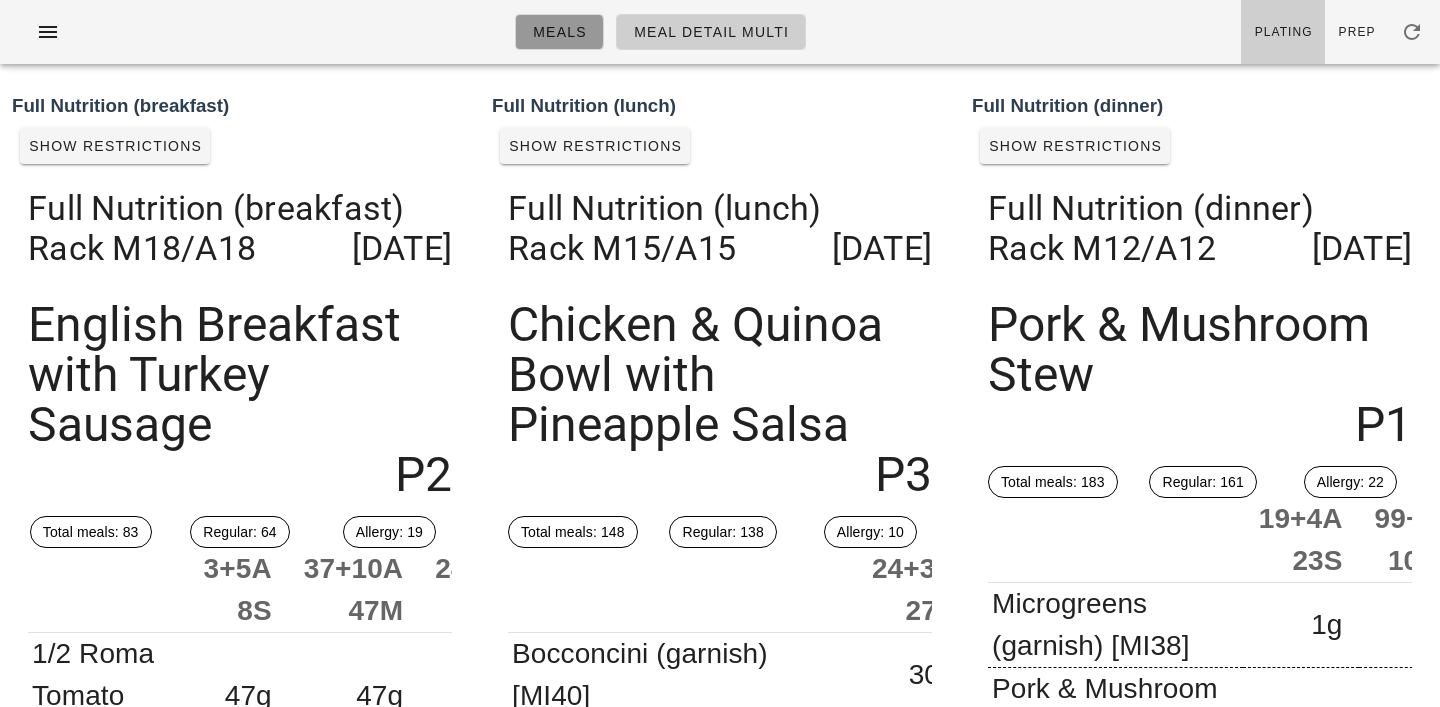 click on "Meals" at bounding box center (559, 32) 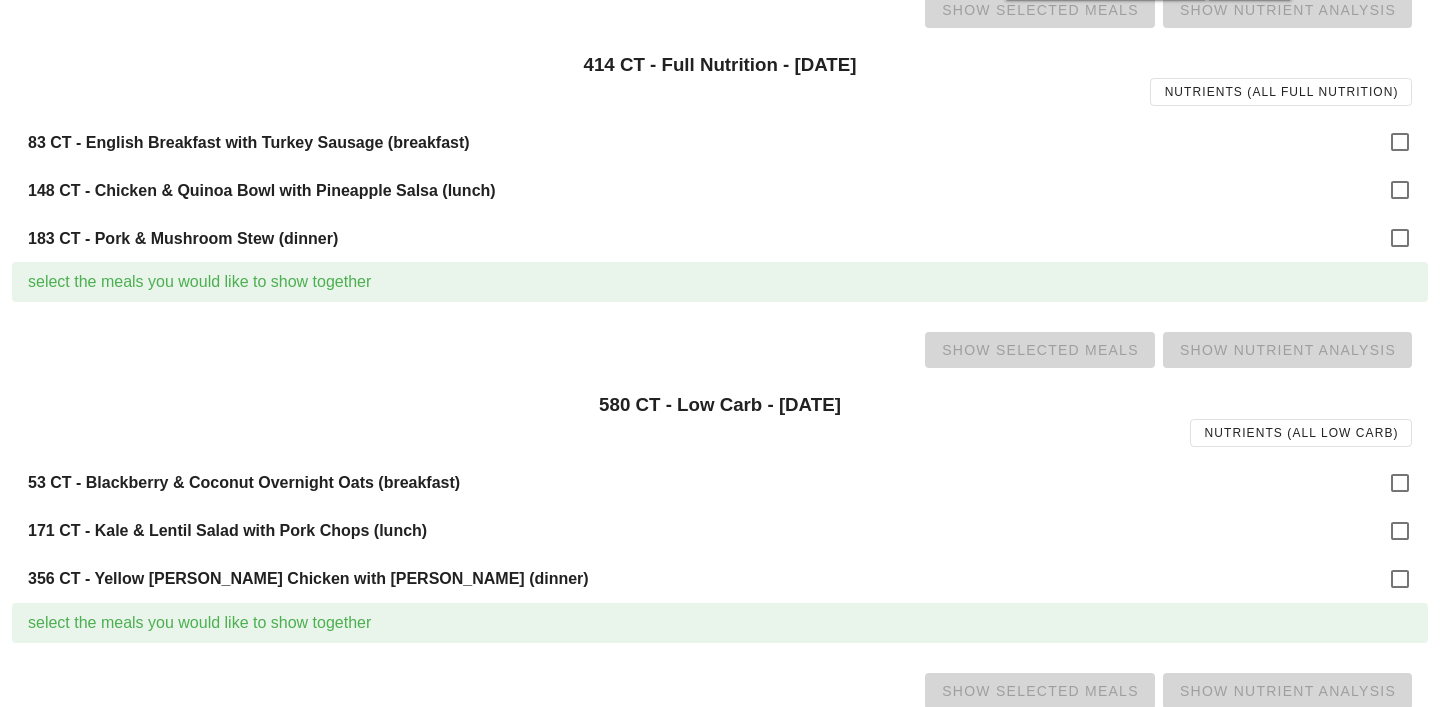 scroll, scrollTop: 323, scrollLeft: 0, axis: vertical 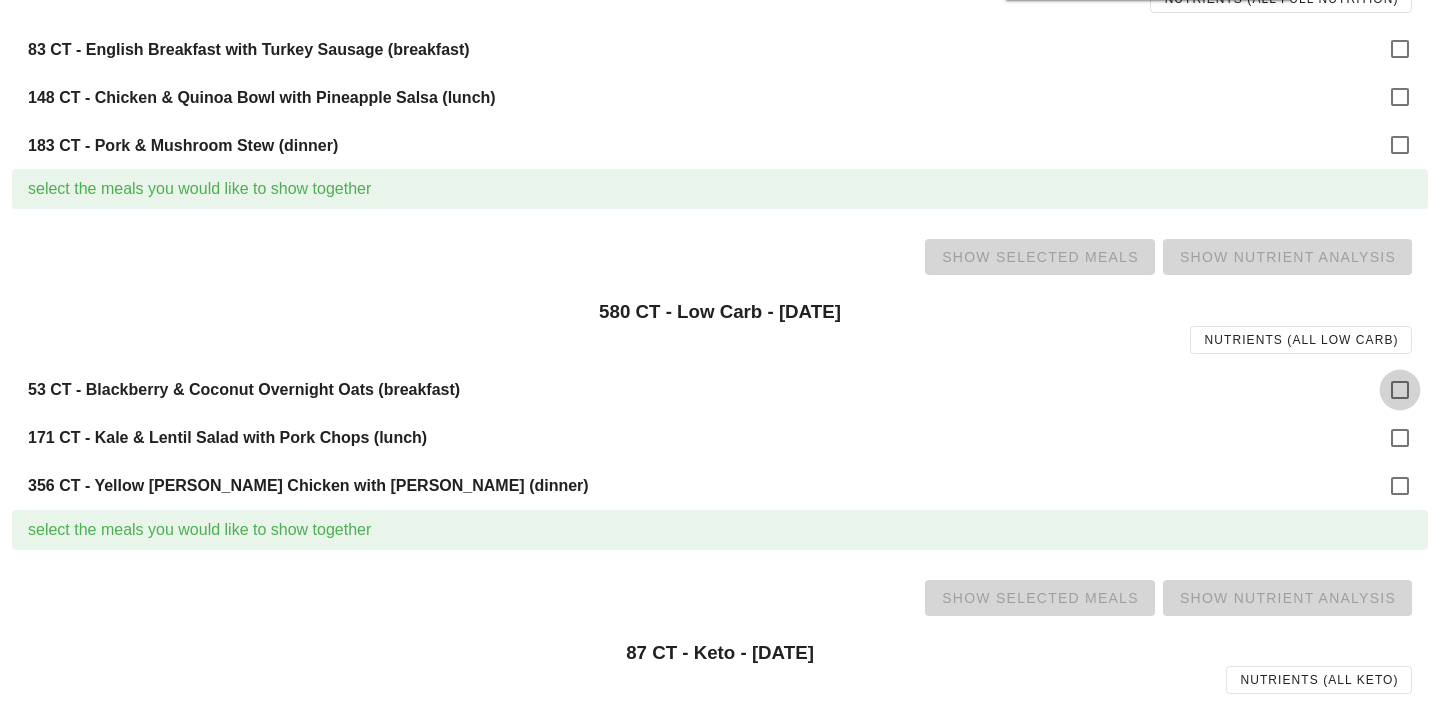 click at bounding box center (1400, 390) 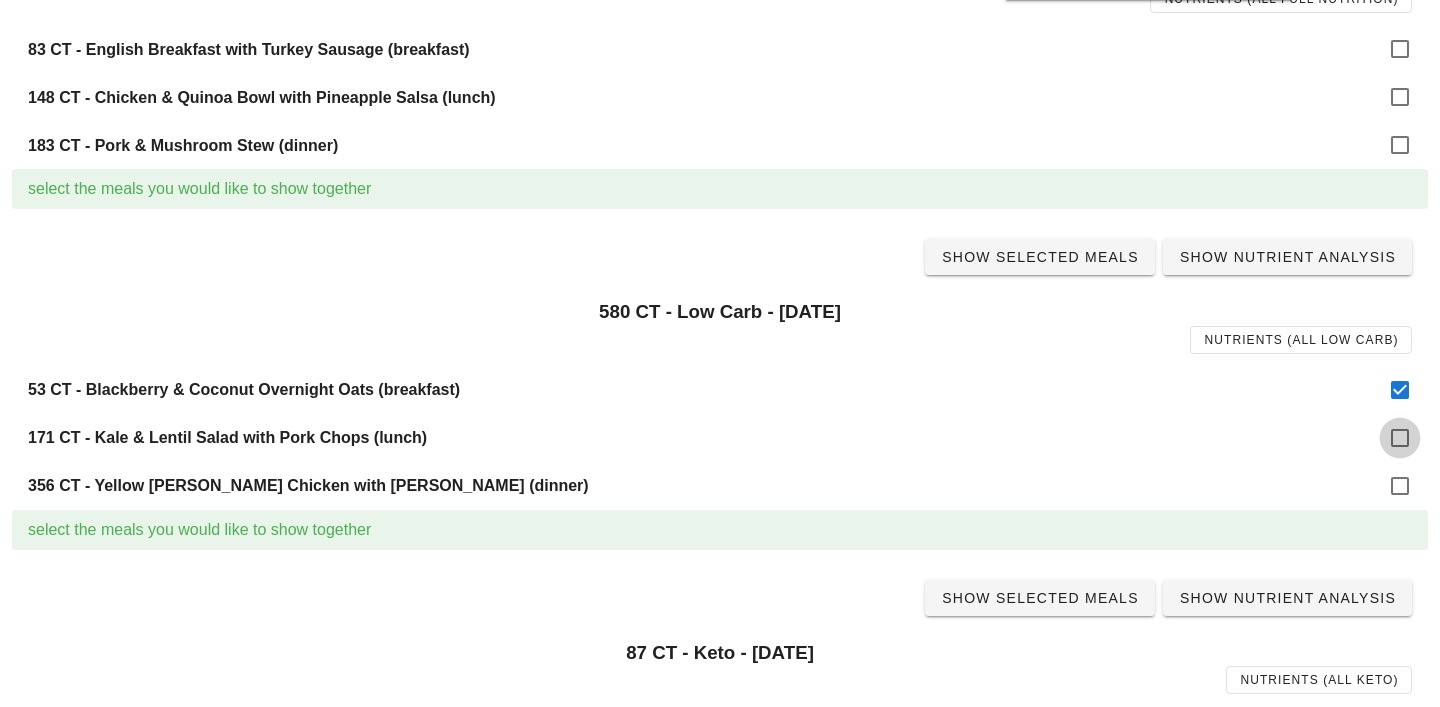 click at bounding box center (1400, 438) 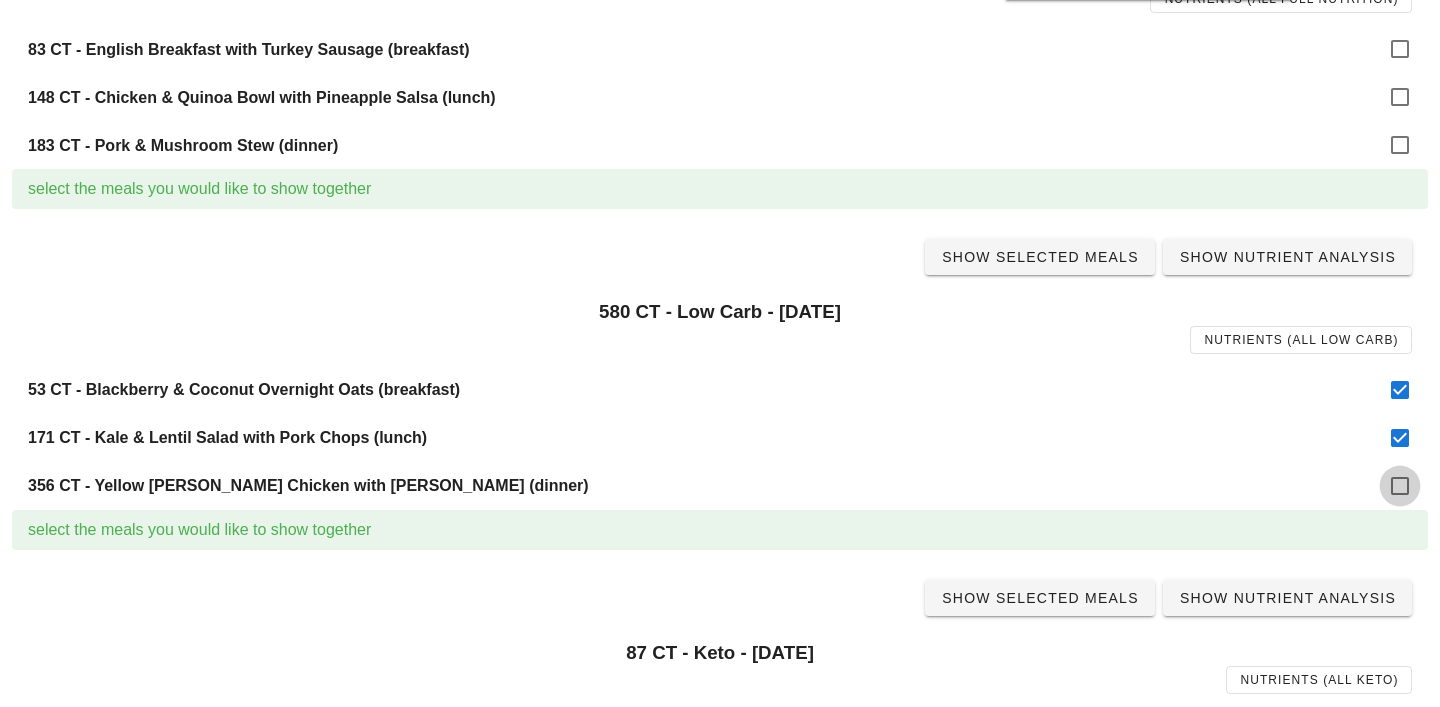 click at bounding box center [1400, 486] 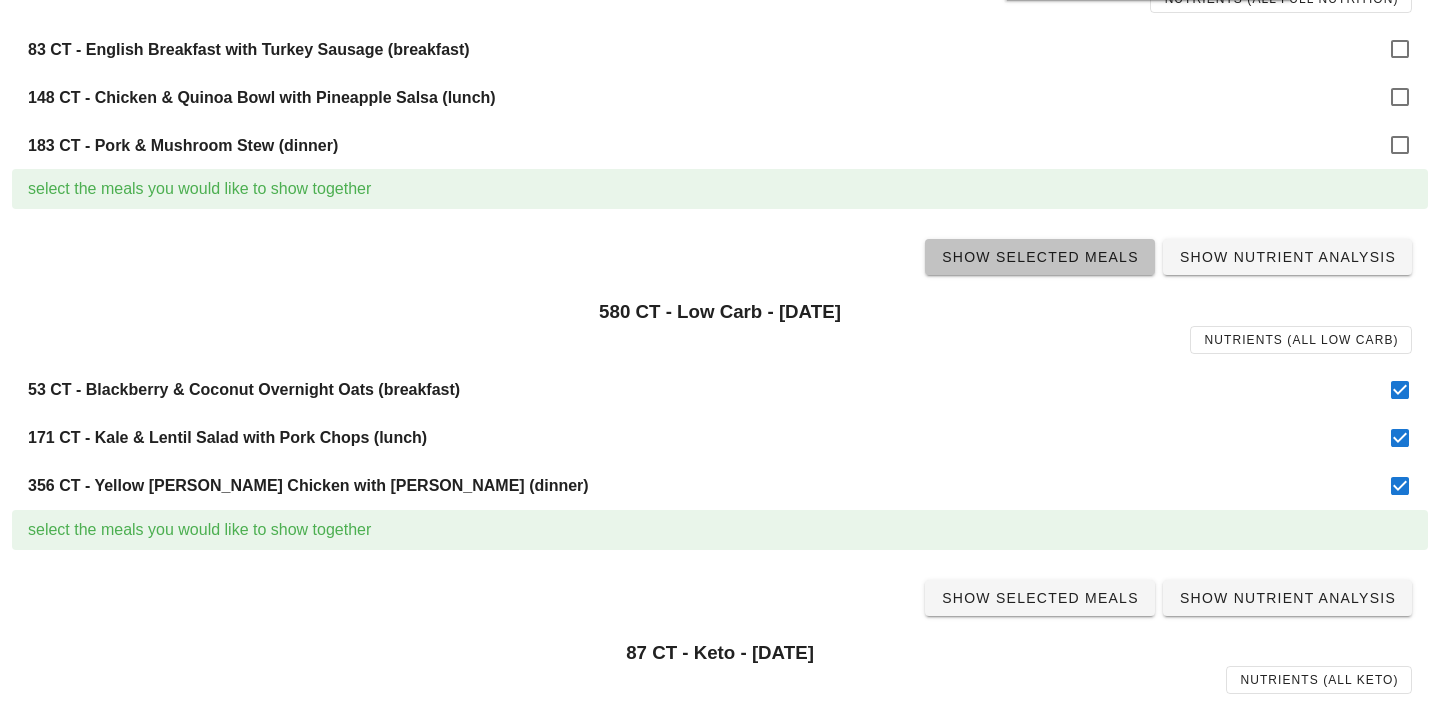 click on "Show Selected Meals" at bounding box center (1040, 257) 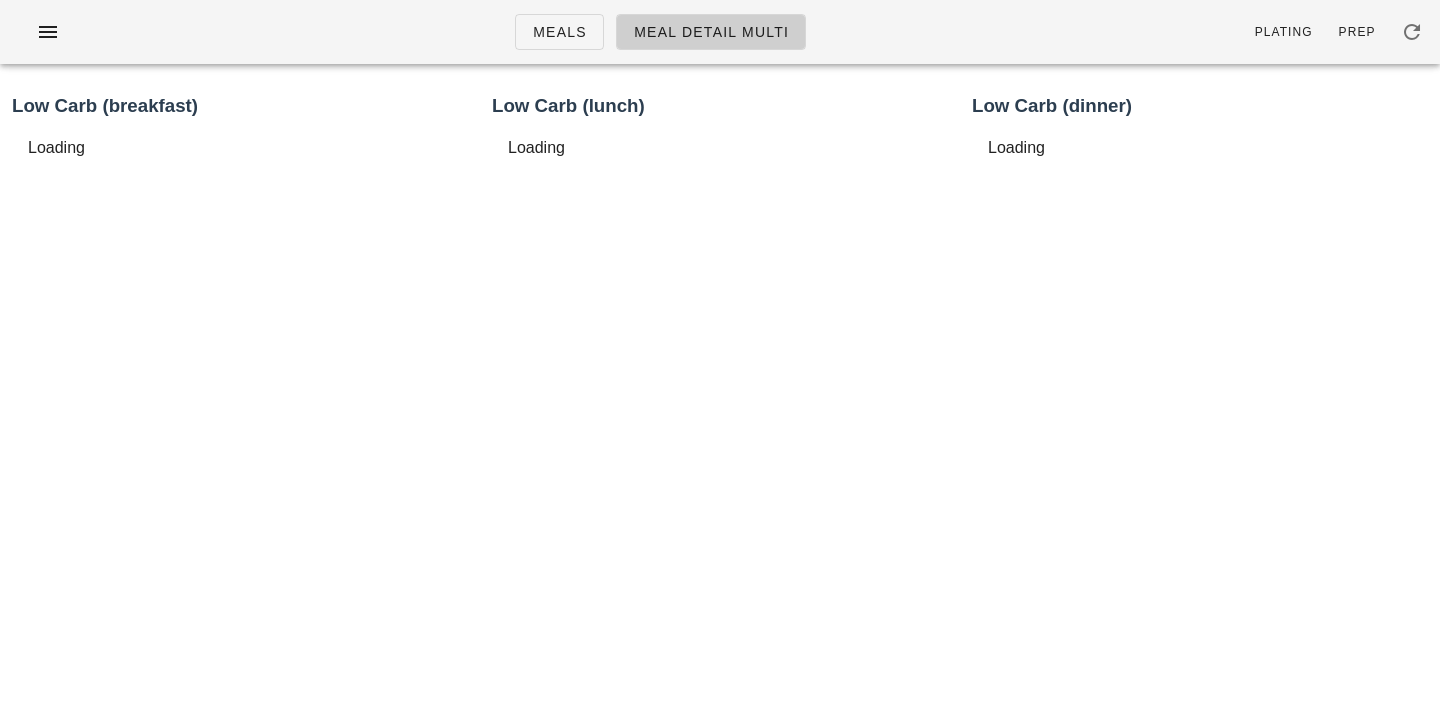 scroll, scrollTop: 0, scrollLeft: 0, axis: both 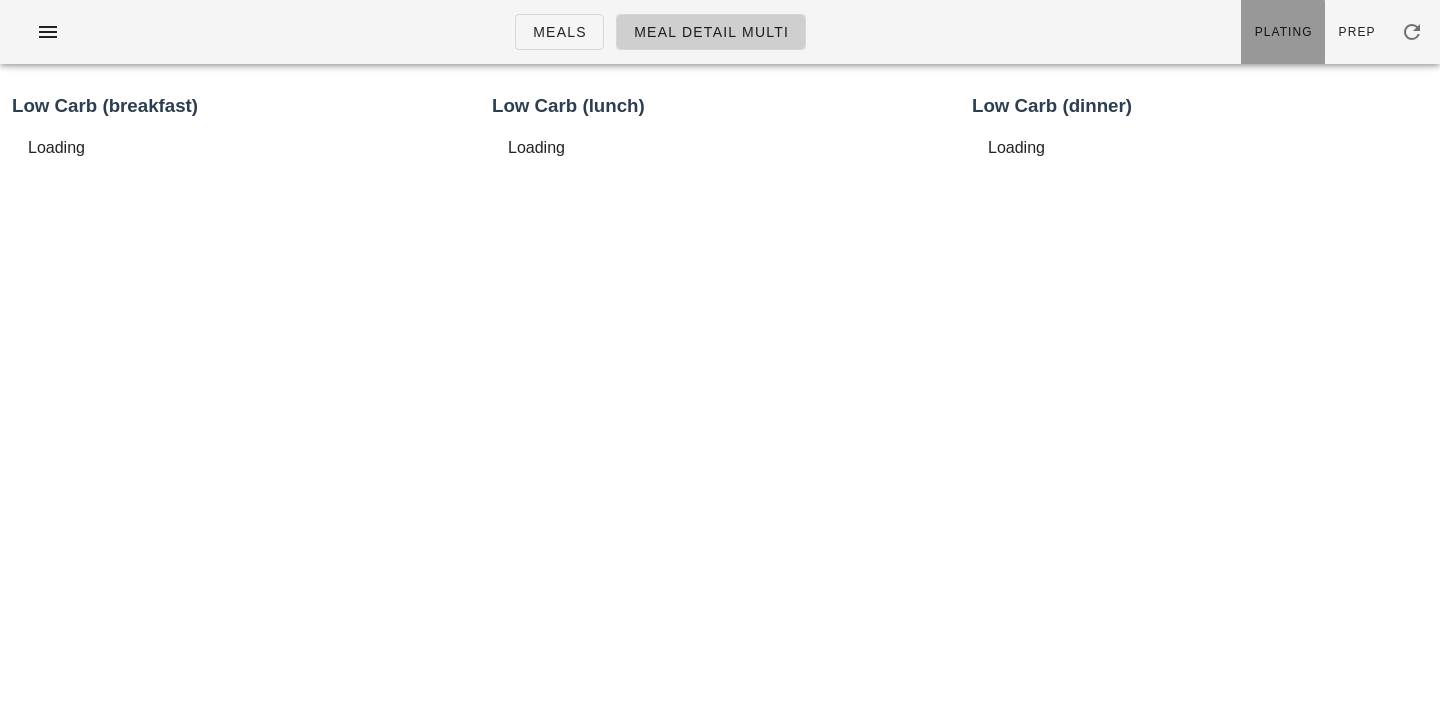 click on "Plating" at bounding box center [1283, 32] 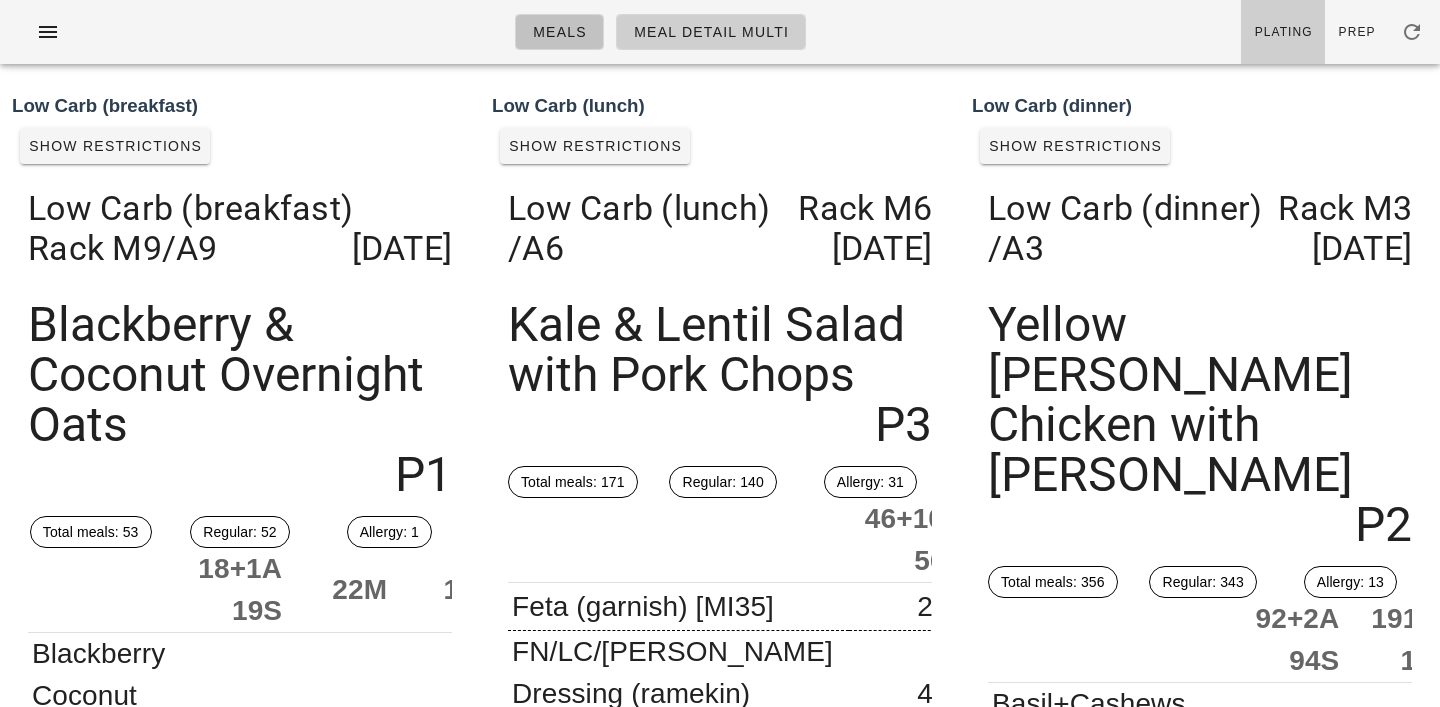 click on "Meals" at bounding box center (559, 32) 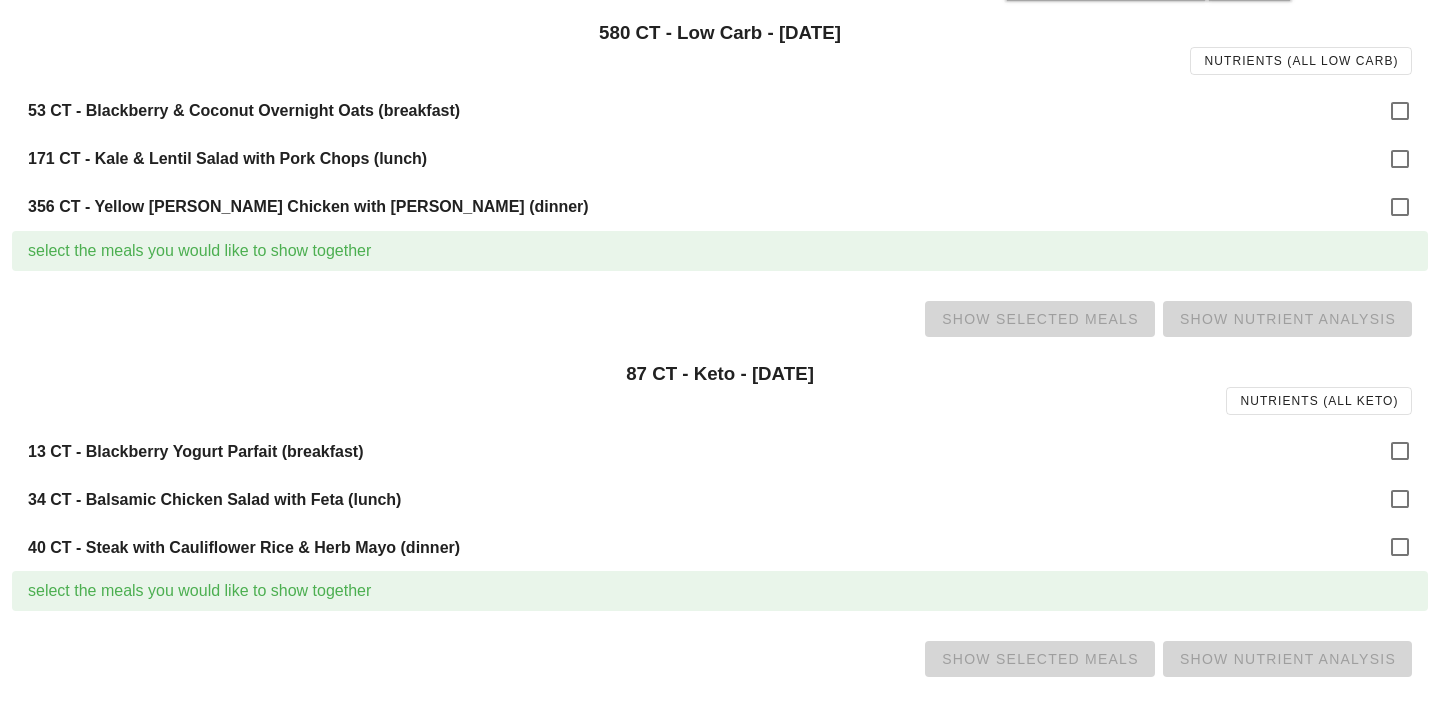 scroll, scrollTop: 617, scrollLeft: 0, axis: vertical 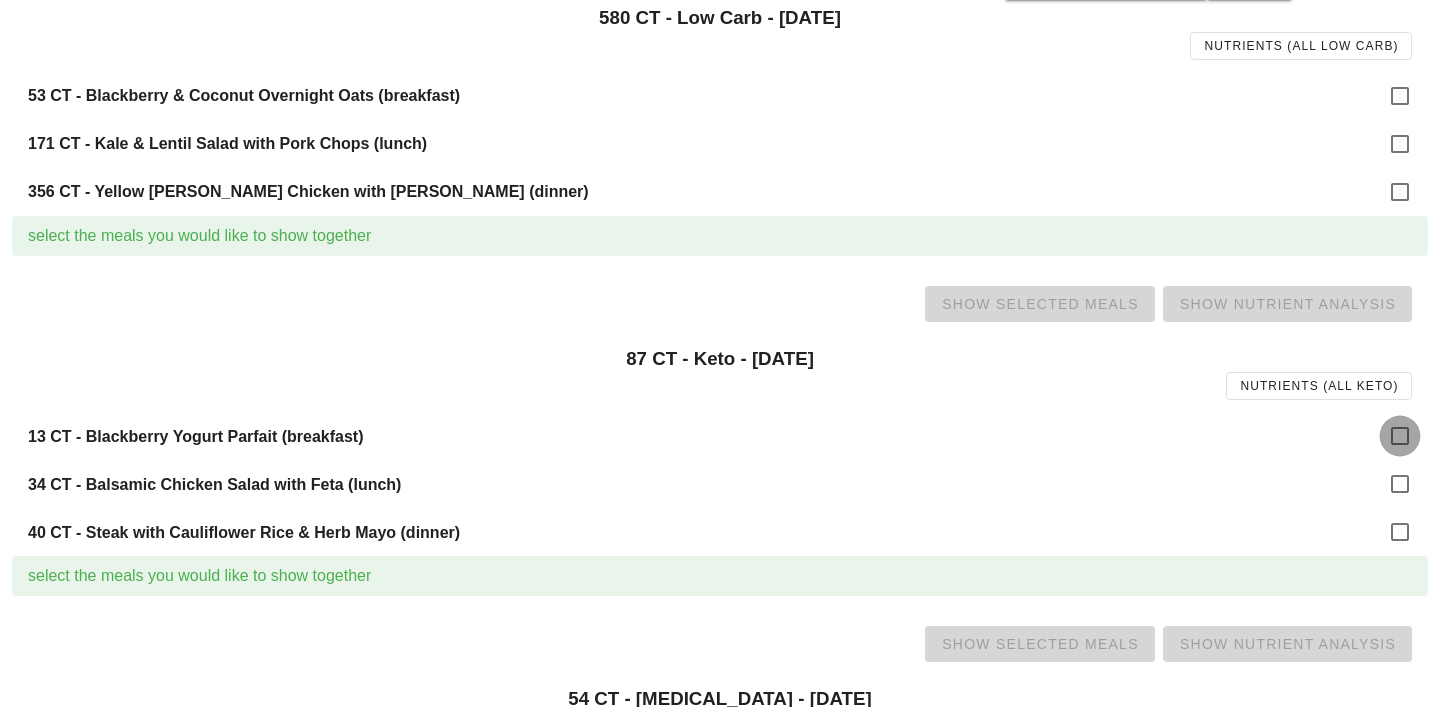 click at bounding box center (1400, 436) 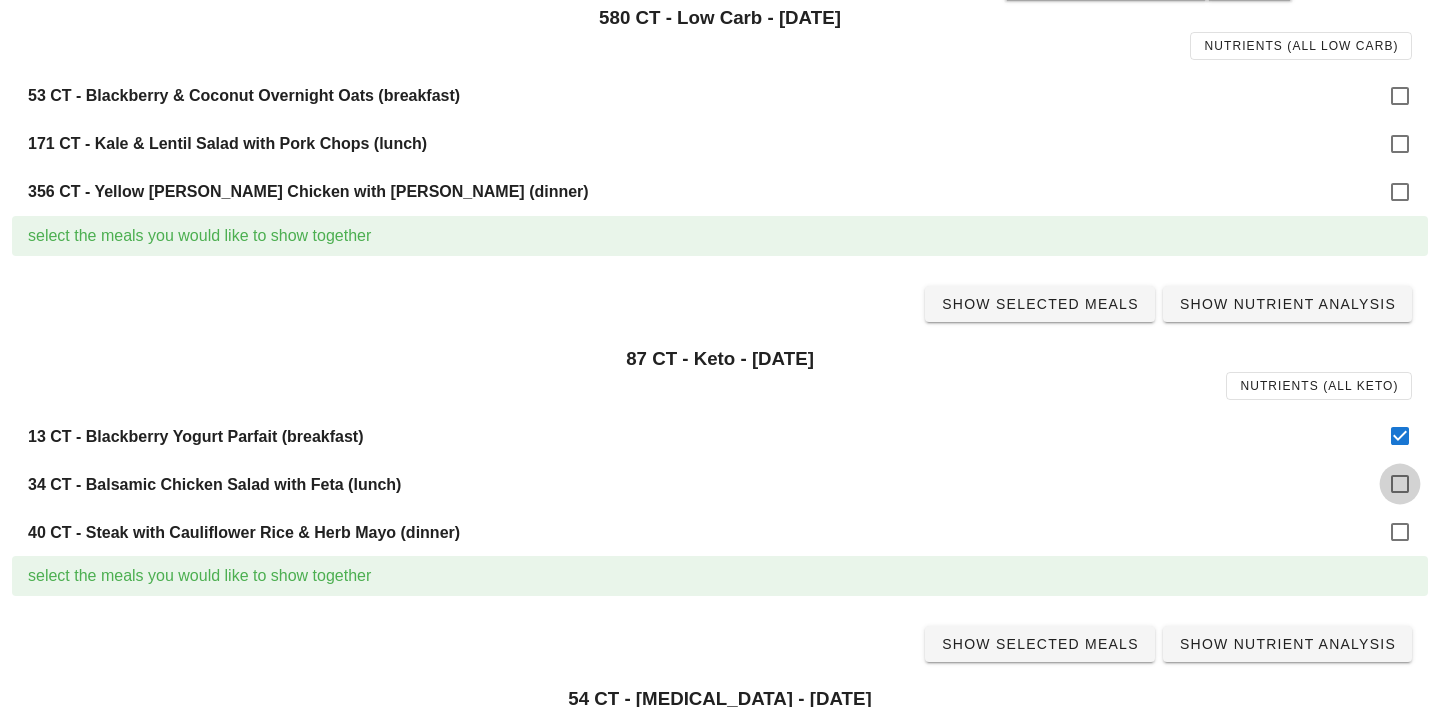 click at bounding box center (1400, 484) 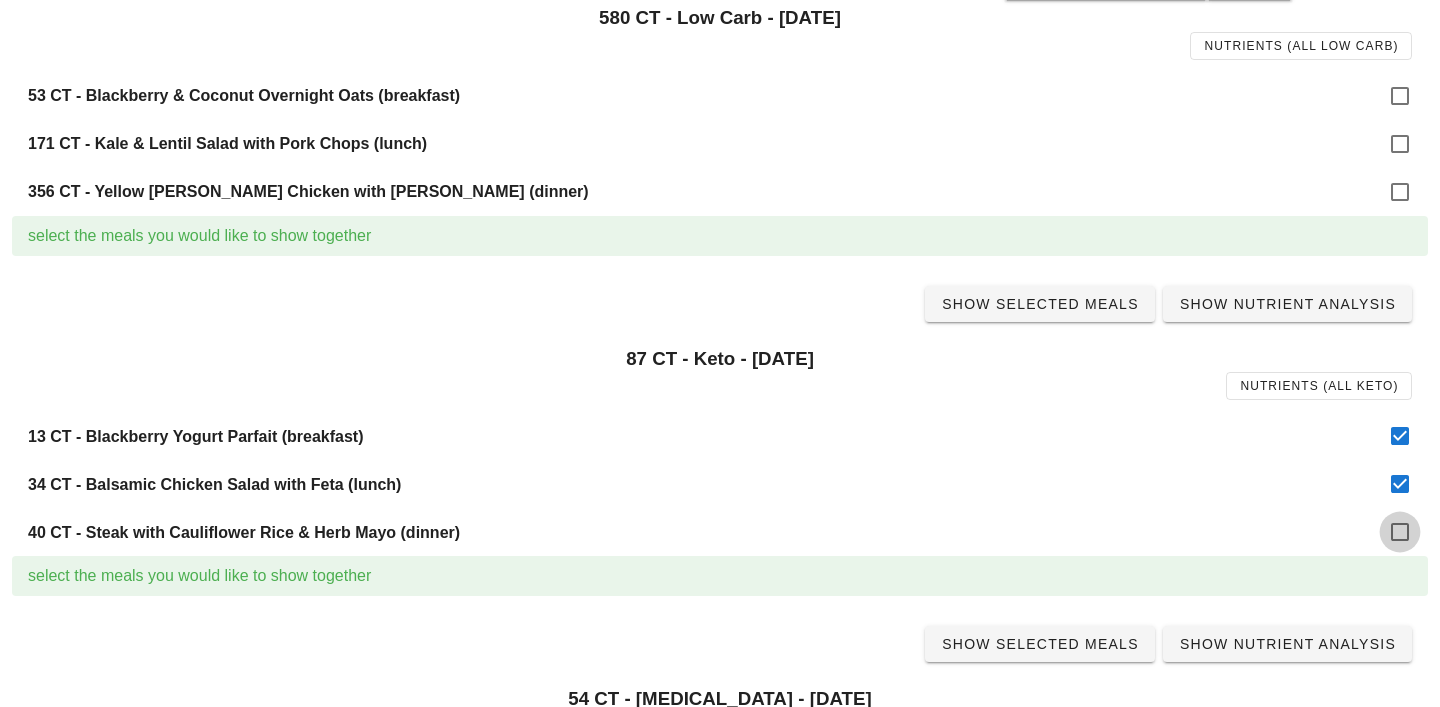 click at bounding box center [1400, 532] 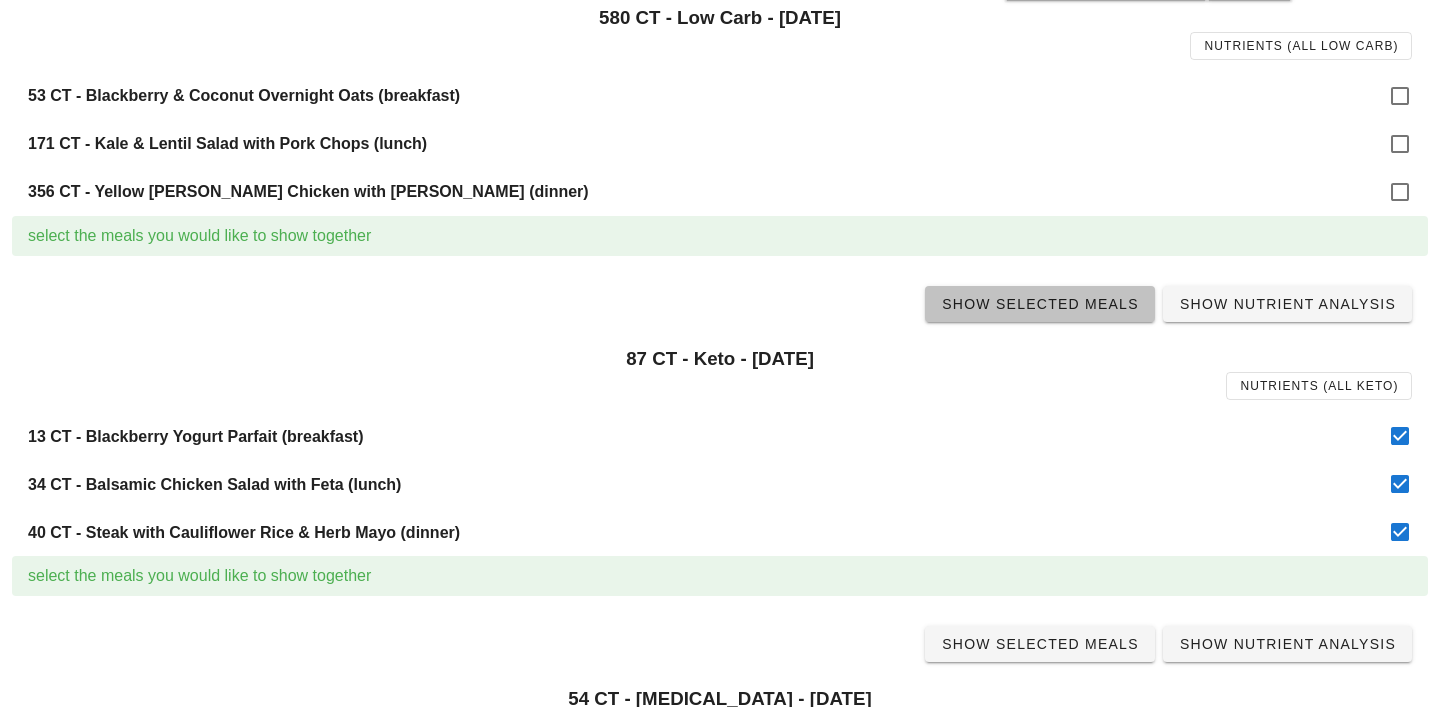 click on "Show Selected Meals" at bounding box center (1040, 304) 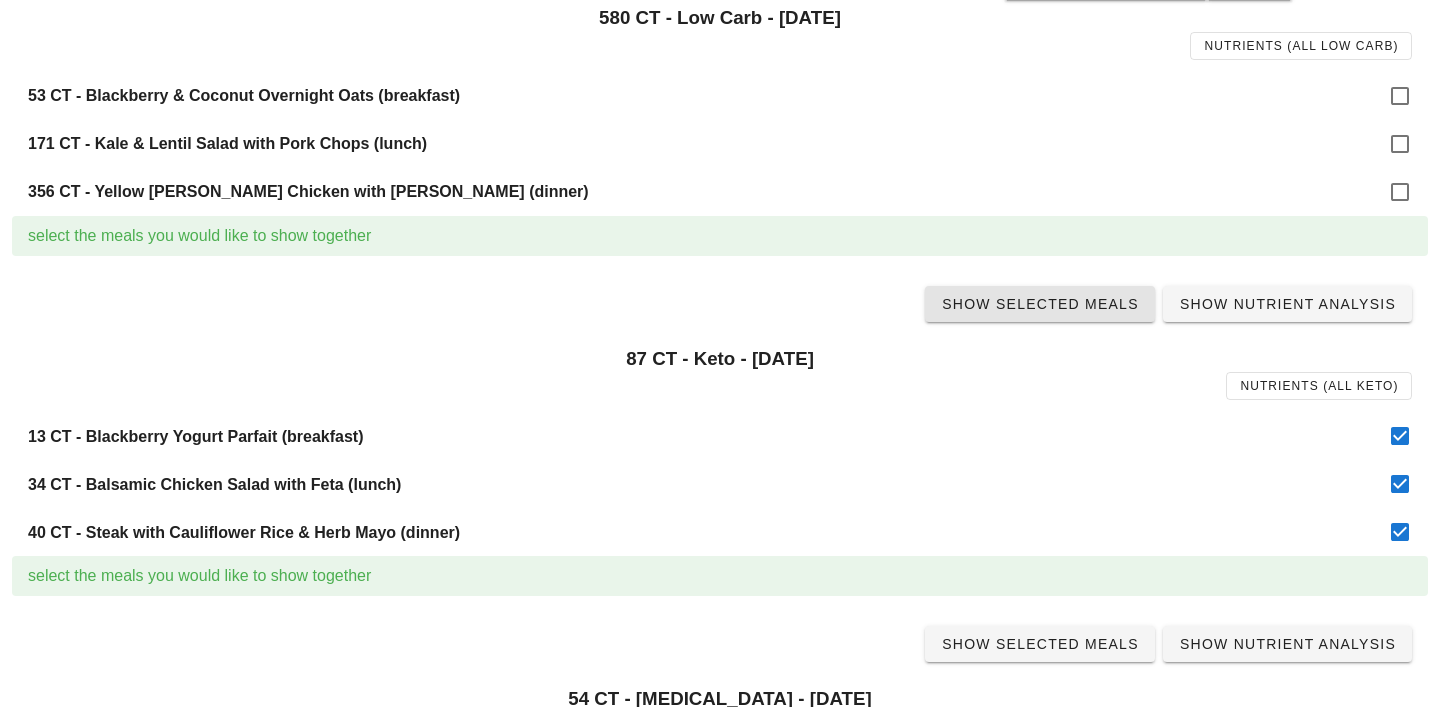 scroll, scrollTop: 0, scrollLeft: 0, axis: both 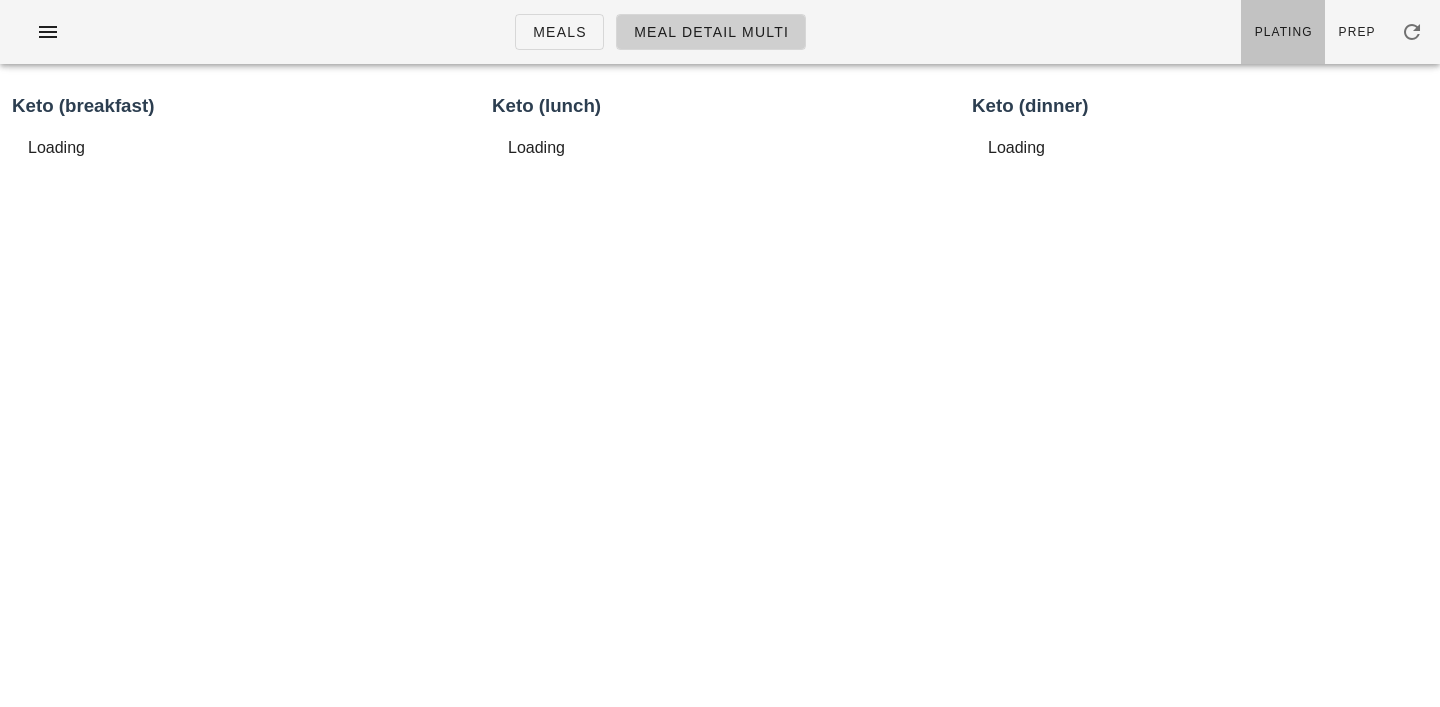 click on "Plating" at bounding box center (1283, 32) 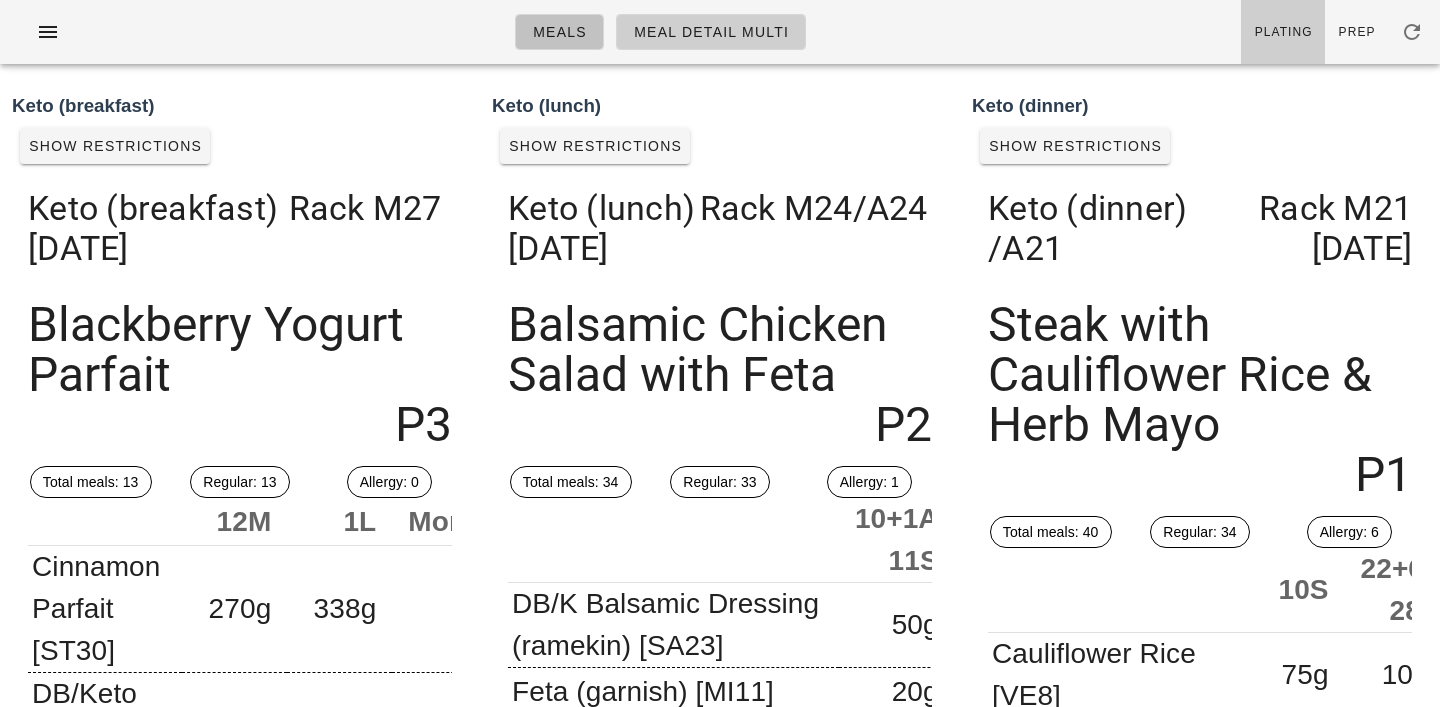 click on "Meals" at bounding box center (559, 32) 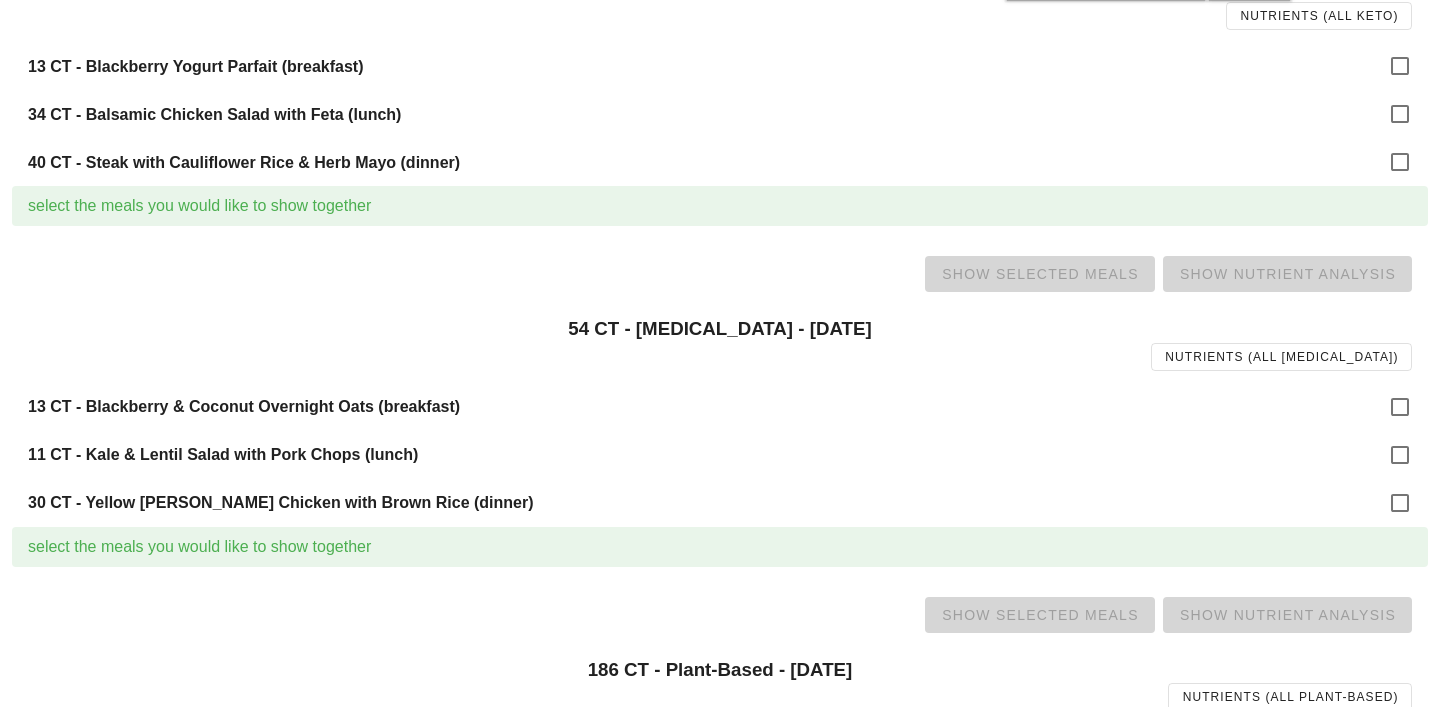 scroll, scrollTop: 1056, scrollLeft: 0, axis: vertical 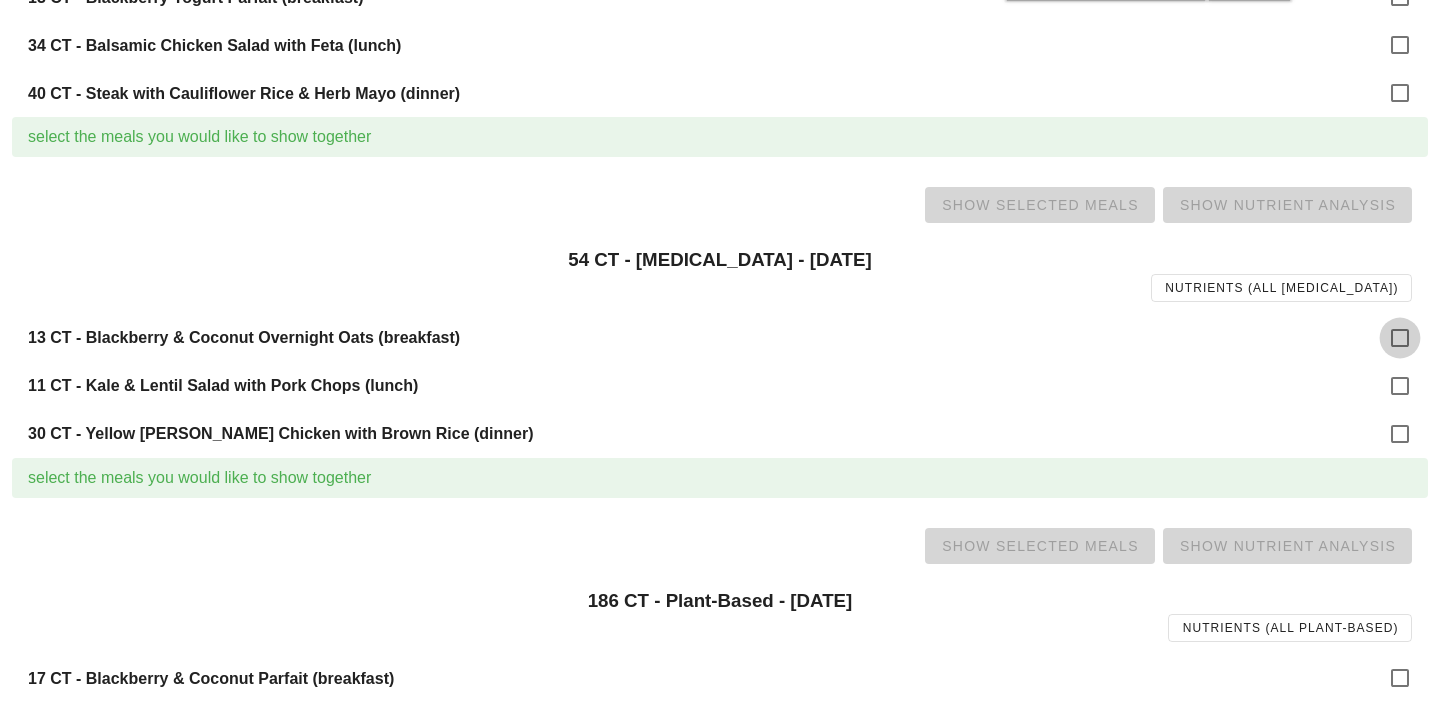 click at bounding box center (1400, 338) 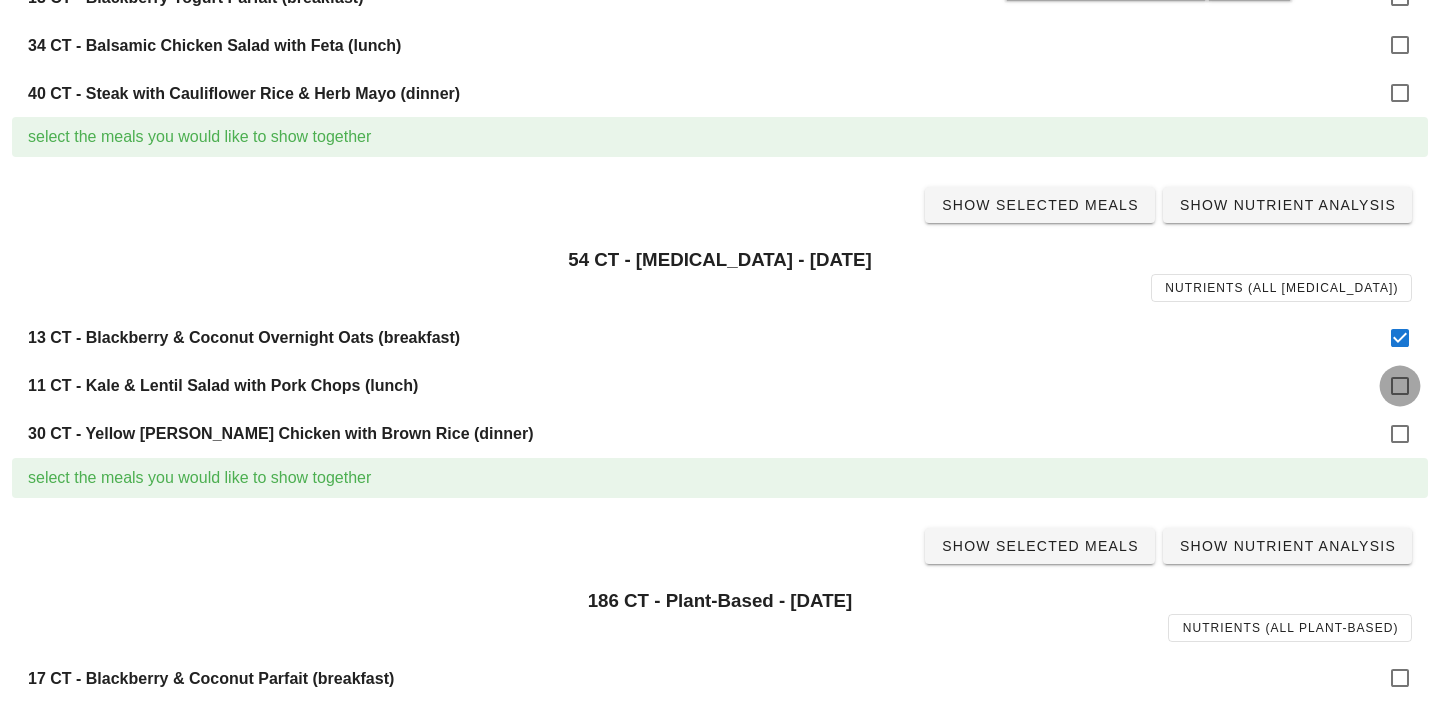 click at bounding box center (1400, 386) 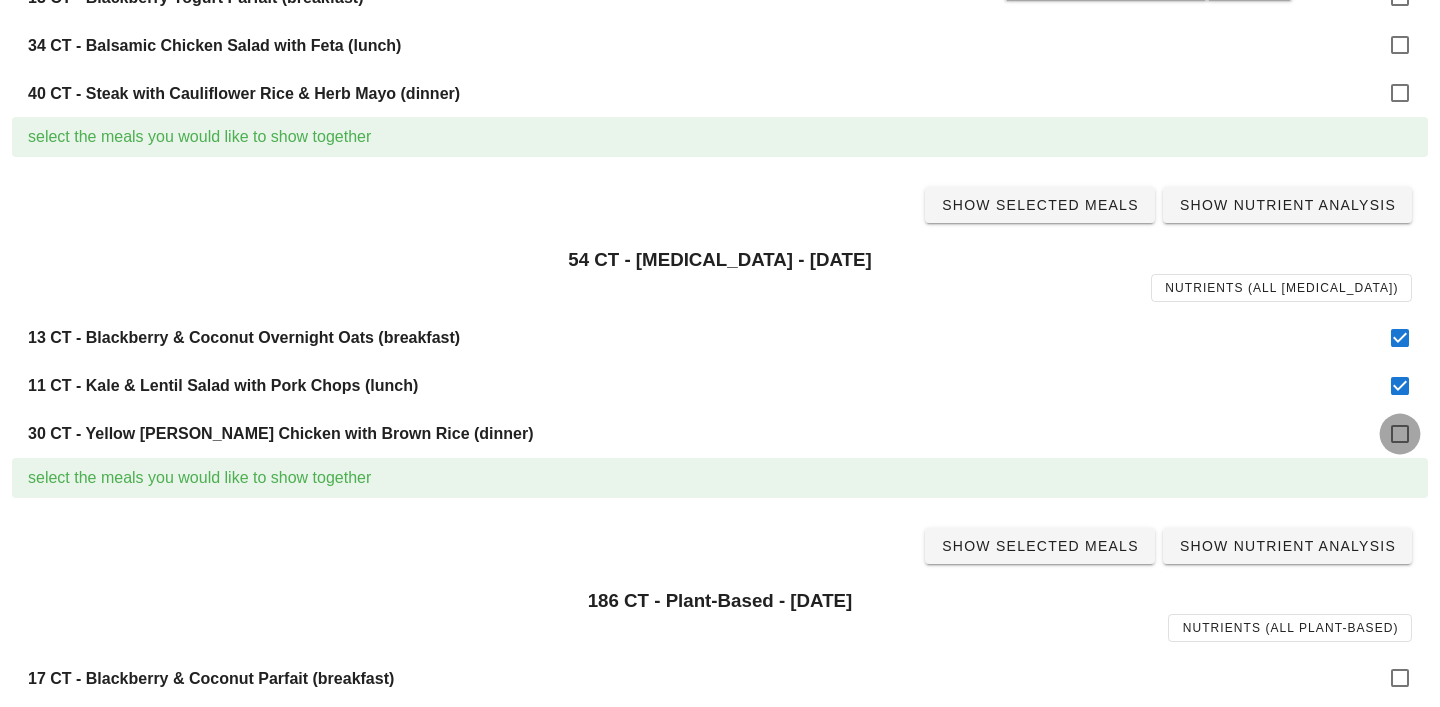 click at bounding box center [1400, 434] 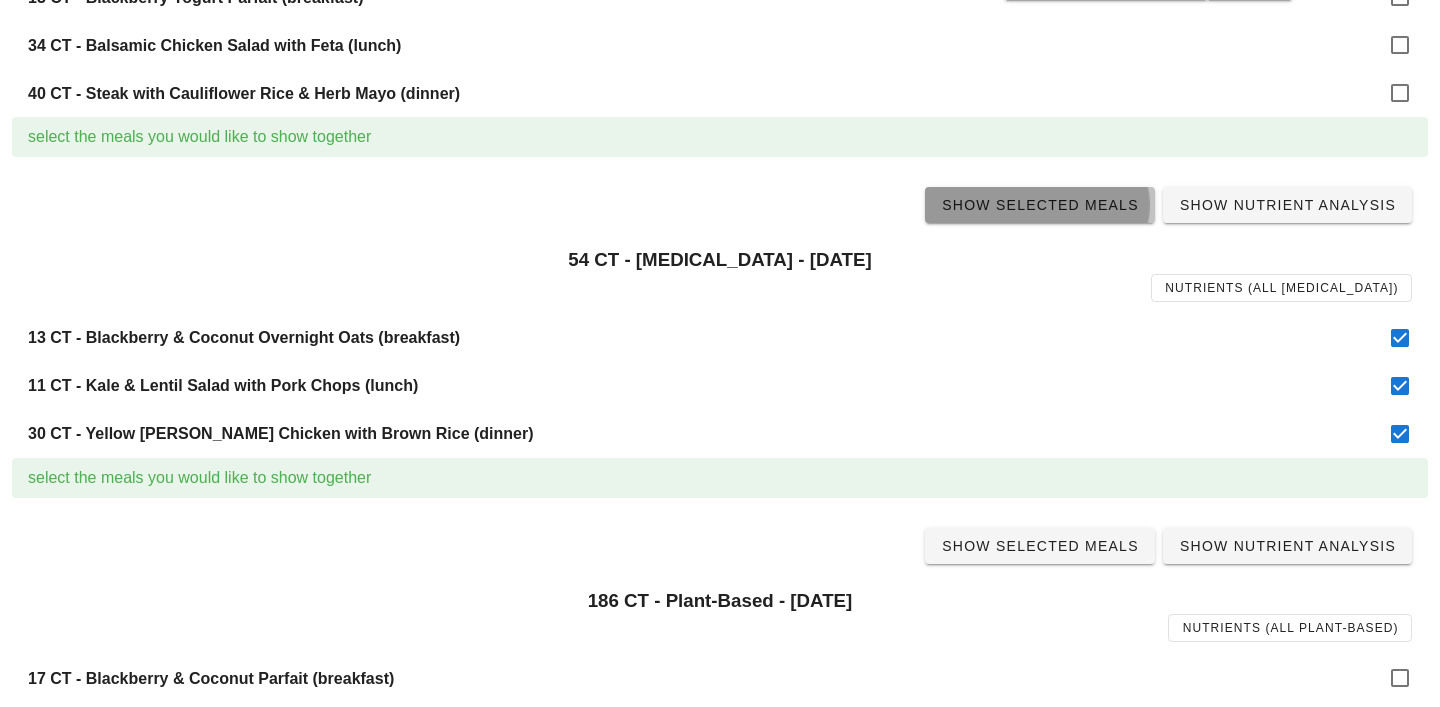 click on "Show Selected Meals" at bounding box center [1040, 205] 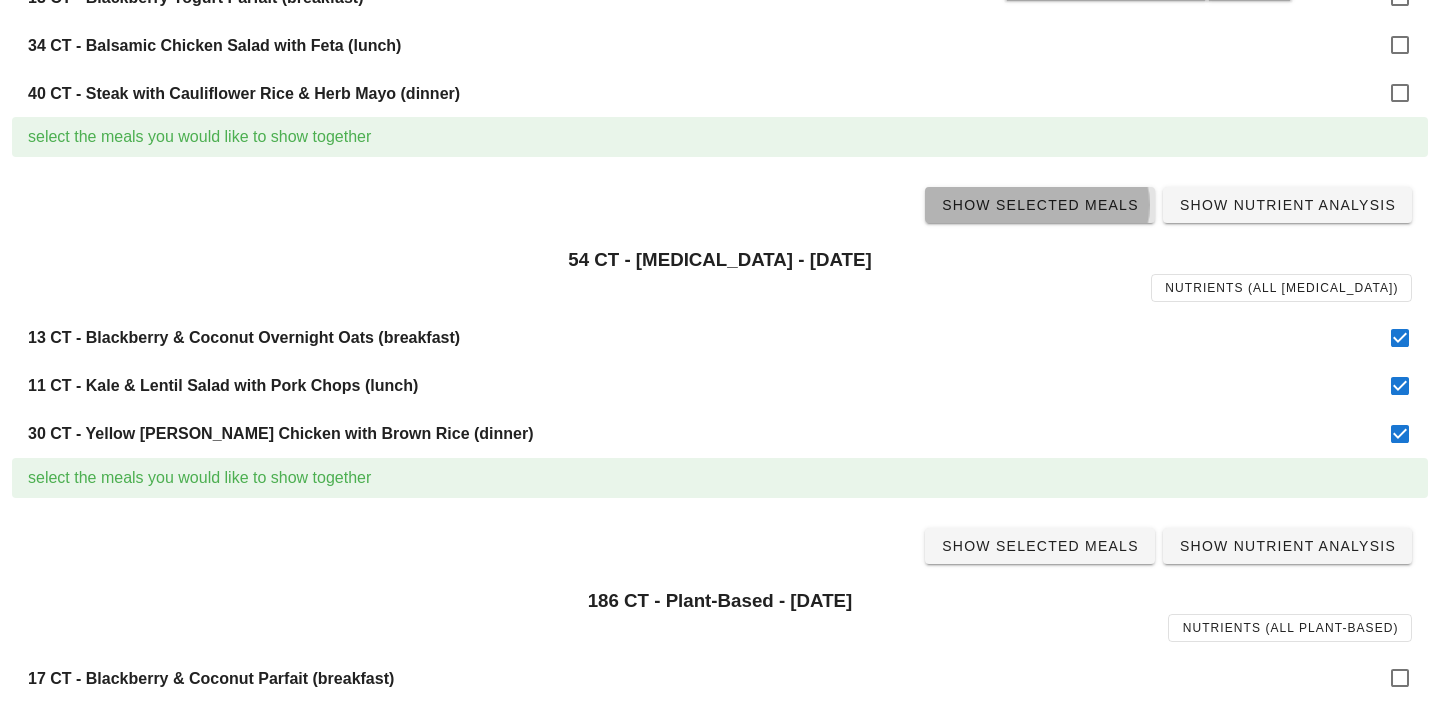 scroll, scrollTop: 0, scrollLeft: 0, axis: both 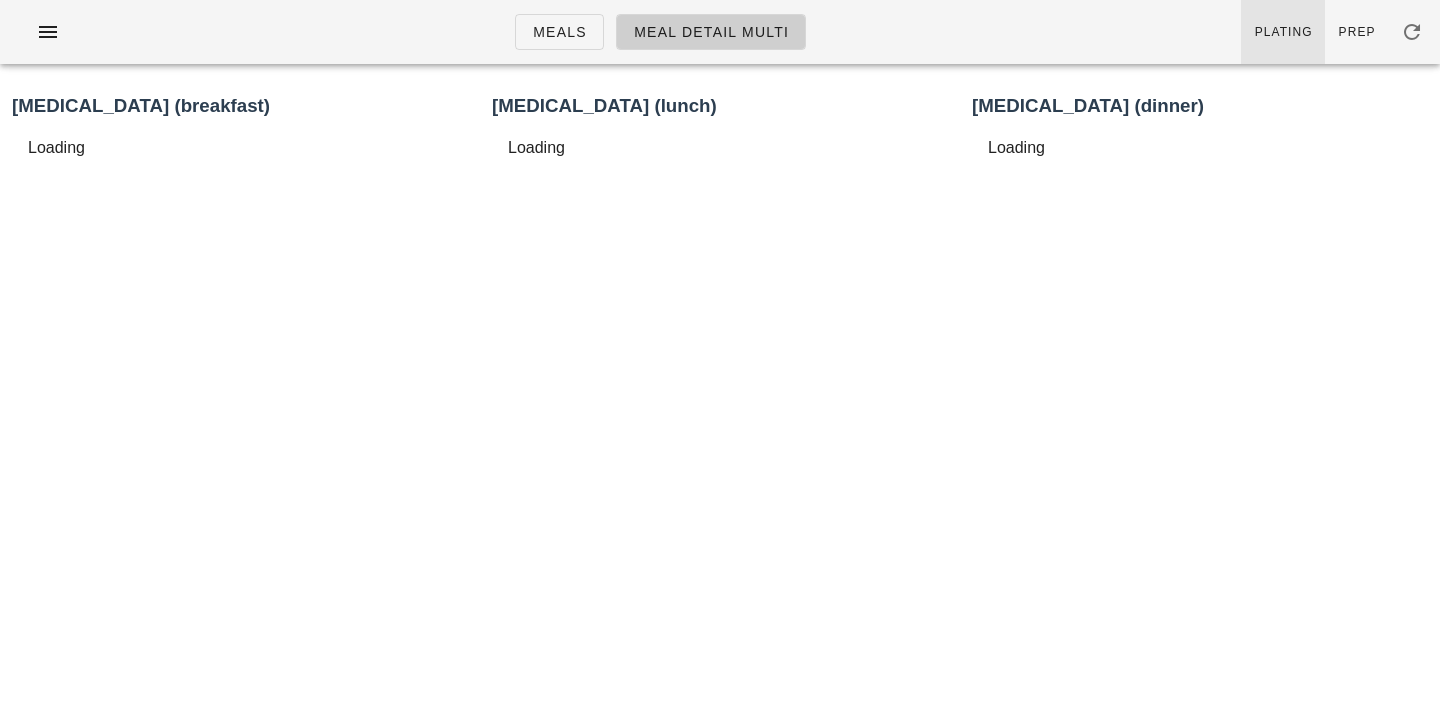 click on "Plating" at bounding box center (1283, 32) 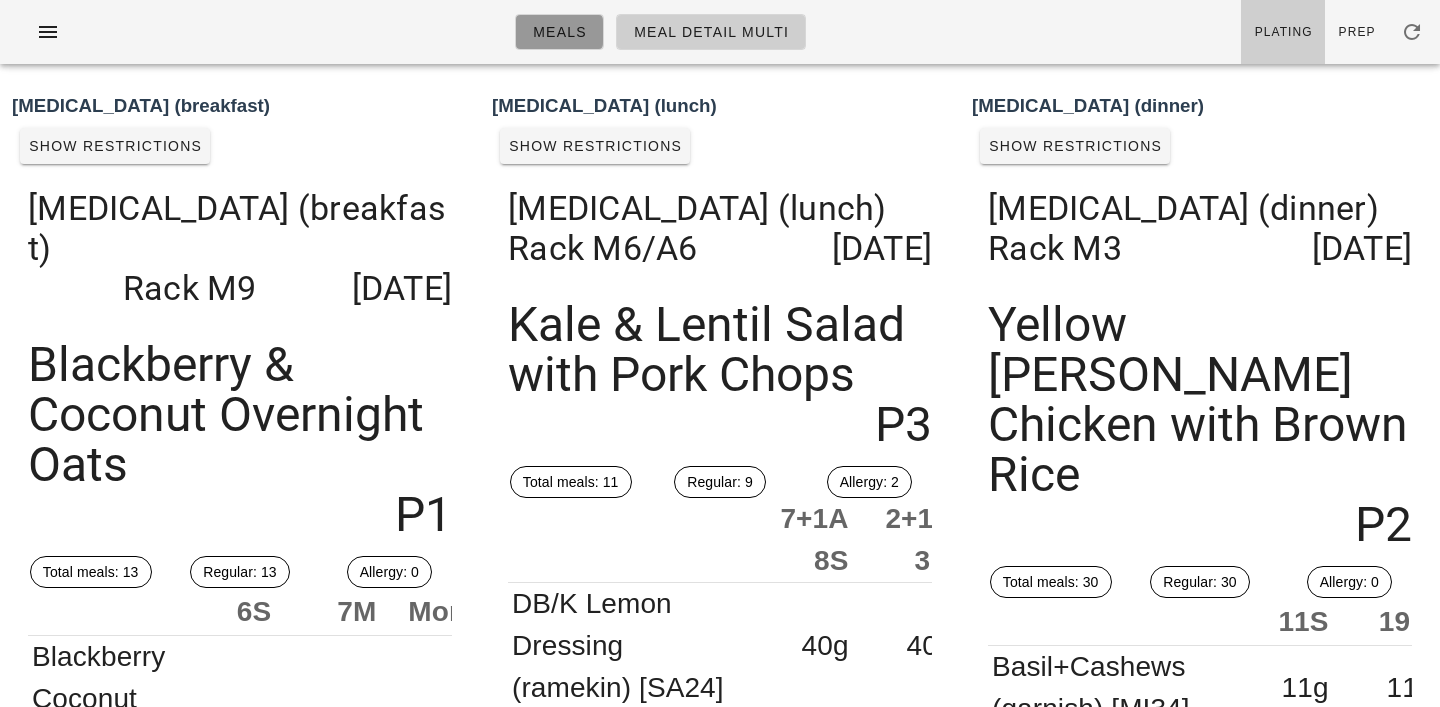 click on "Meals" at bounding box center [559, 32] 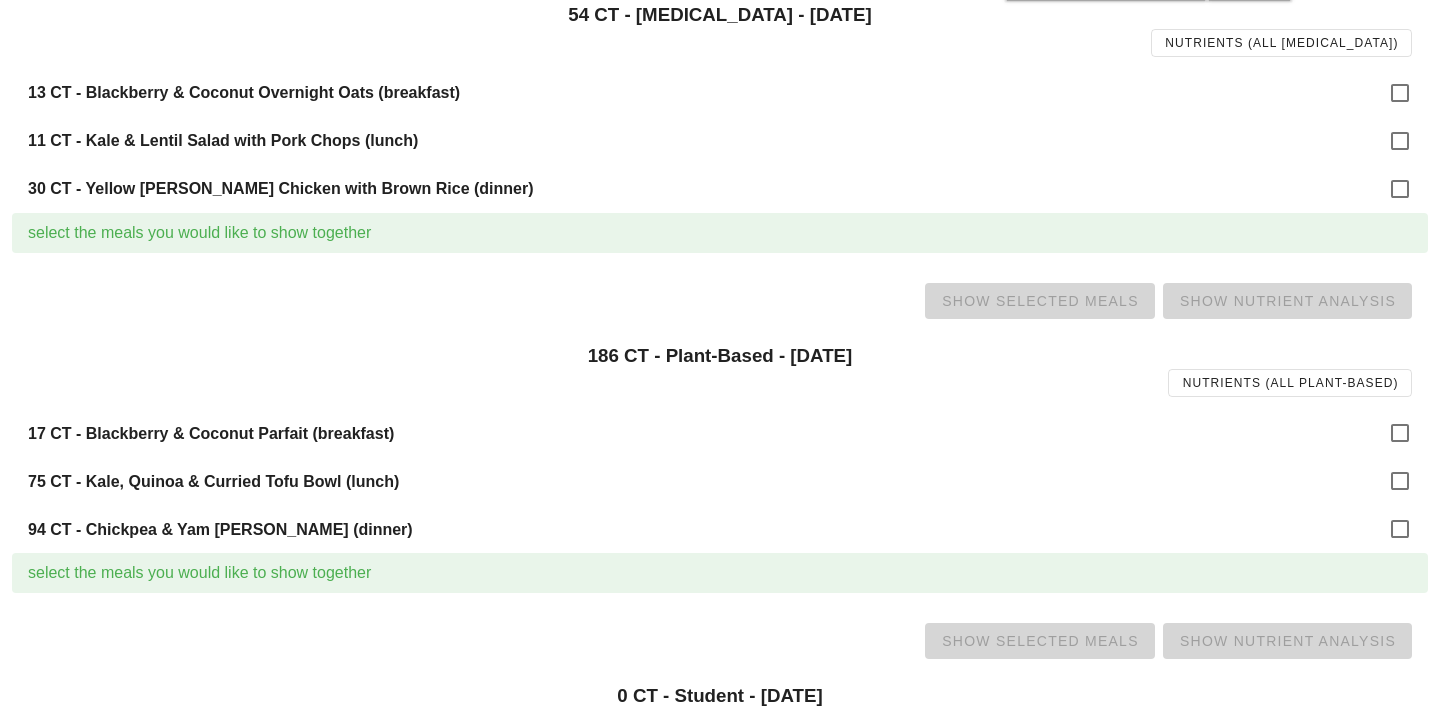 scroll, scrollTop: 1330, scrollLeft: 0, axis: vertical 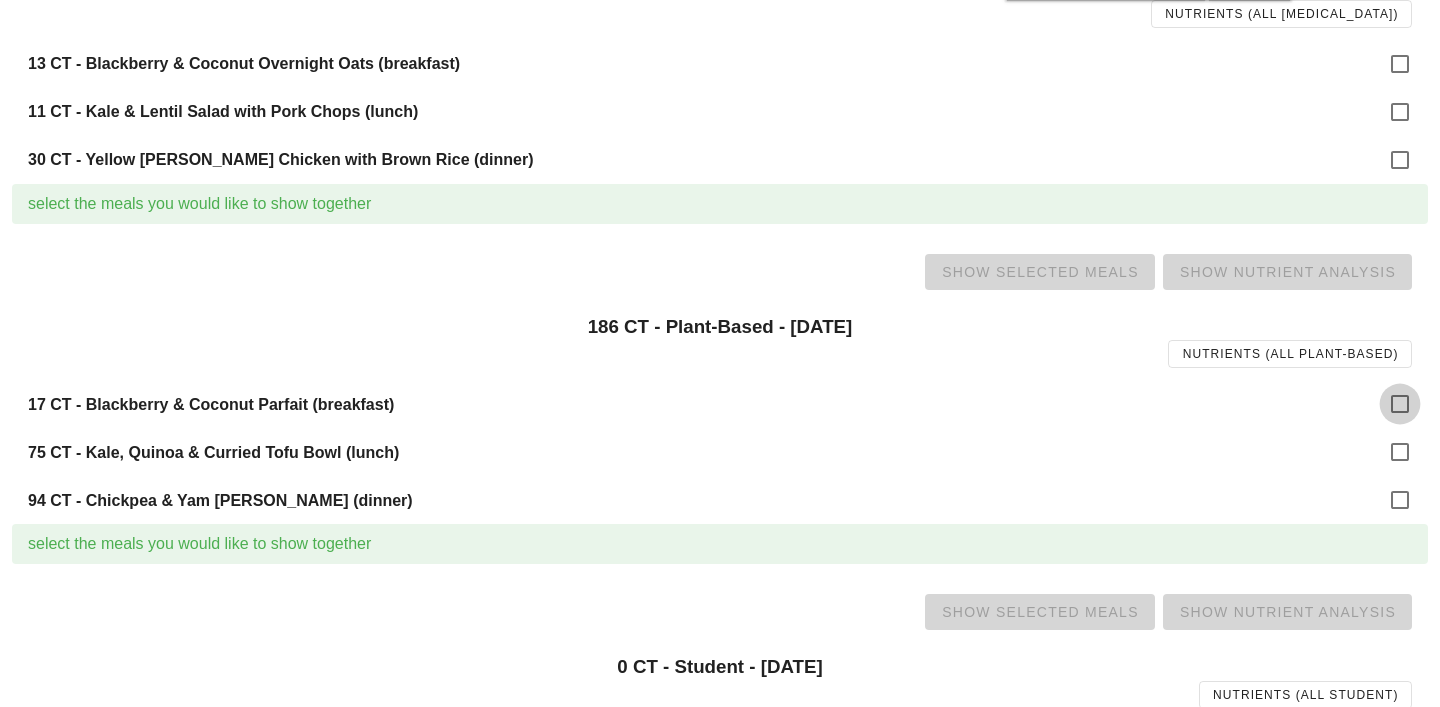 click at bounding box center (1400, 404) 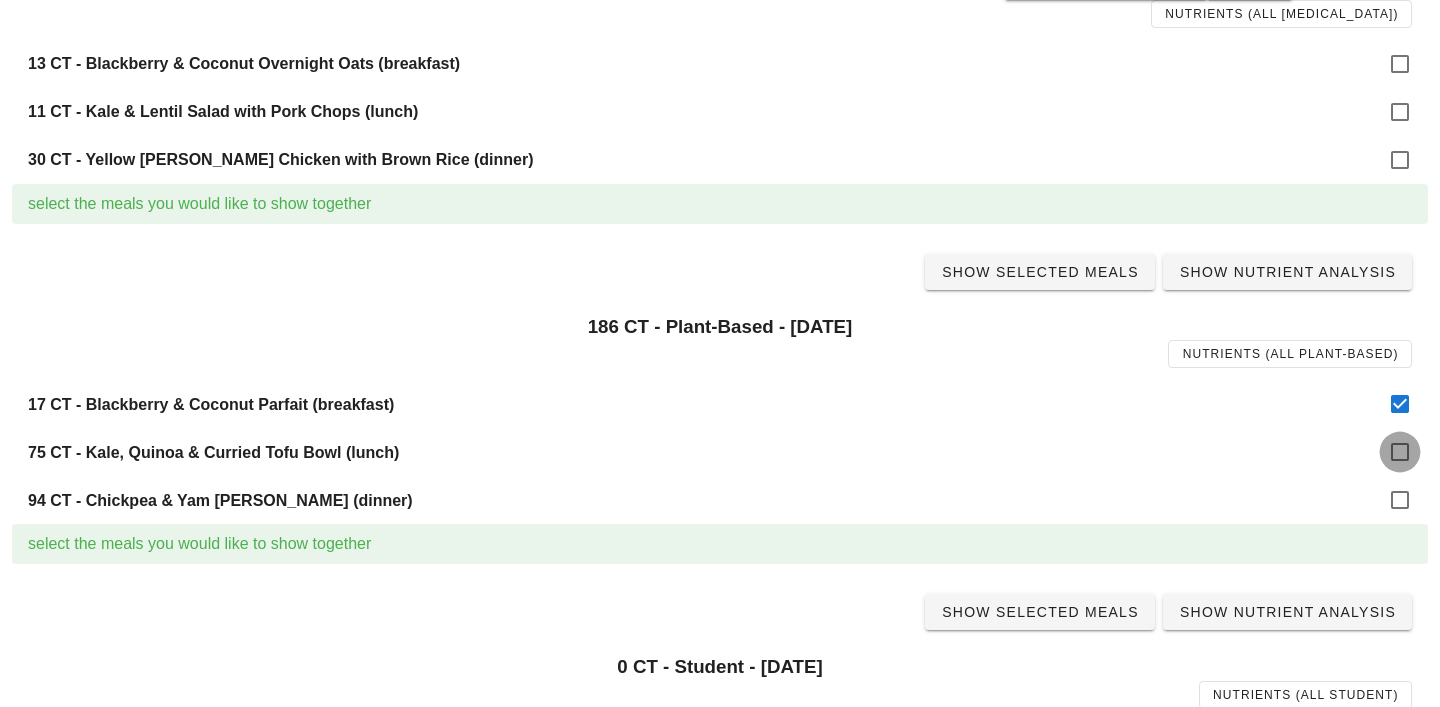 click at bounding box center (1400, 452) 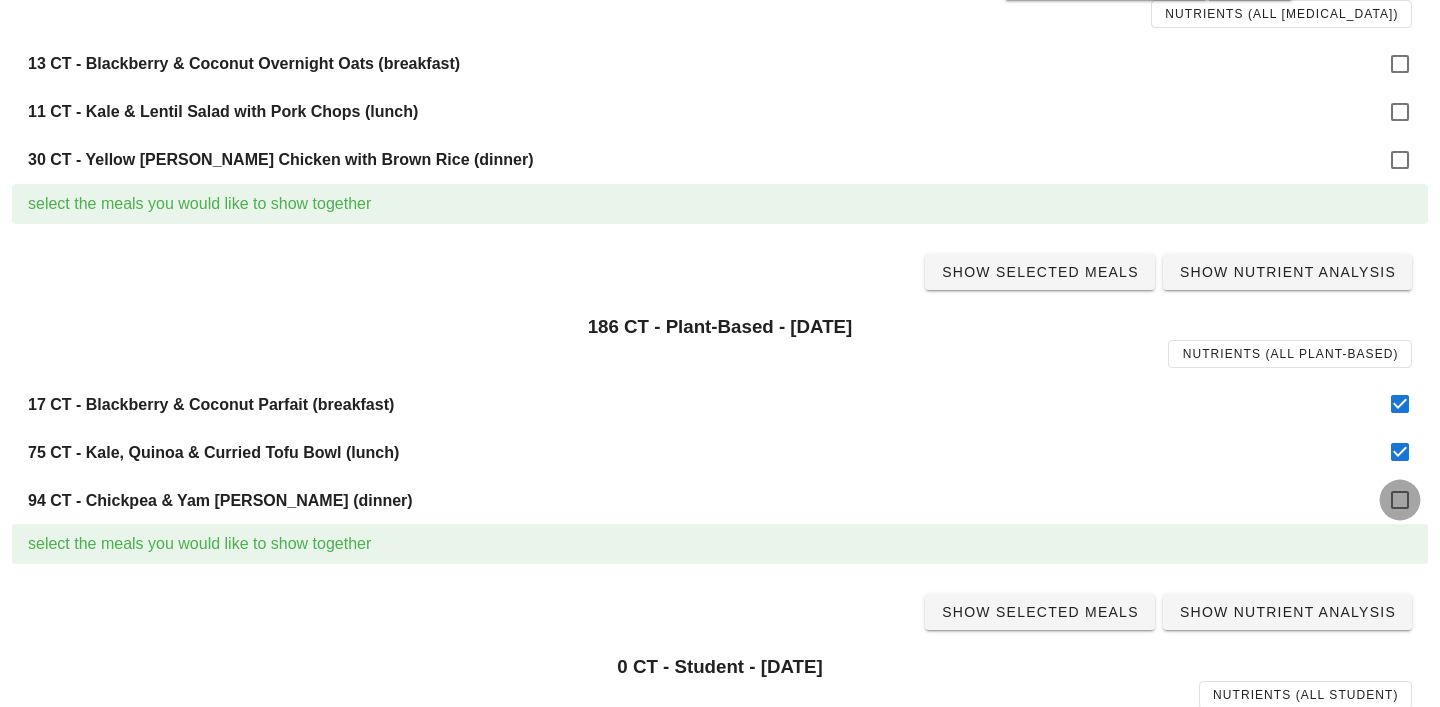 click at bounding box center [1400, 500] 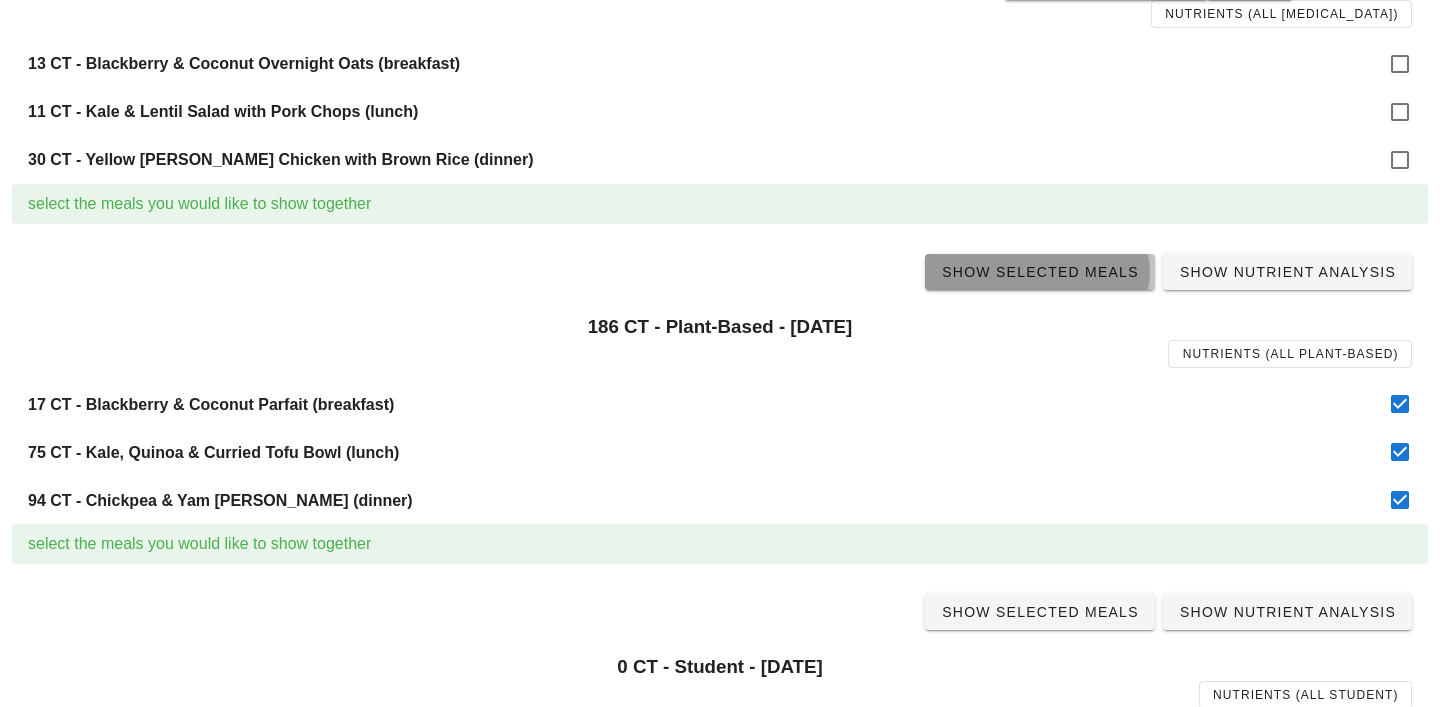 click on "Show Selected Meals" at bounding box center [1040, 272] 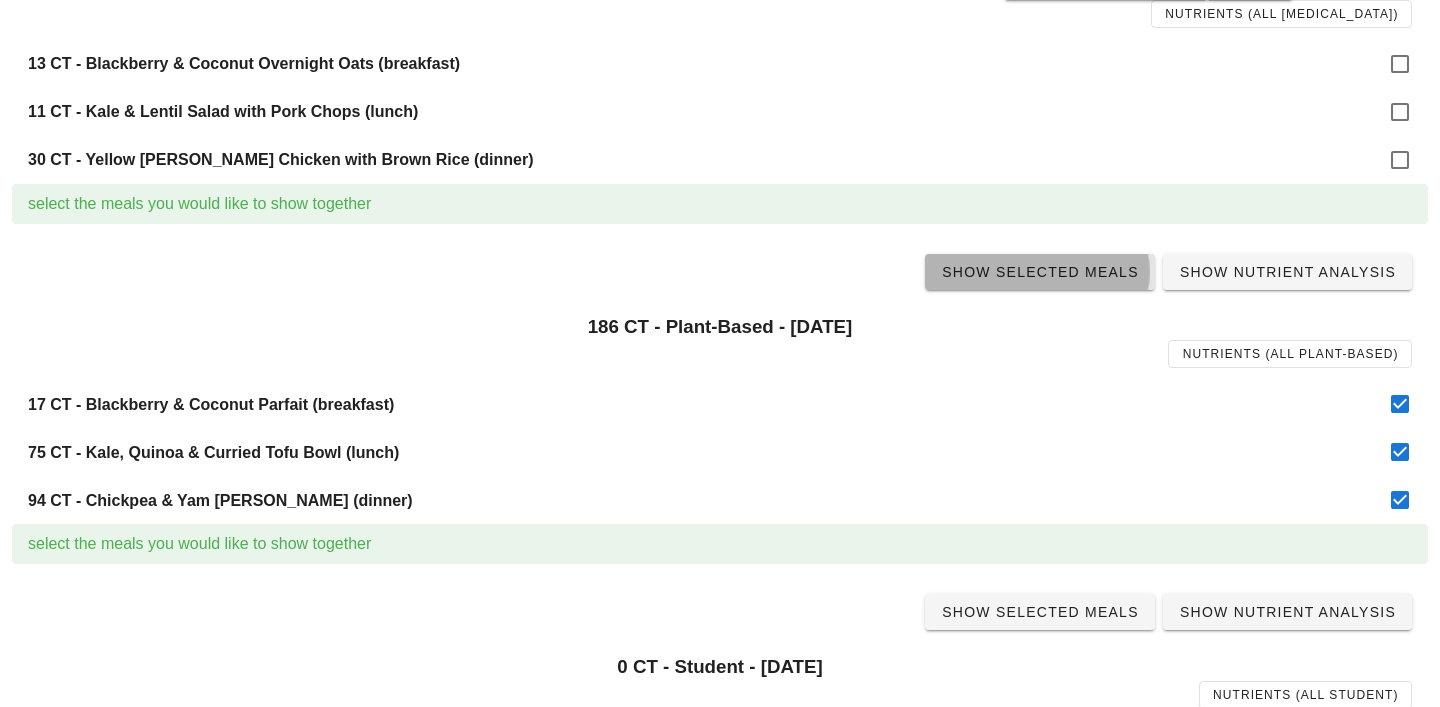 scroll, scrollTop: 0, scrollLeft: 0, axis: both 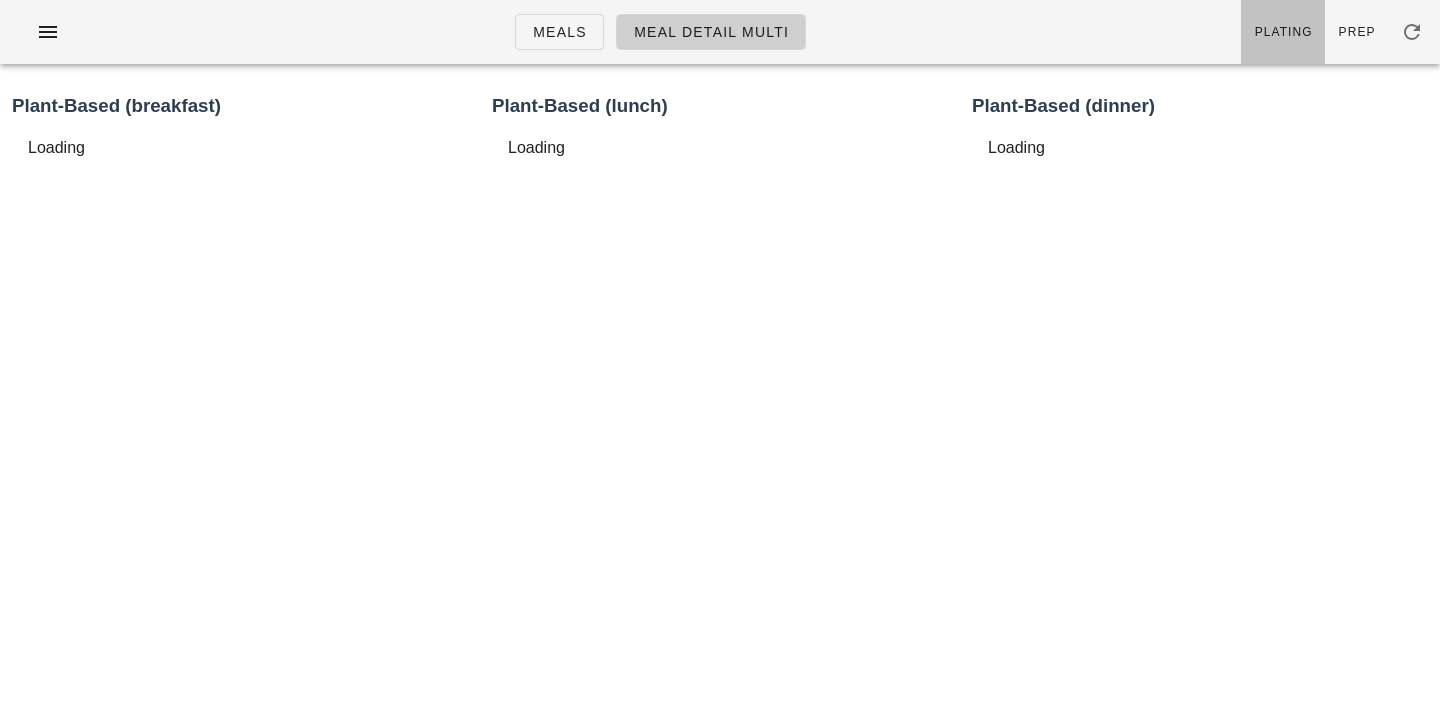 click on "Plating" at bounding box center [1283, 32] 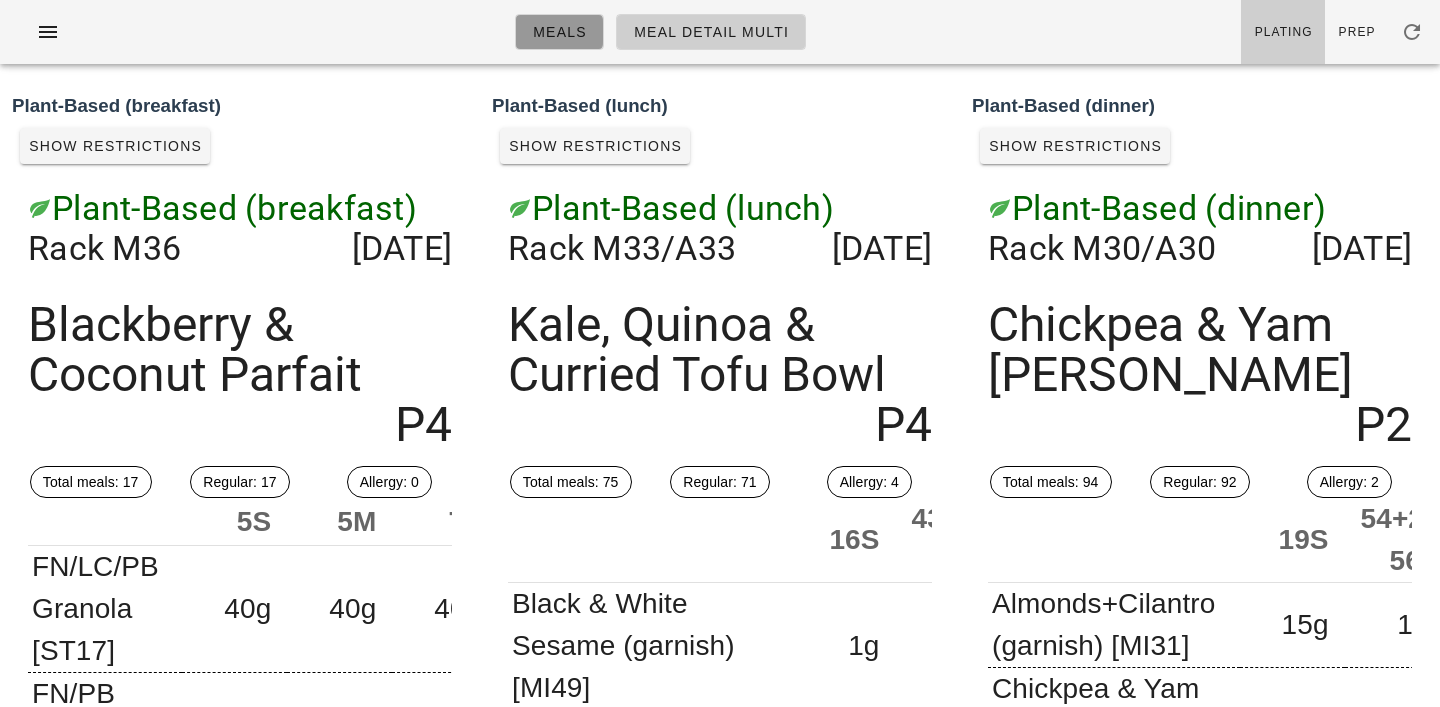 click on "Meals" at bounding box center (559, 32) 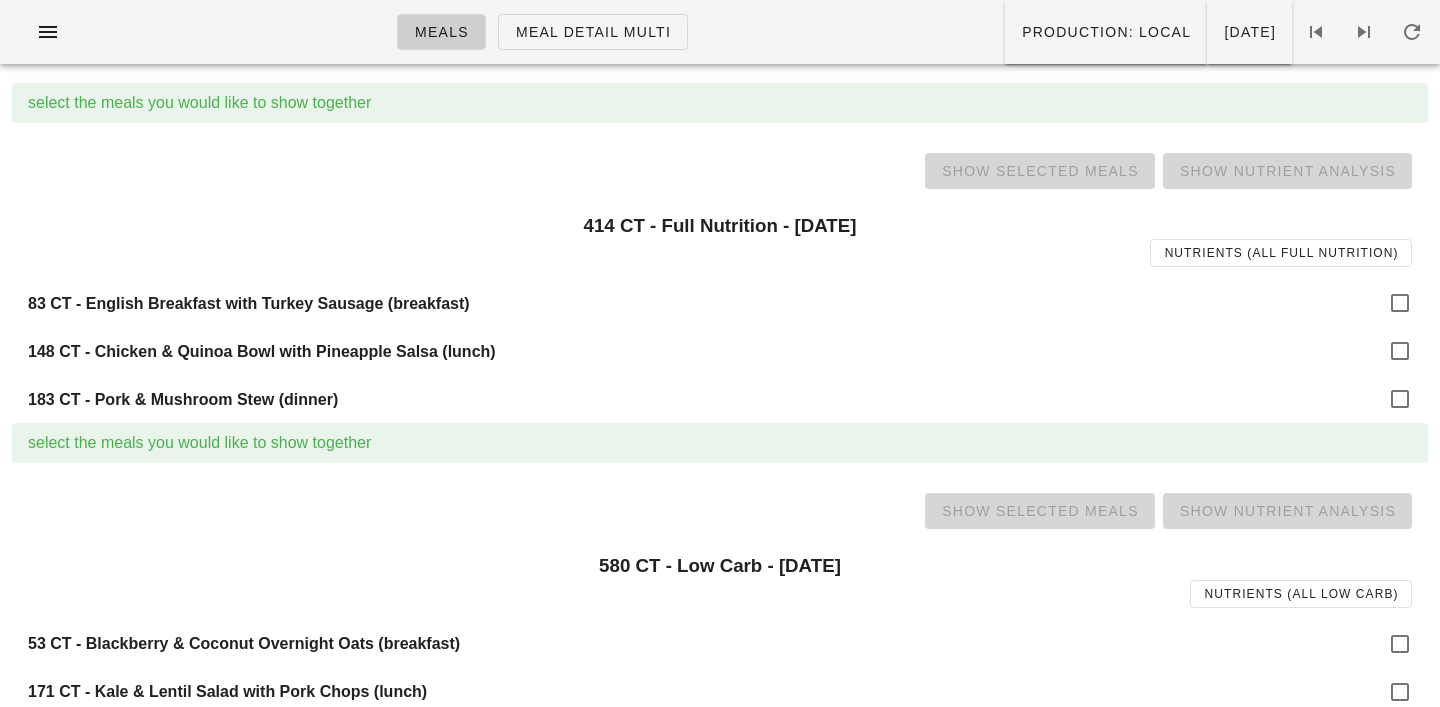scroll, scrollTop: 0, scrollLeft: 0, axis: both 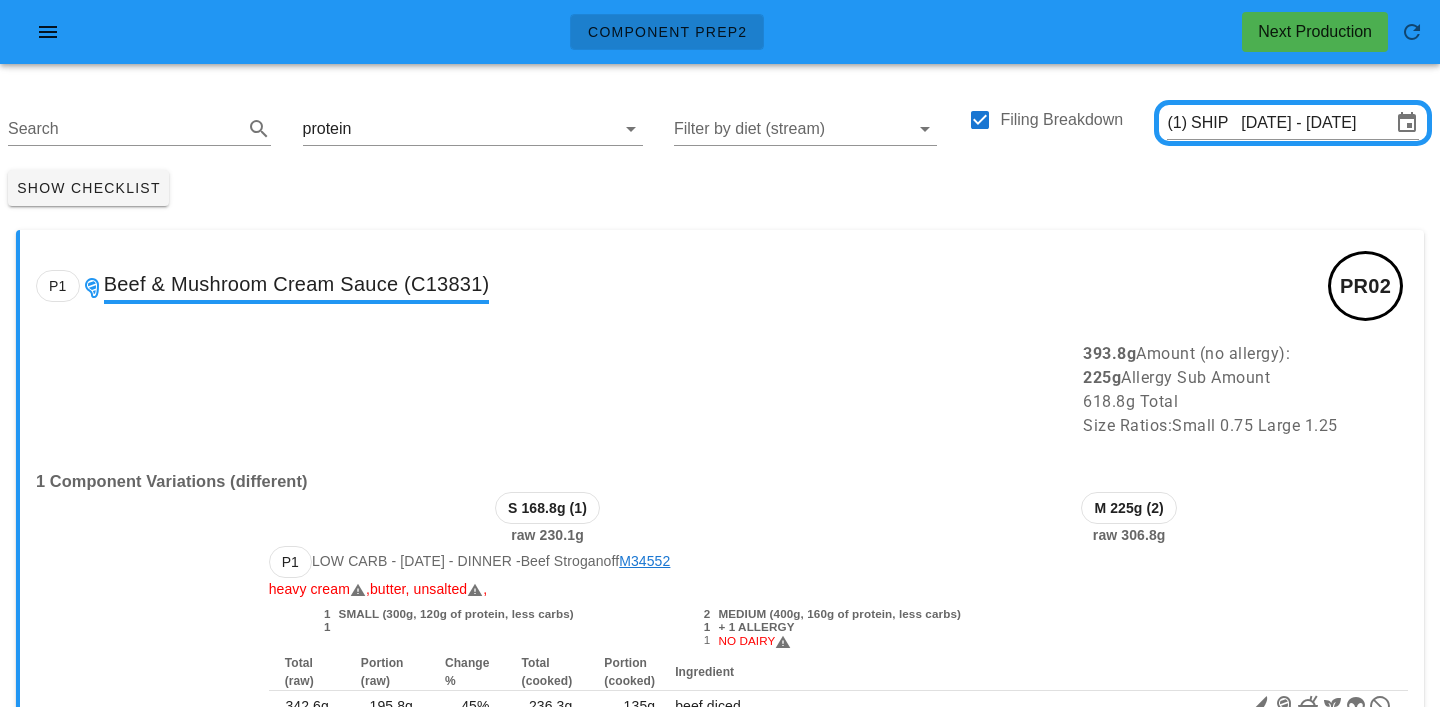 click on "P1 Beef & Mushroom Cream Sauce (C13831) PR02" at bounding box center (722, 286) 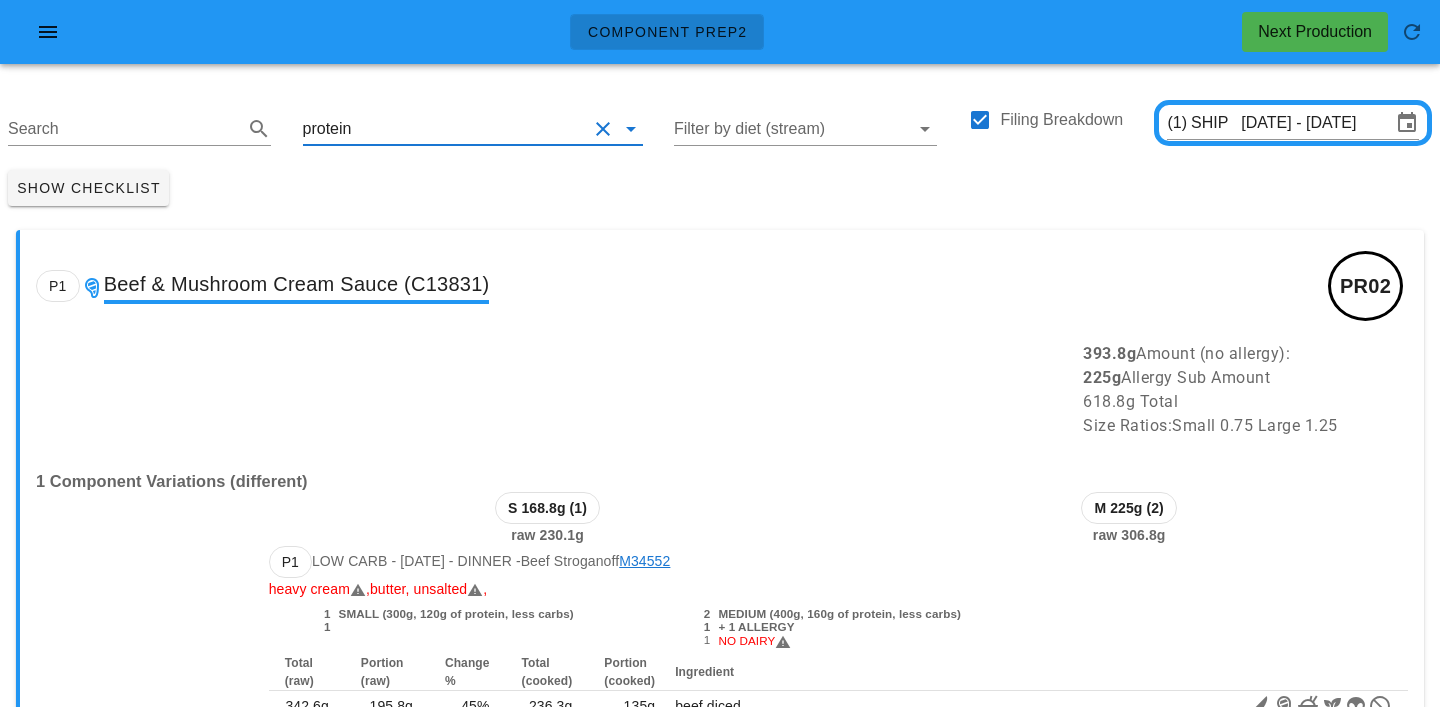 click at bounding box center [470, 129] 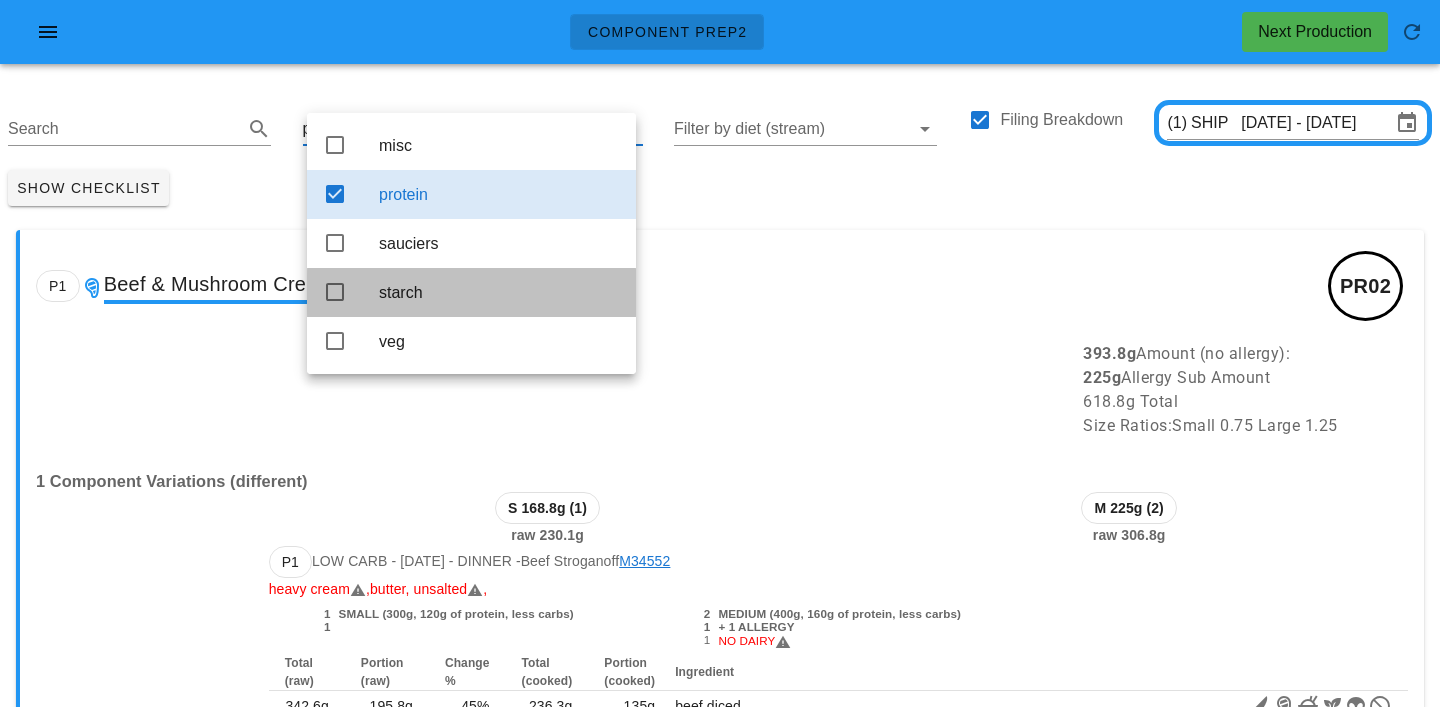 click on "starch" at bounding box center [499, 292] 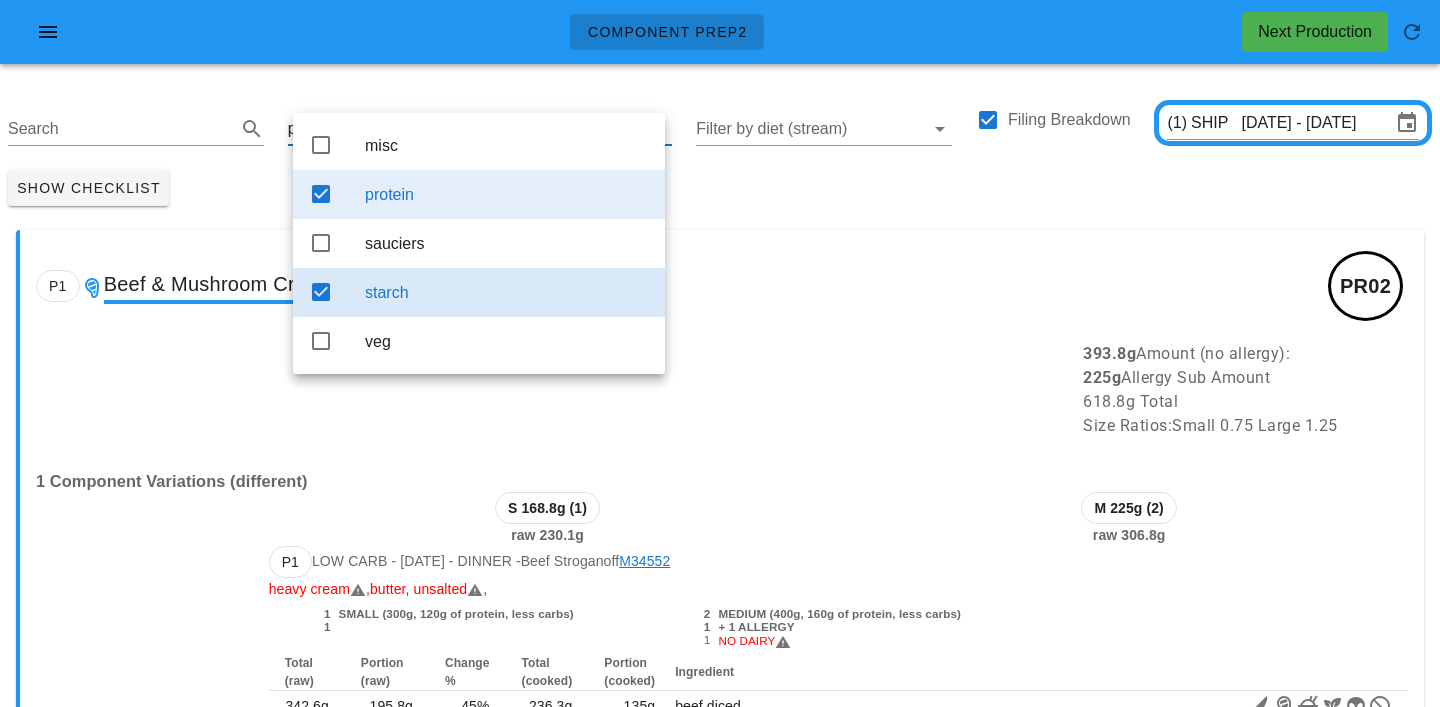 click on "protein" at bounding box center (507, 194) 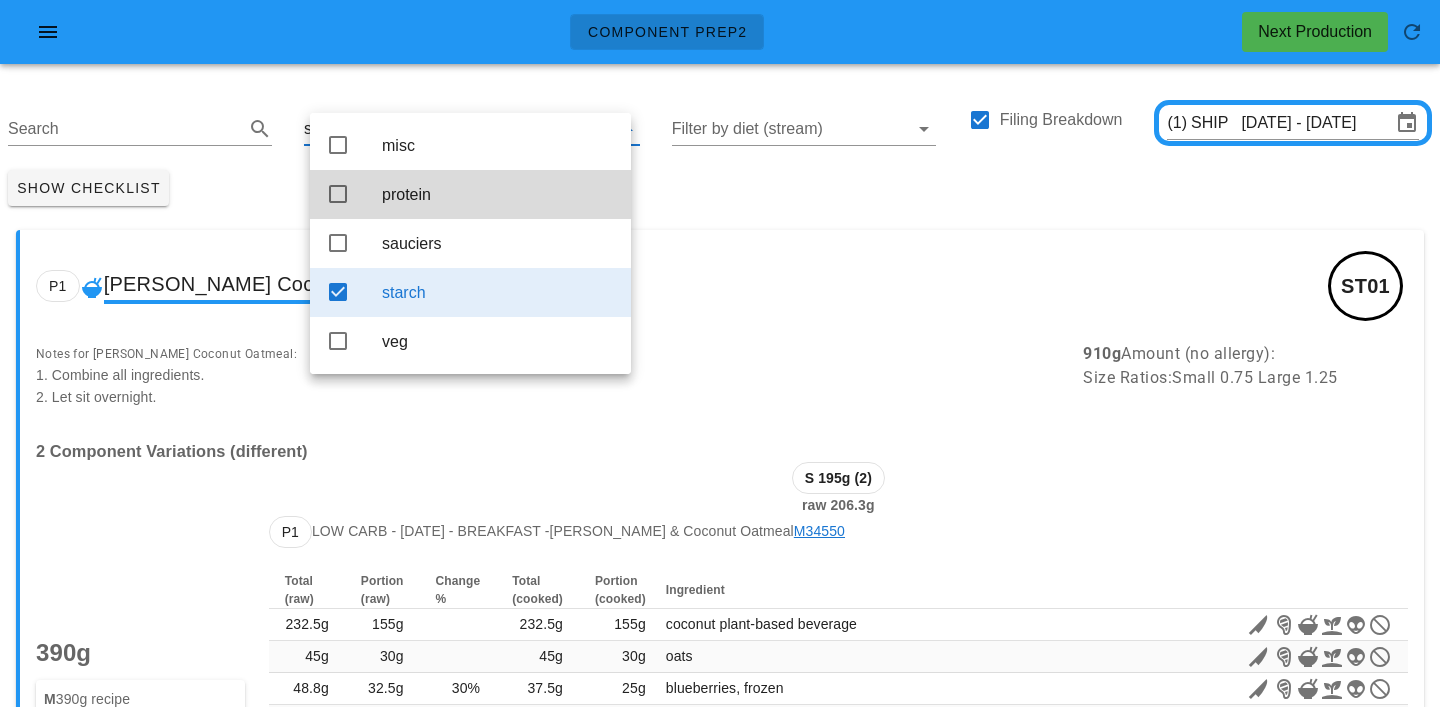click on "Search starch Filter by diet (stream) Filing Breakdown (1) SHIP   Jul 14 - Jul 16" at bounding box center [720, 121] 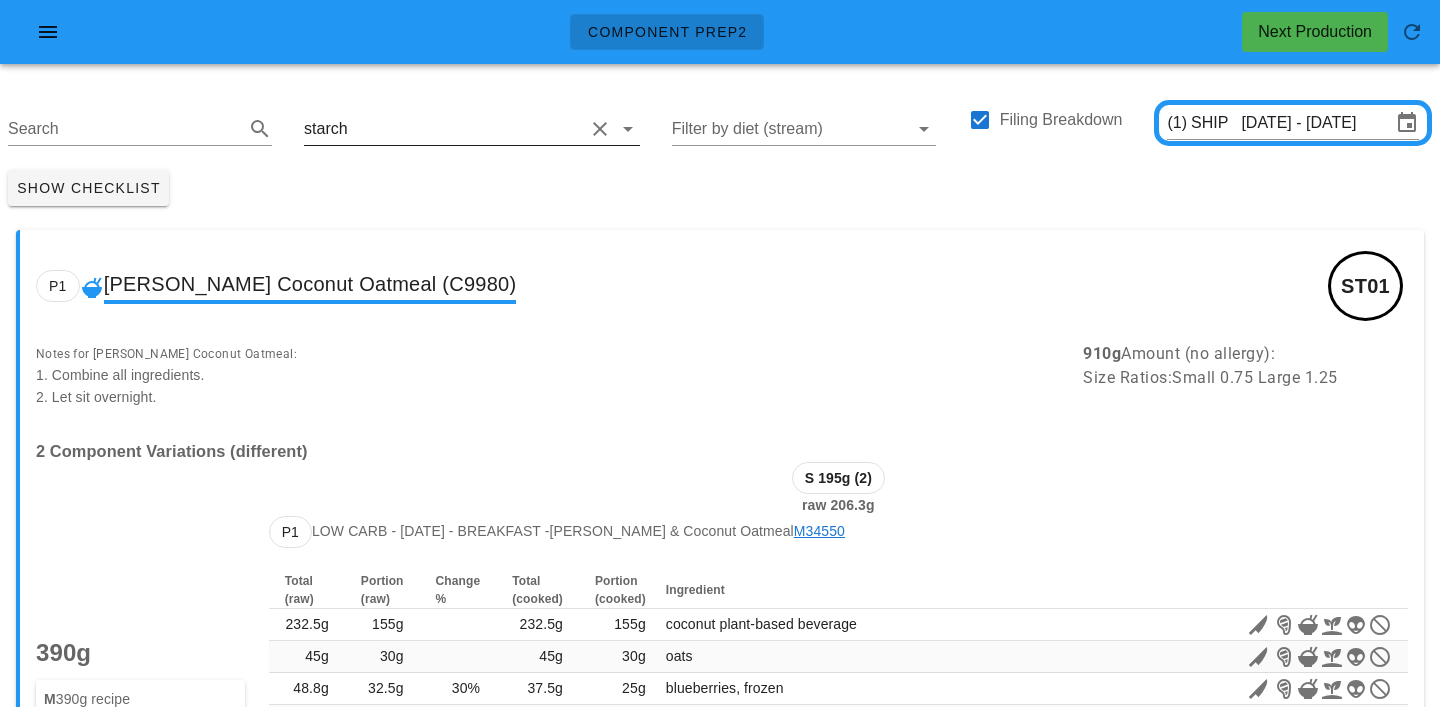click at bounding box center [468, 129] 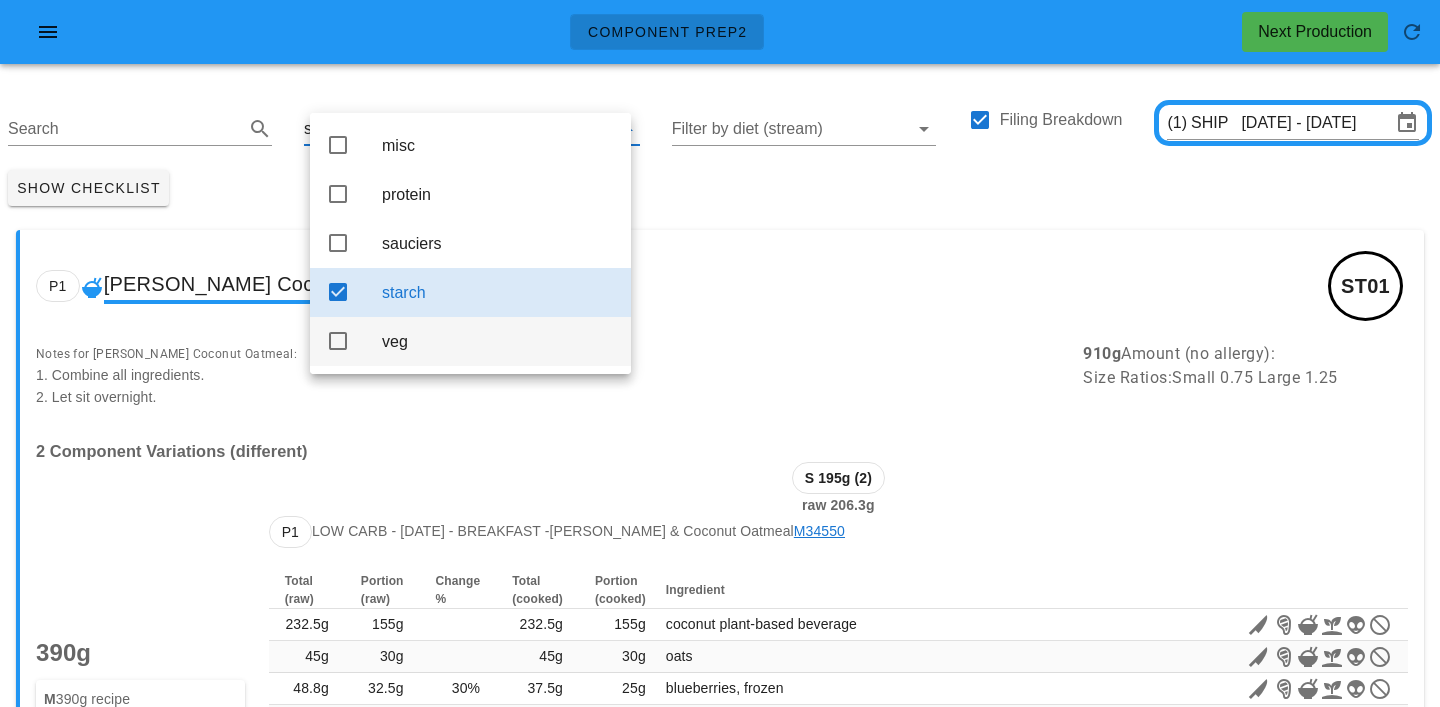 click on "veg" at bounding box center (498, 341) 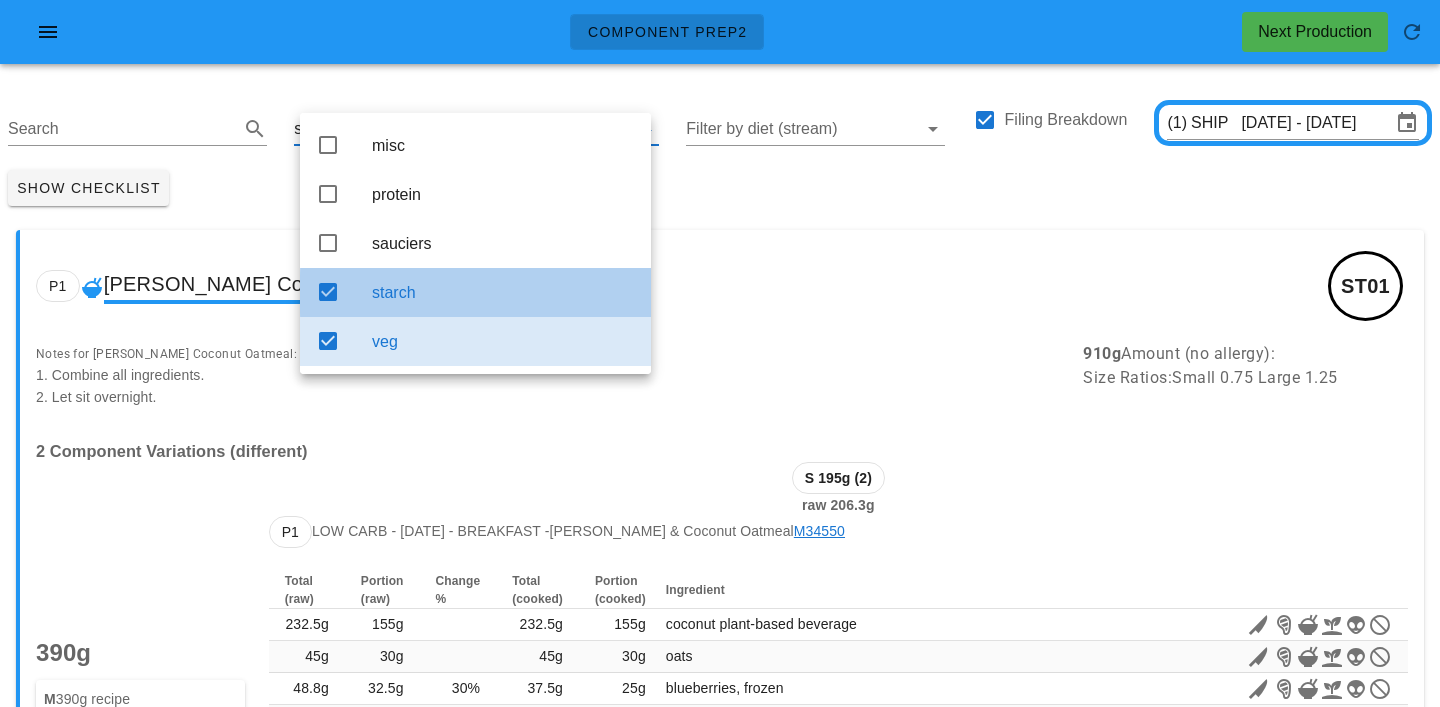 click on "starch" at bounding box center (503, 292) 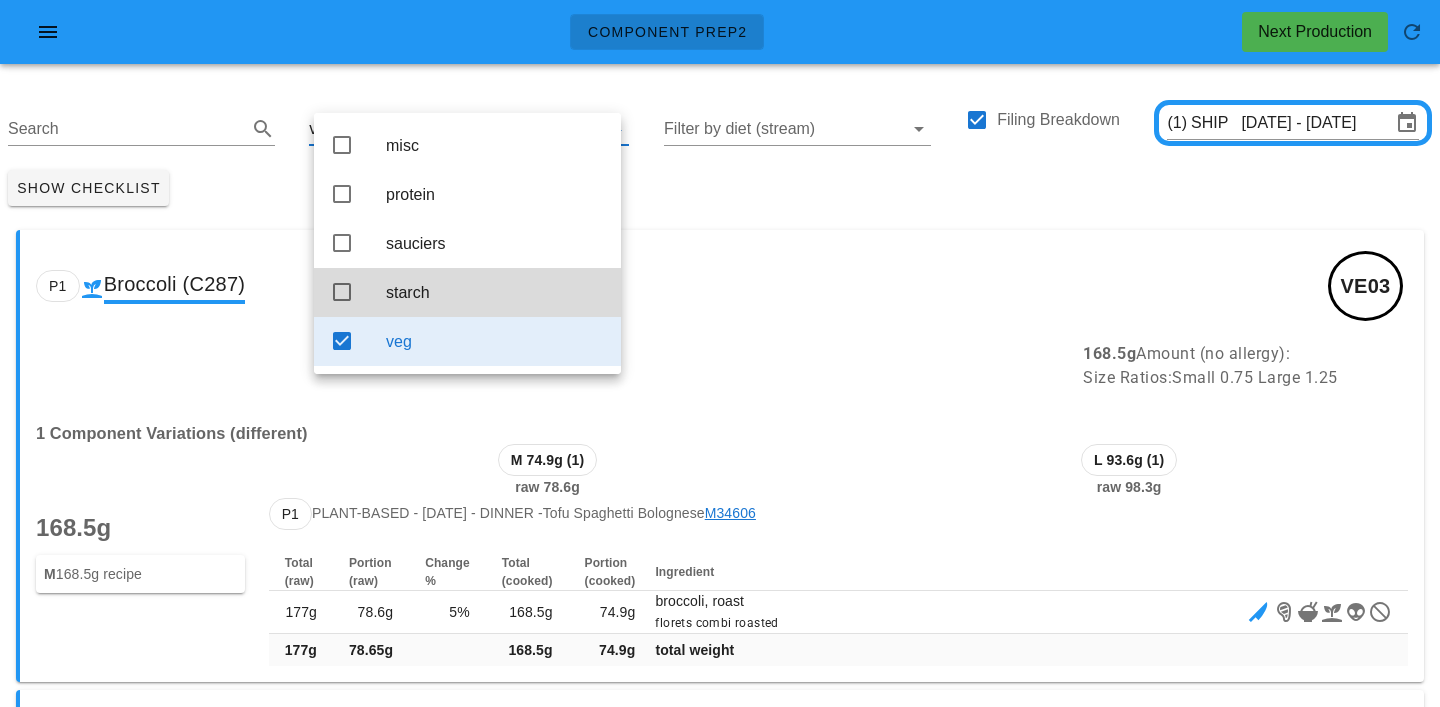 click on "Show Checklist" at bounding box center [720, 188] 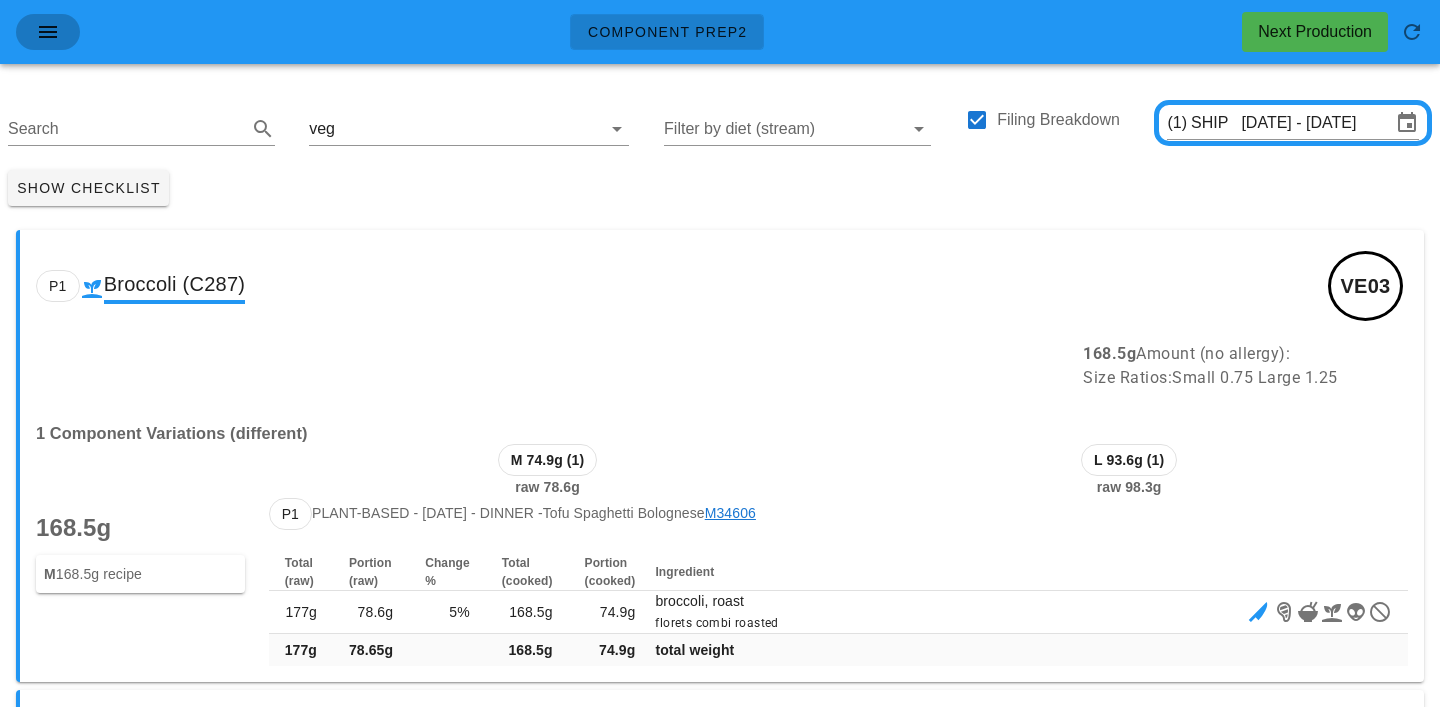 click at bounding box center (48, 32) 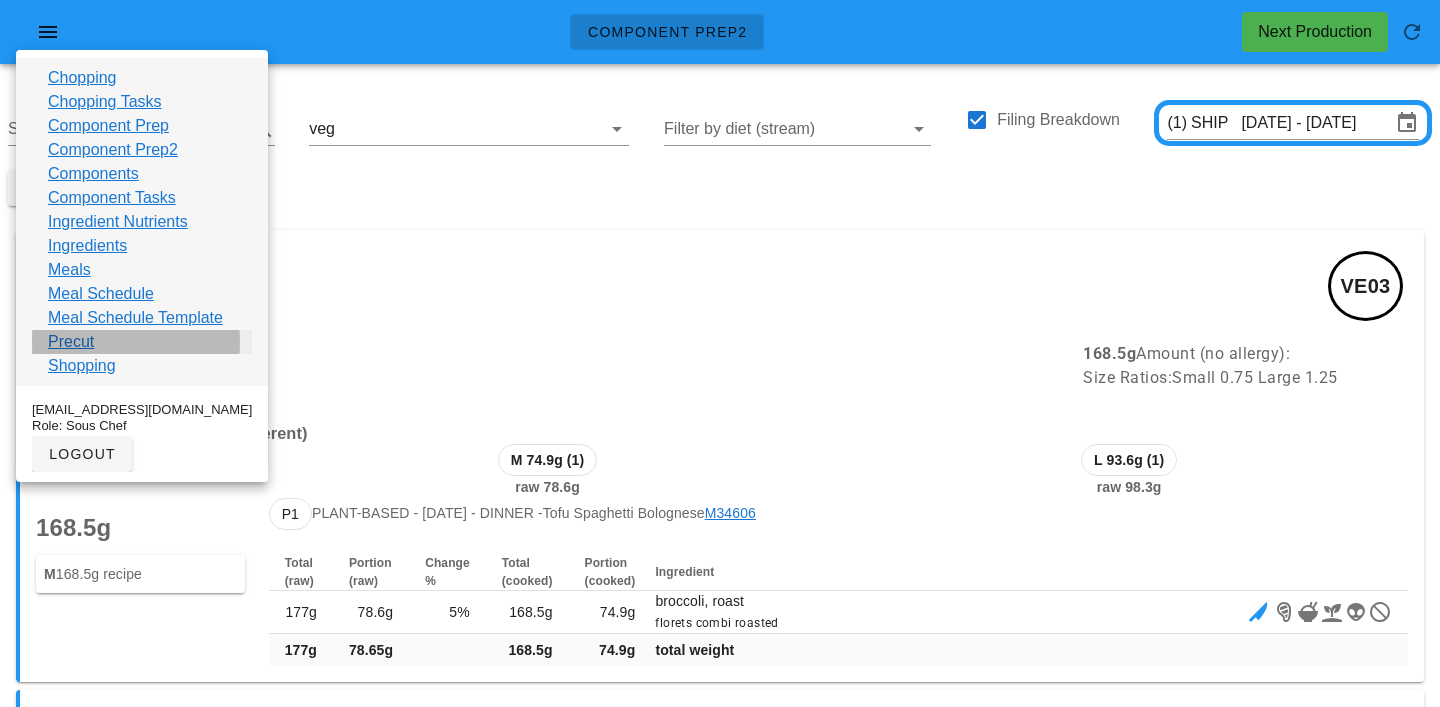 click on "Precut" at bounding box center (71, 342) 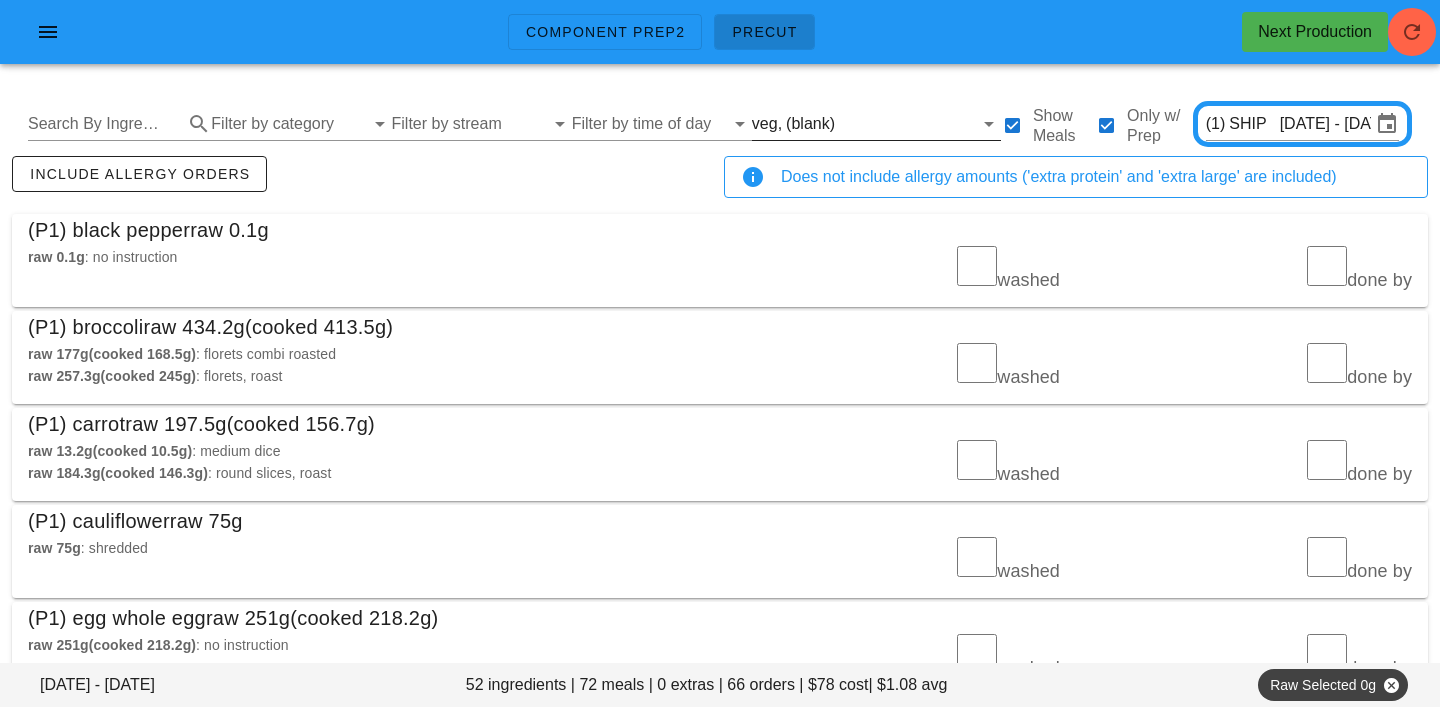 click at bounding box center (906, 124) 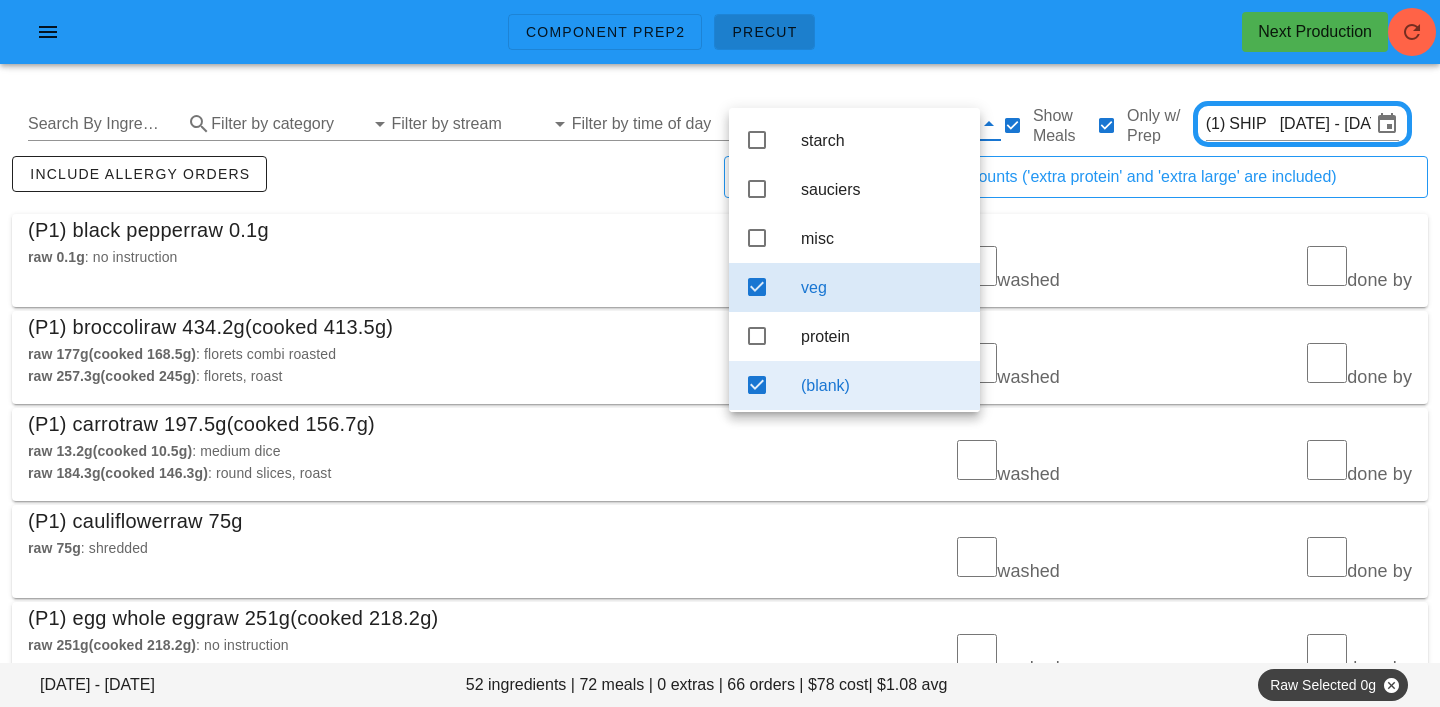 click on "(blank)" at bounding box center (882, 385) 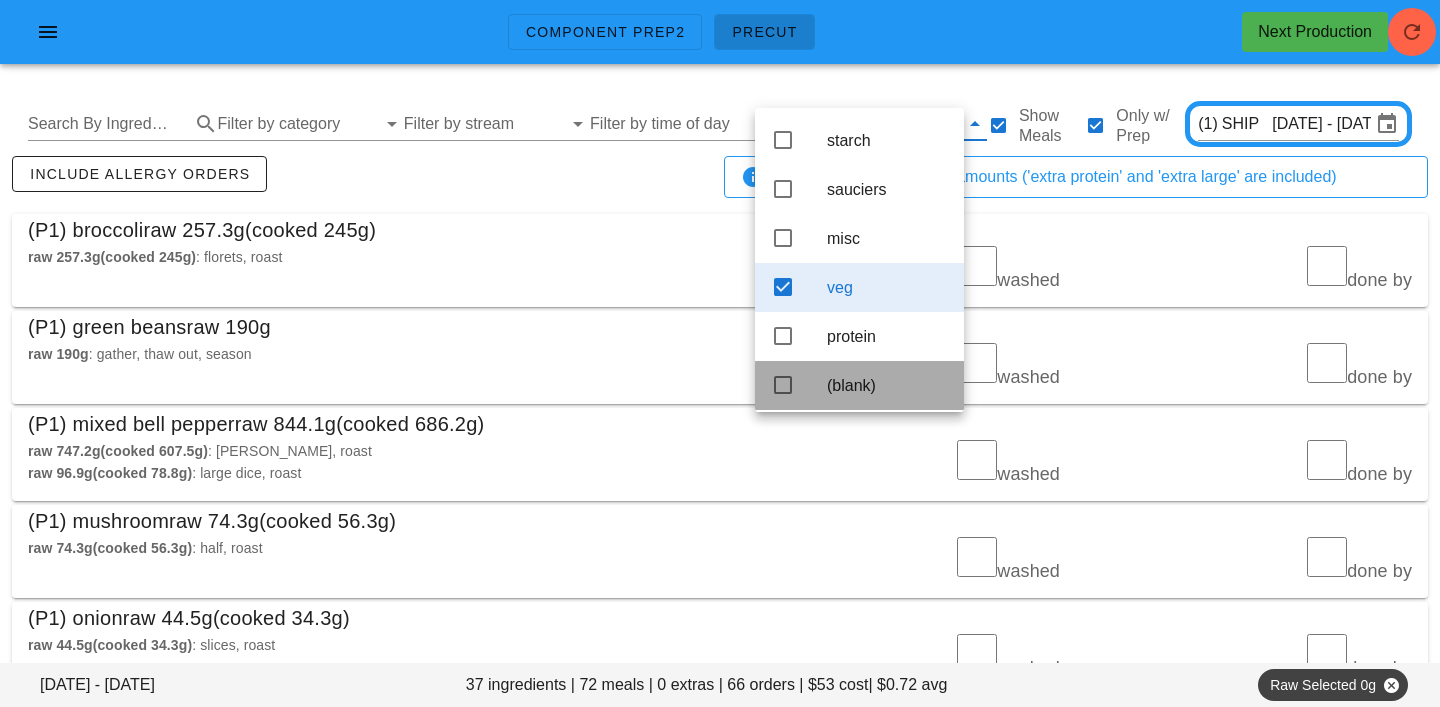 scroll, scrollTop: 18, scrollLeft: 0, axis: vertical 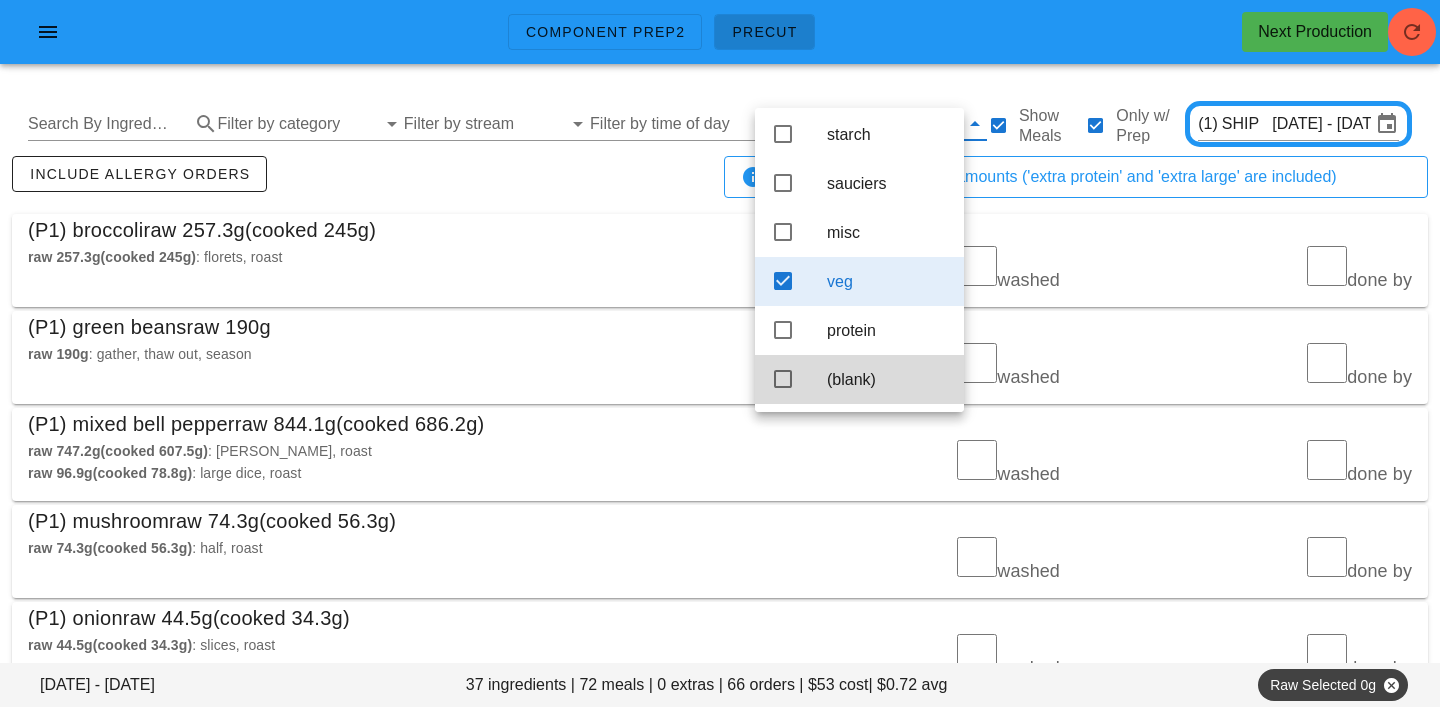 click on "(P1) broccoli   raw 257.3g  (cooked 245g)" at bounding box center [720, 230] 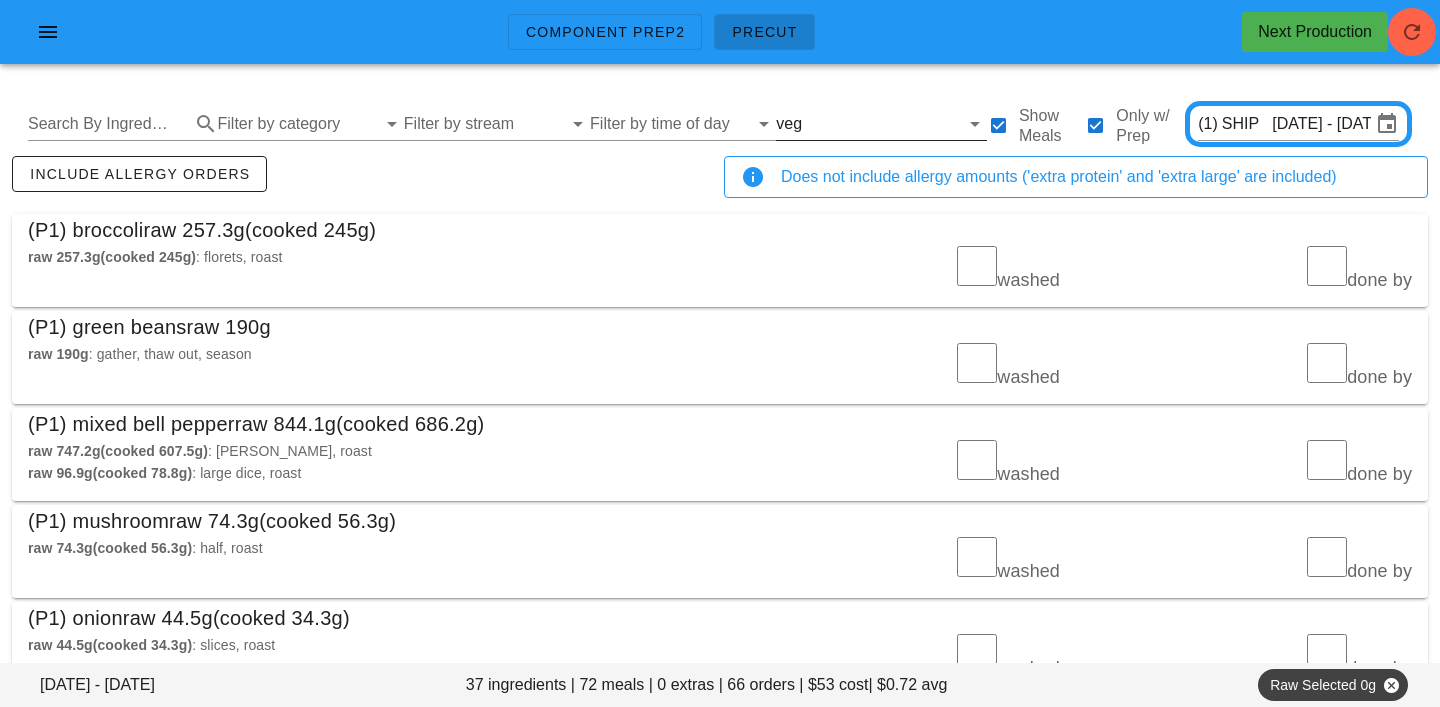 click at bounding box center (882, 124) 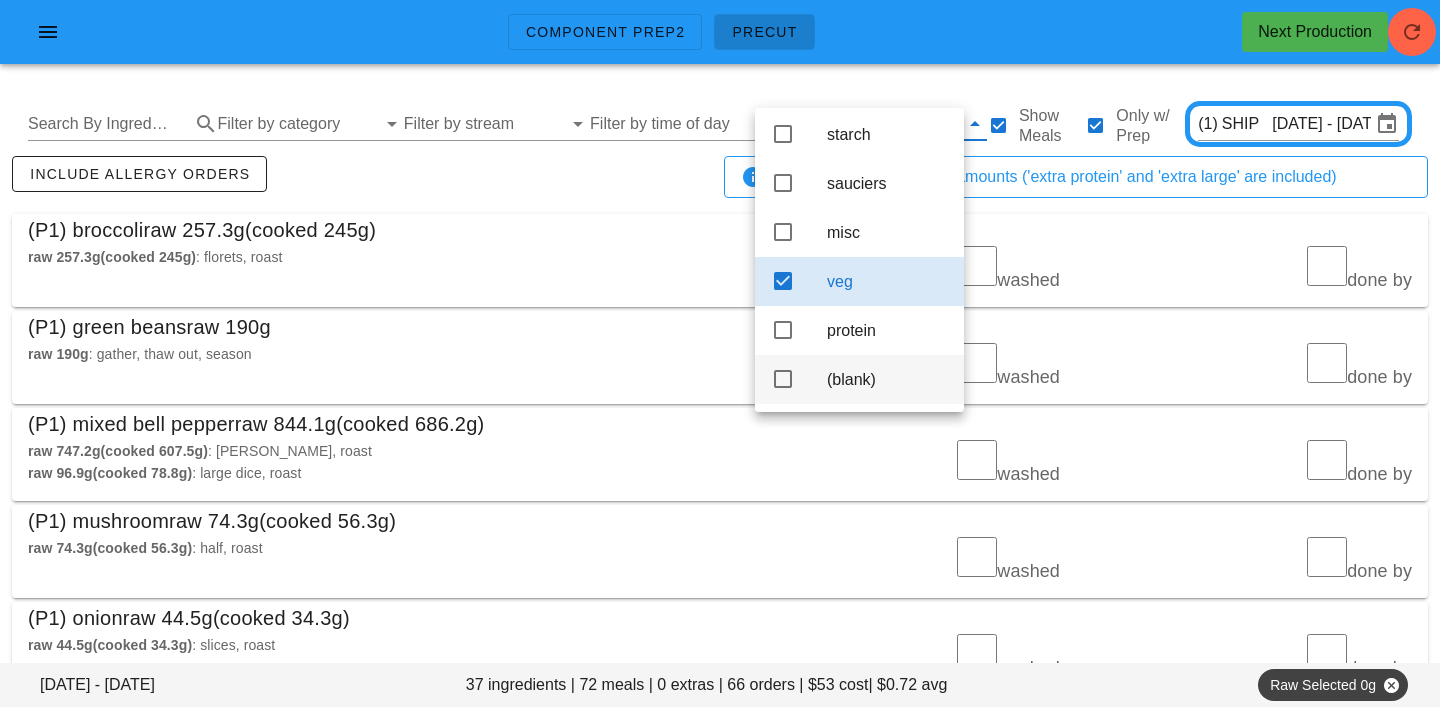 click on "(blank)" at bounding box center [887, 379] 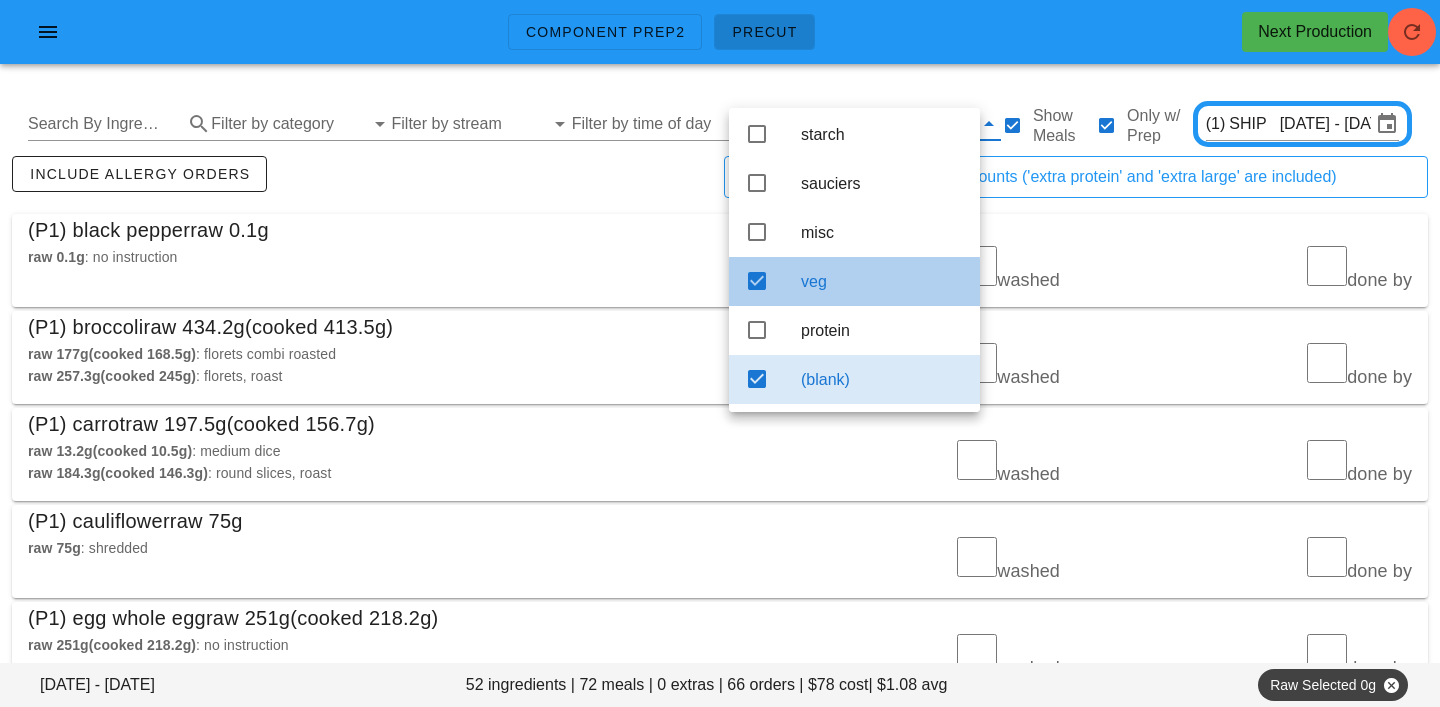 click on "veg" at bounding box center (882, 281) 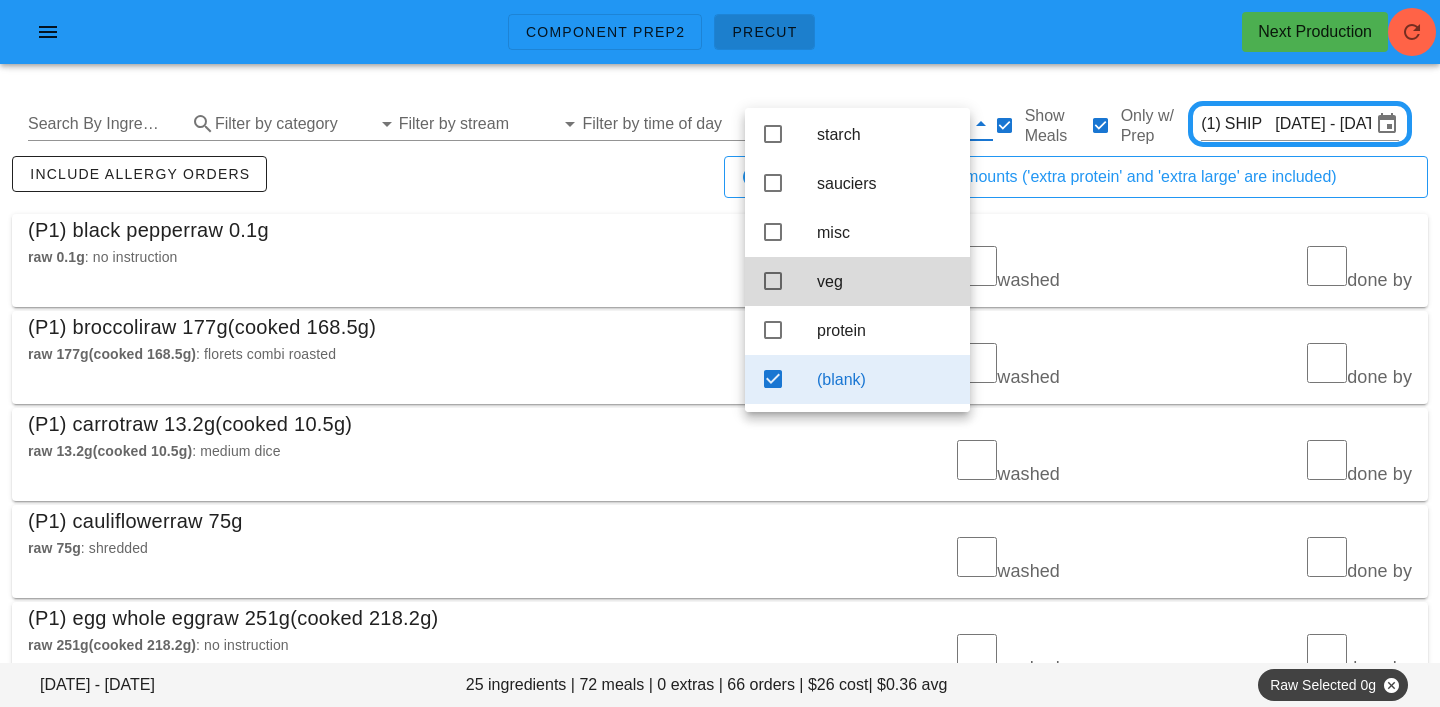 click on "(P1) black pepper   raw 0.1g" at bounding box center [720, 230] 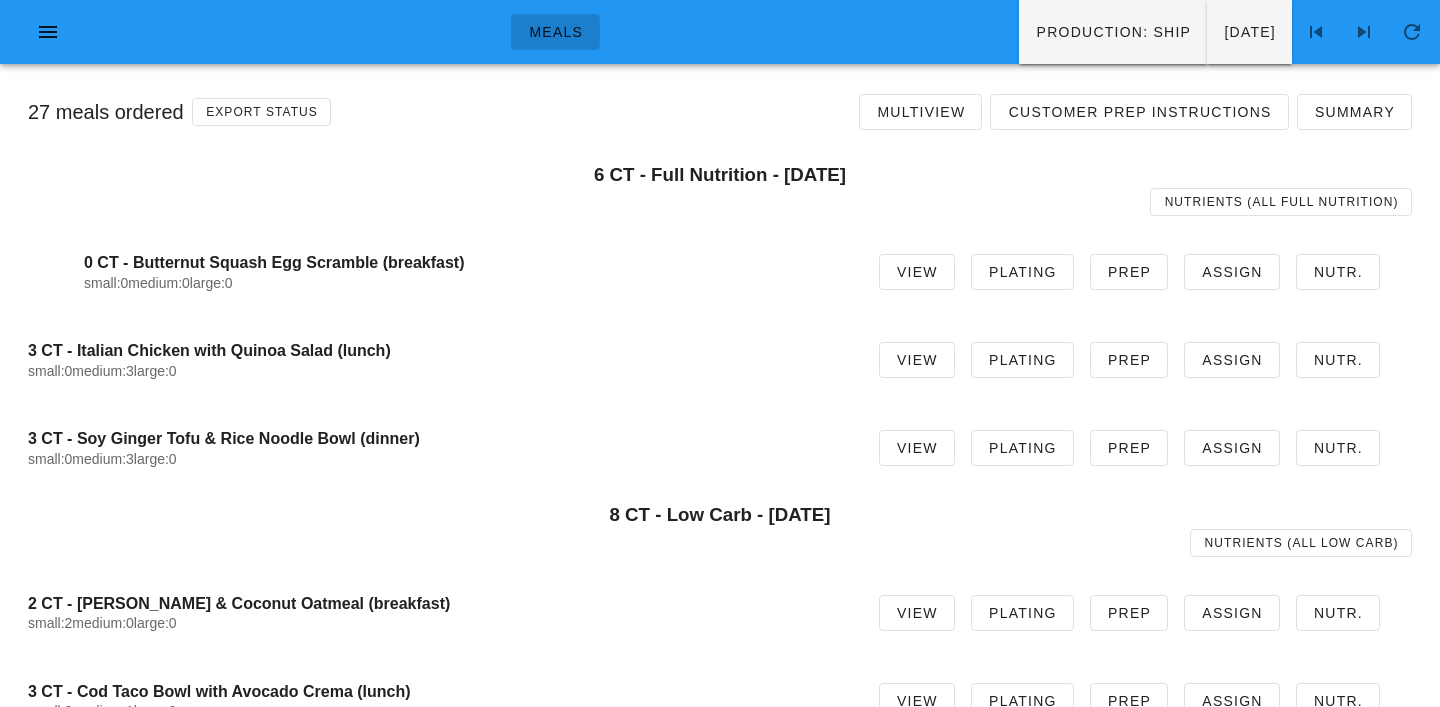 scroll, scrollTop: 0, scrollLeft: 0, axis: both 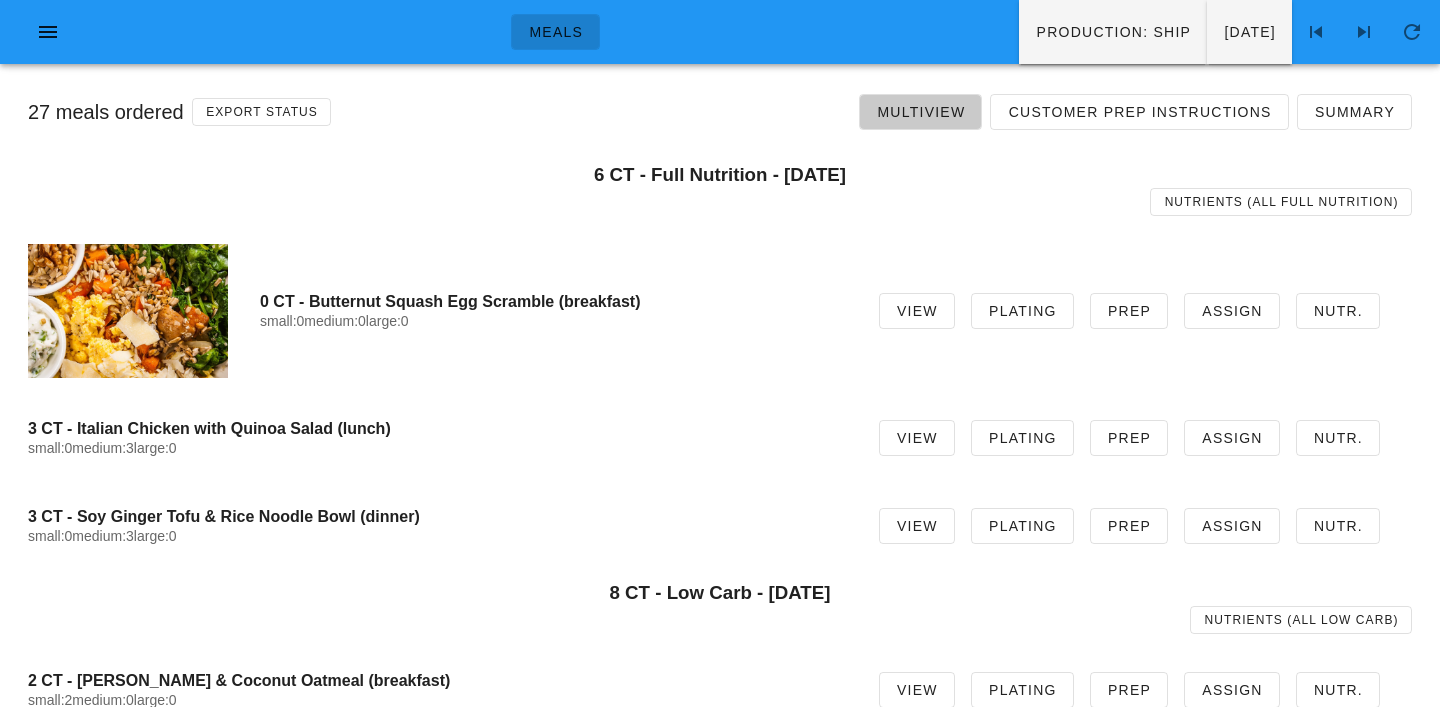 click on "Multiview" at bounding box center [920, 112] 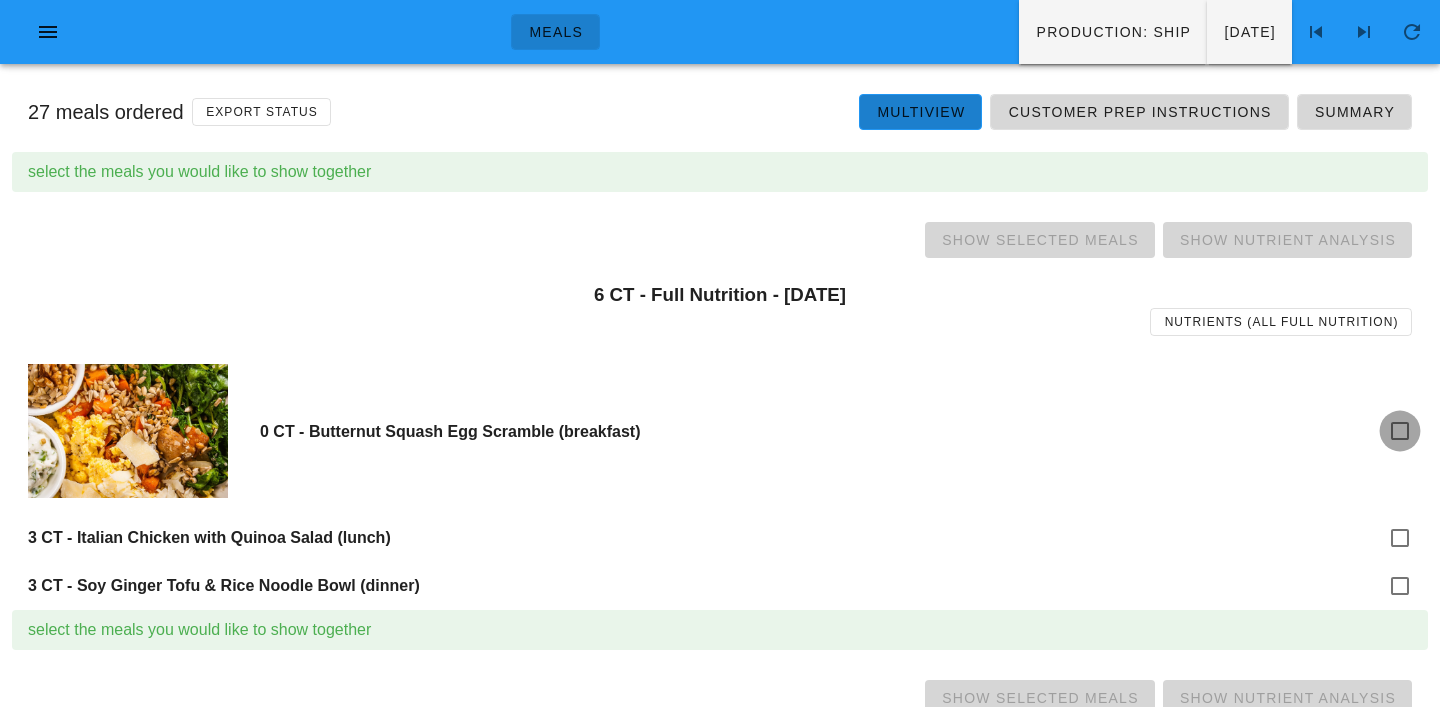 click at bounding box center [1400, 431] 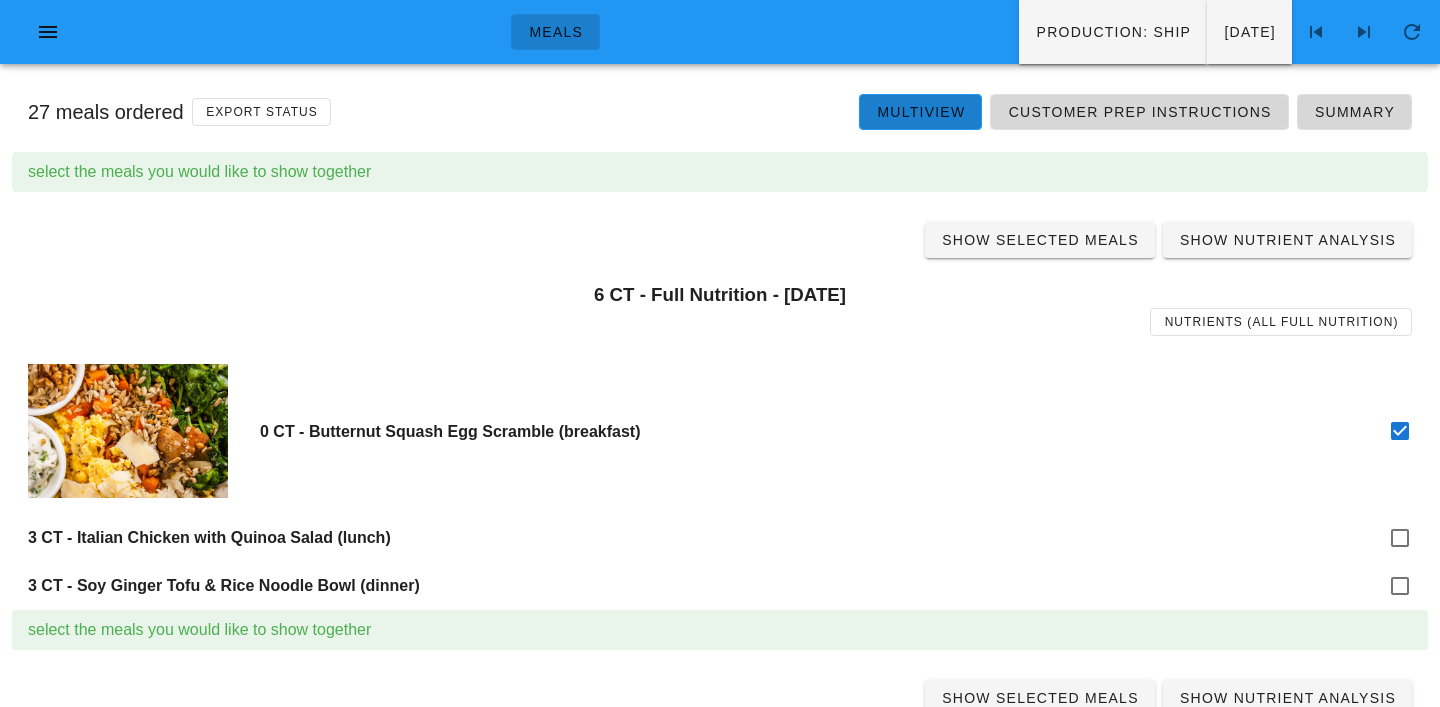 click on "0 CT - Butternut Squash Egg Scramble (breakfast)" at bounding box center [720, 430] 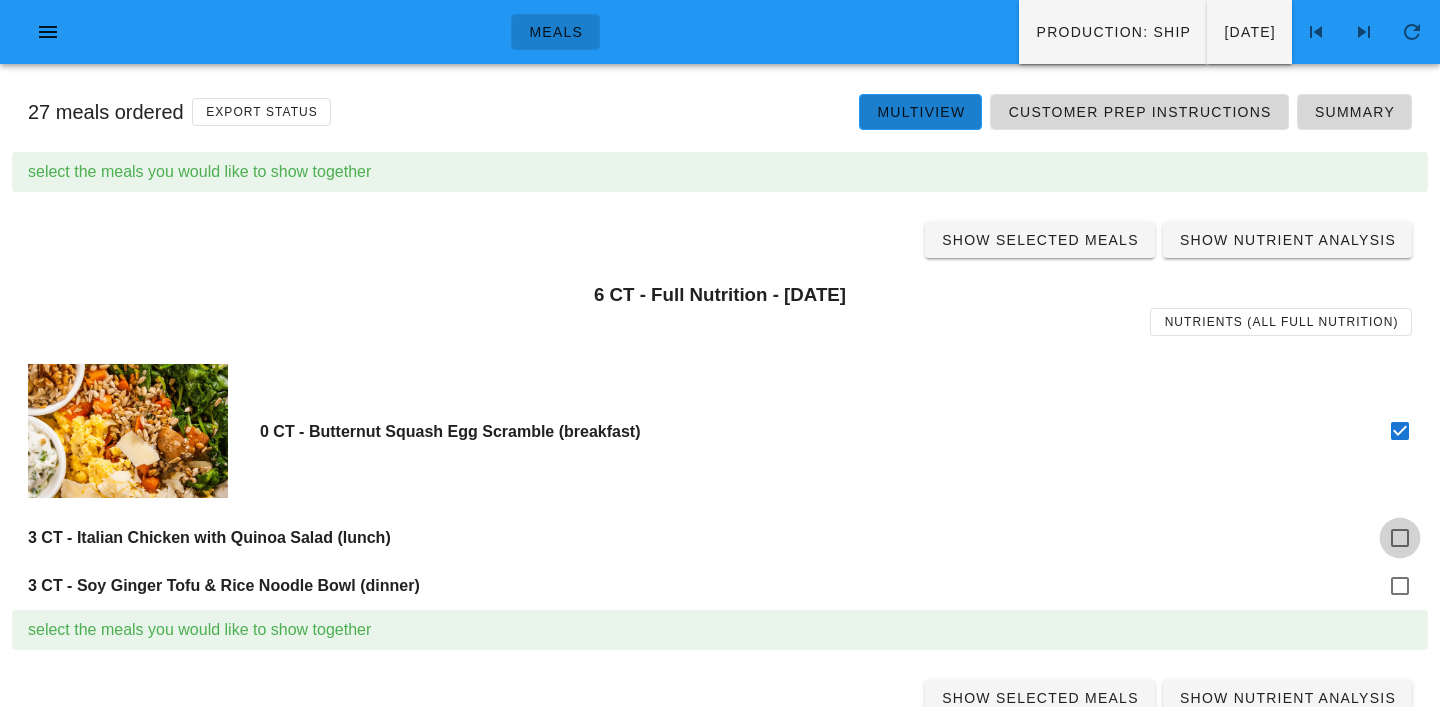 click at bounding box center [1400, 538] 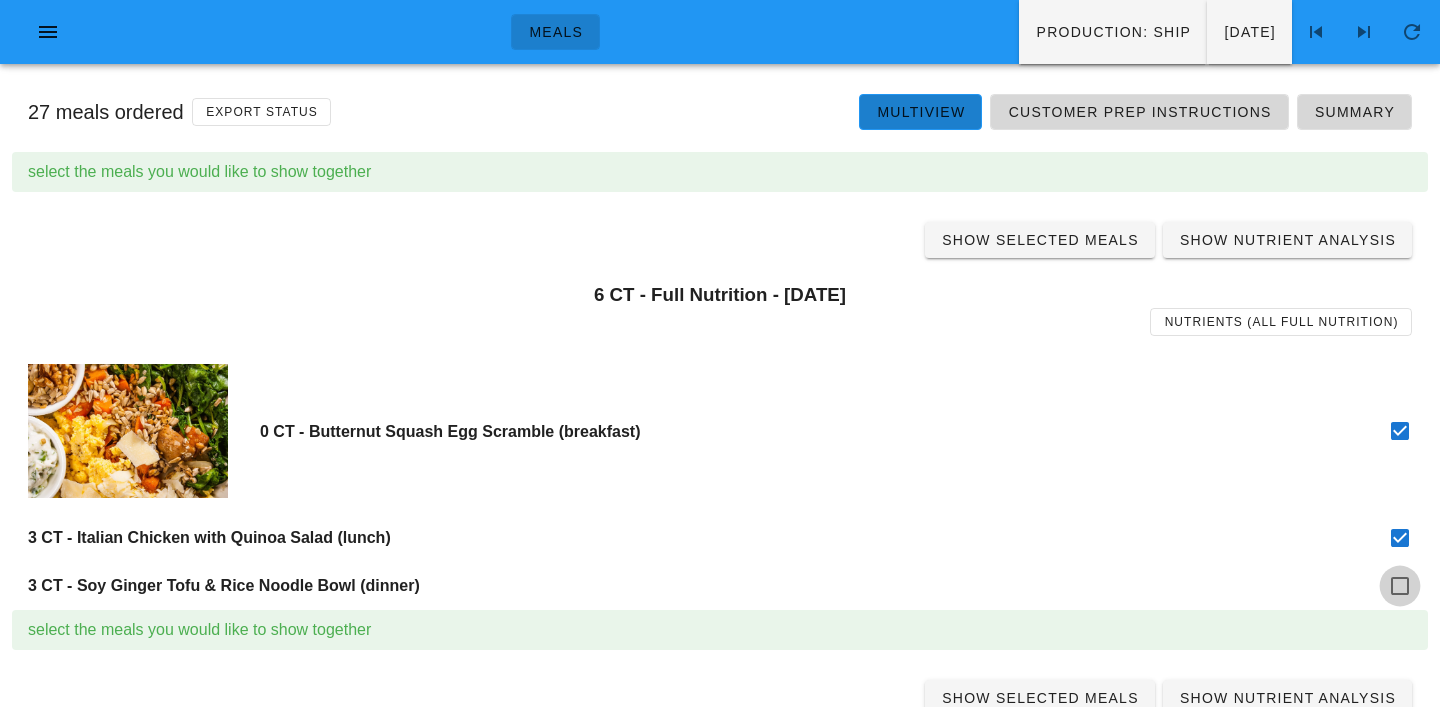 click at bounding box center [1400, 586] 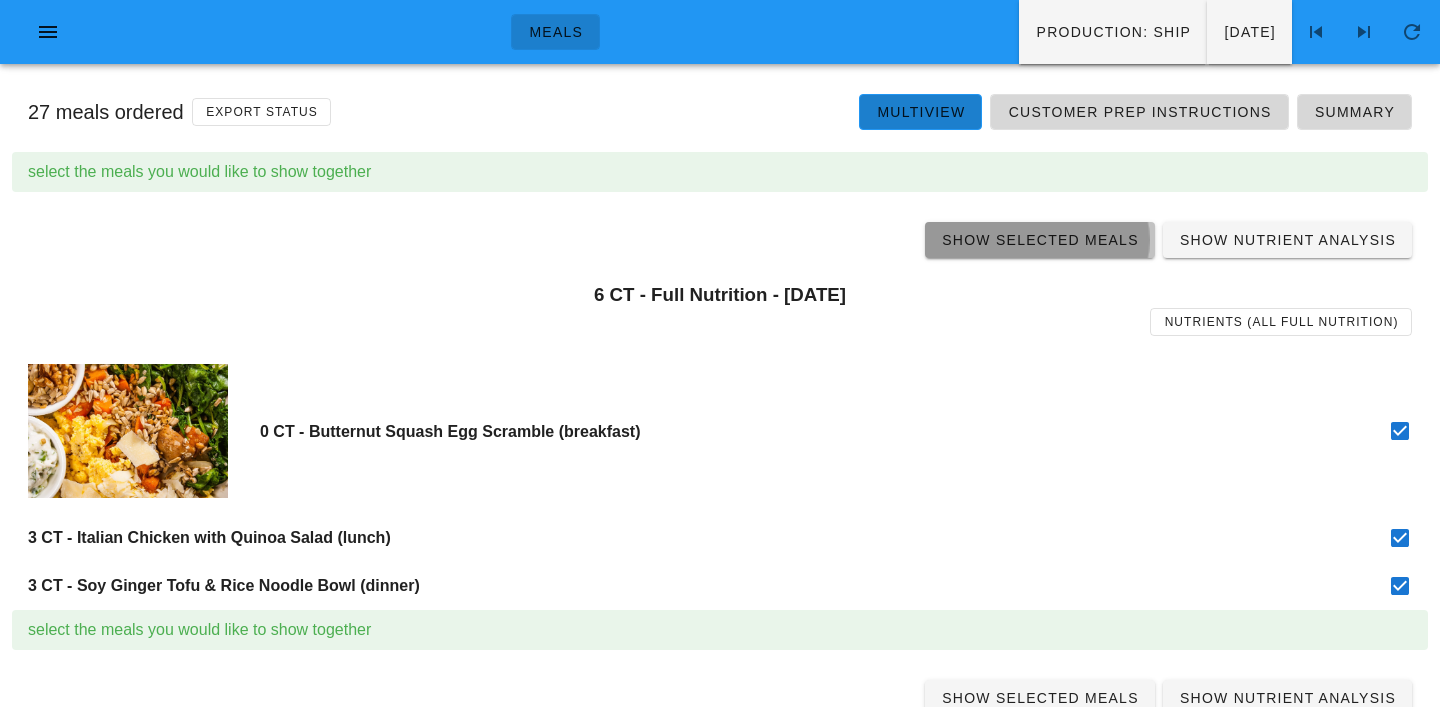 click on "Show Selected Meals" at bounding box center [1040, 240] 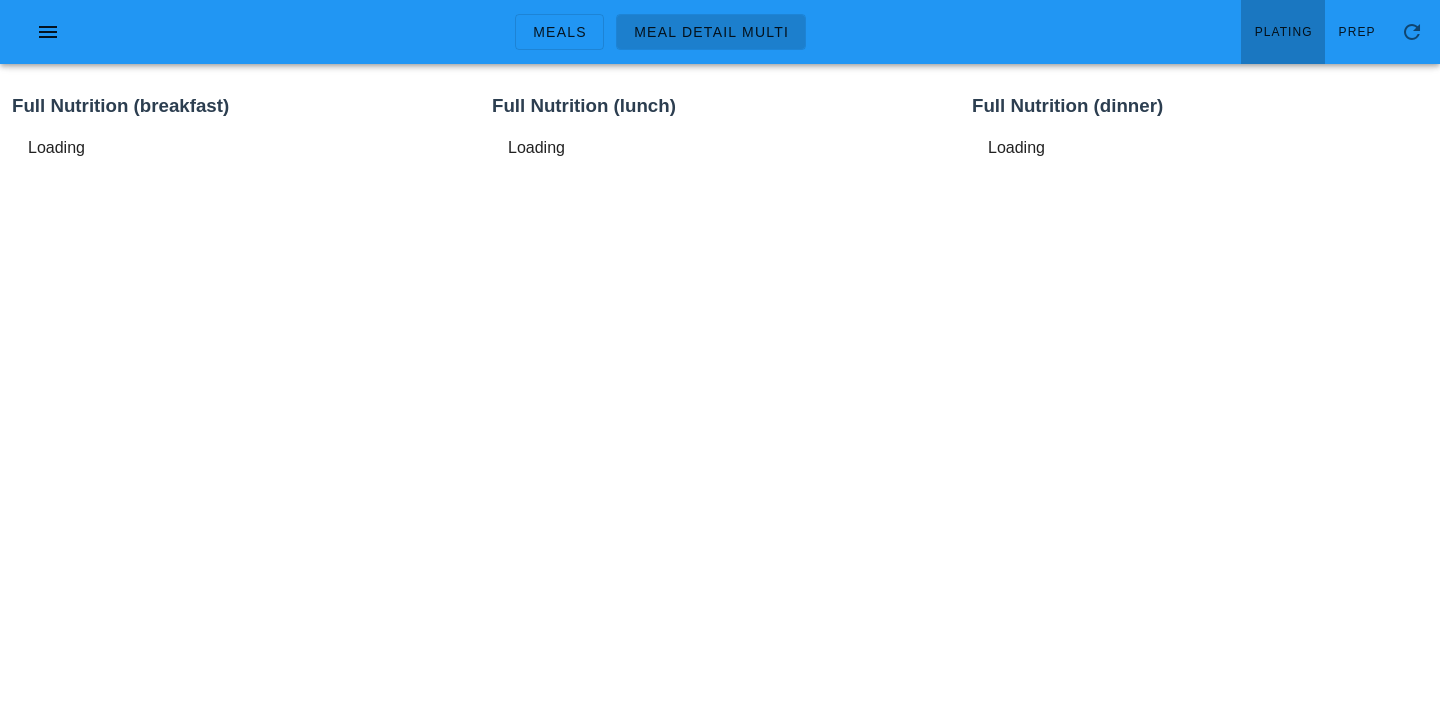 click on "Plating" at bounding box center [1283, 32] 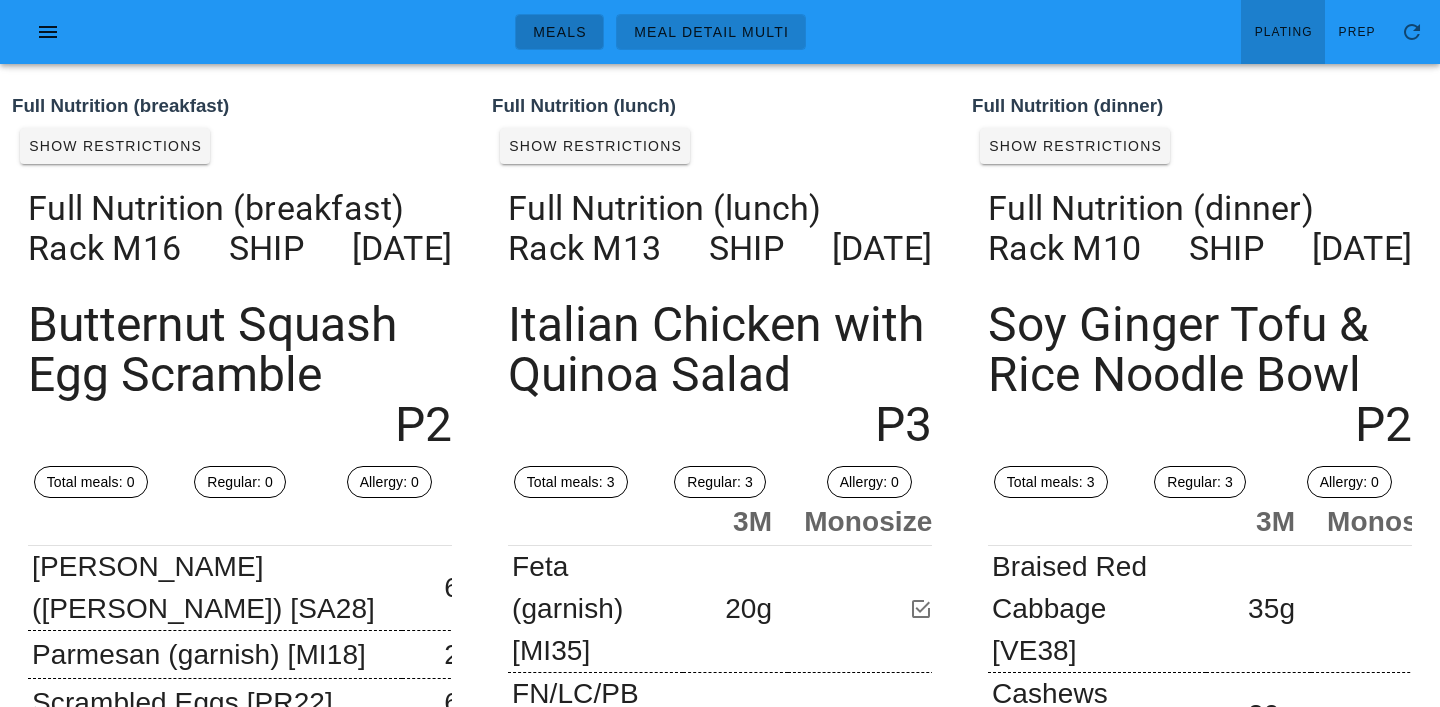 click on "Meals" at bounding box center [559, 32] 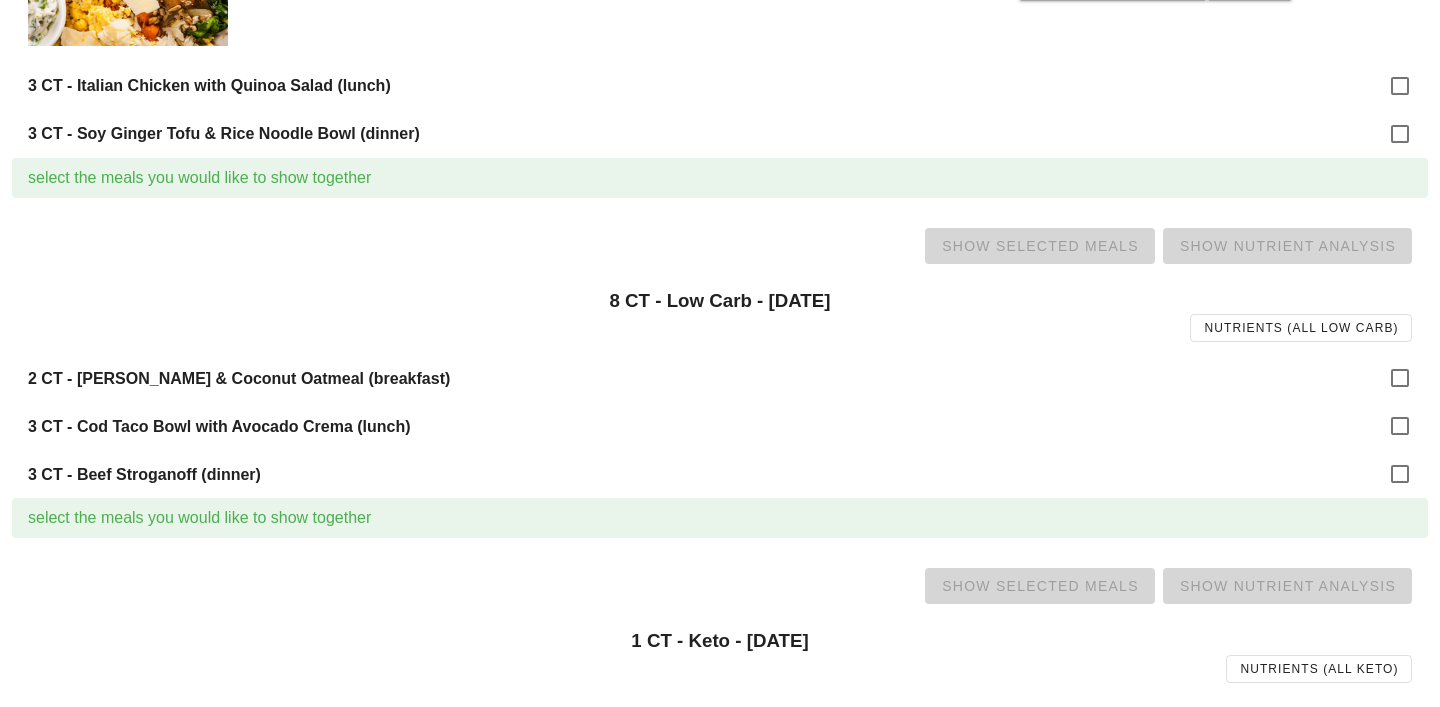 scroll, scrollTop: 457, scrollLeft: 0, axis: vertical 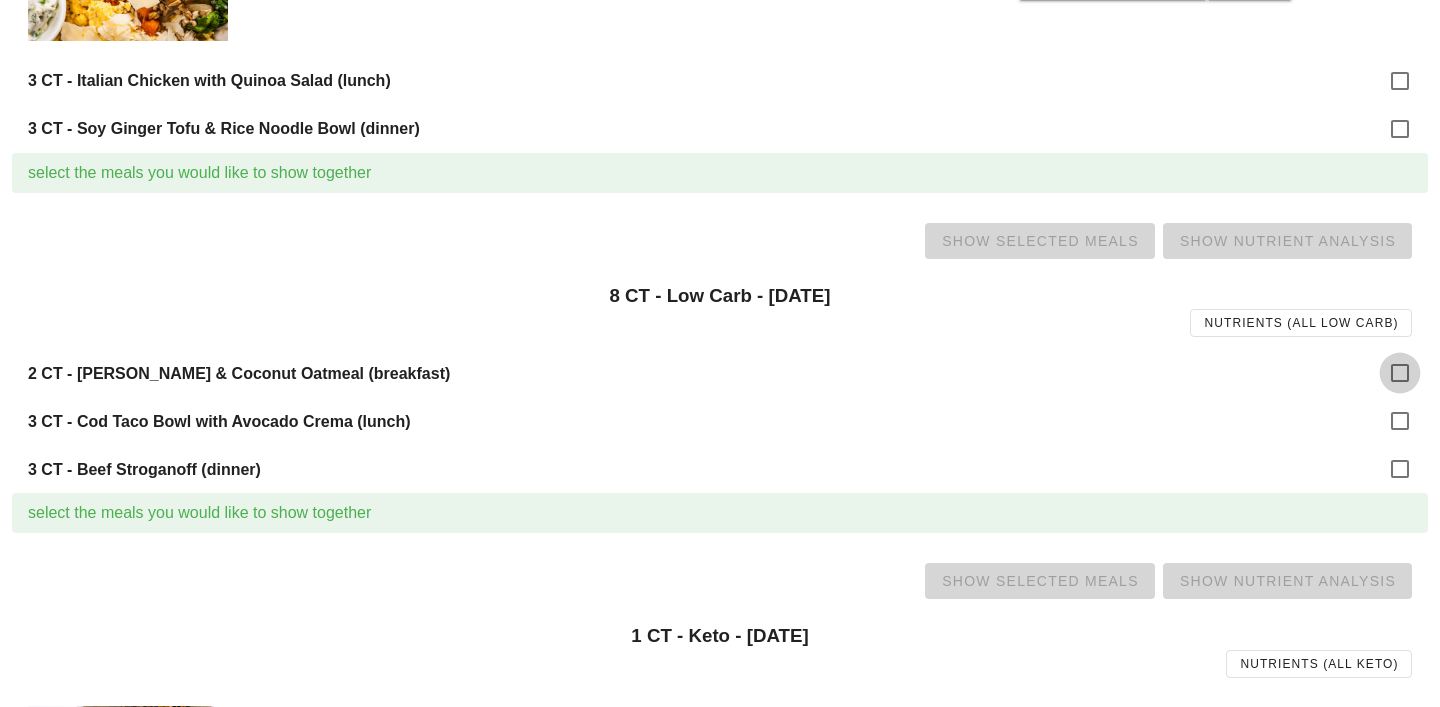 click at bounding box center (1400, 373) 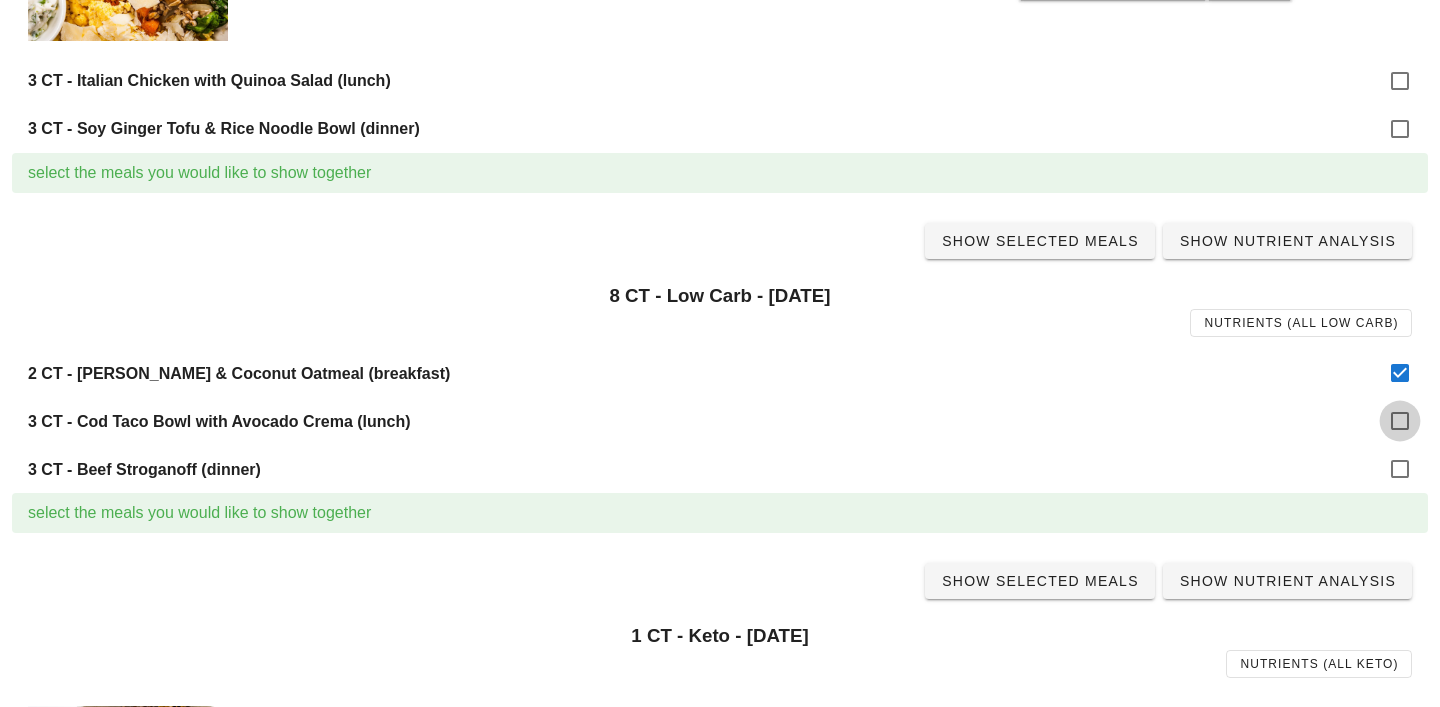 click at bounding box center (1400, 421) 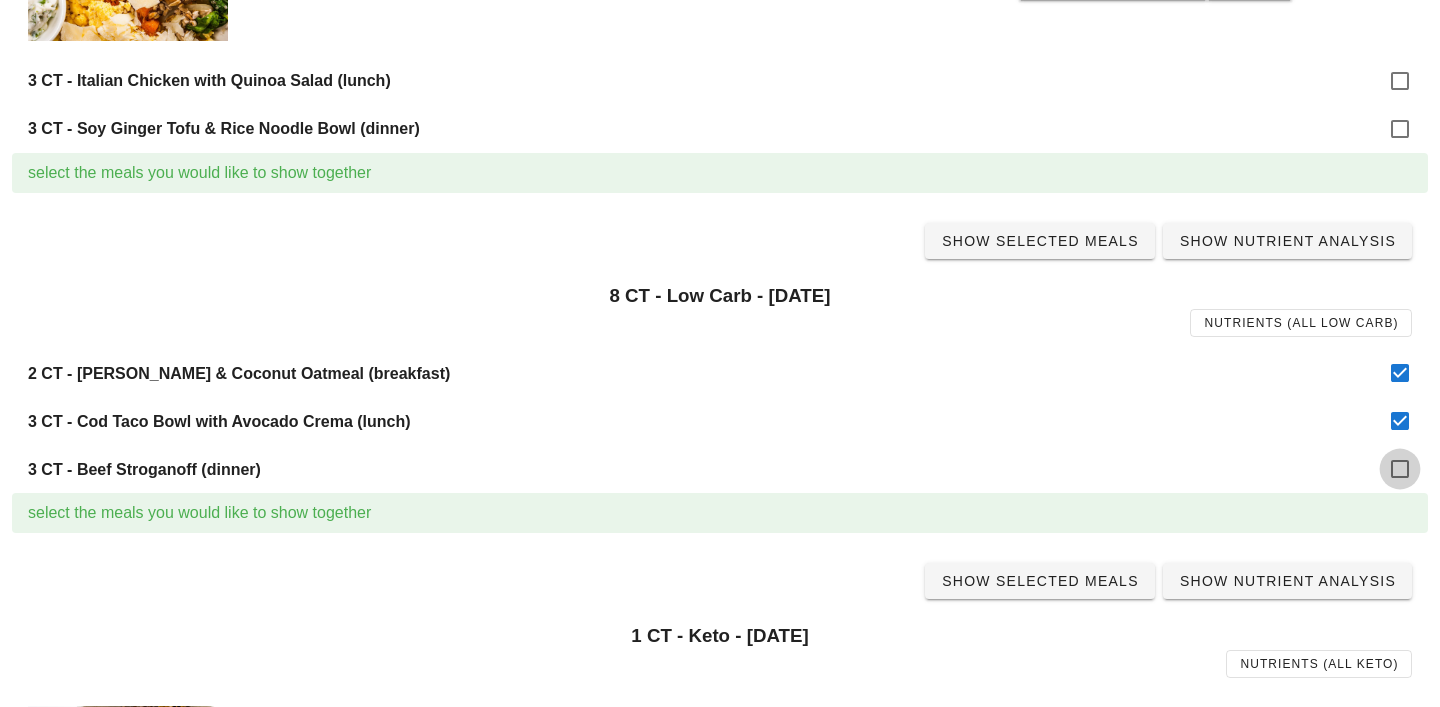 click at bounding box center [1400, 469] 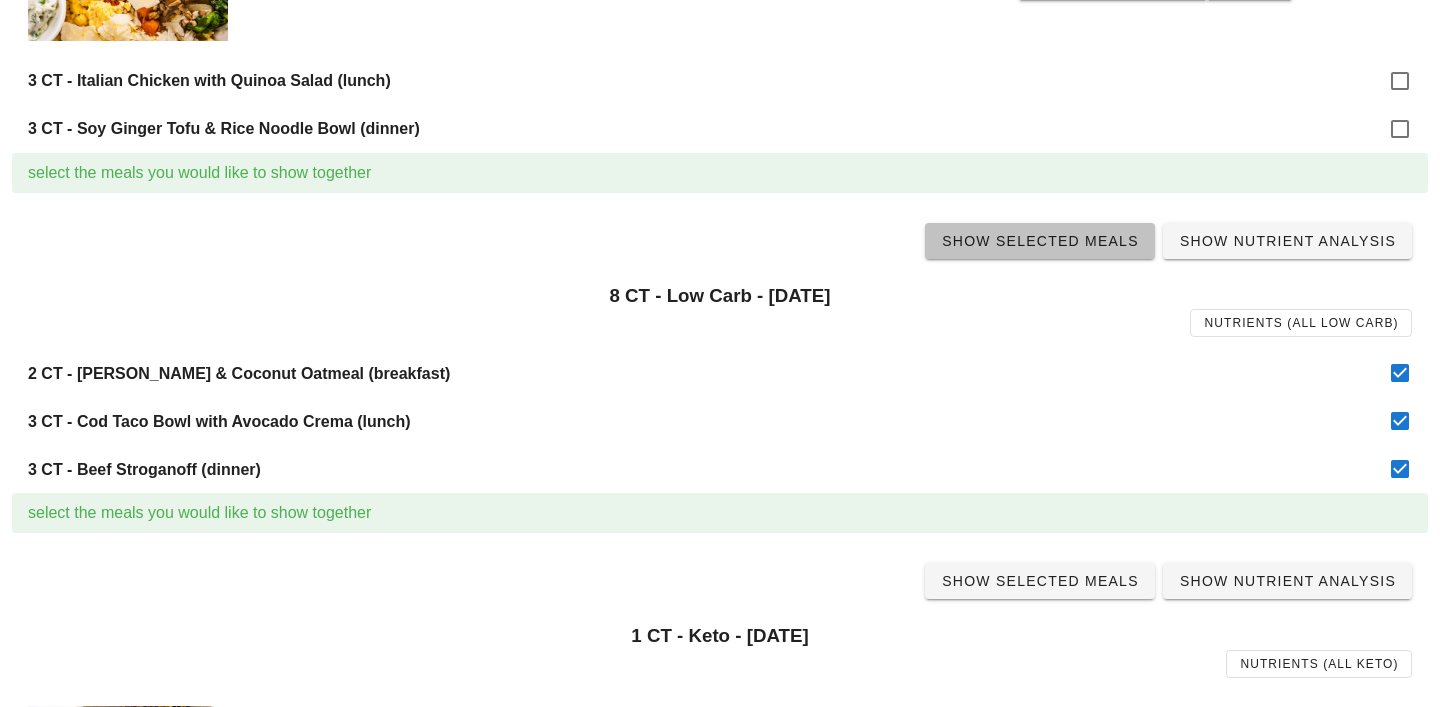 click on "Show Selected Meals" at bounding box center [1040, 241] 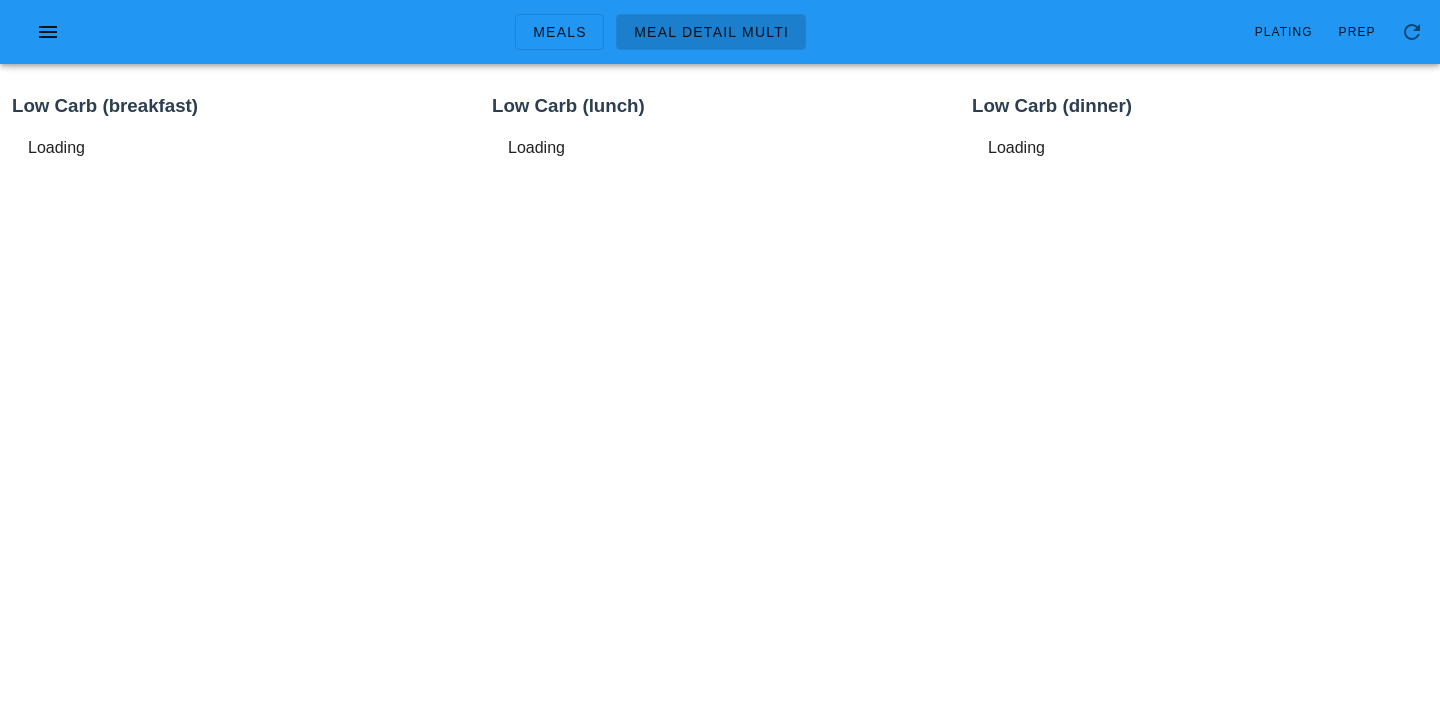 scroll, scrollTop: 0, scrollLeft: 0, axis: both 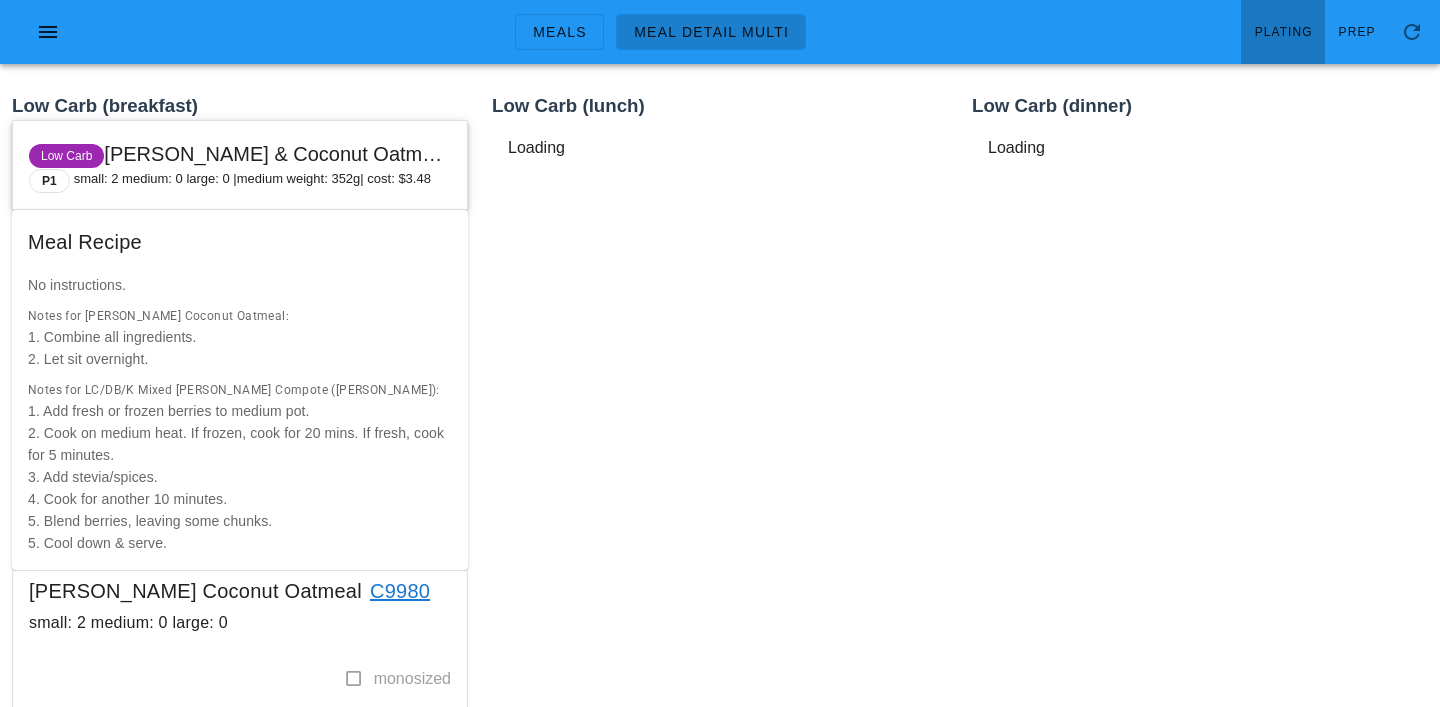 click on "Plating" at bounding box center [1283, 32] 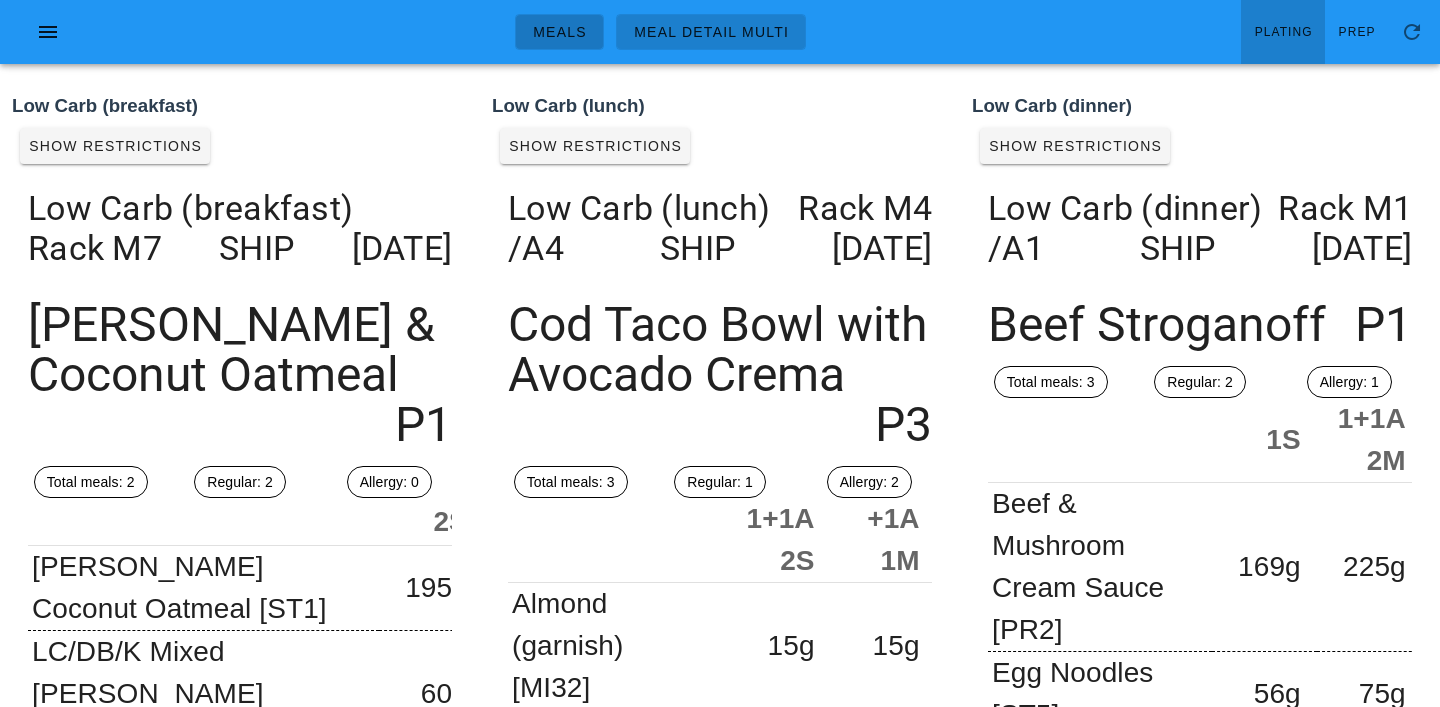 click on "Meals" at bounding box center [559, 32] 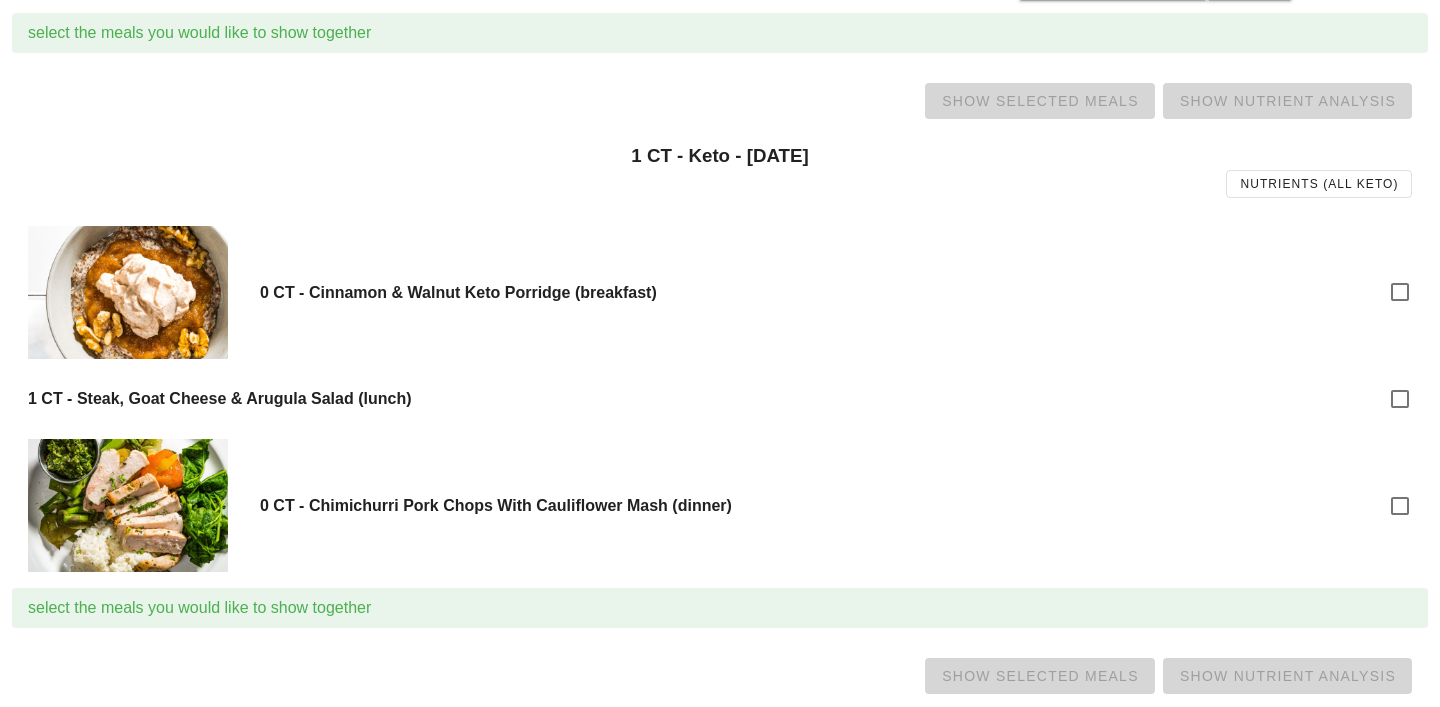 scroll, scrollTop: 960, scrollLeft: 0, axis: vertical 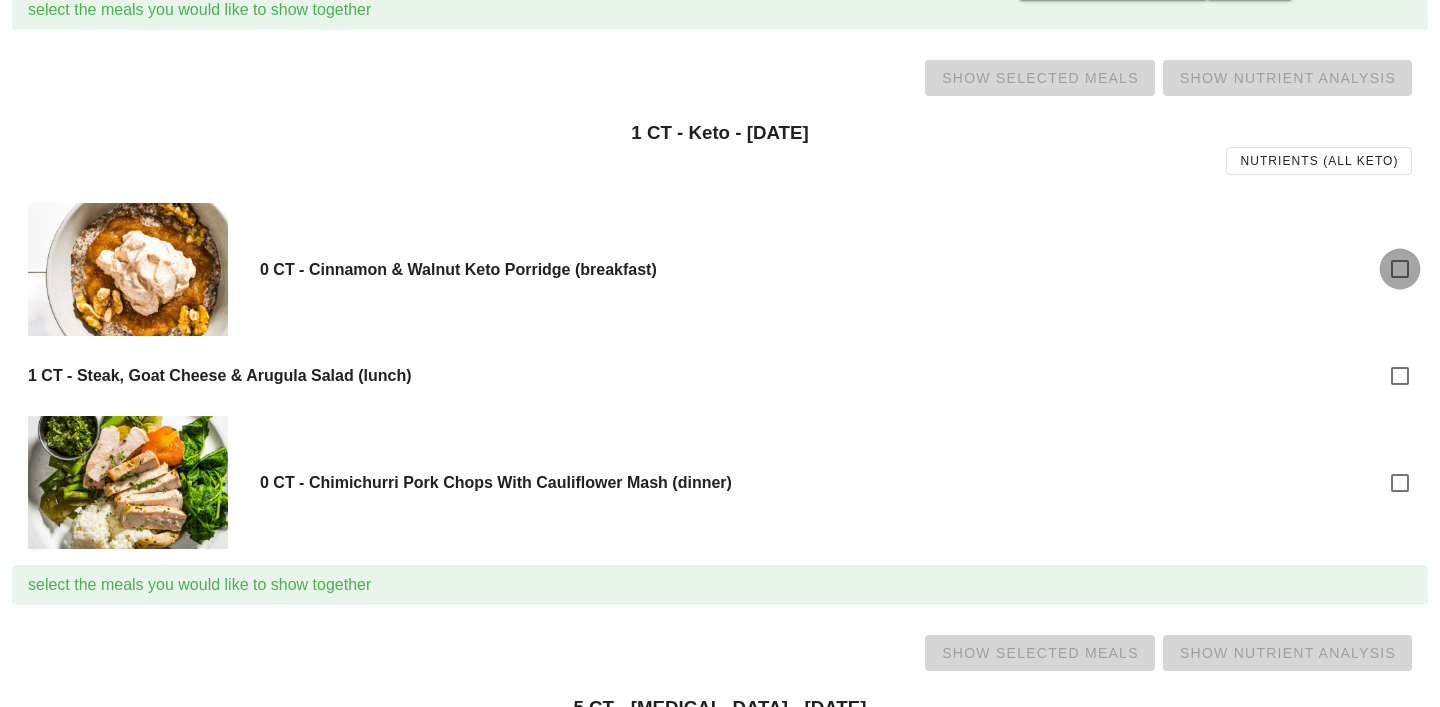 click at bounding box center [1400, 269] 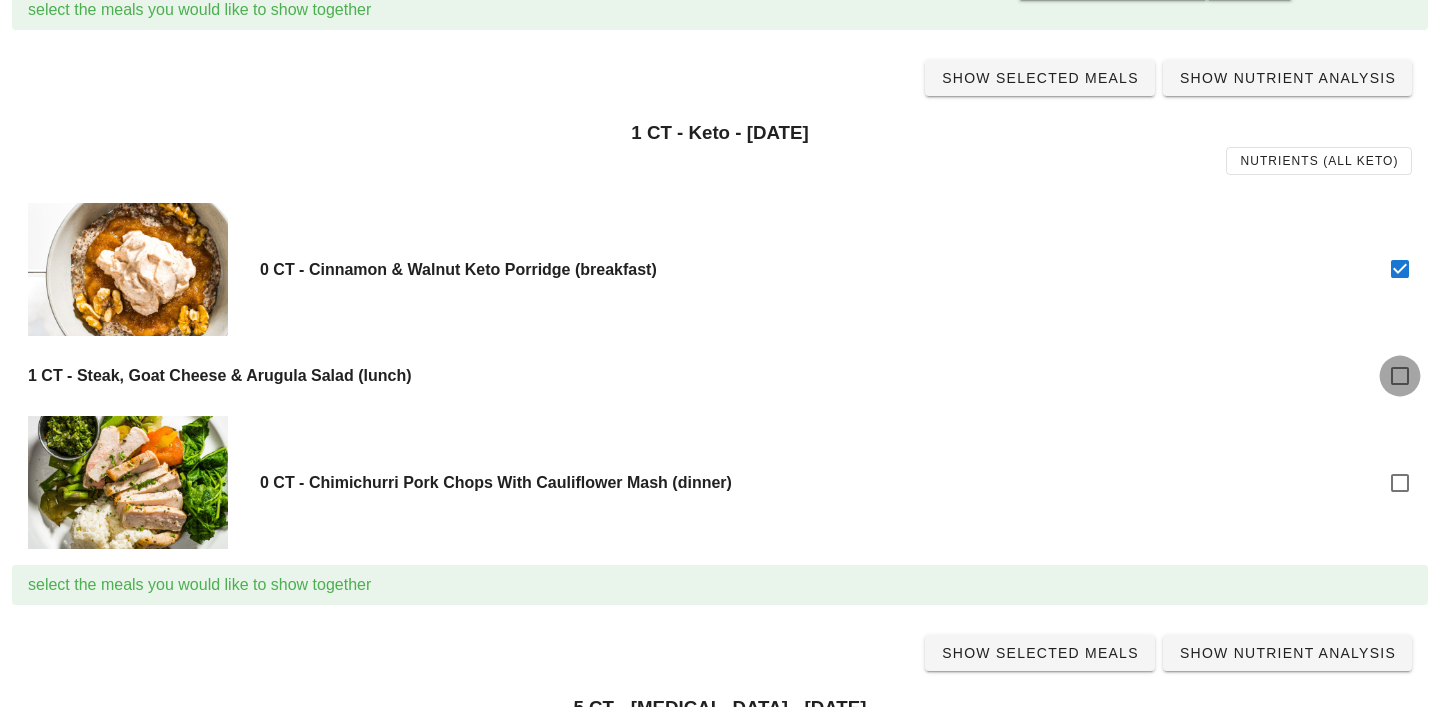 click at bounding box center (1400, 376) 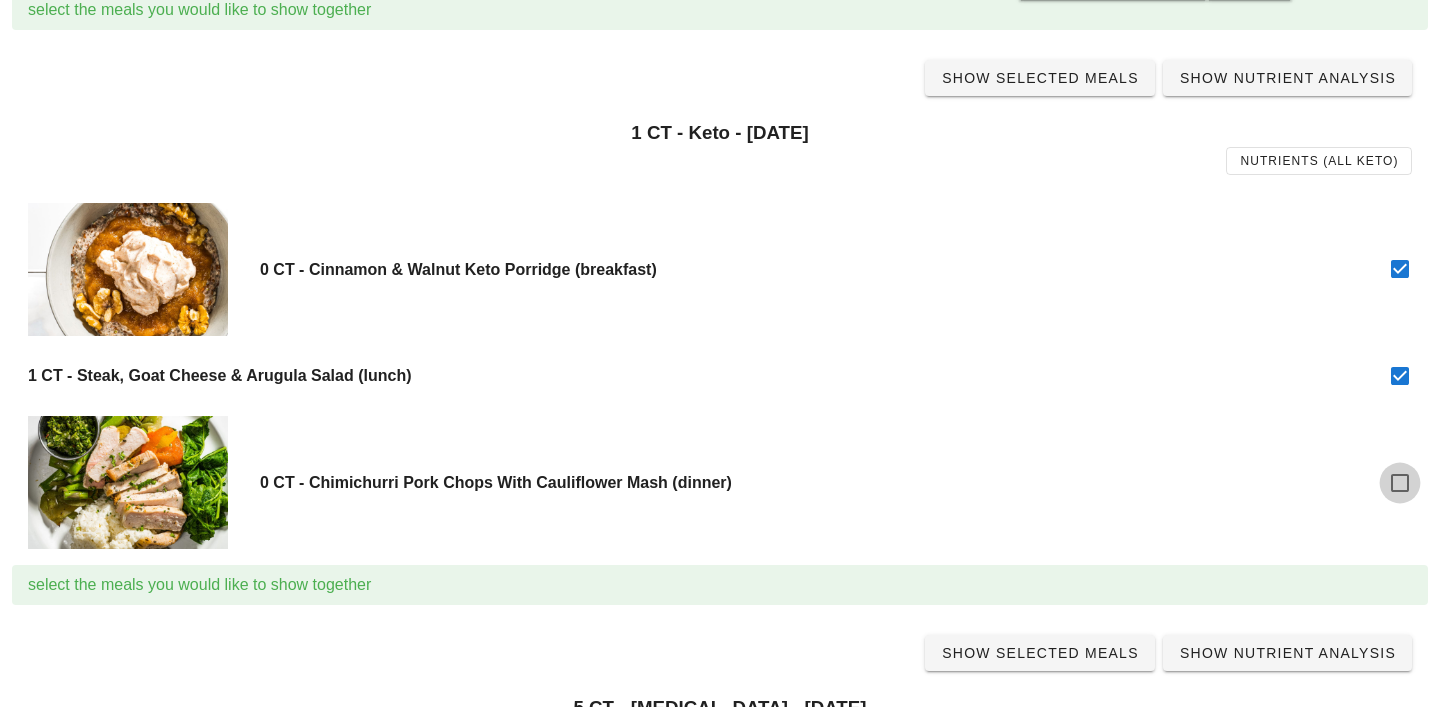 click at bounding box center [1400, 483] 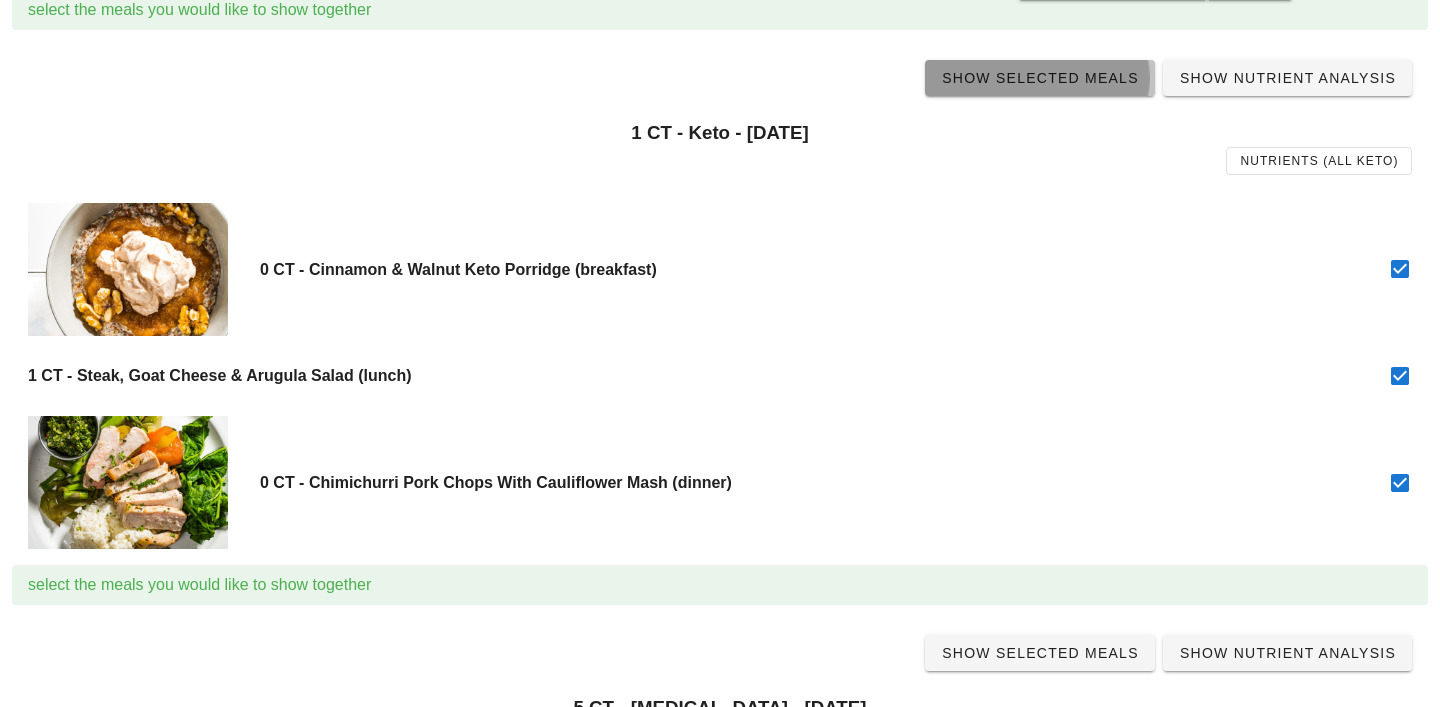 click on "Show Selected Meals" at bounding box center (1040, 78) 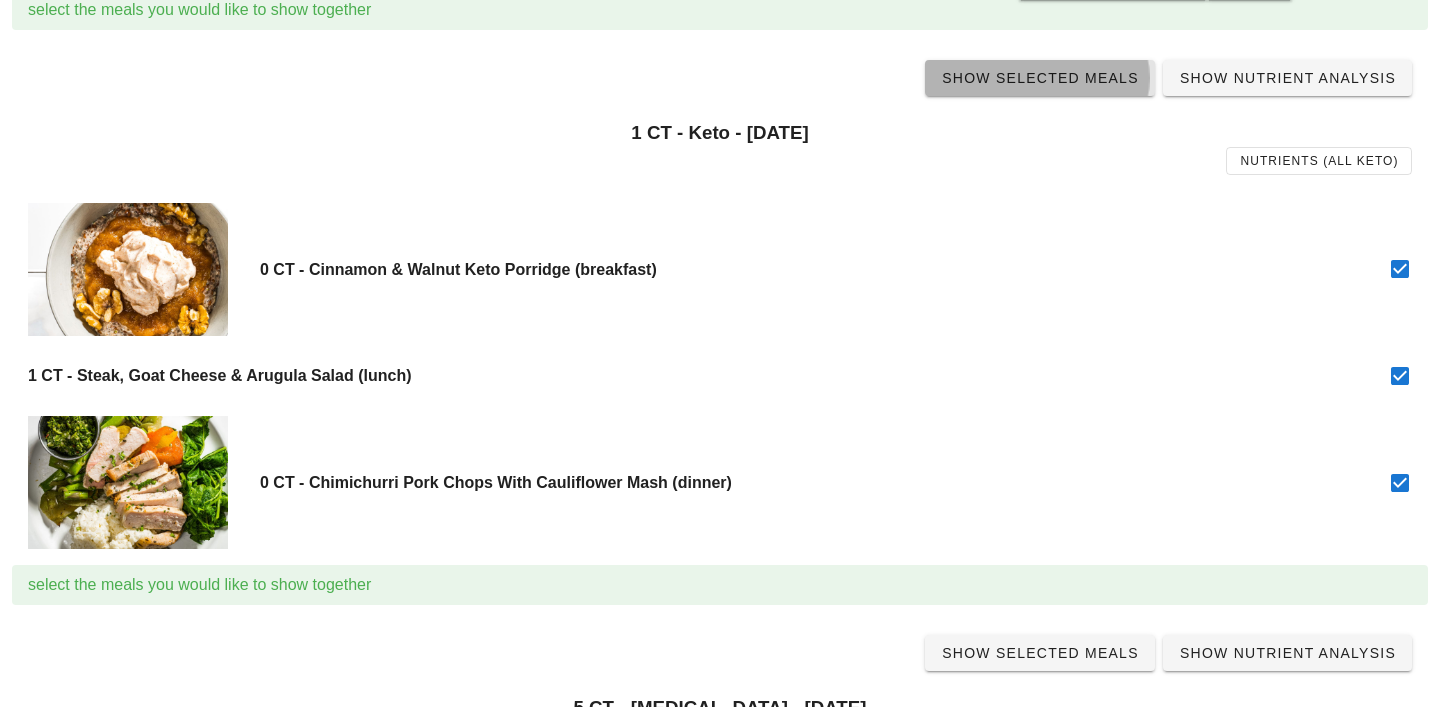 scroll, scrollTop: 0, scrollLeft: 0, axis: both 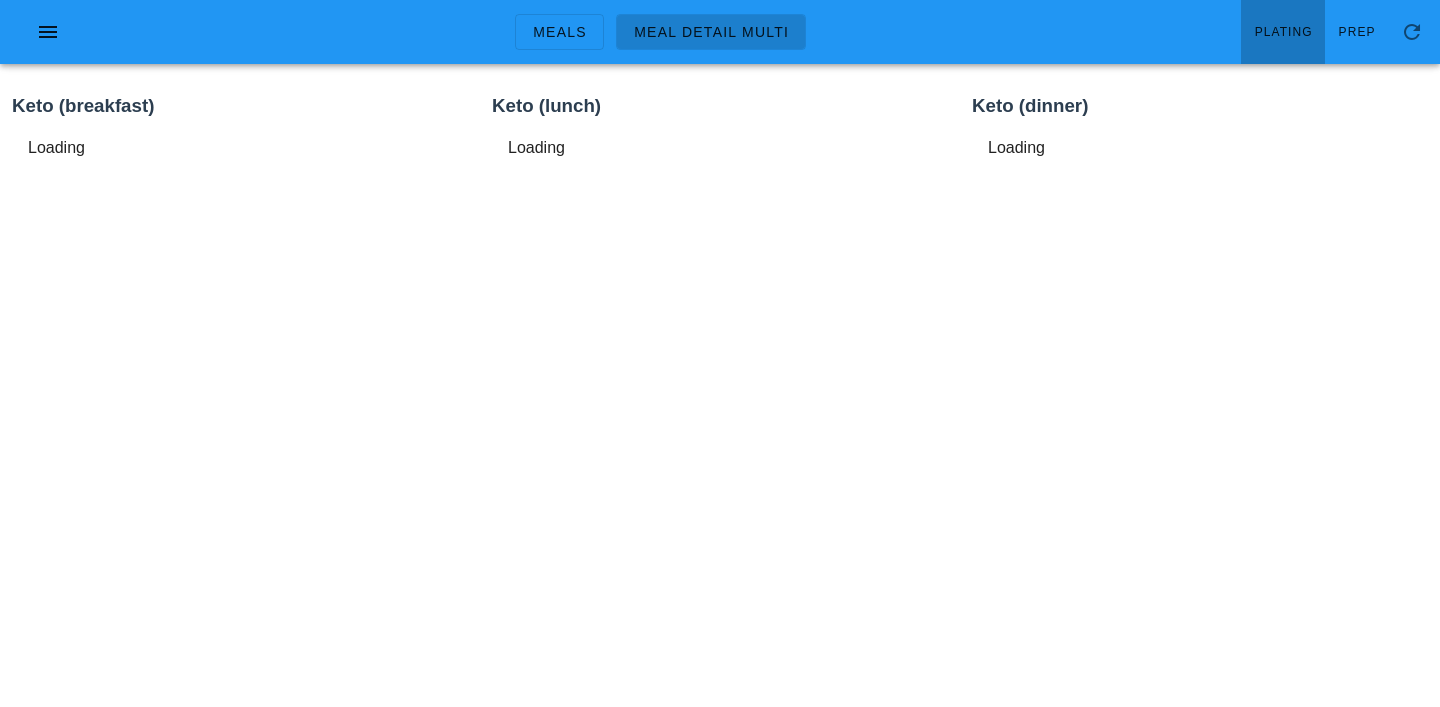 click on "Plating" at bounding box center [1283, 32] 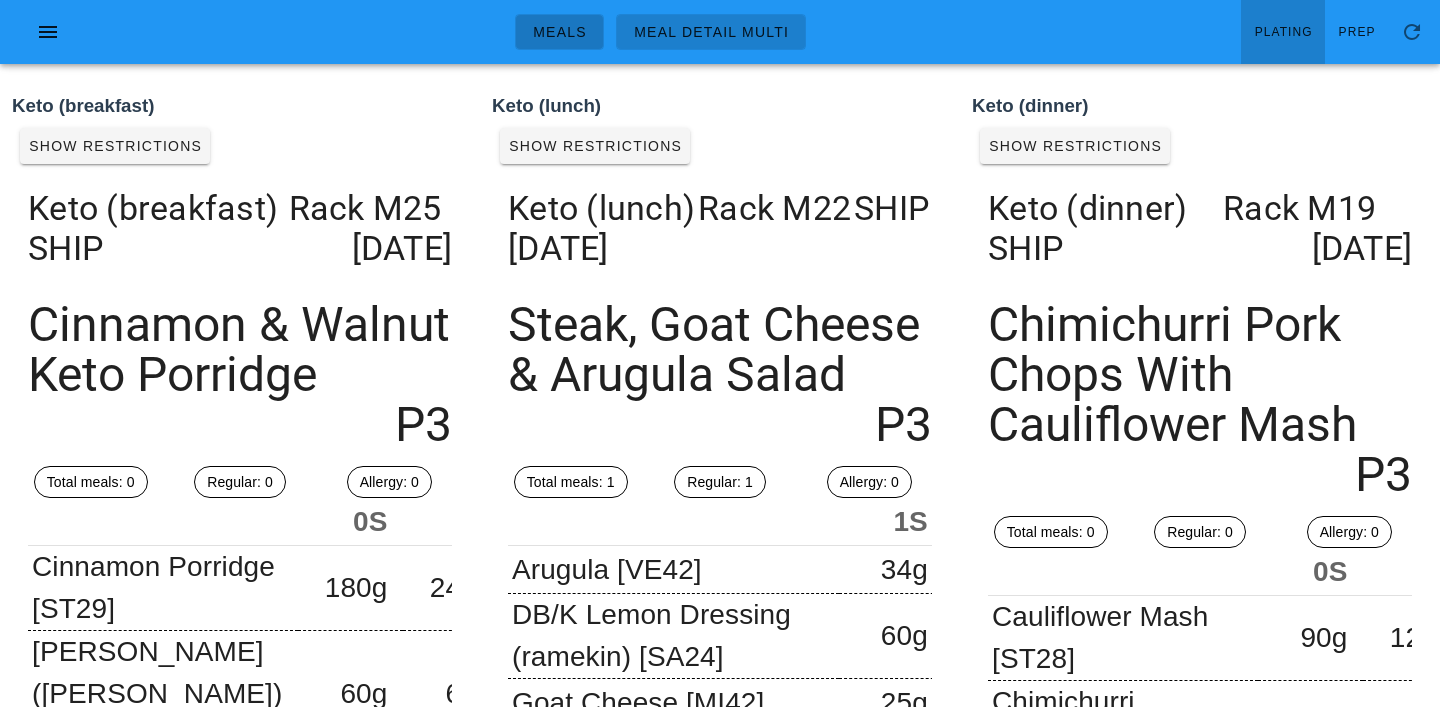 click on "Meals" at bounding box center [559, 32] 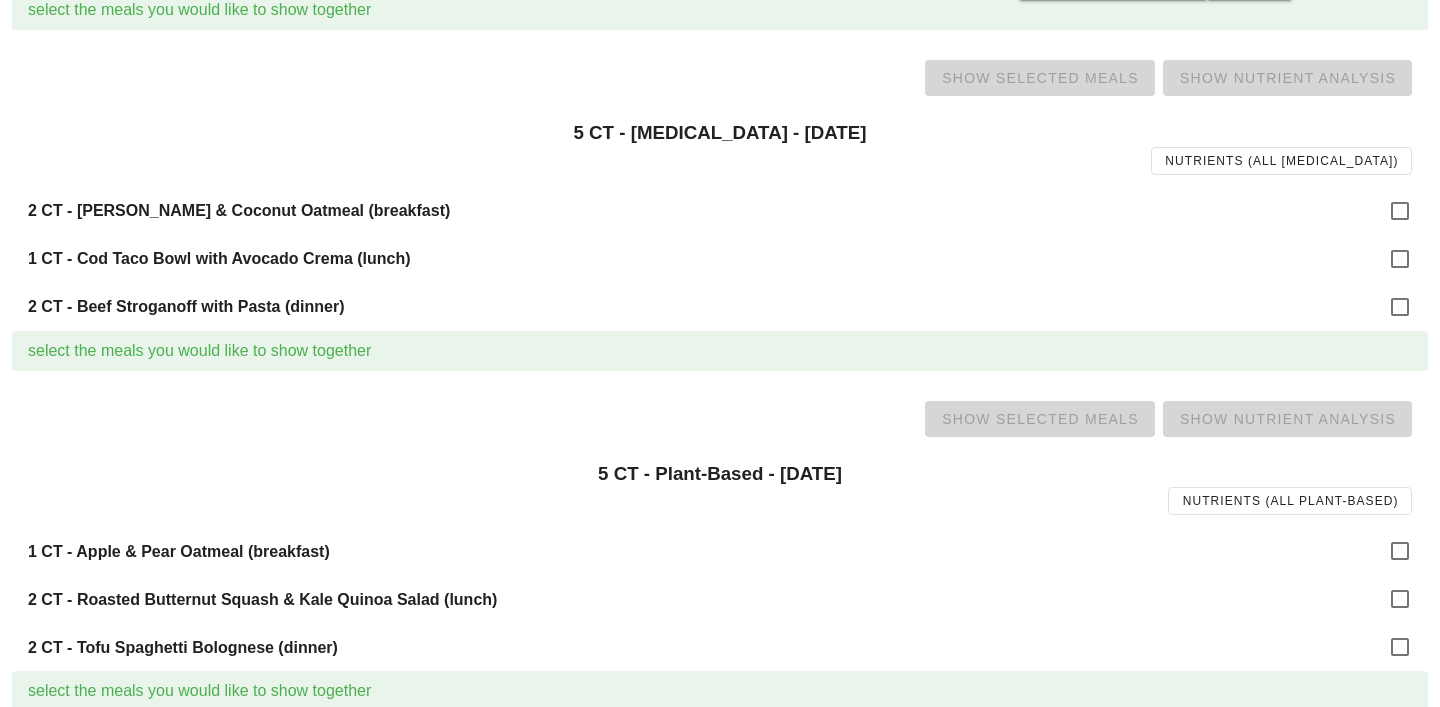 scroll, scrollTop: 1575, scrollLeft: 0, axis: vertical 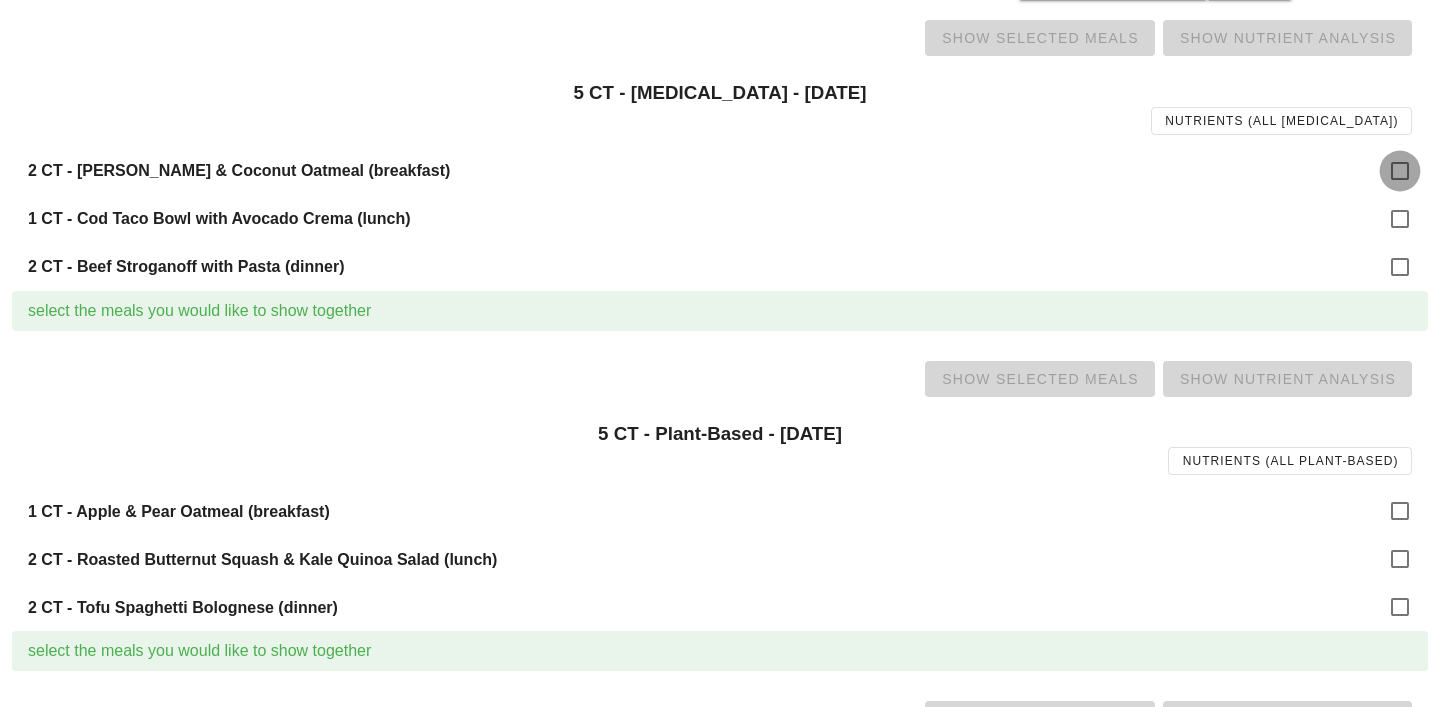 click at bounding box center [1400, 171] 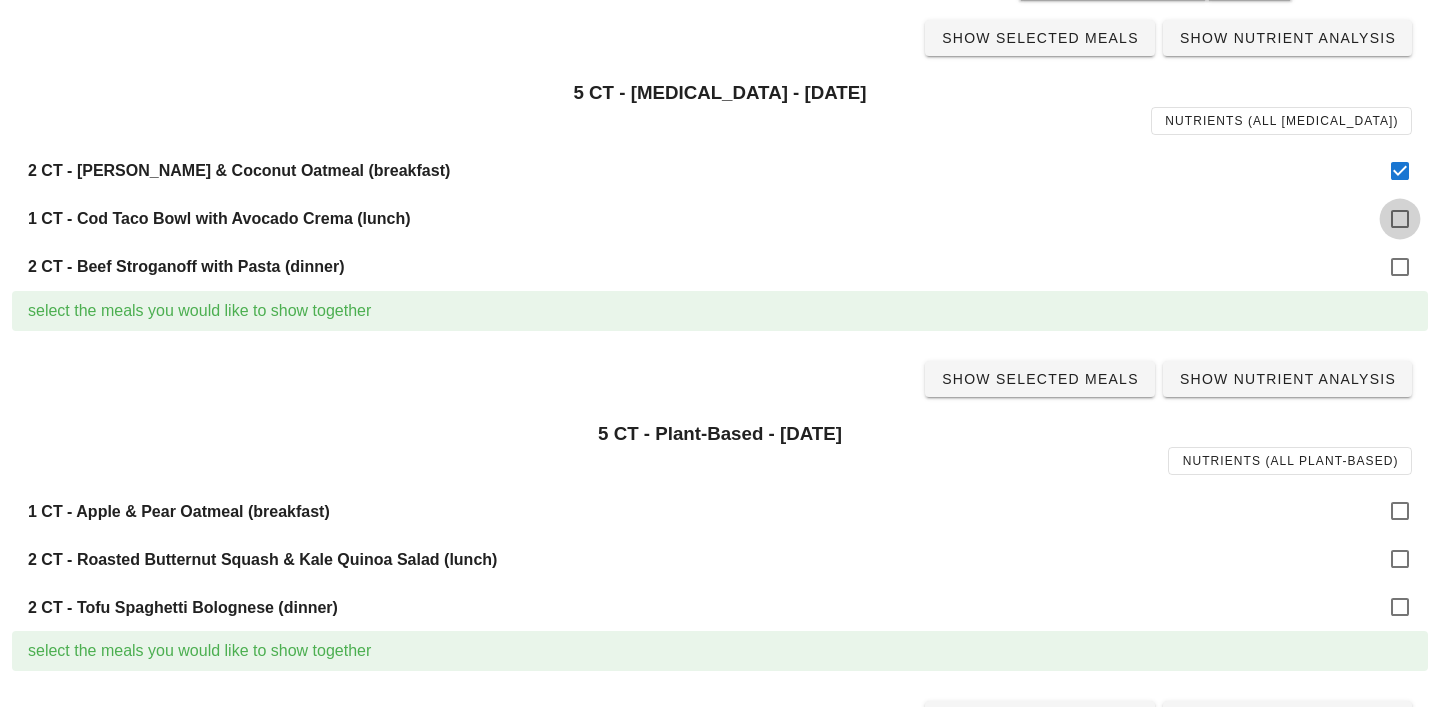 click at bounding box center (1400, 219) 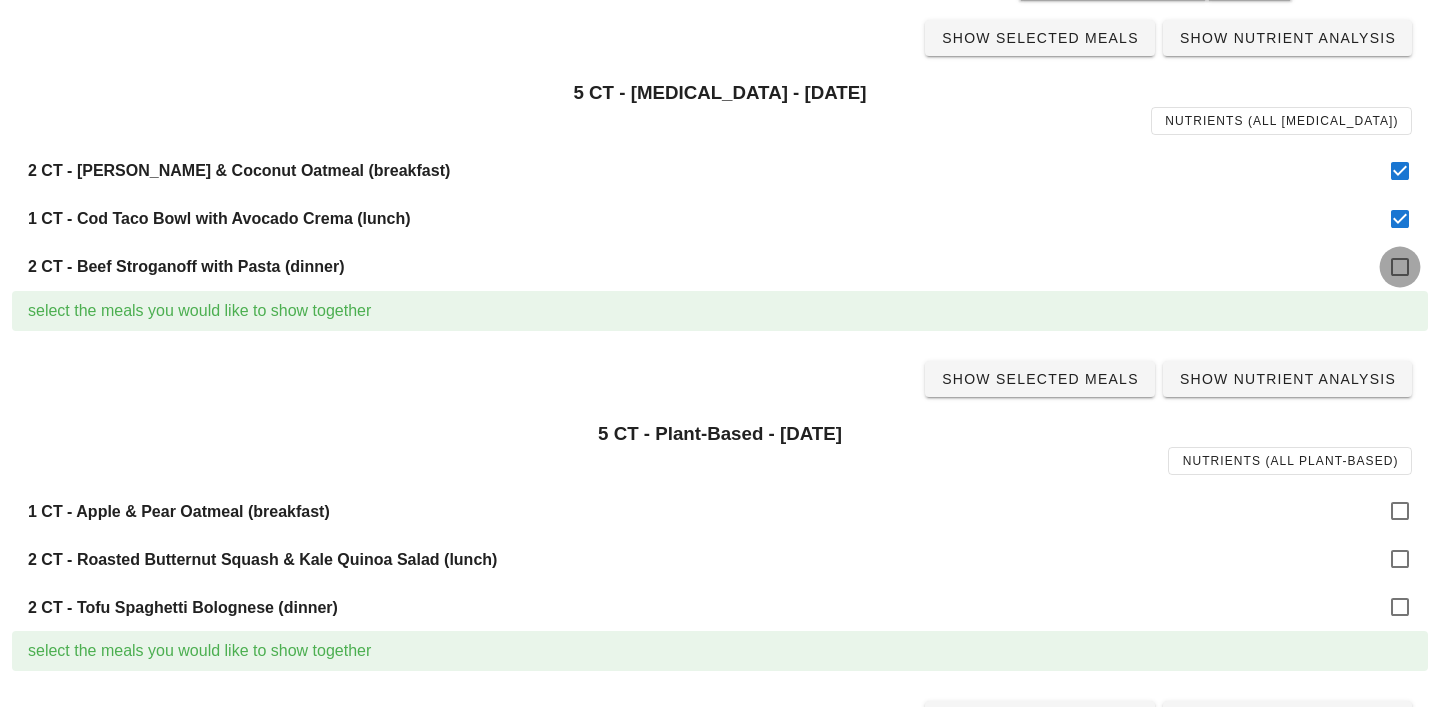 click at bounding box center (1400, 267) 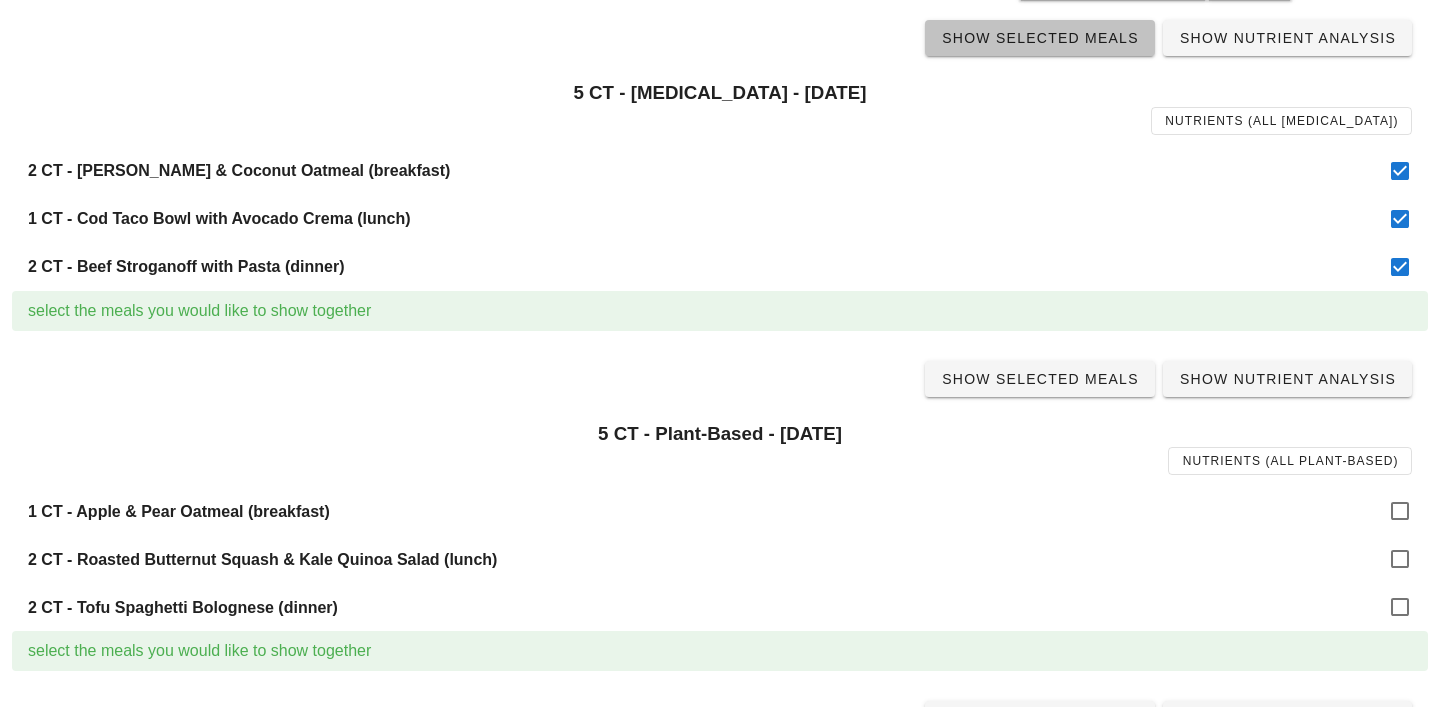 click on "Show Selected Meals" at bounding box center (1040, 38) 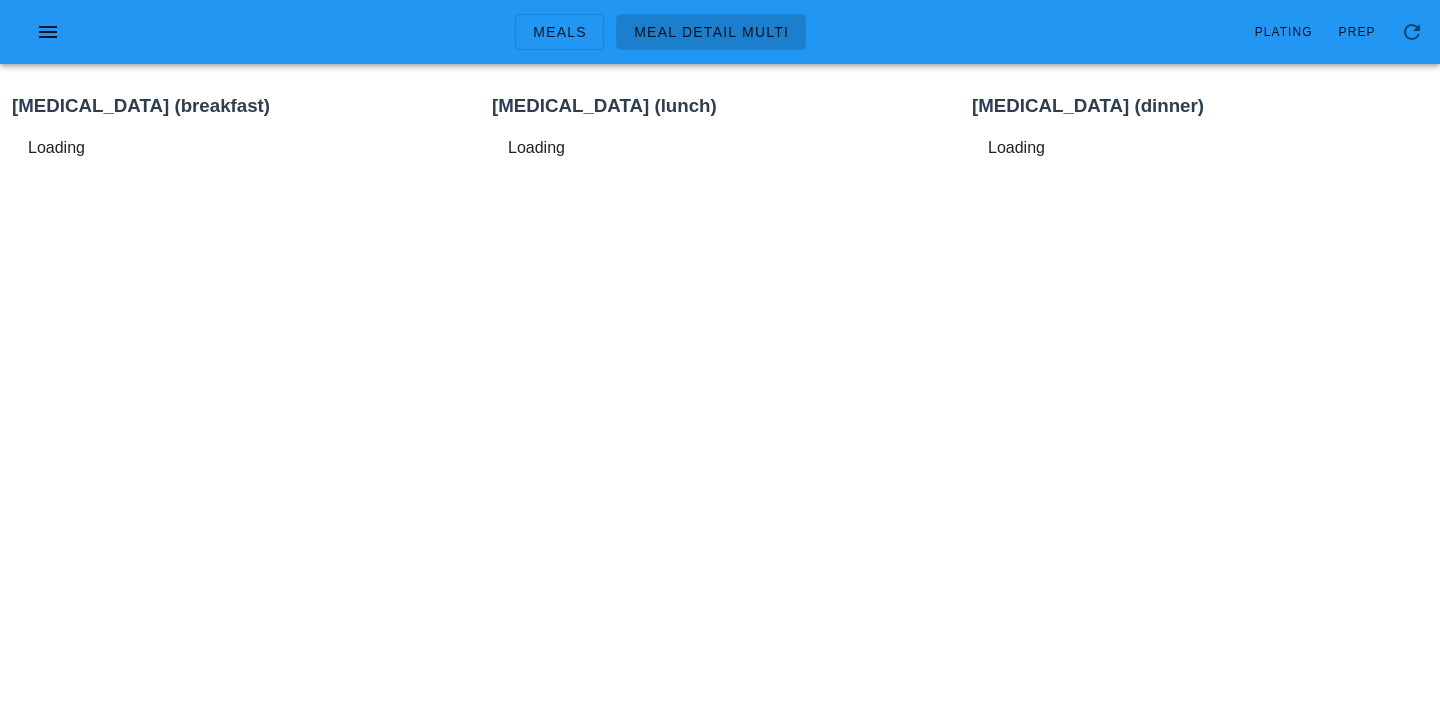 scroll, scrollTop: 0, scrollLeft: 0, axis: both 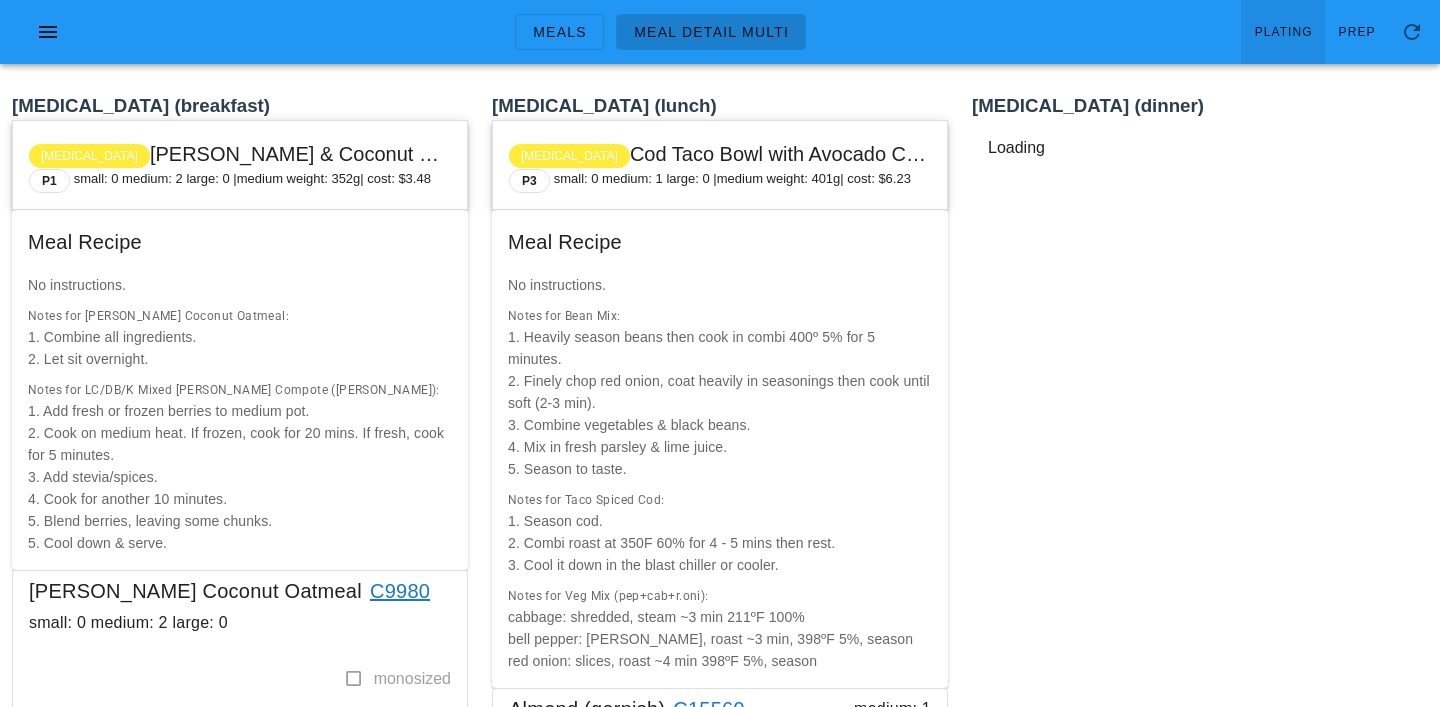 click on "Plating" at bounding box center (1283, 32) 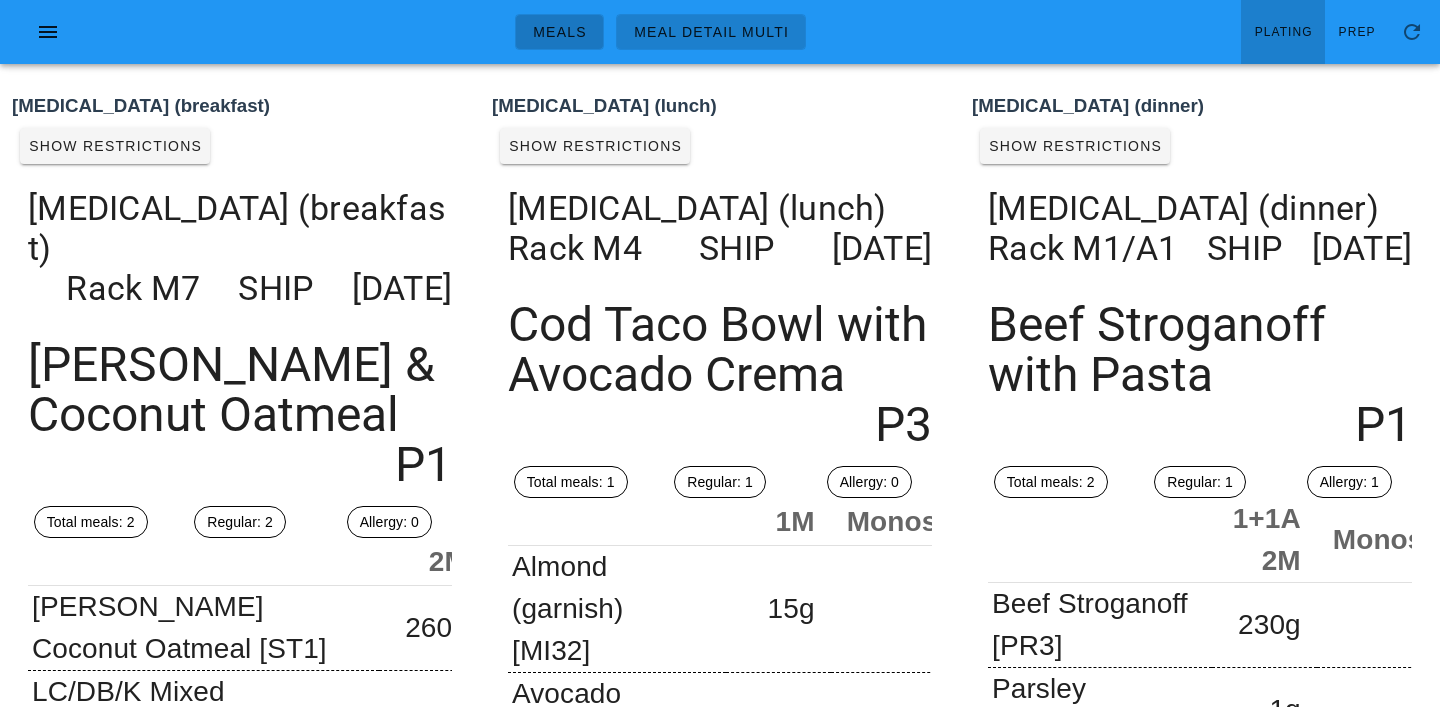 click on "Meals" at bounding box center [559, 32] 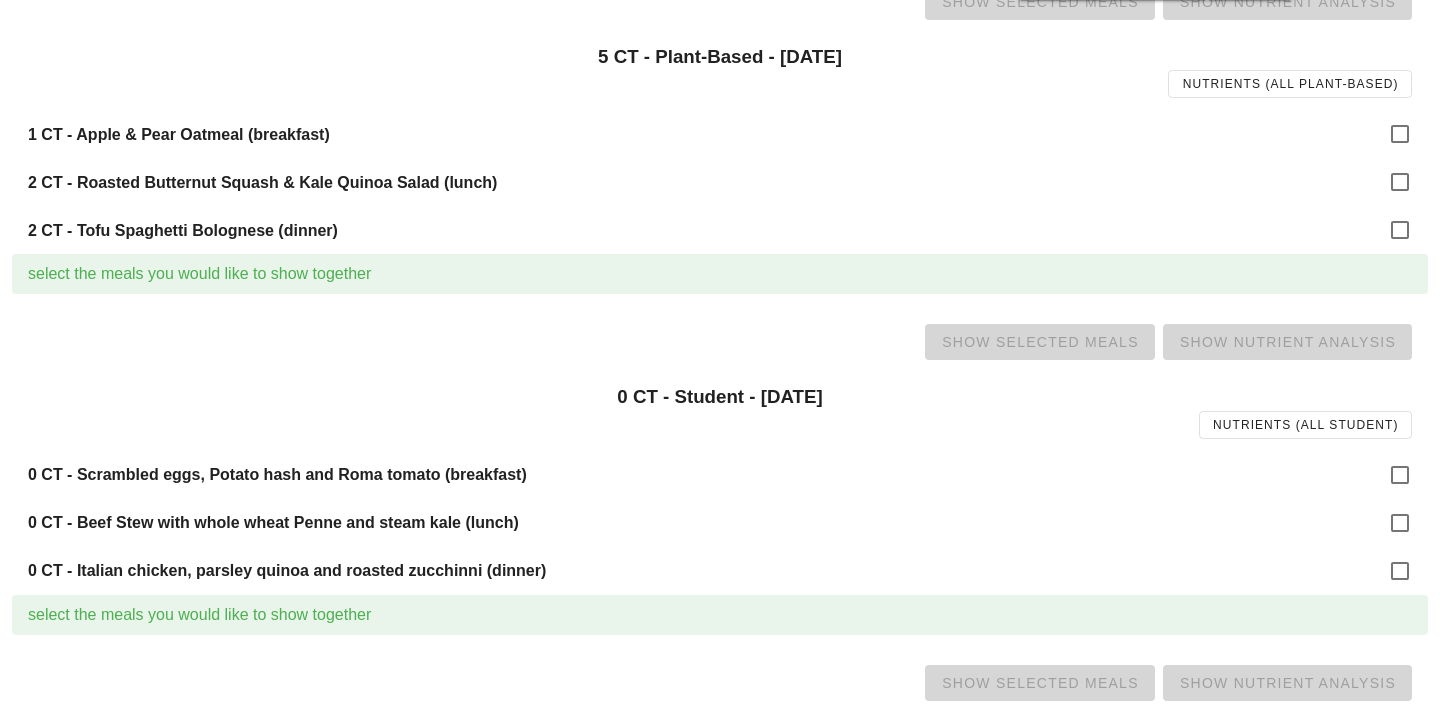 scroll, scrollTop: 1969, scrollLeft: 0, axis: vertical 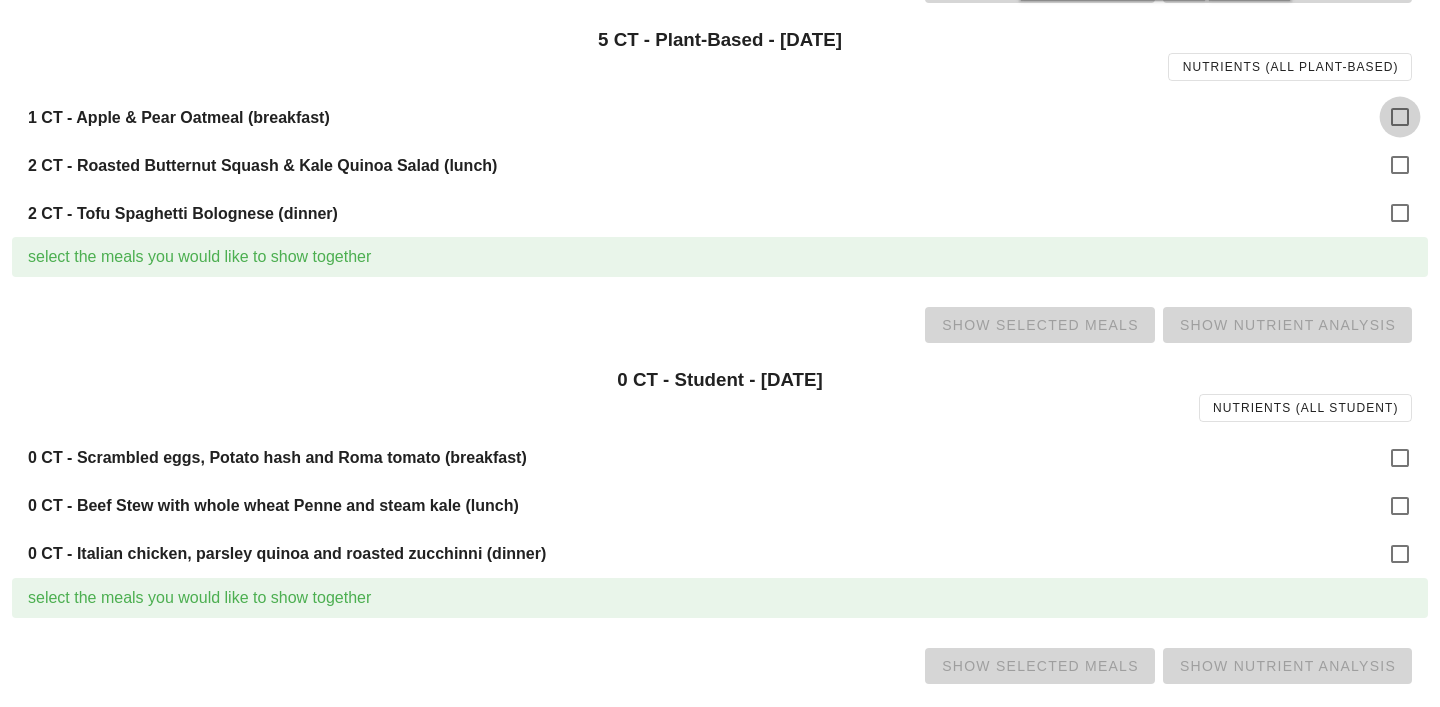 click at bounding box center (1400, 117) 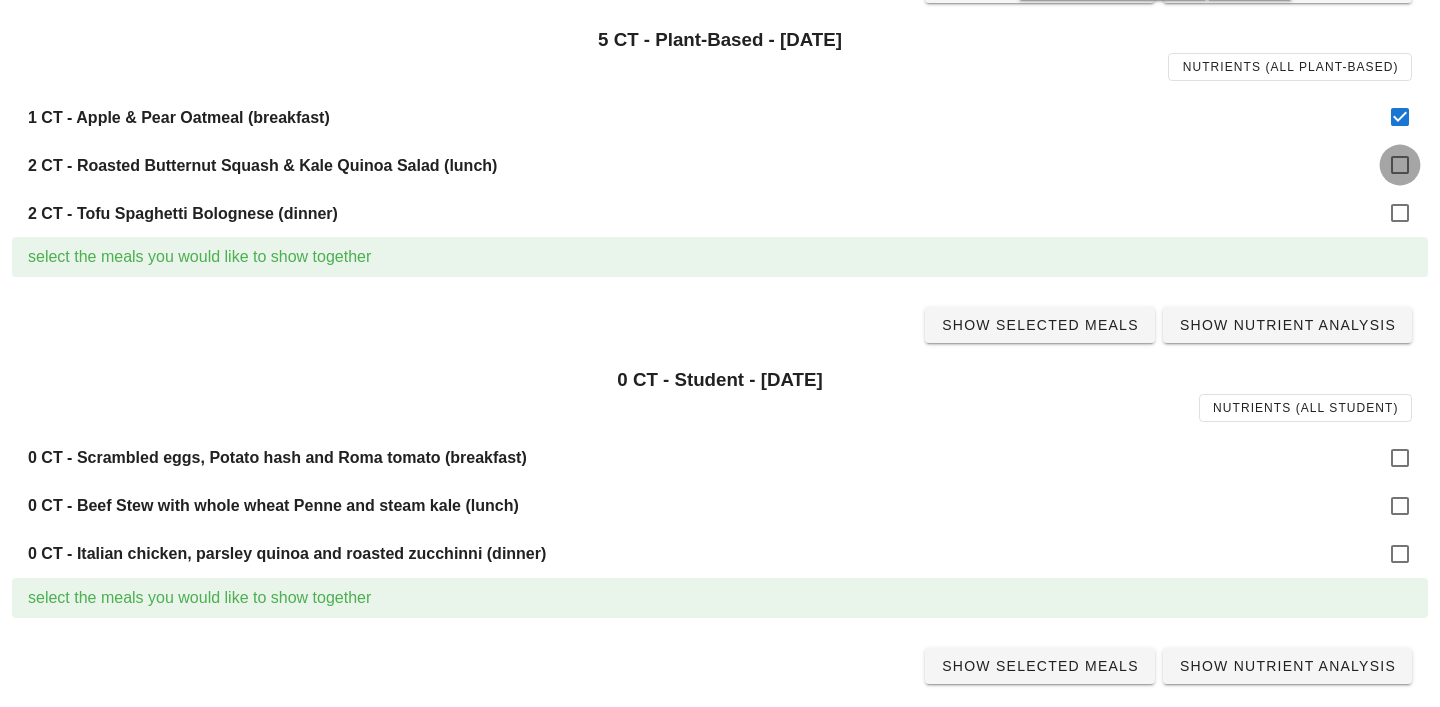 click at bounding box center [1400, 165] 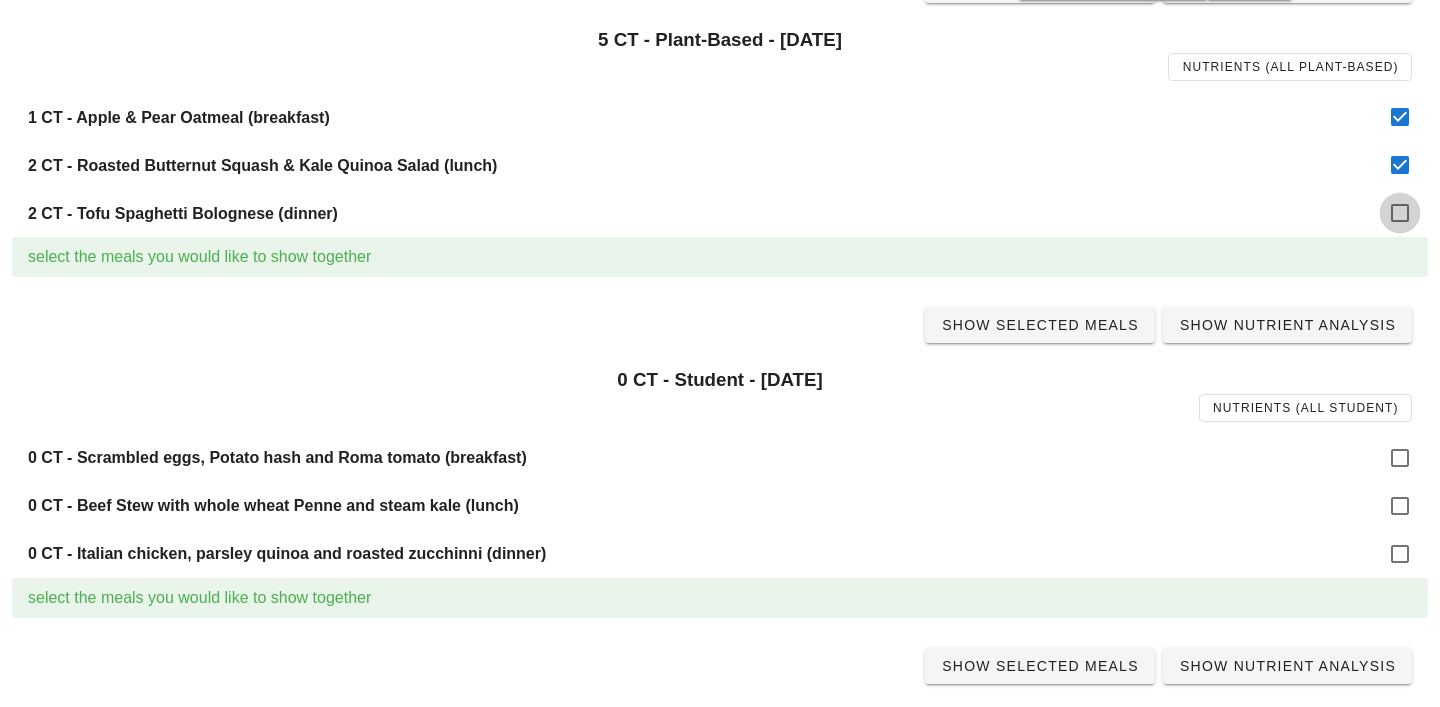 click at bounding box center (1400, 213) 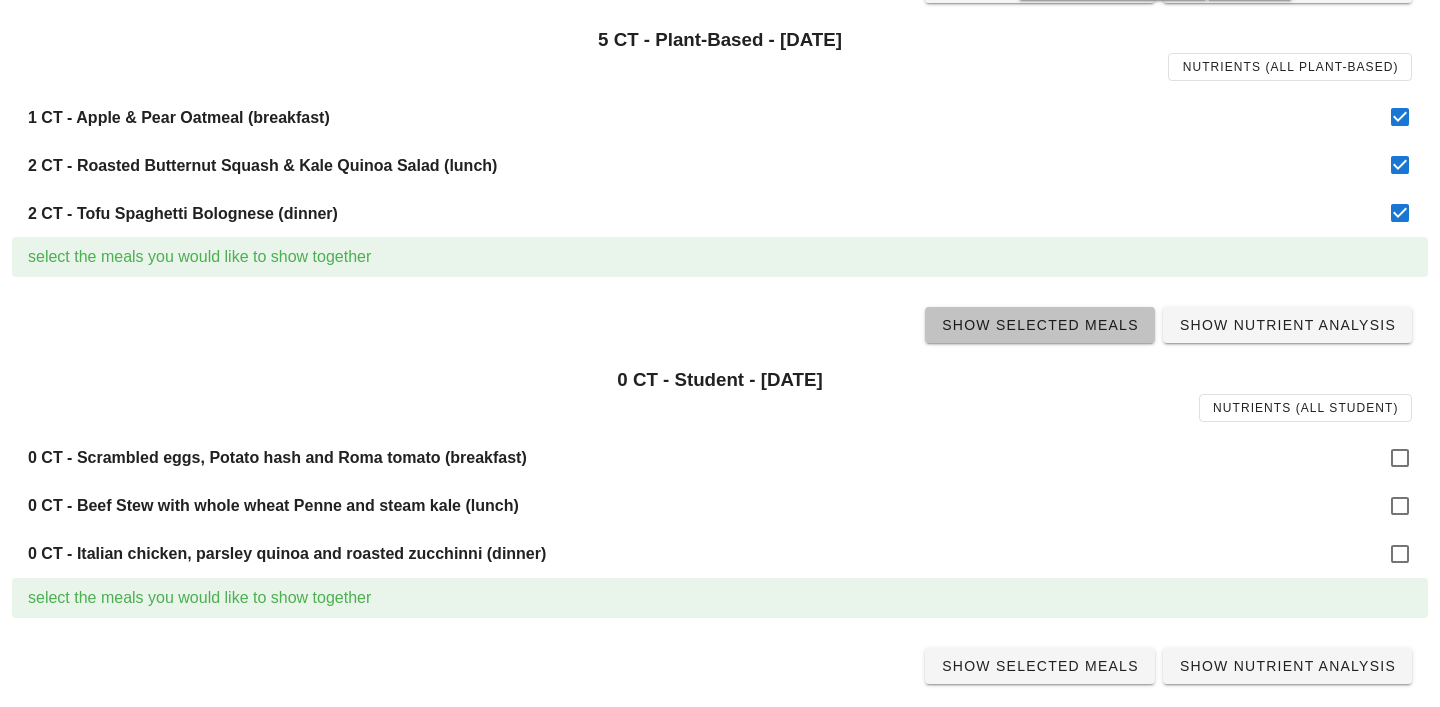 click on "Show Selected Meals" at bounding box center (1040, 325) 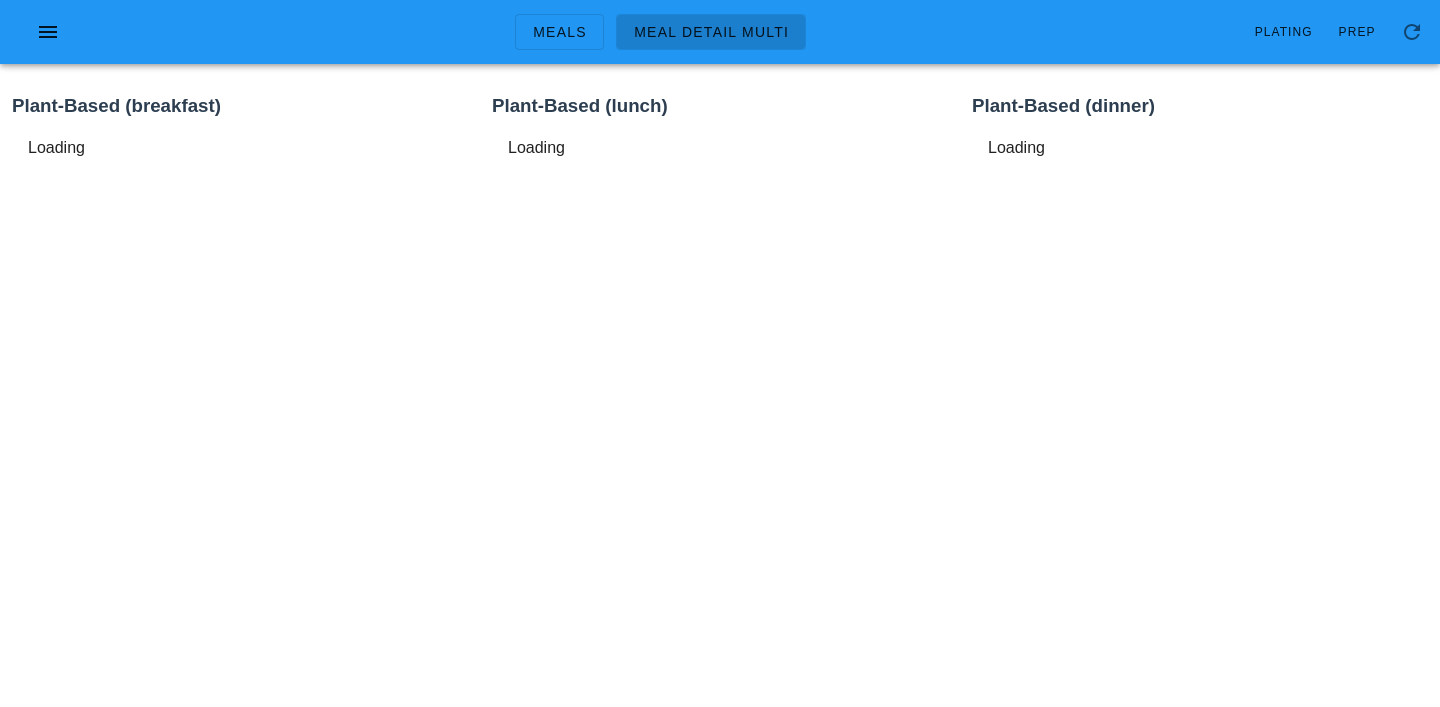 scroll, scrollTop: 0, scrollLeft: 0, axis: both 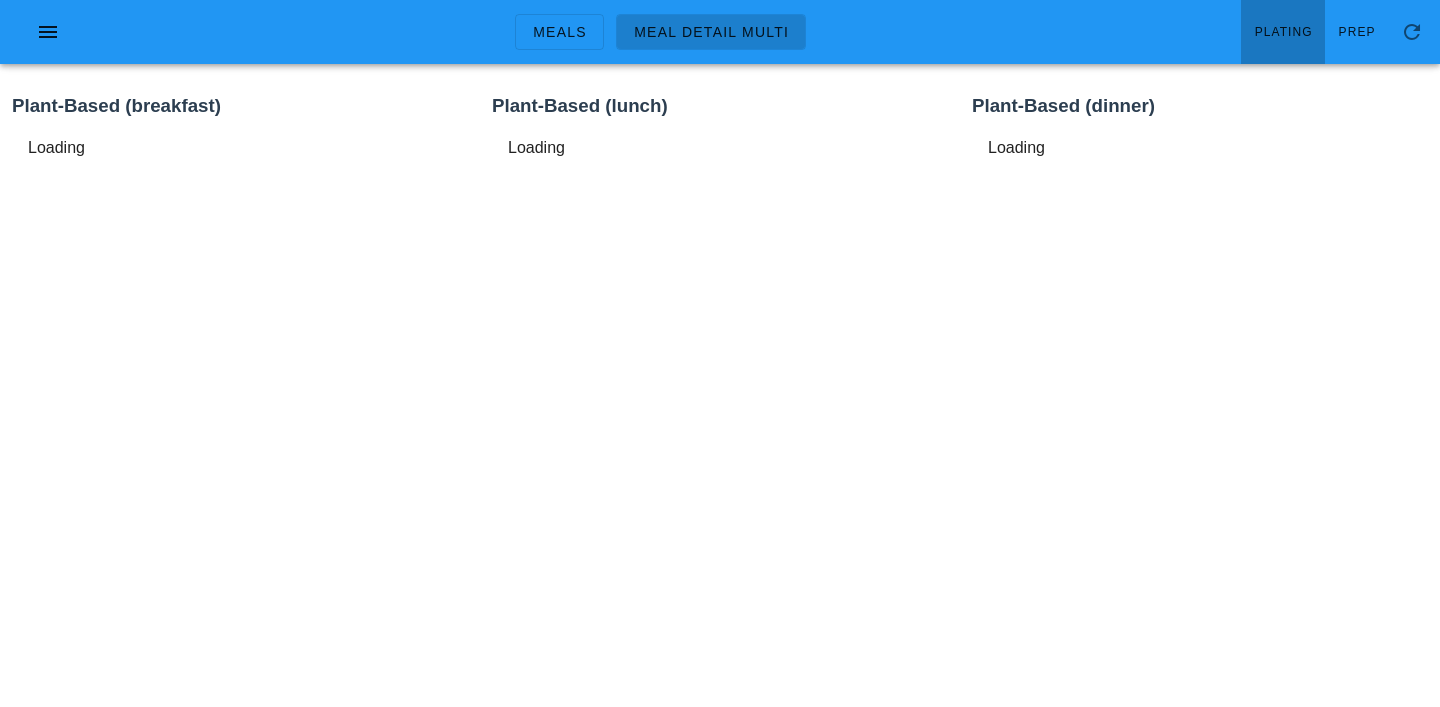 click on "Plating" at bounding box center (1283, 32) 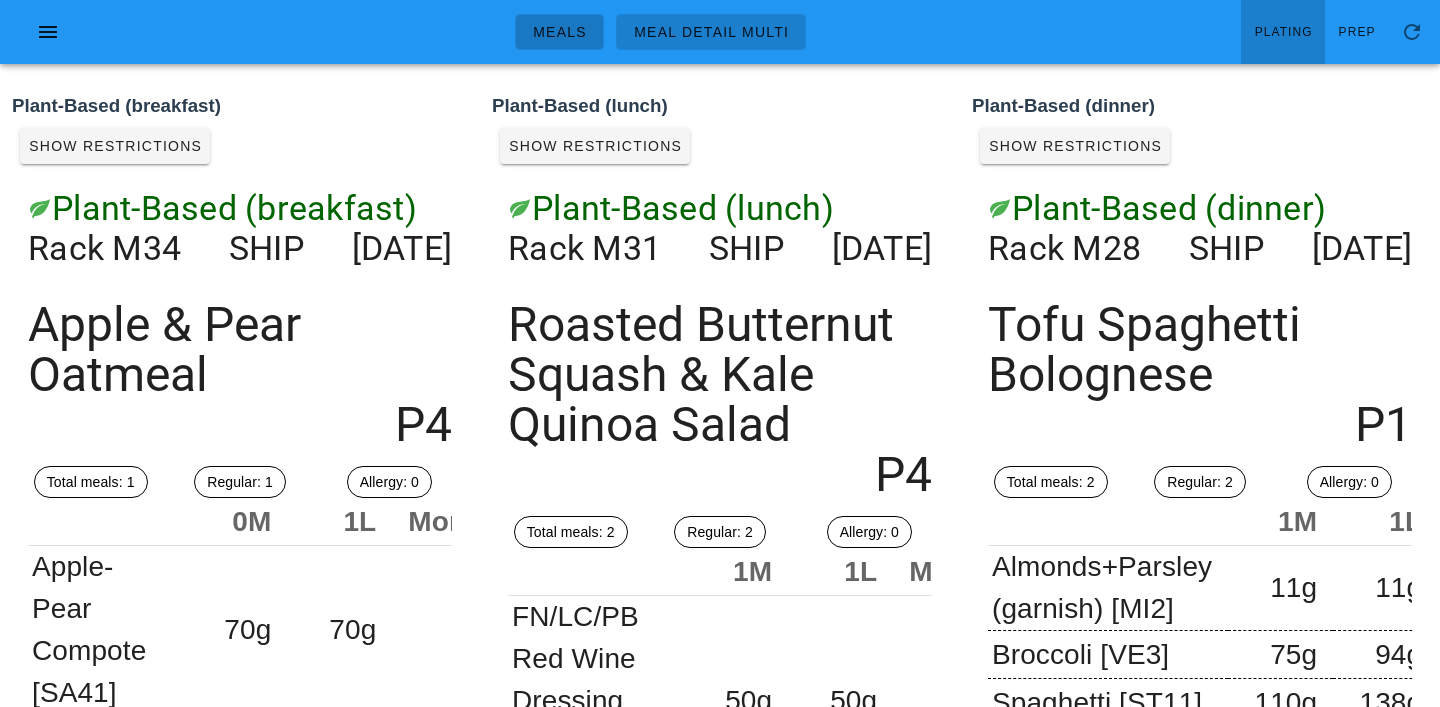 click on "Meals" at bounding box center [559, 32] 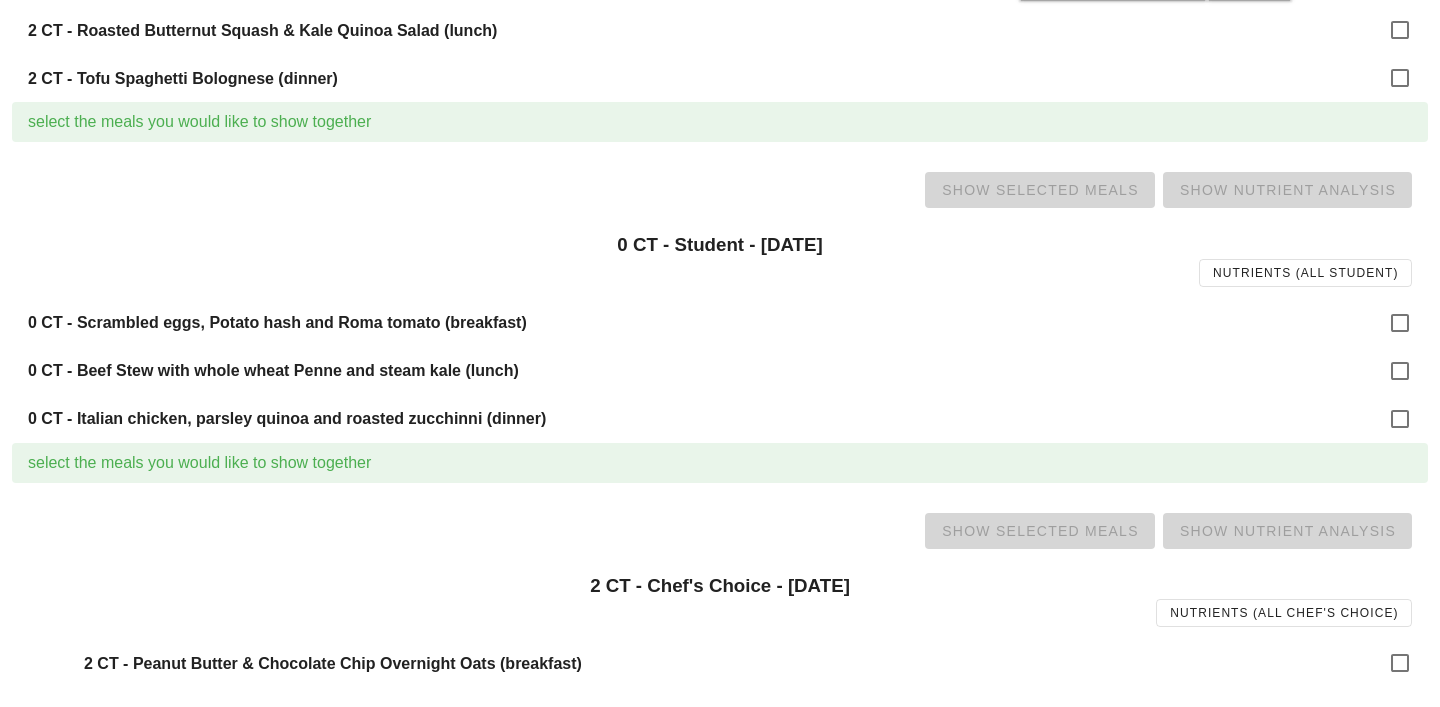 scroll, scrollTop: 2288, scrollLeft: 0, axis: vertical 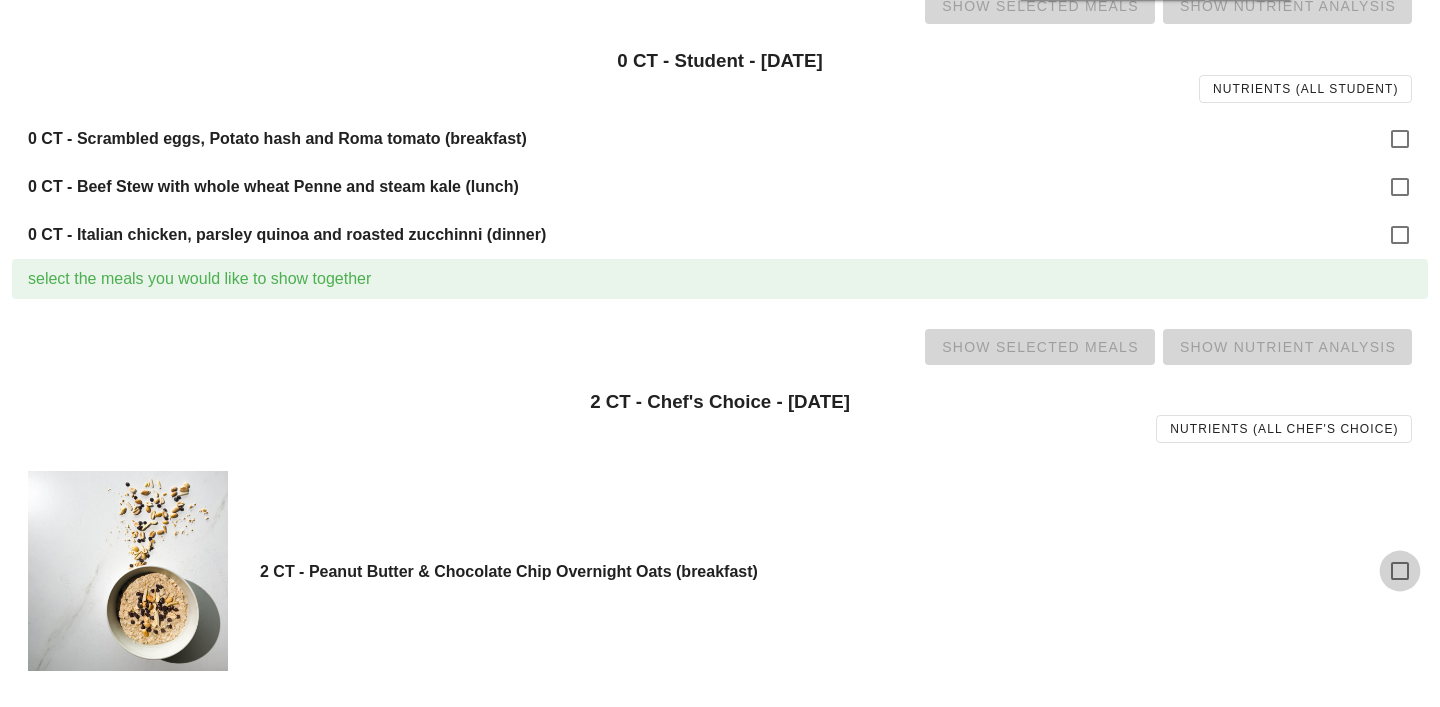click at bounding box center (1400, 571) 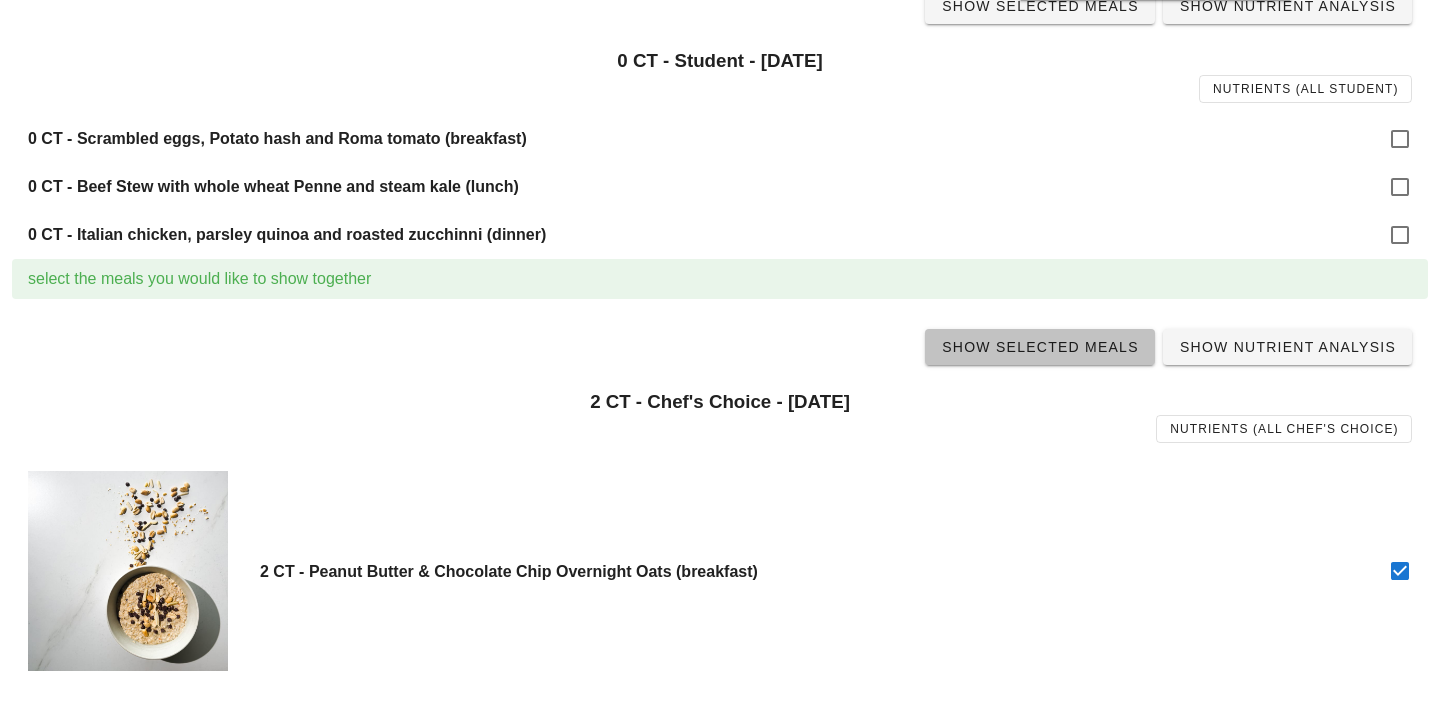click on "Show Selected Meals" at bounding box center [1040, 347] 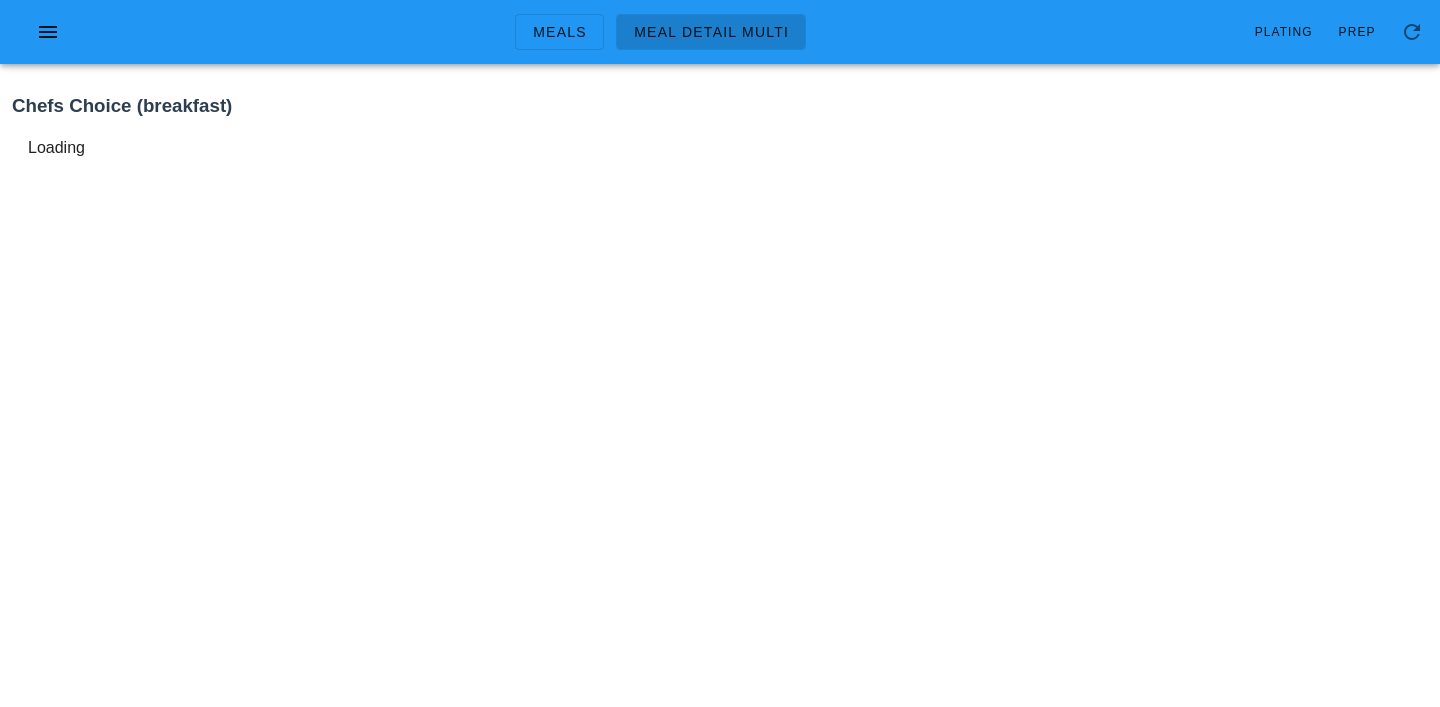 scroll, scrollTop: 0, scrollLeft: 0, axis: both 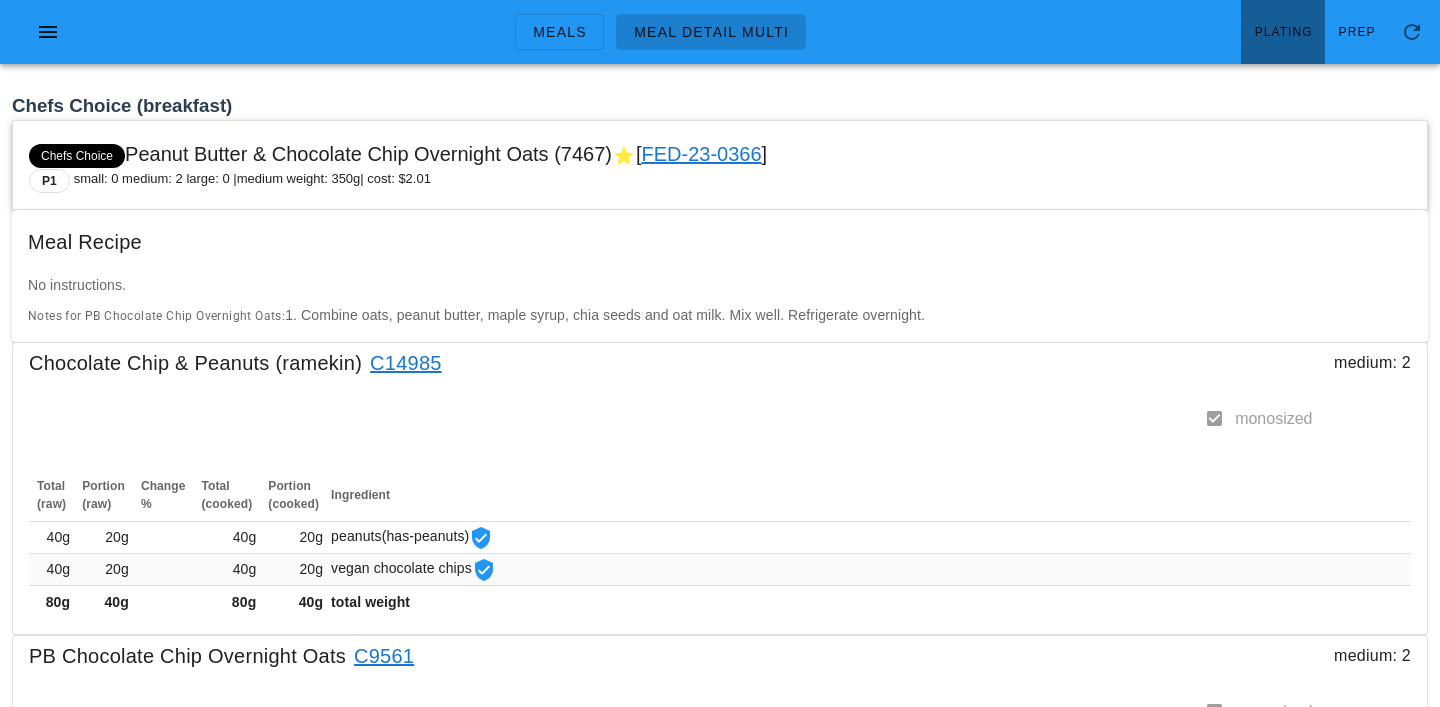 click on "Plating" at bounding box center [1283, 32] 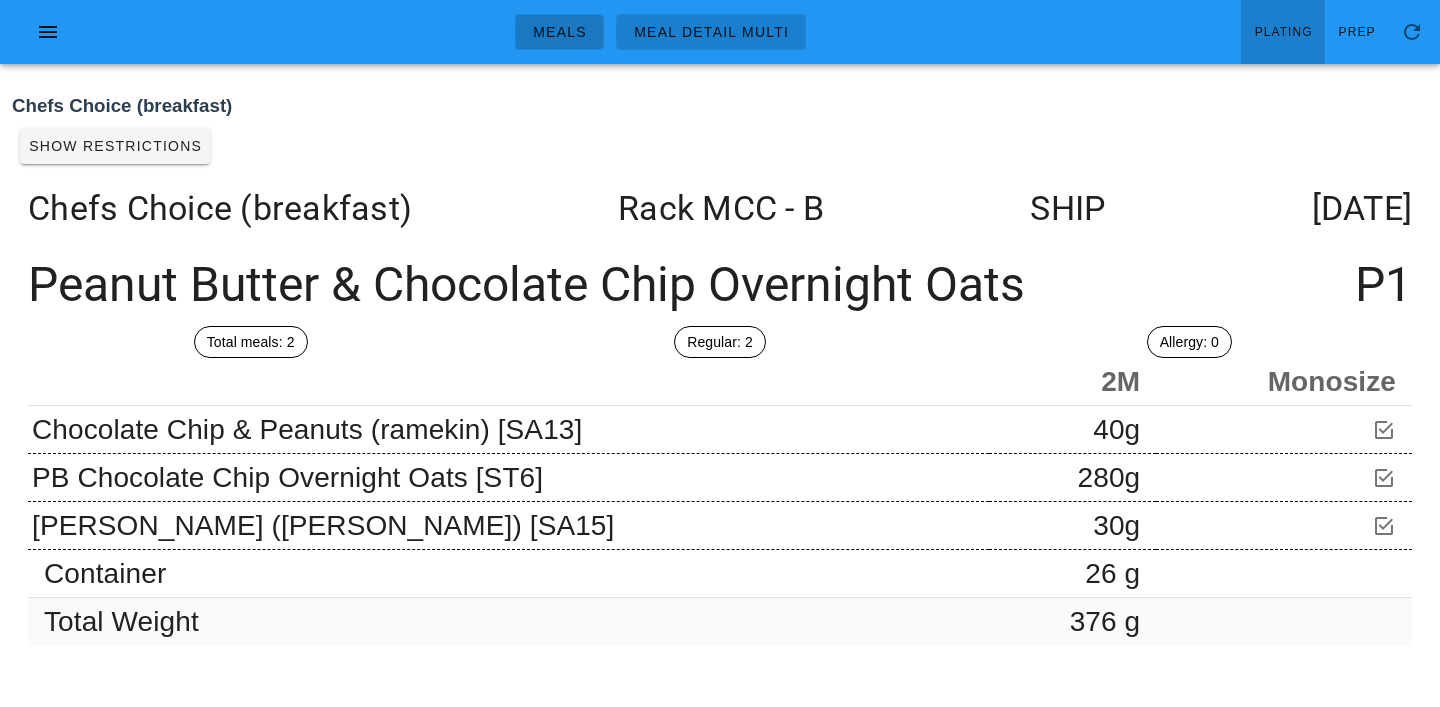 click on "Meals" at bounding box center [559, 32] 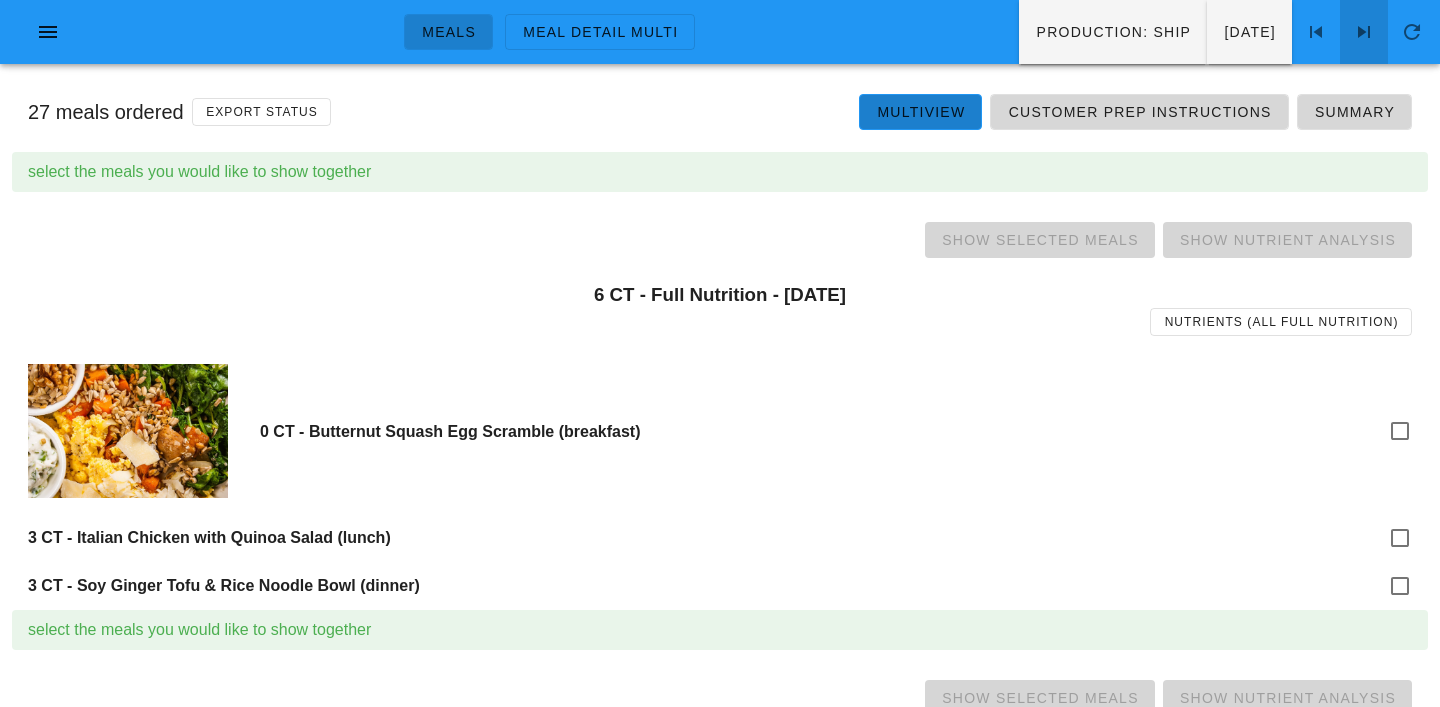 click at bounding box center (1364, 32) 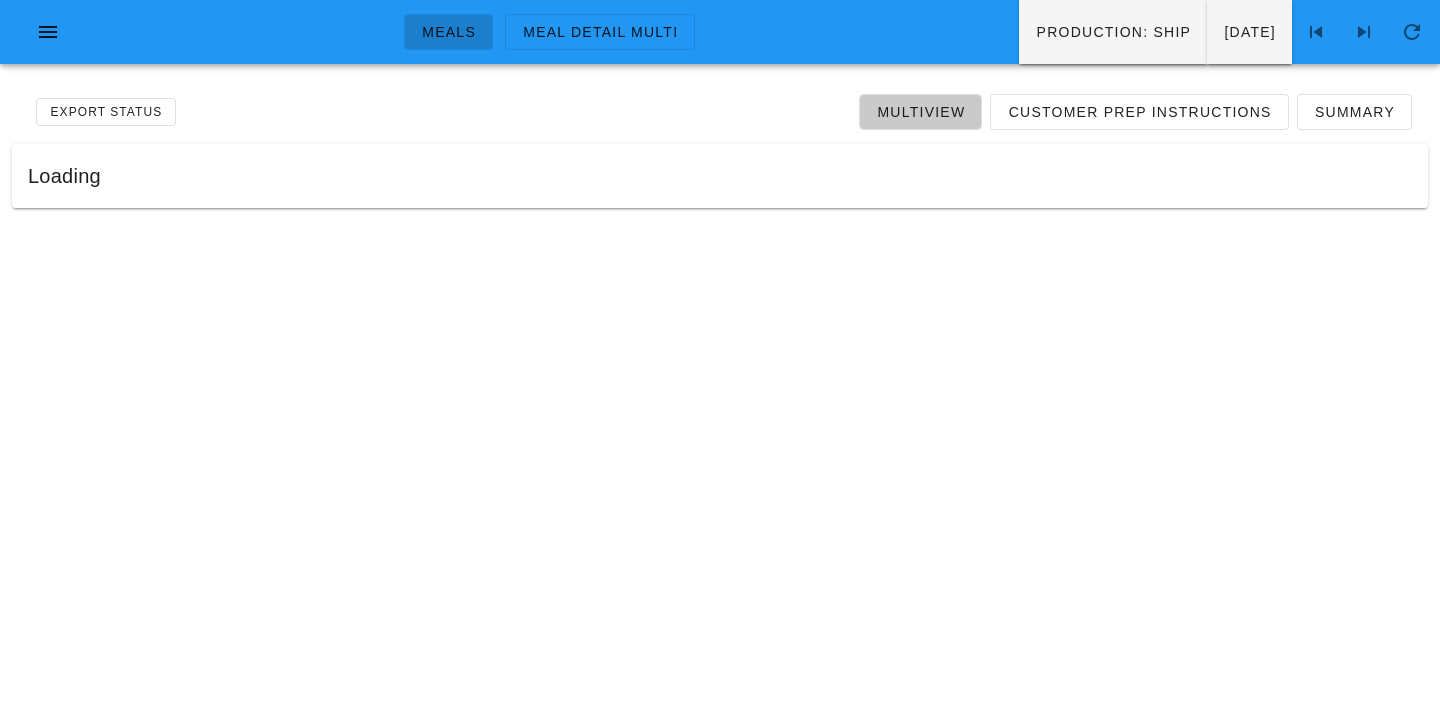 click on "Multiview" at bounding box center (920, 112) 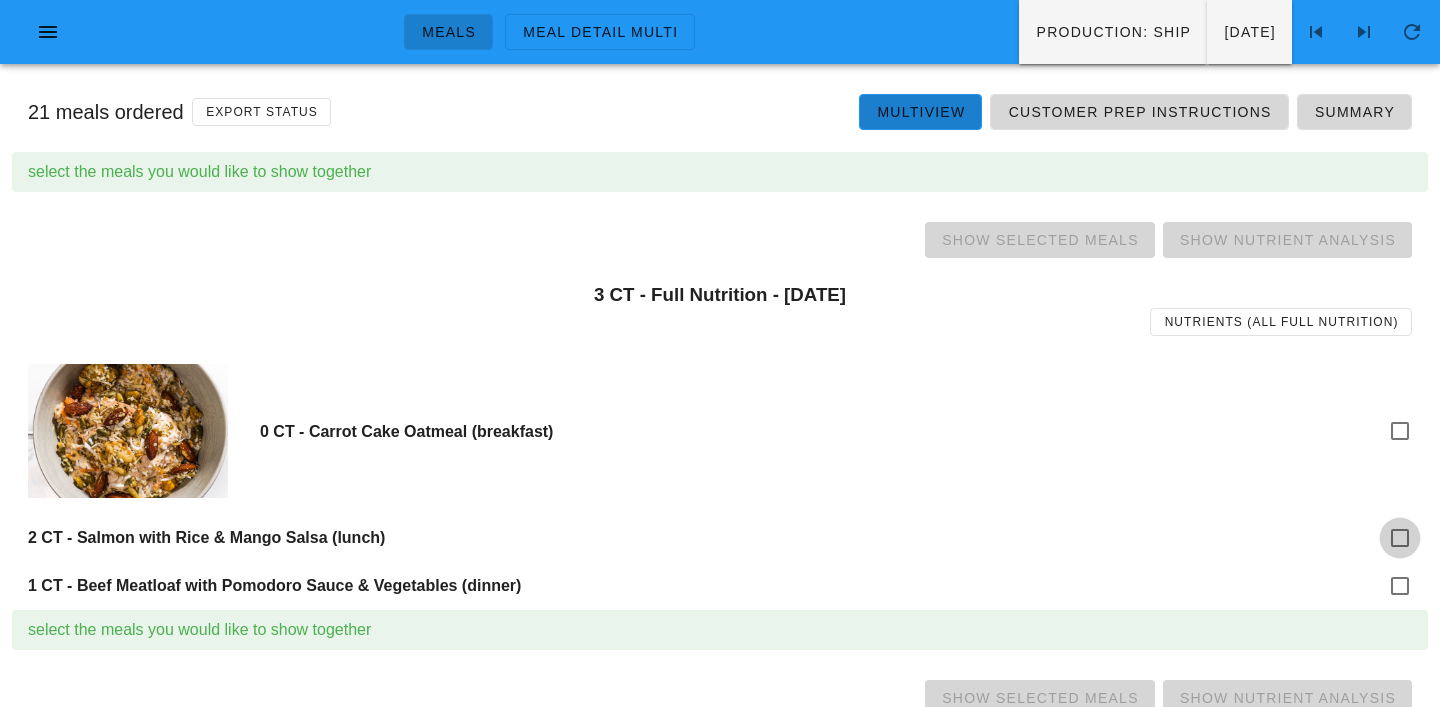 click at bounding box center [1400, 538] 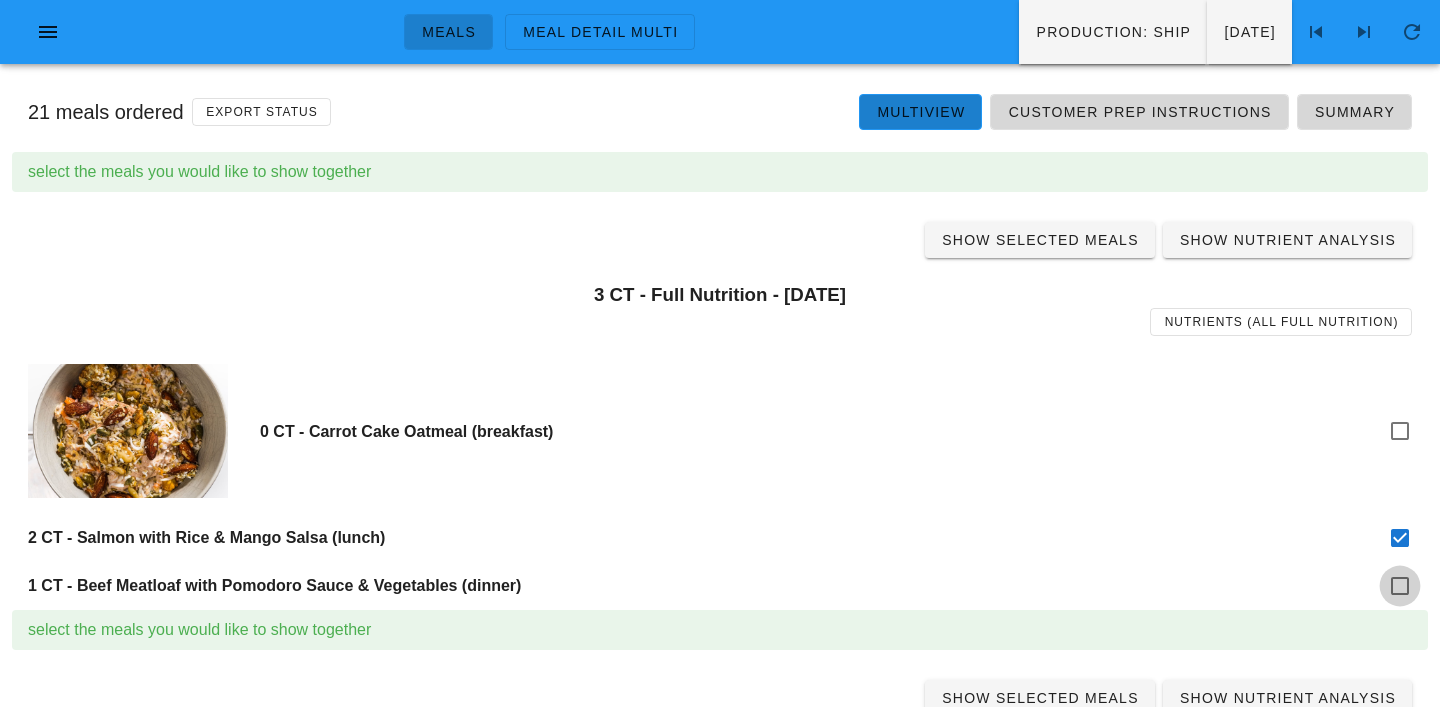 click at bounding box center (1400, 586) 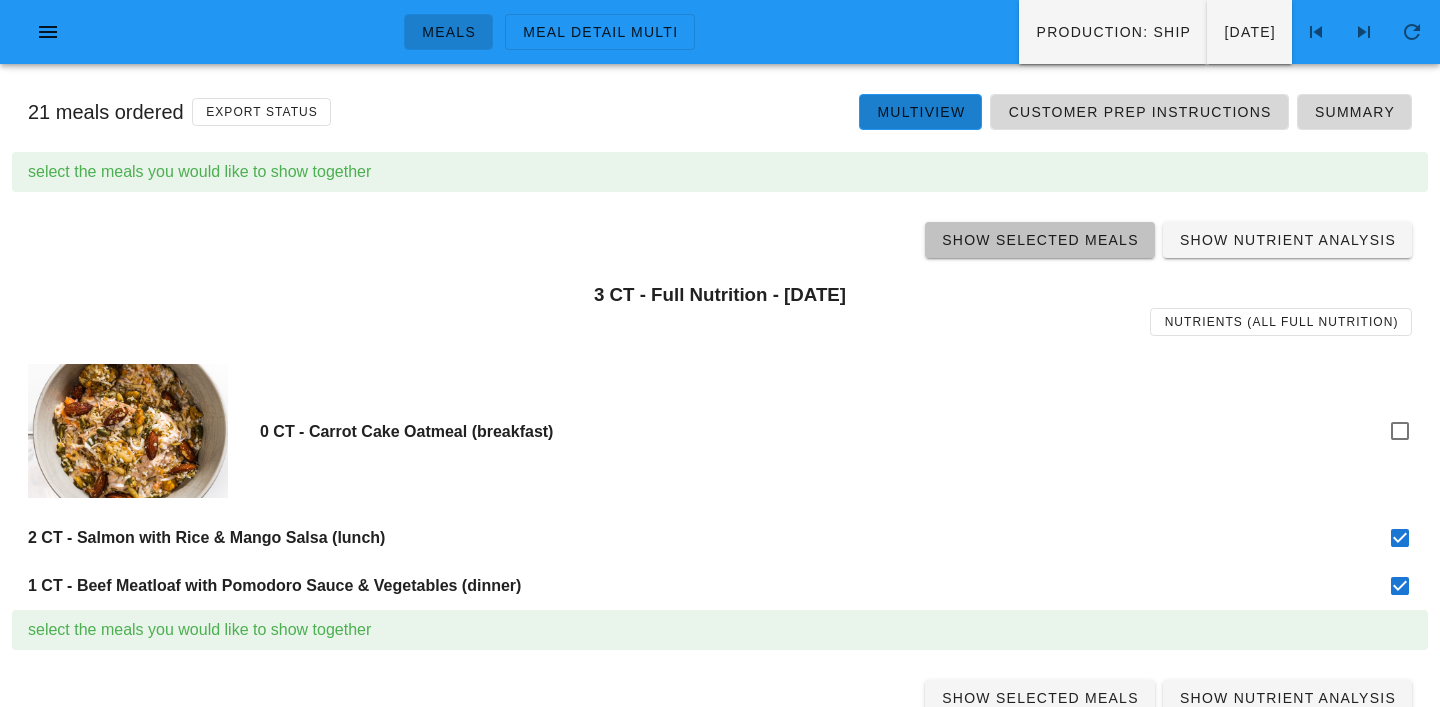 click on "Show Selected Meals" at bounding box center [1040, 240] 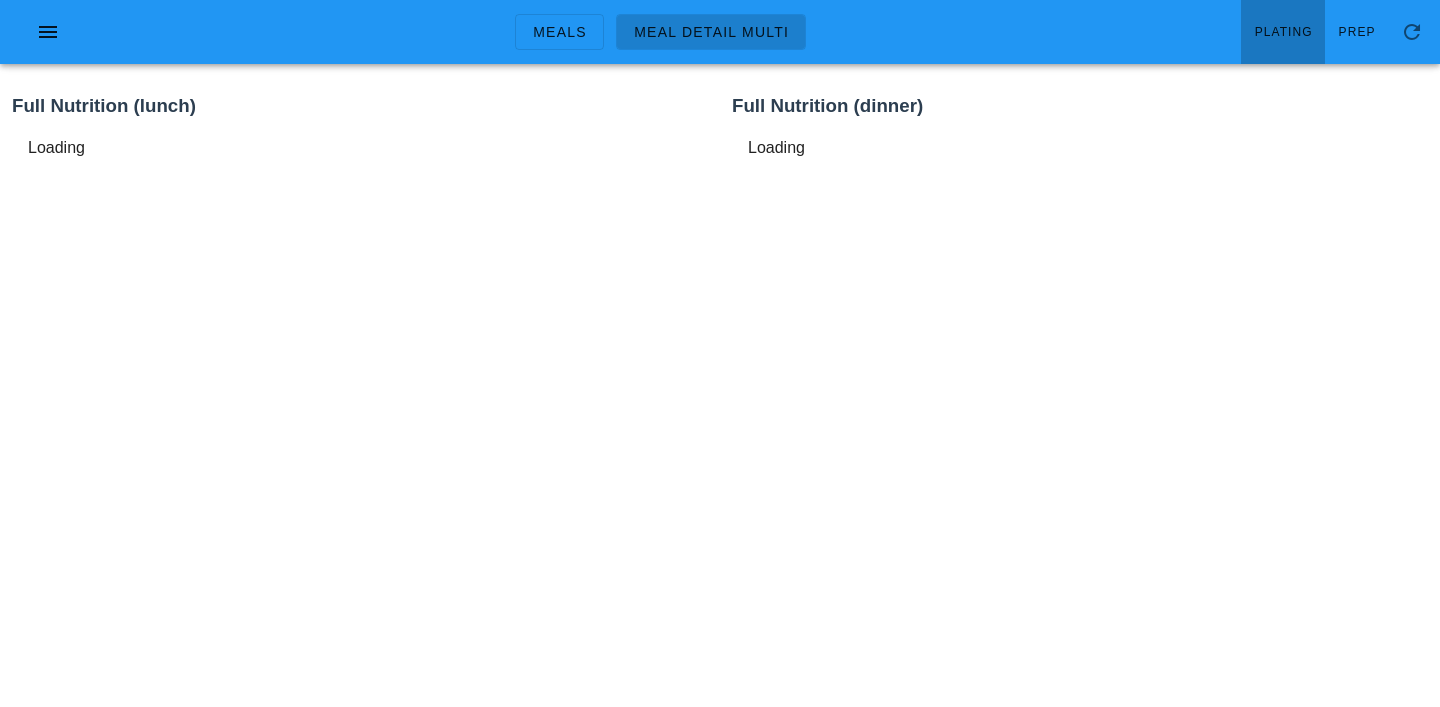 click on "Plating" at bounding box center [1283, 32] 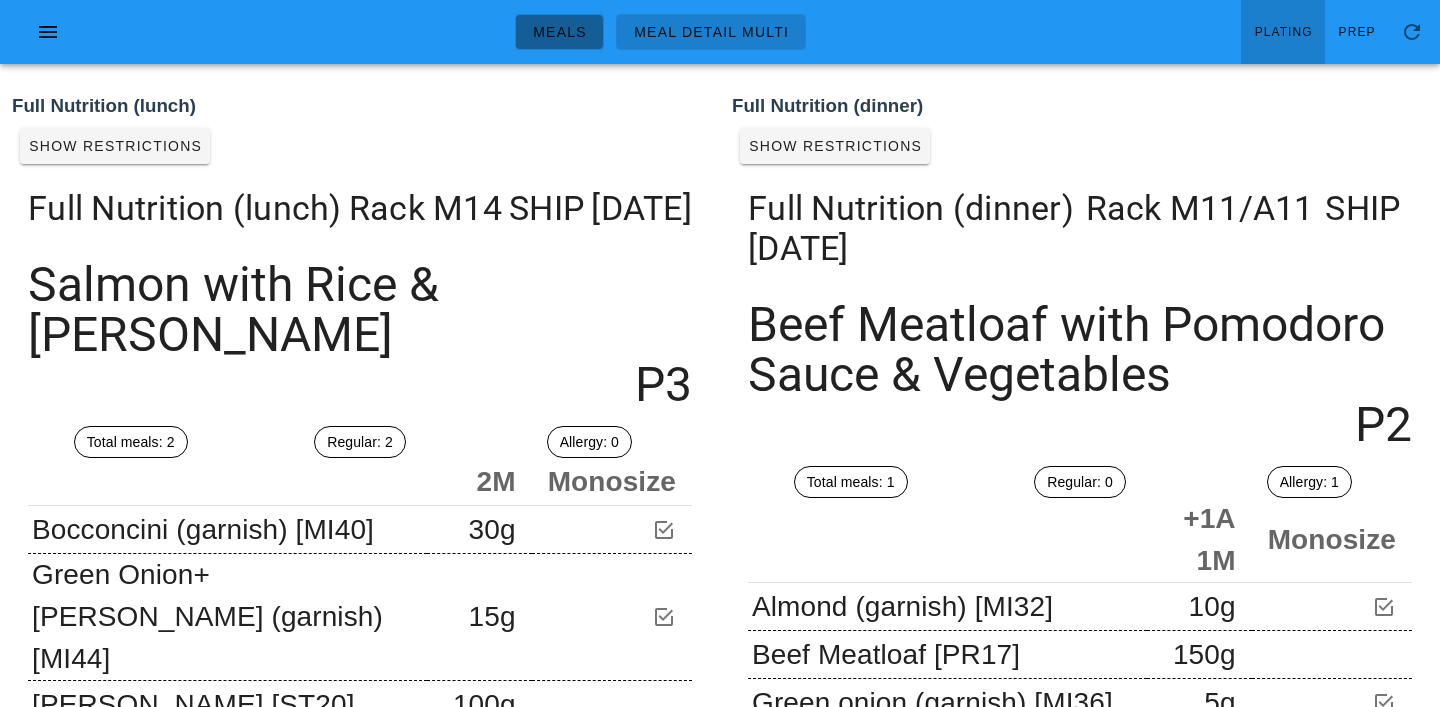 click on "Meals" at bounding box center (559, 32) 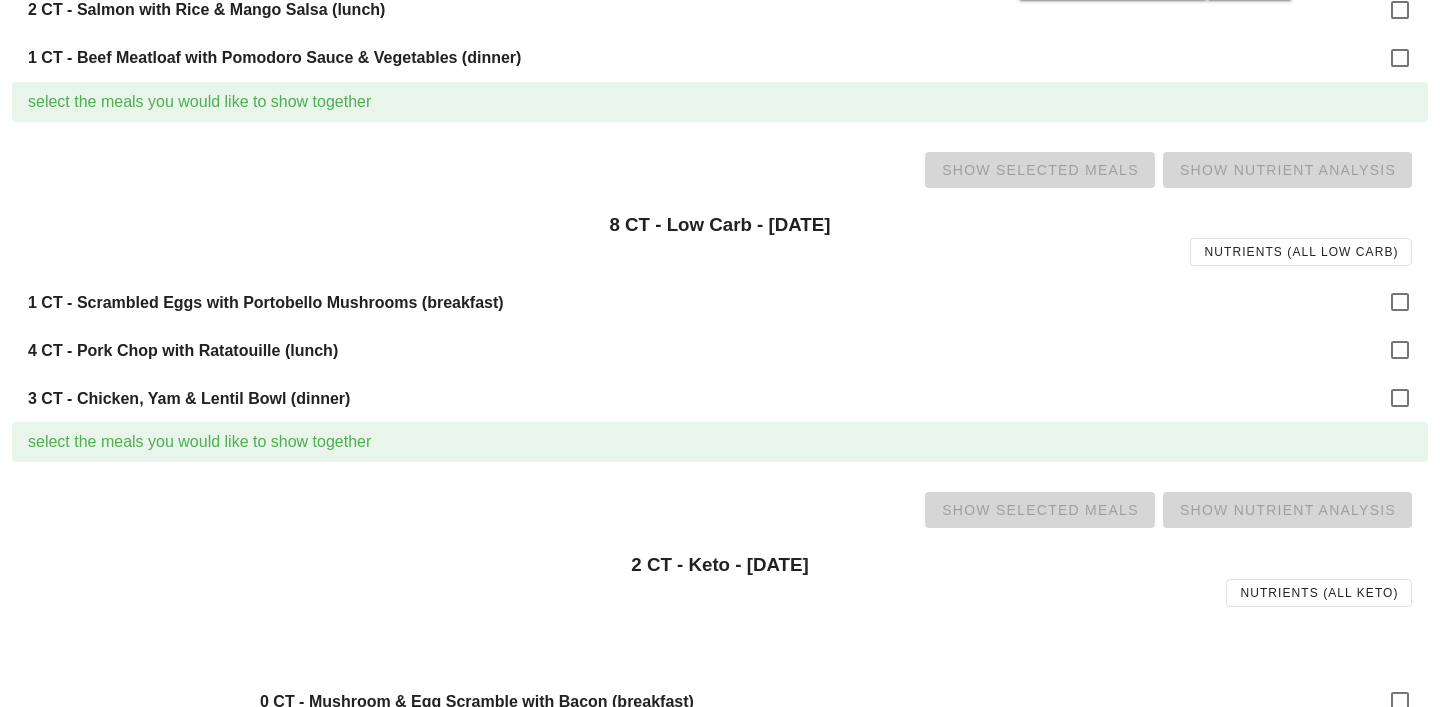 scroll, scrollTop: 543, scrollLeft: 0, axis: vertical 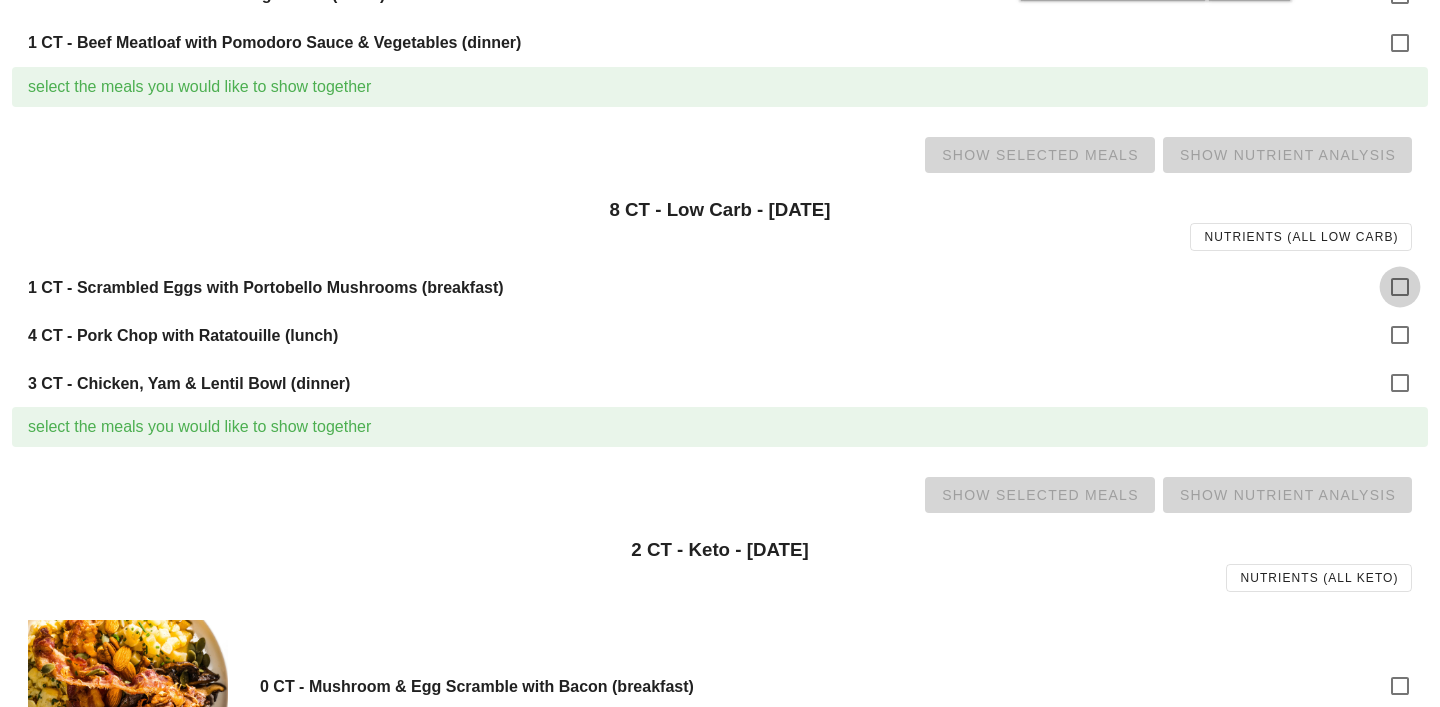 click at bounding box center [1400, 287] 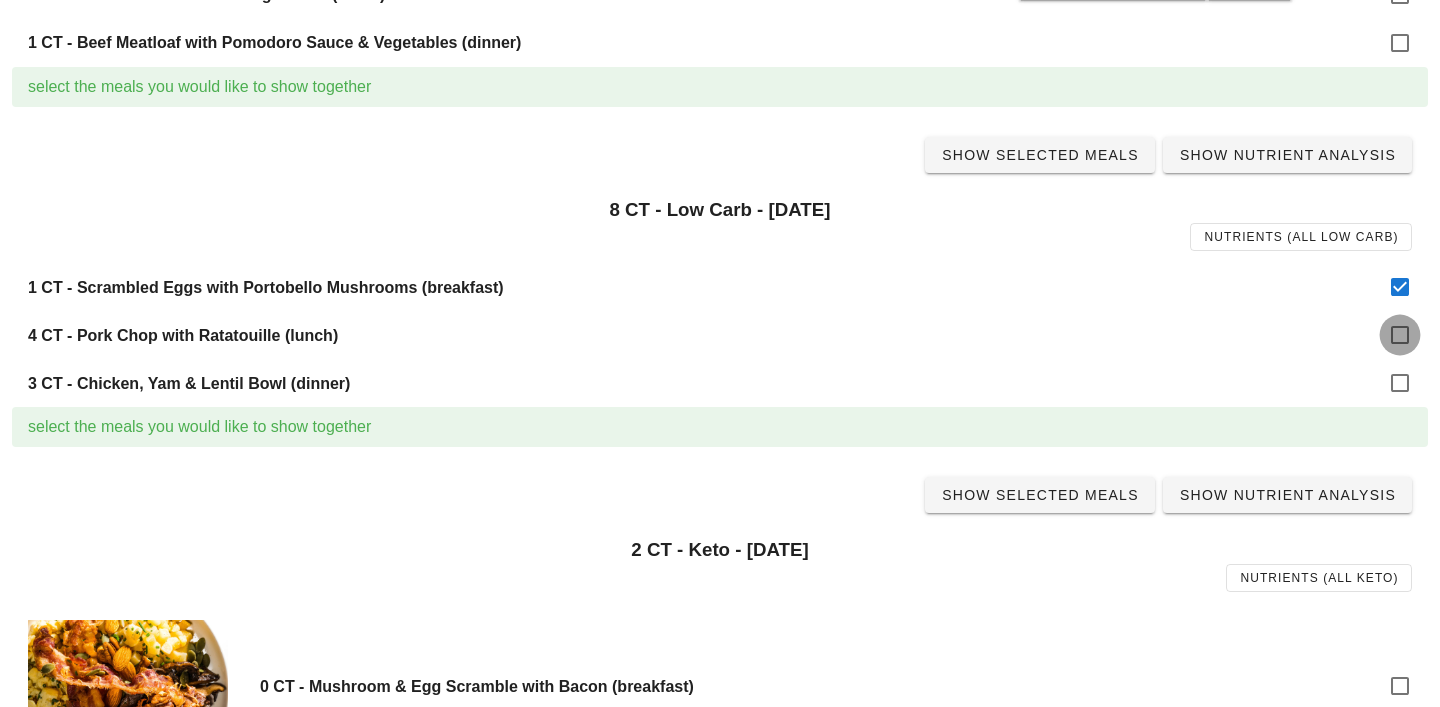 click at bounding box center [1400, 335] 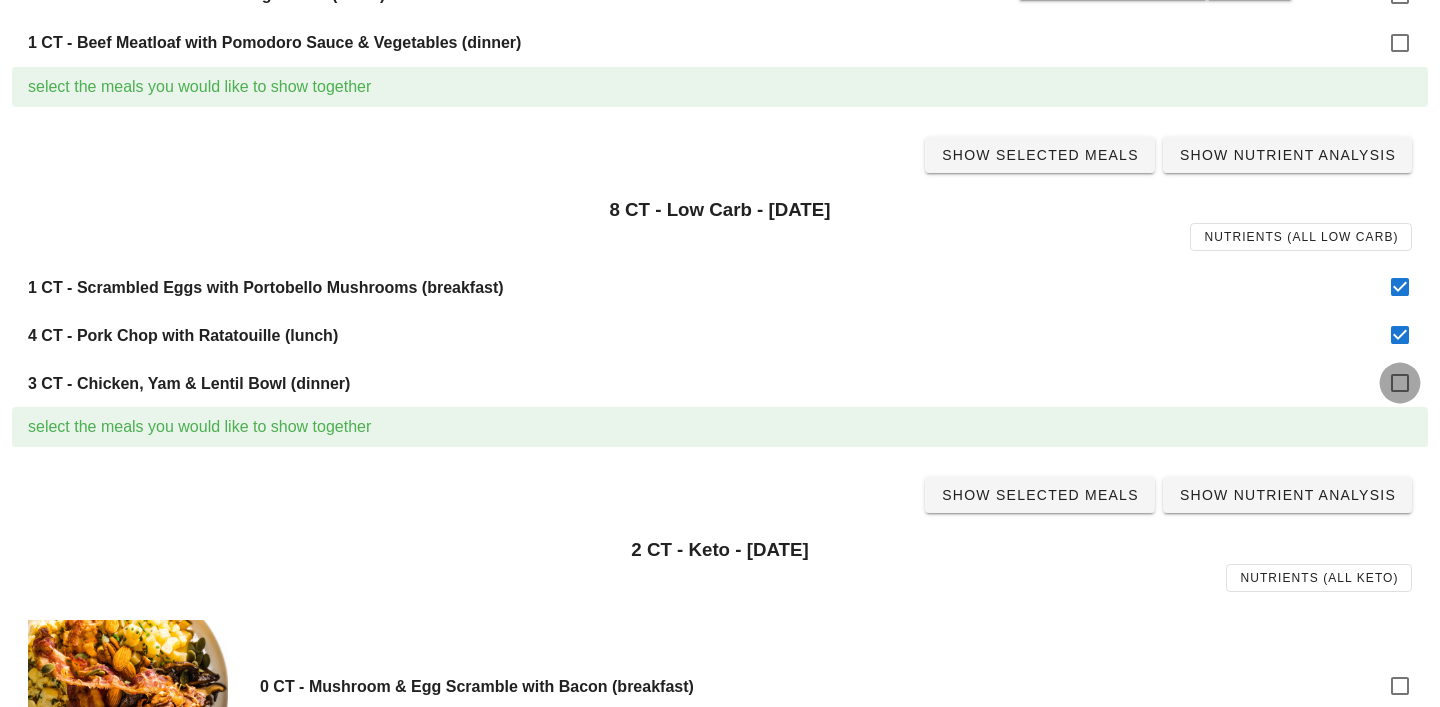 click at bounding box center (1400, 383) 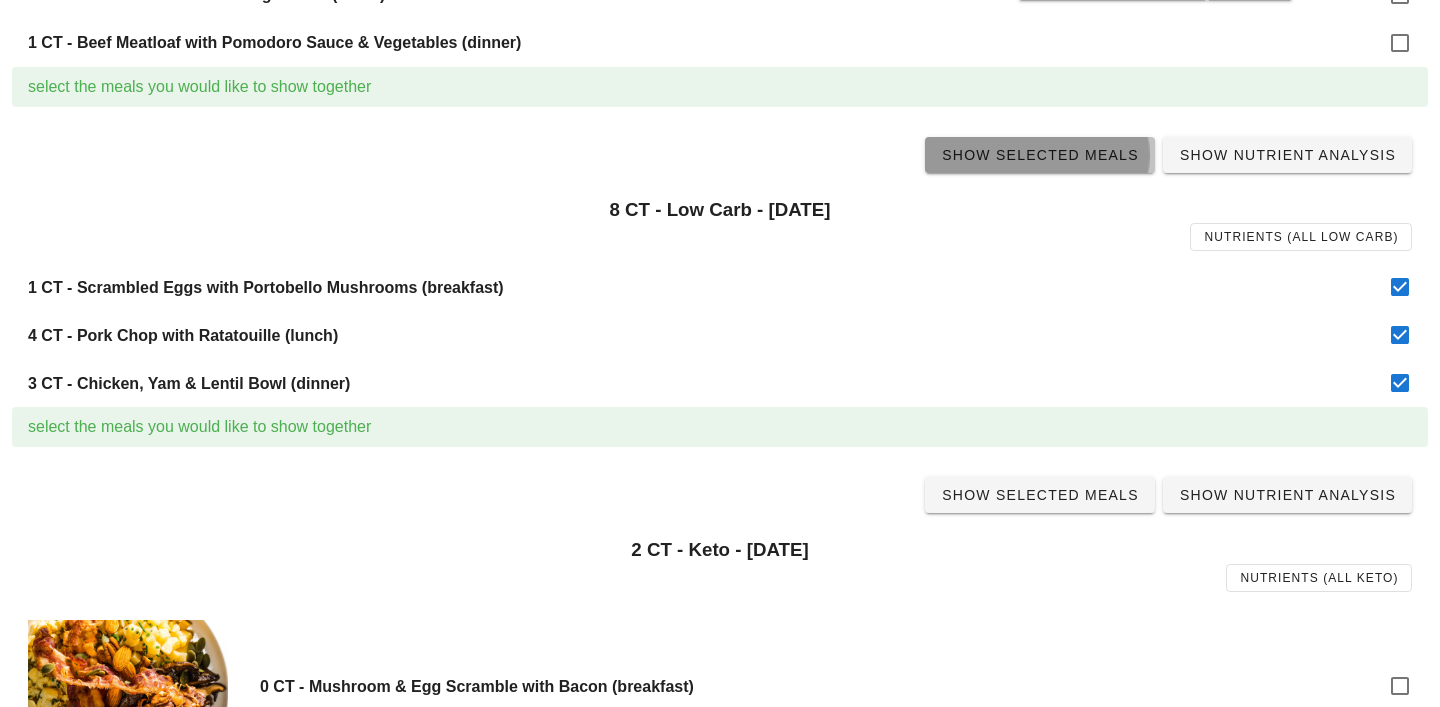 click on "Show Selected Meals" at bounding box center [1040, 155] 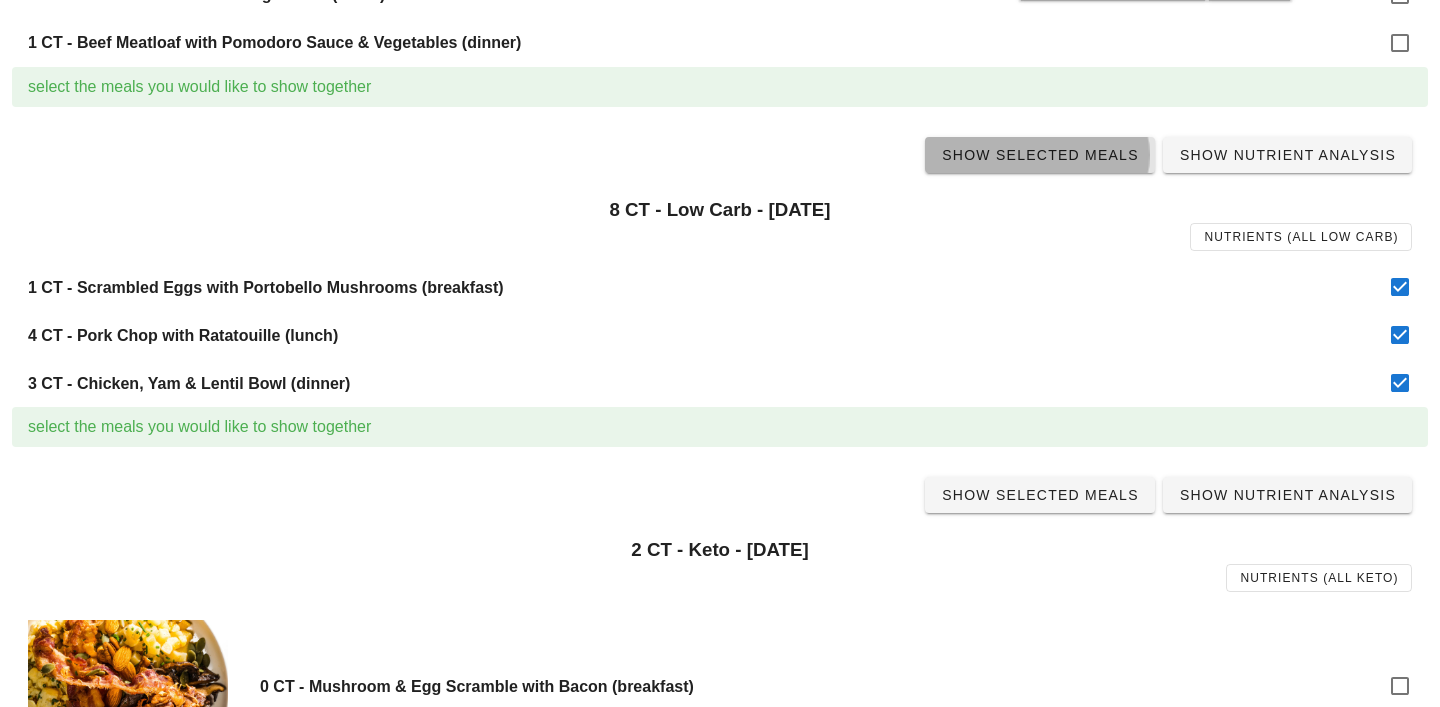 scroll, scrollTop: 0, scrollLeft: 0, axis: both 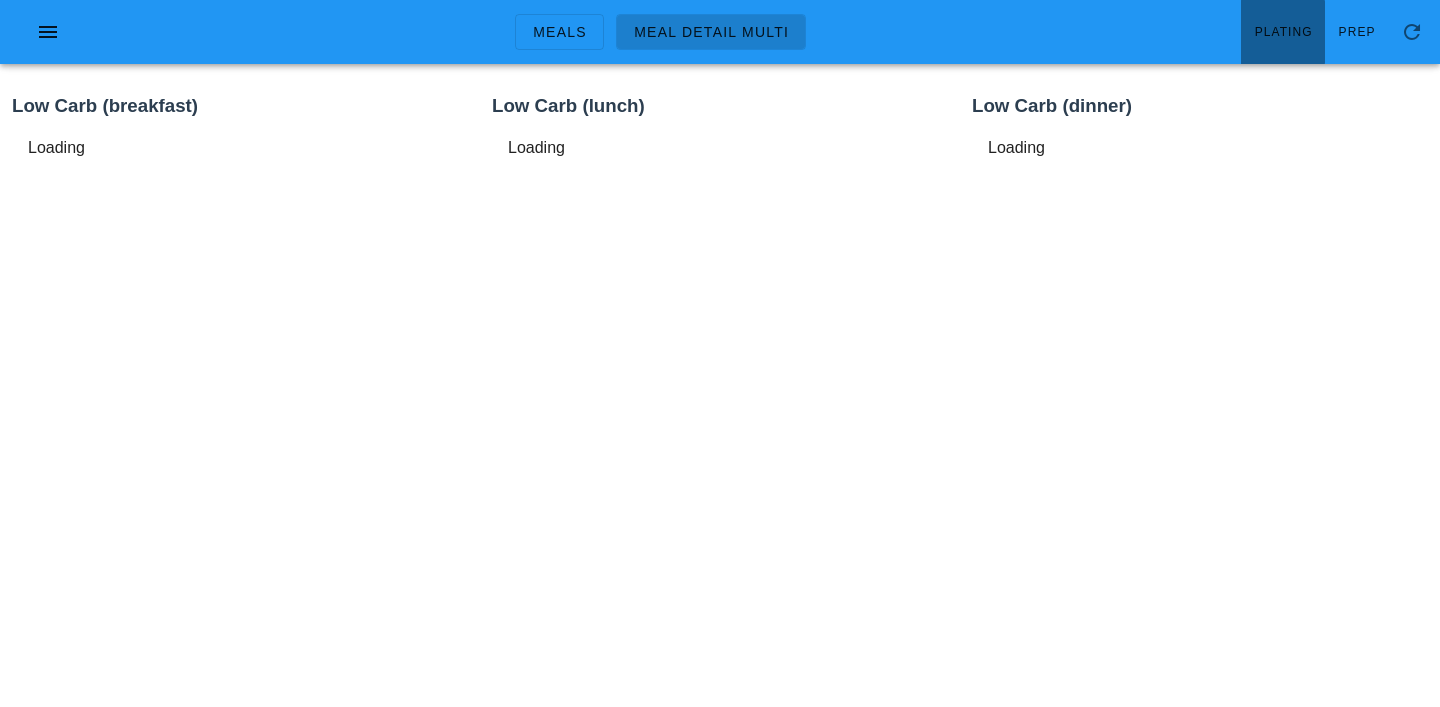 click on "Plating" at bounding box center (1283, 32) 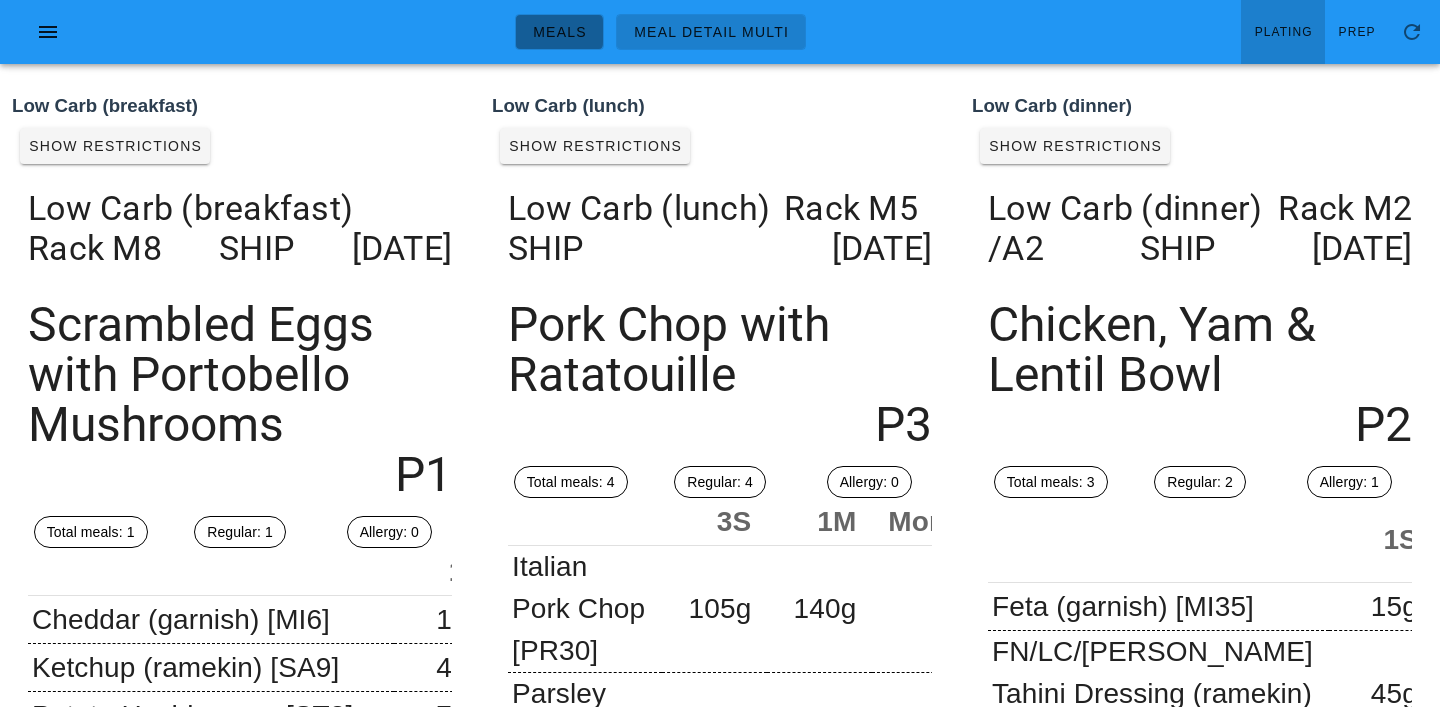 click on "Meals" at bounding box center (559, 32) 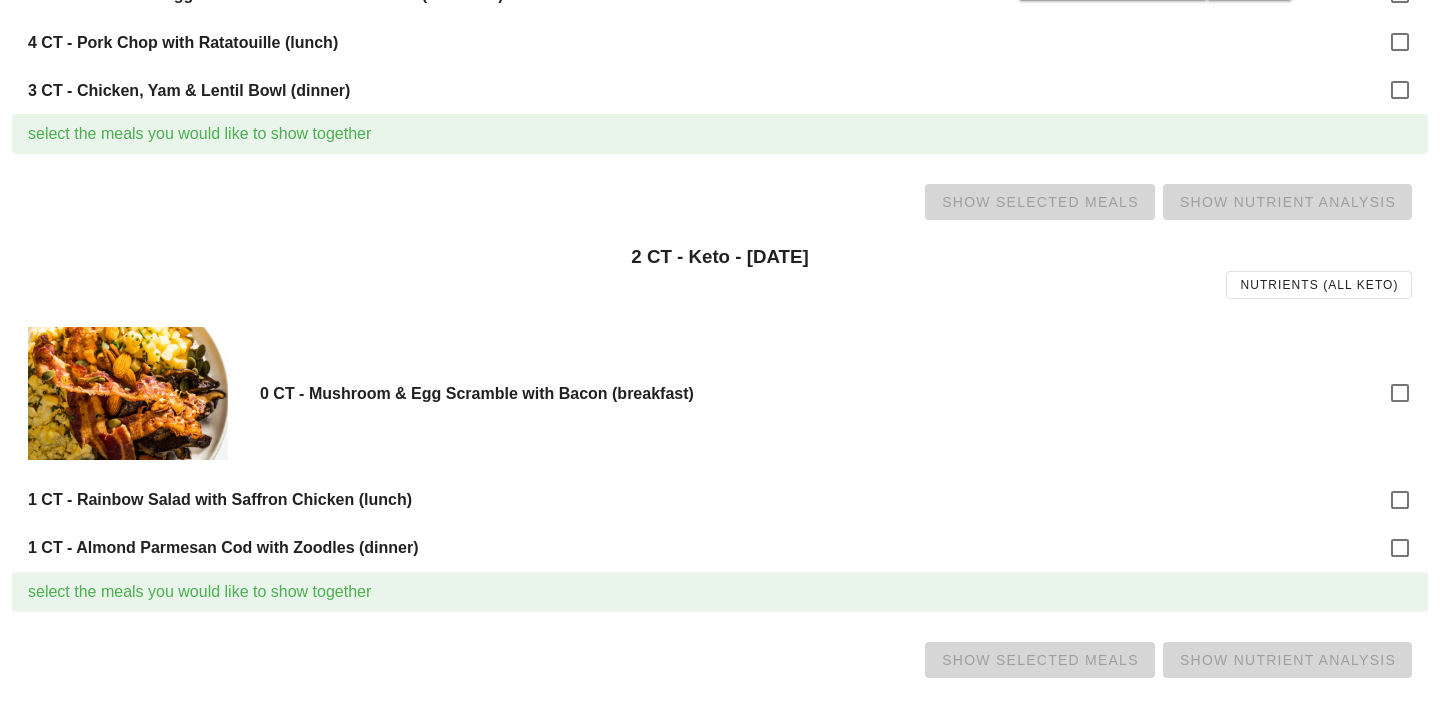 scroll, scrollTop: 838, scrollLeft: 0, axis: vertical 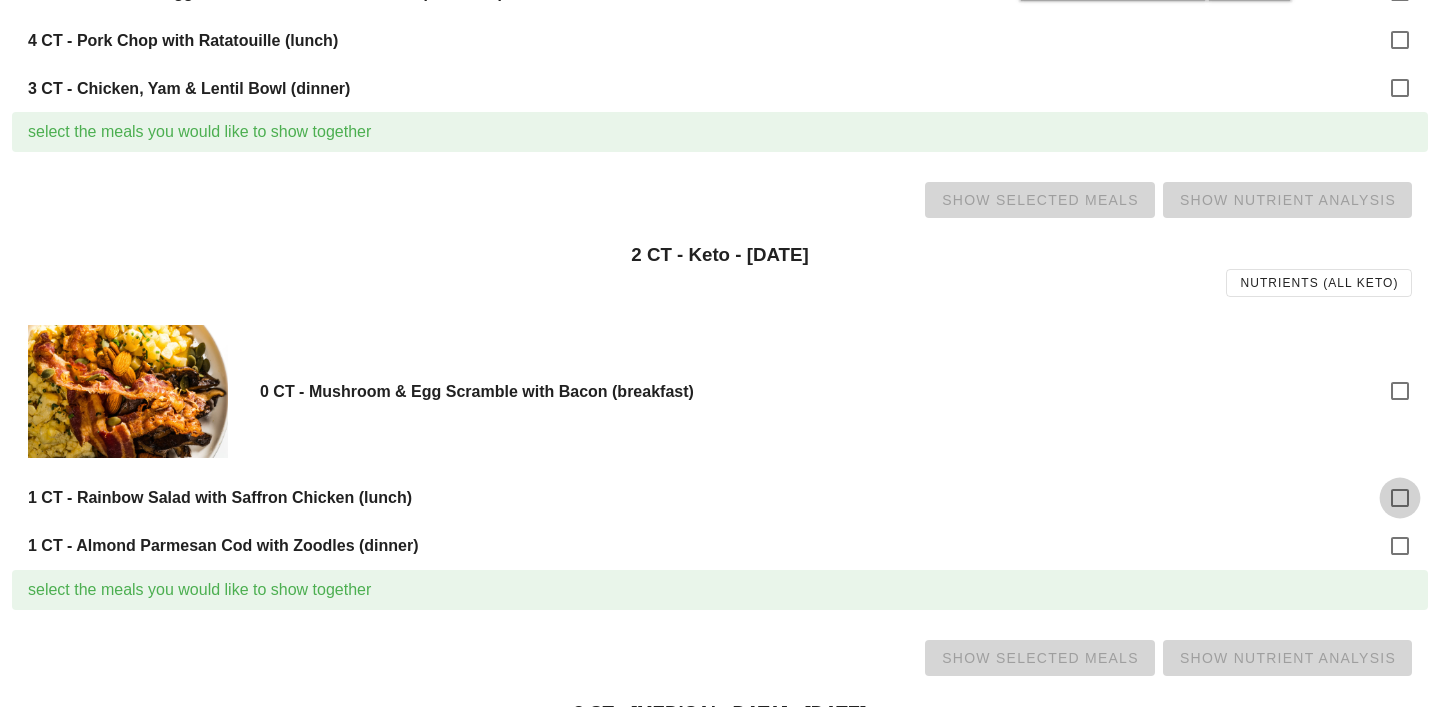 click at bounding box center (1400, 498) 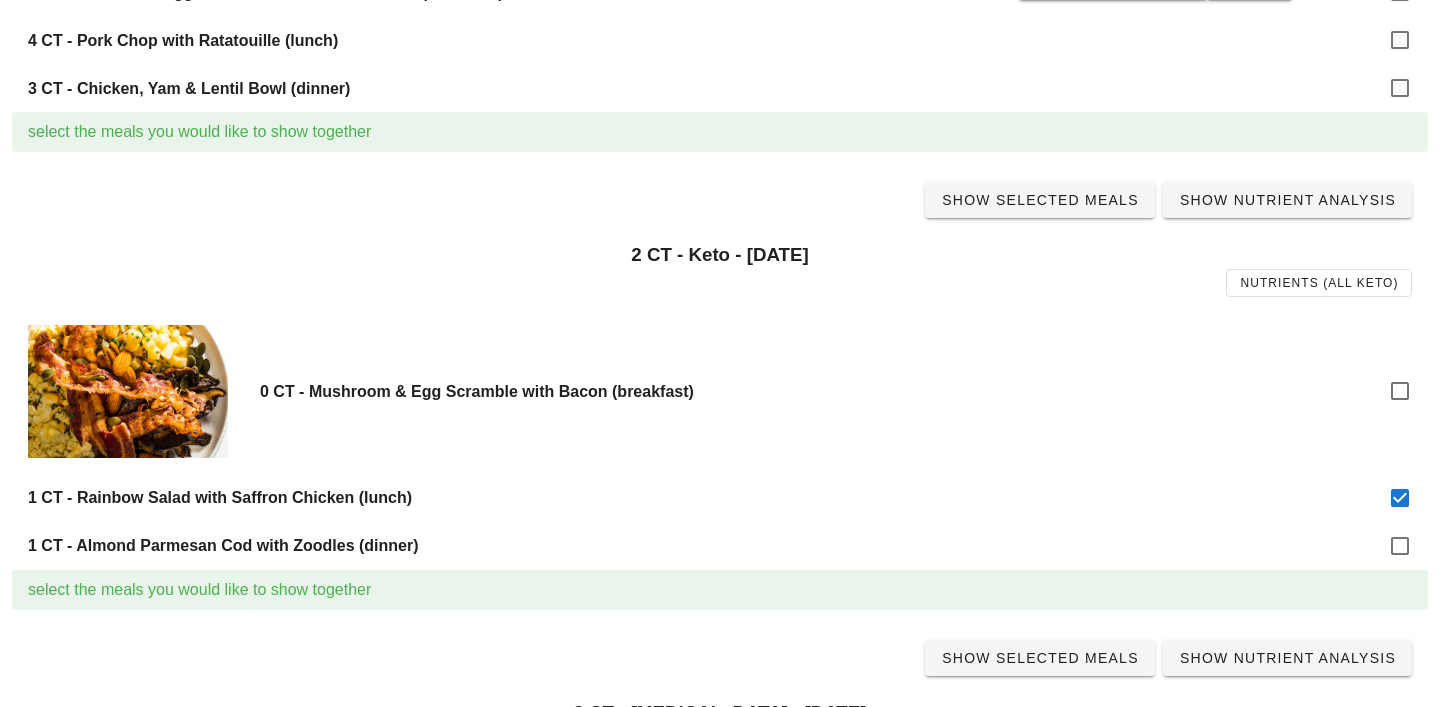 click on "1 CT - Almond Parmesan Cod with Zoodles (dinner)" at bounding box center [720, 546] 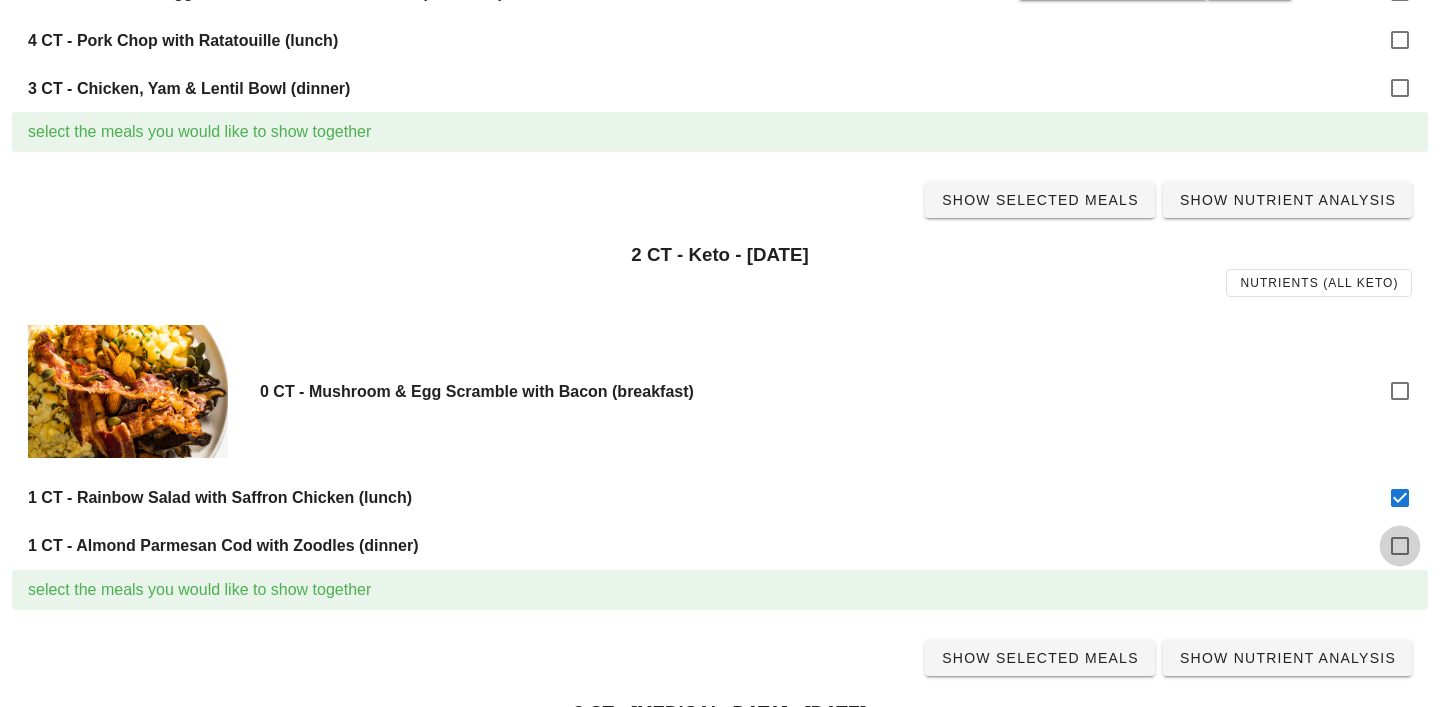 click at bounding box center [1400, 546] 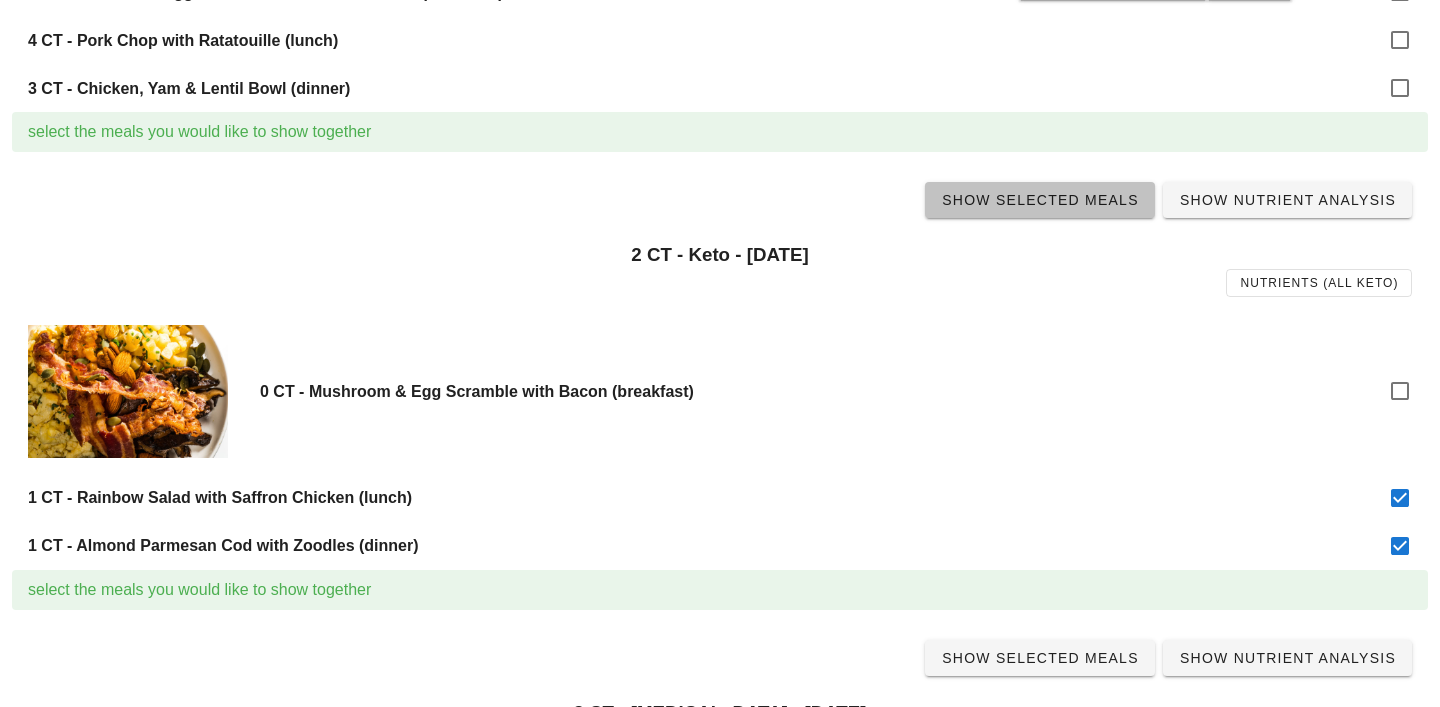 click on "Show Selected Meals" at bounding box center (1040, 200) 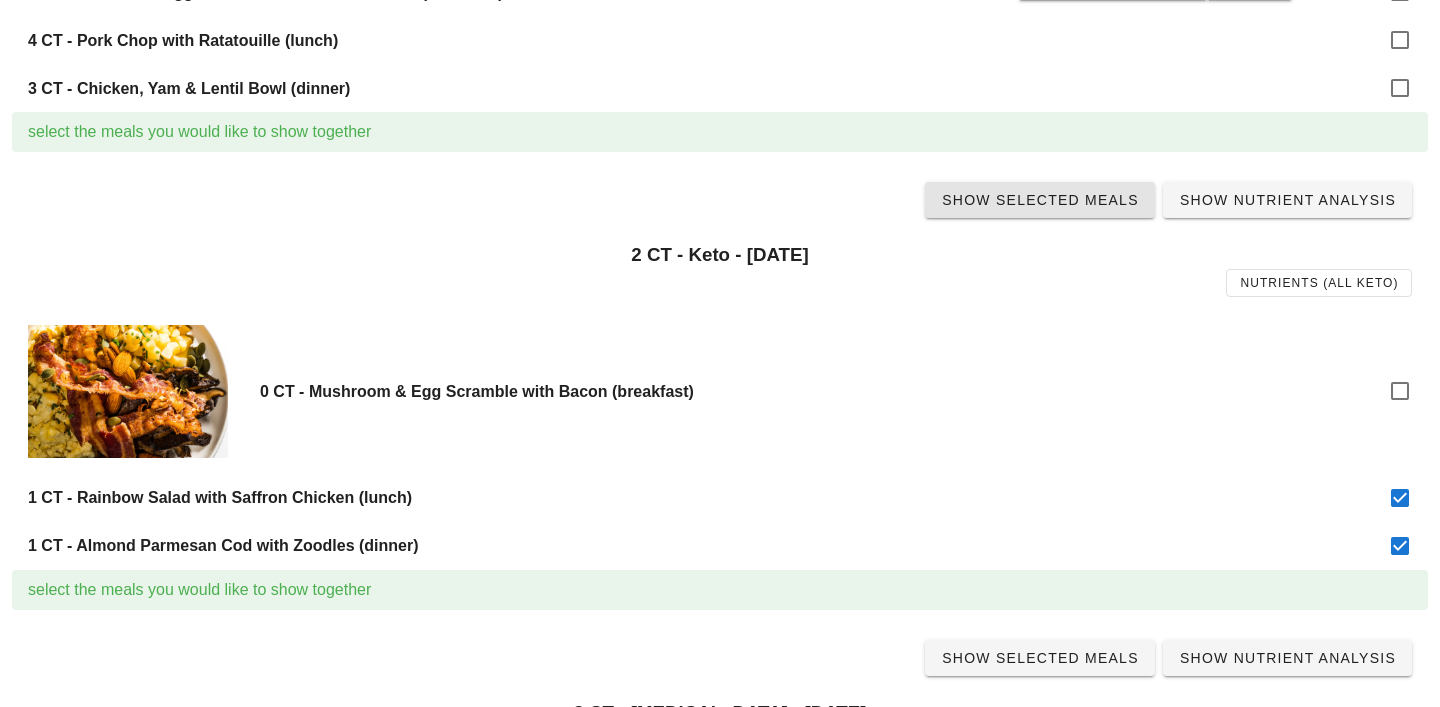 scroll, scrollTop: 0, scrollLeft: 0, axis: both 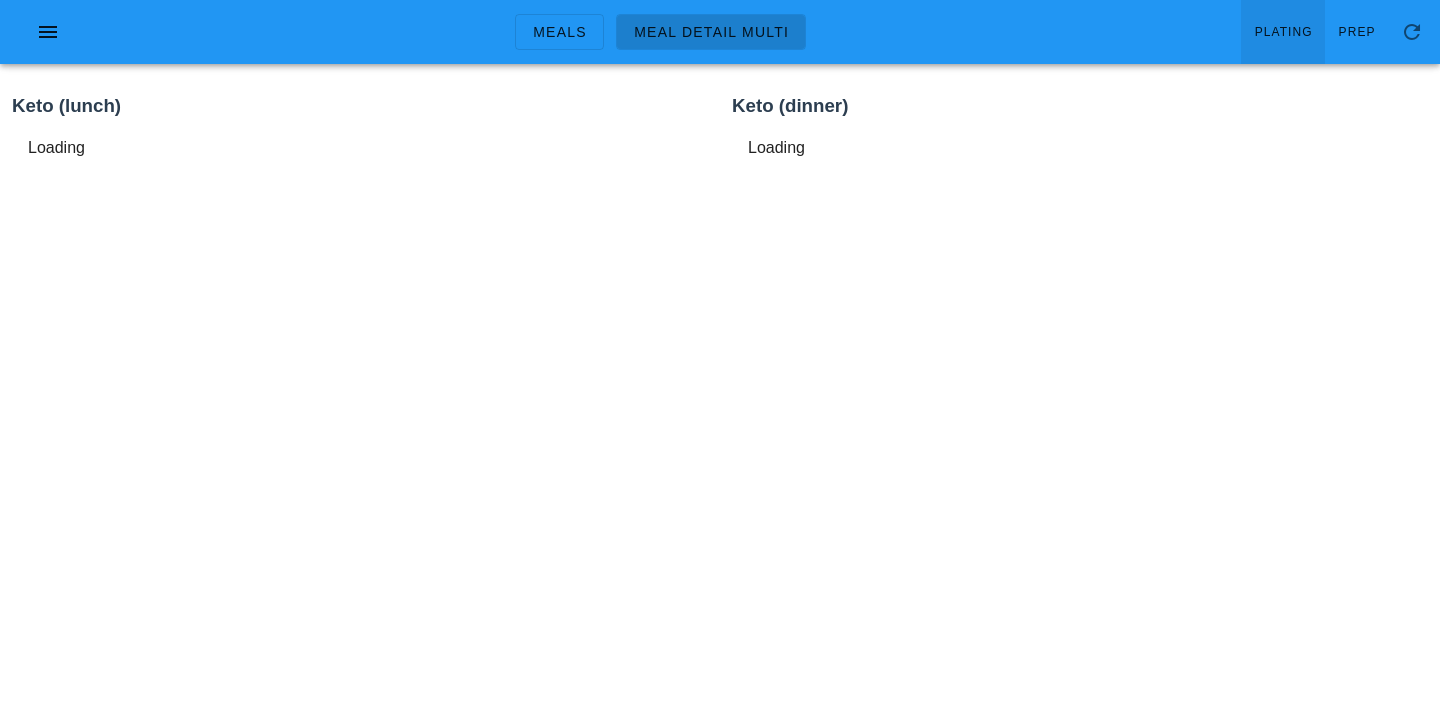 click on "Plating" at bounding box center (1283, 32) 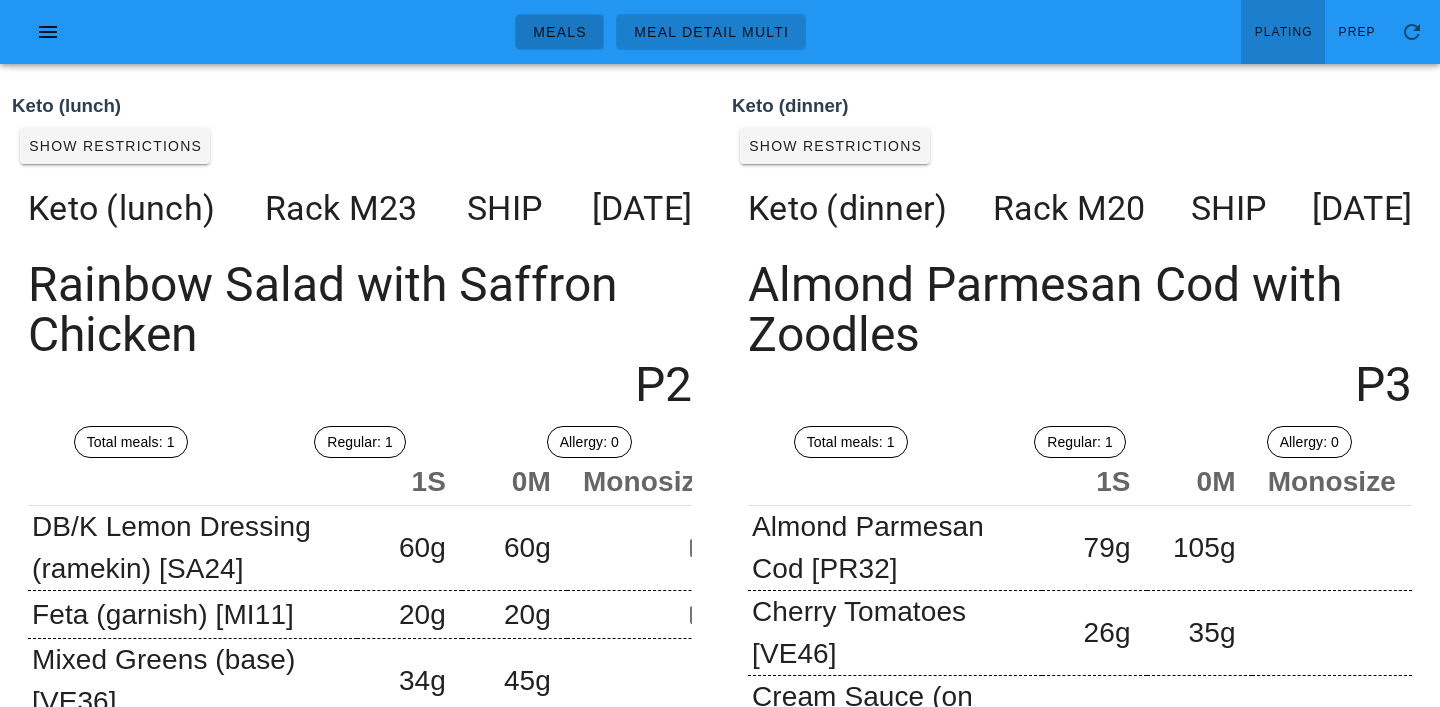 click on "Meals" at bounding box center (559, 32) 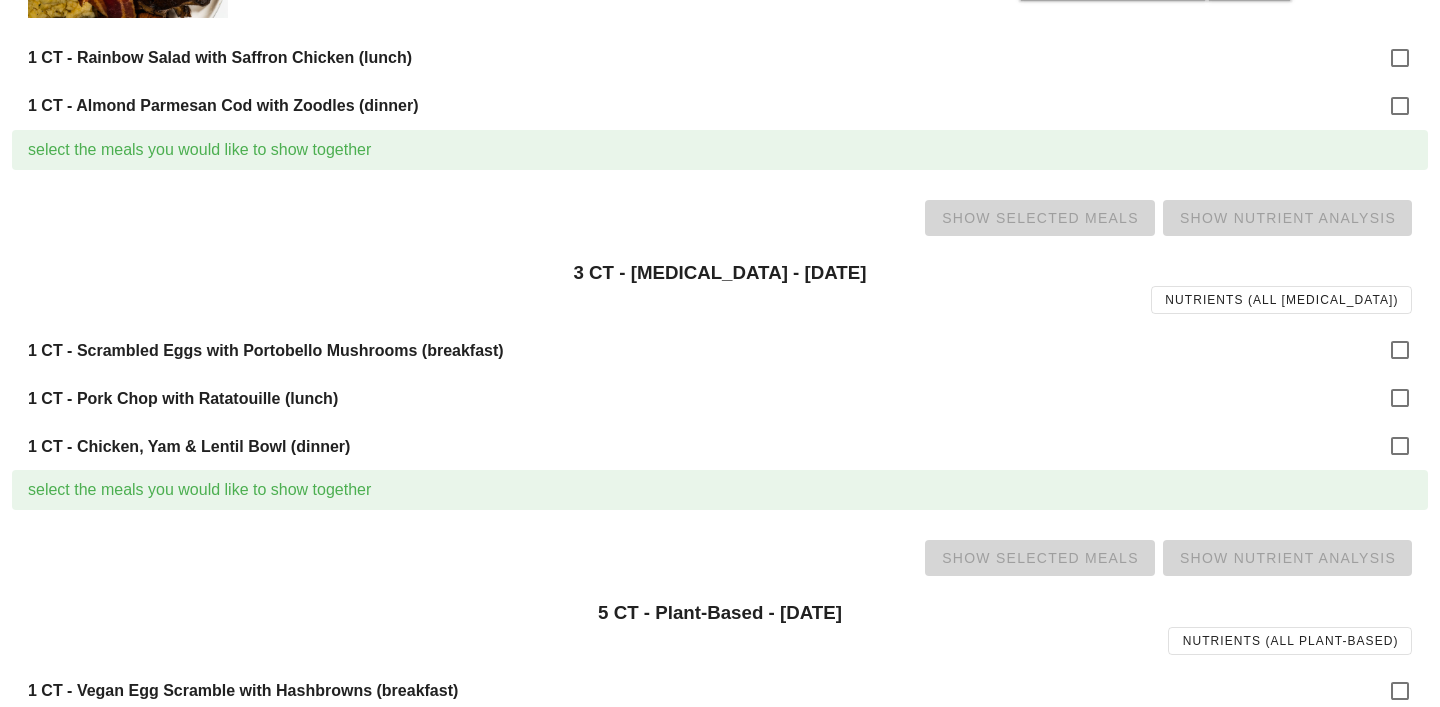 scroll, scrollTop: 1301, scrollLeft: 0, axis: vertical 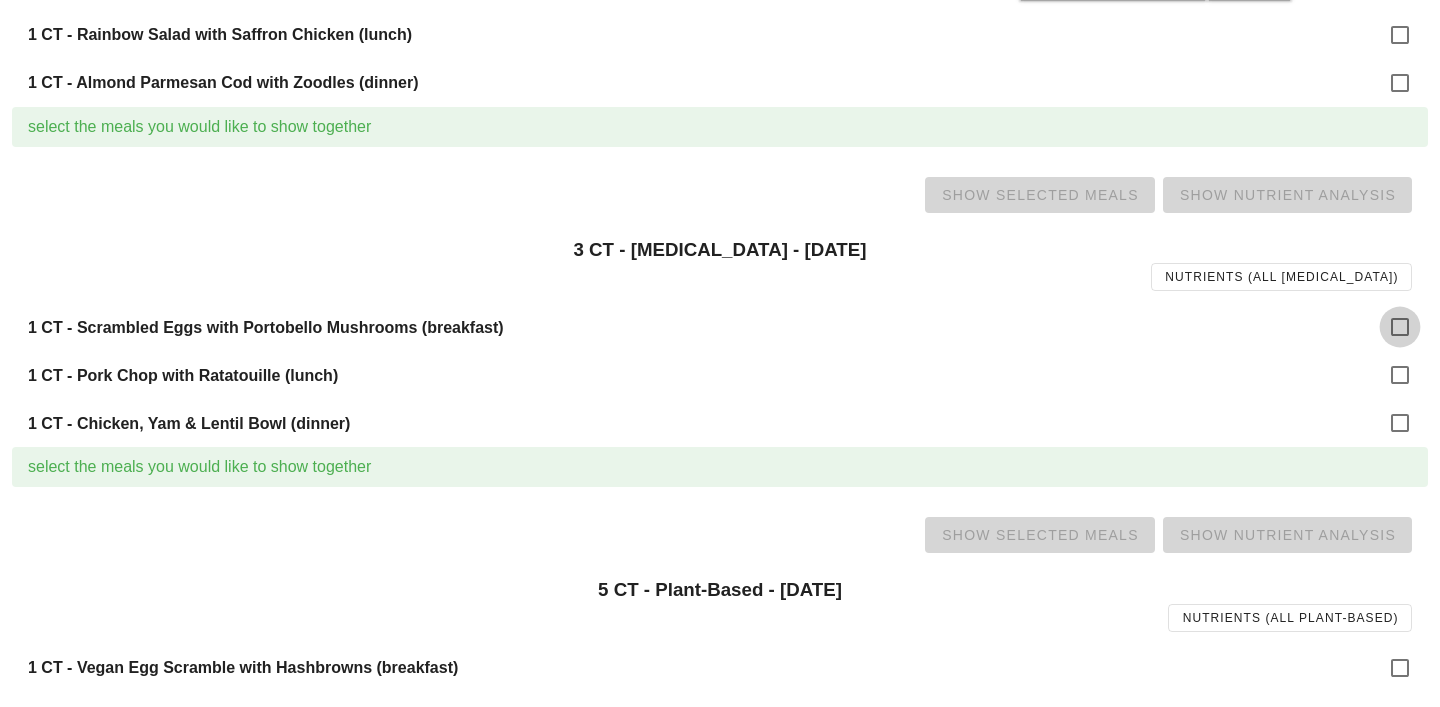 click at bounding box center (1400, 327) 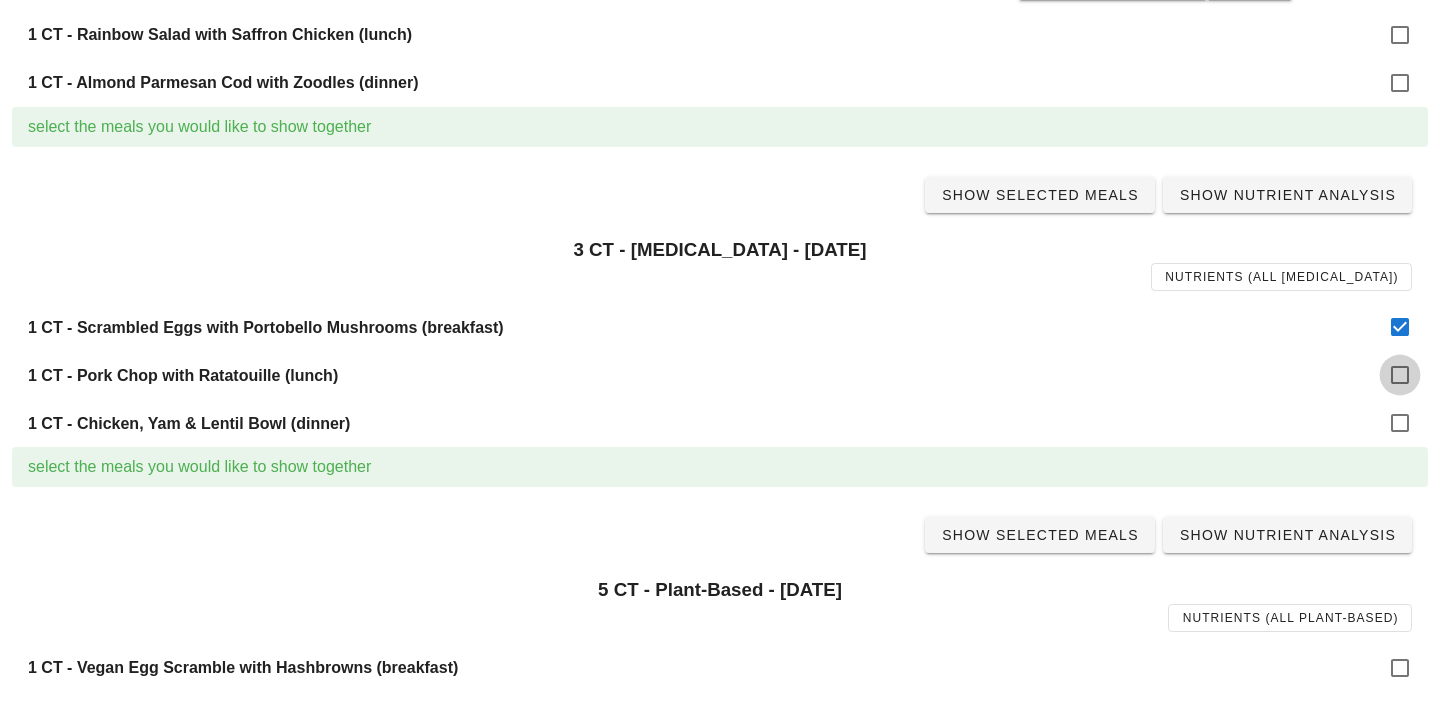 click at bounding box center [1400, 375] 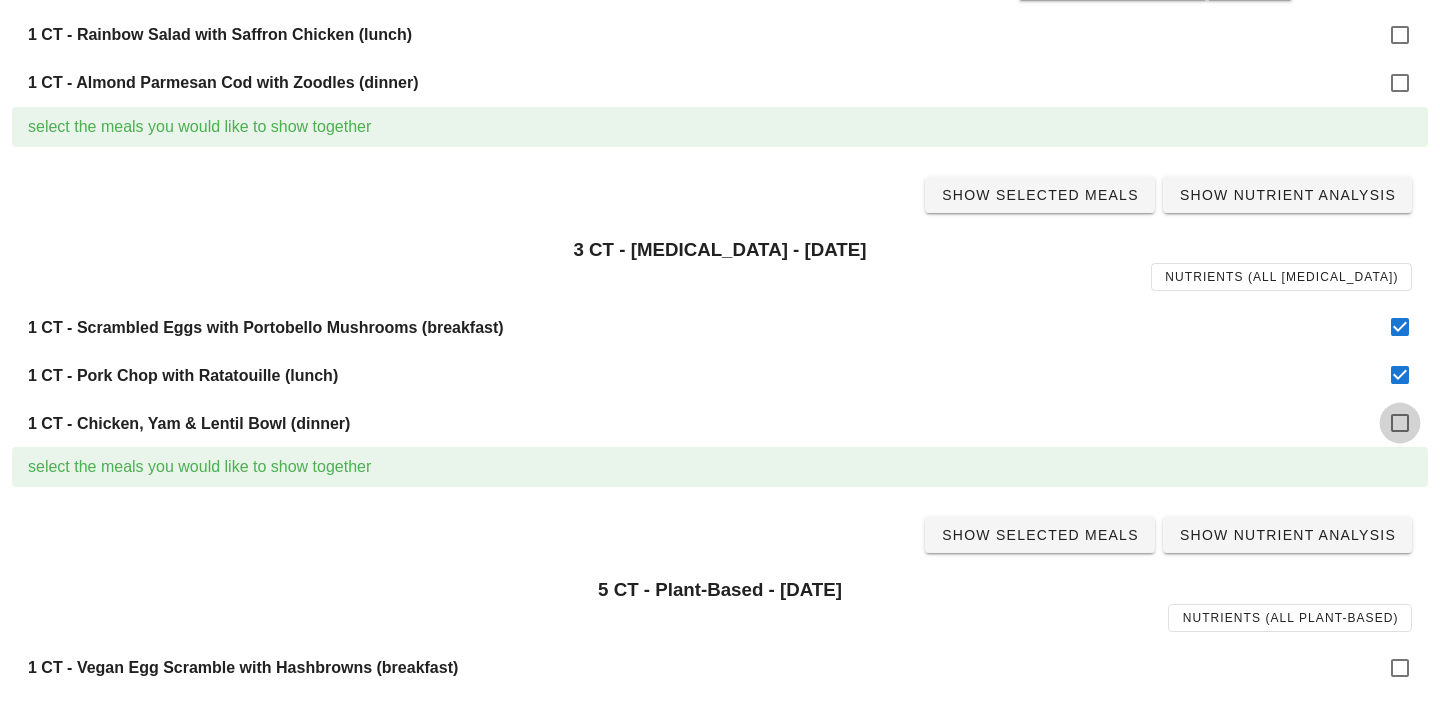 click at bounding box center [1400, 423] 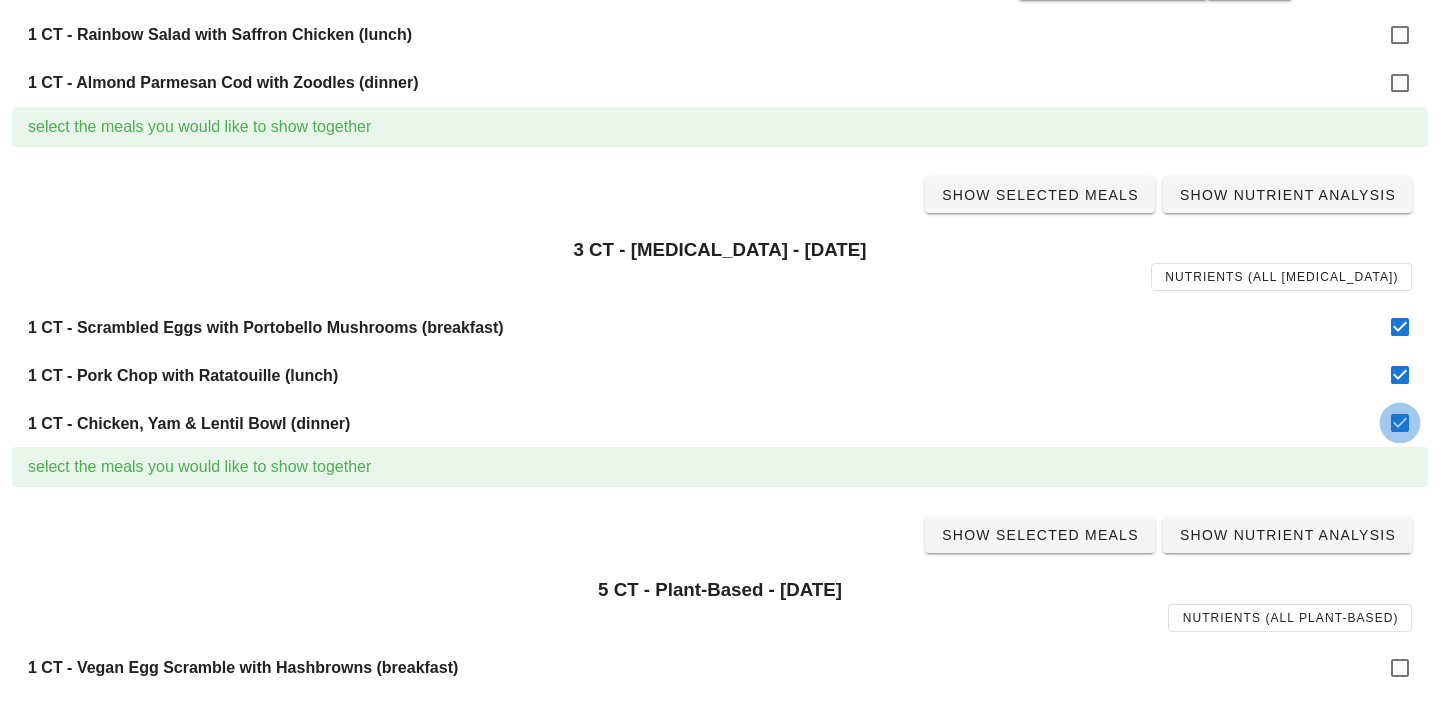 checkbox on "true" 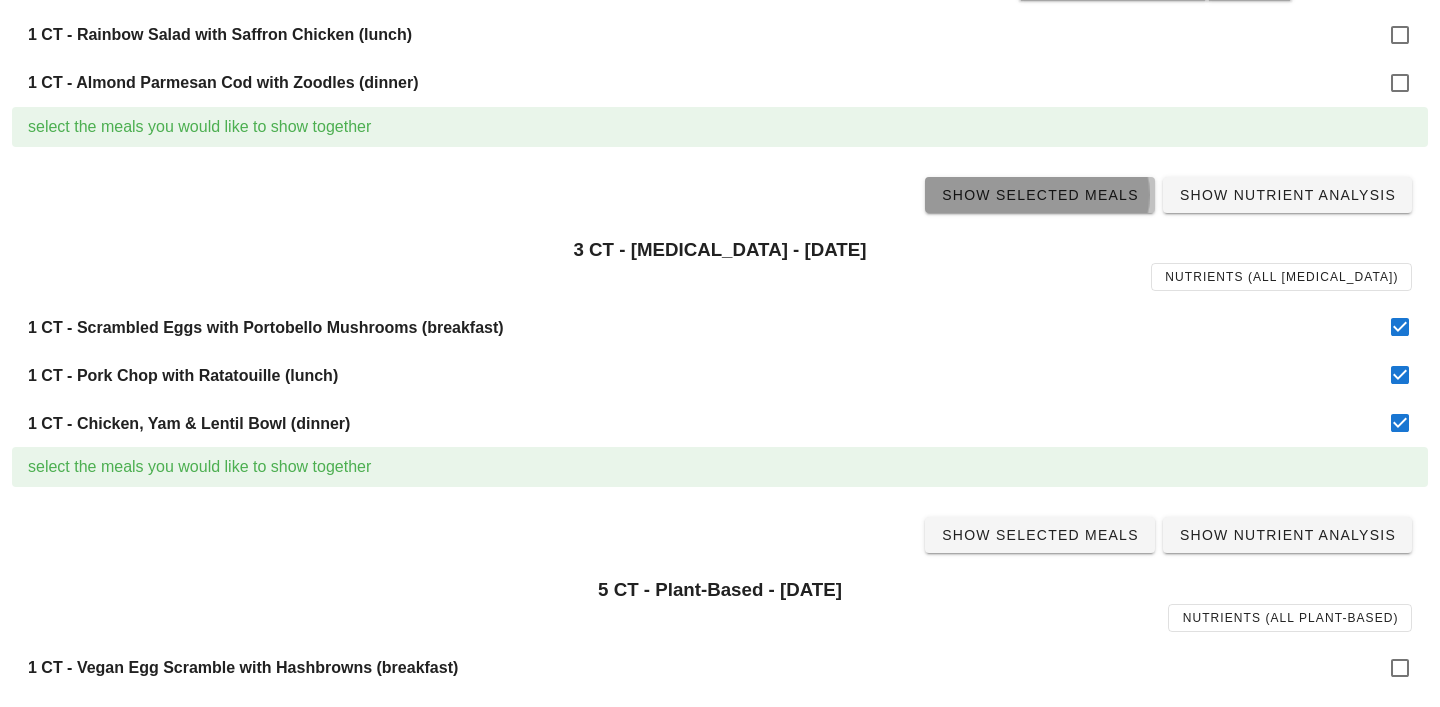click on "Show Selected Meals" at bounding box center (1040, 195) 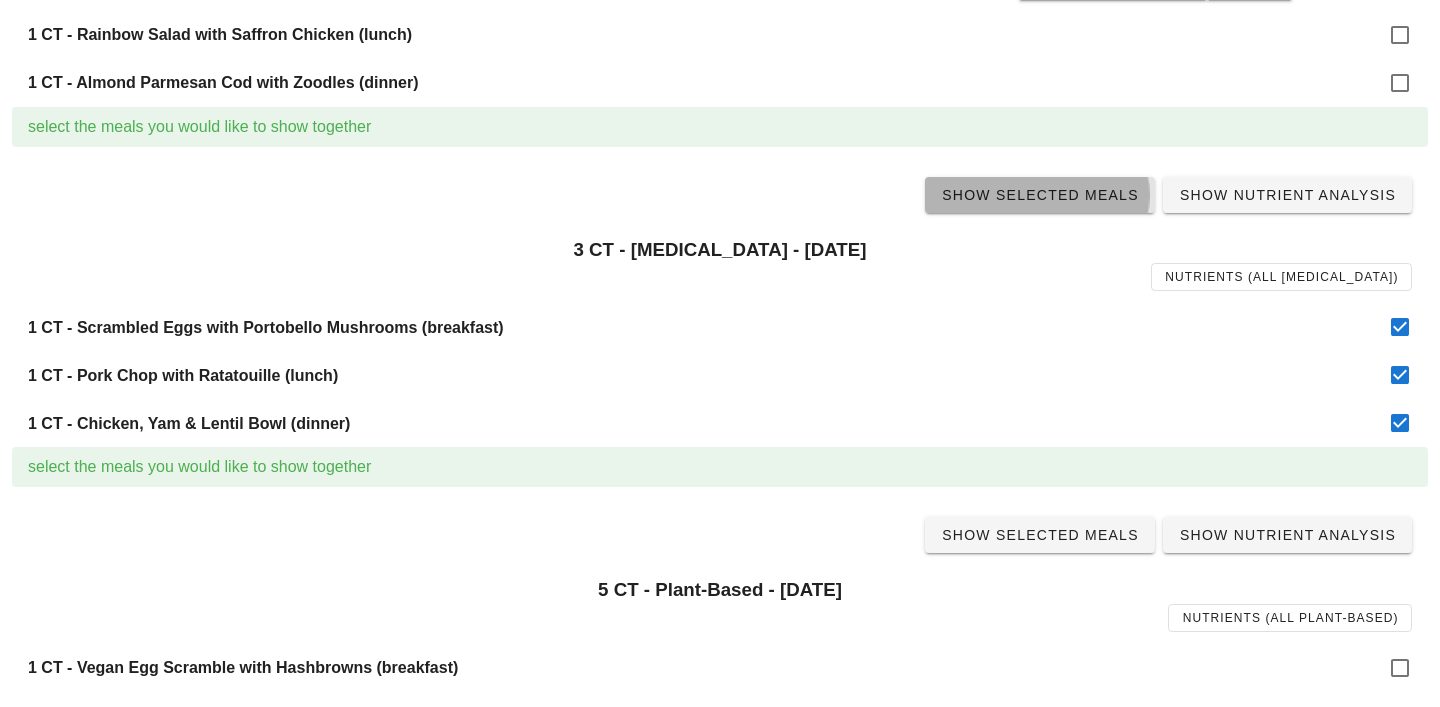 scroll, scrollTop: 0, scrollLeft: 0, axis: both 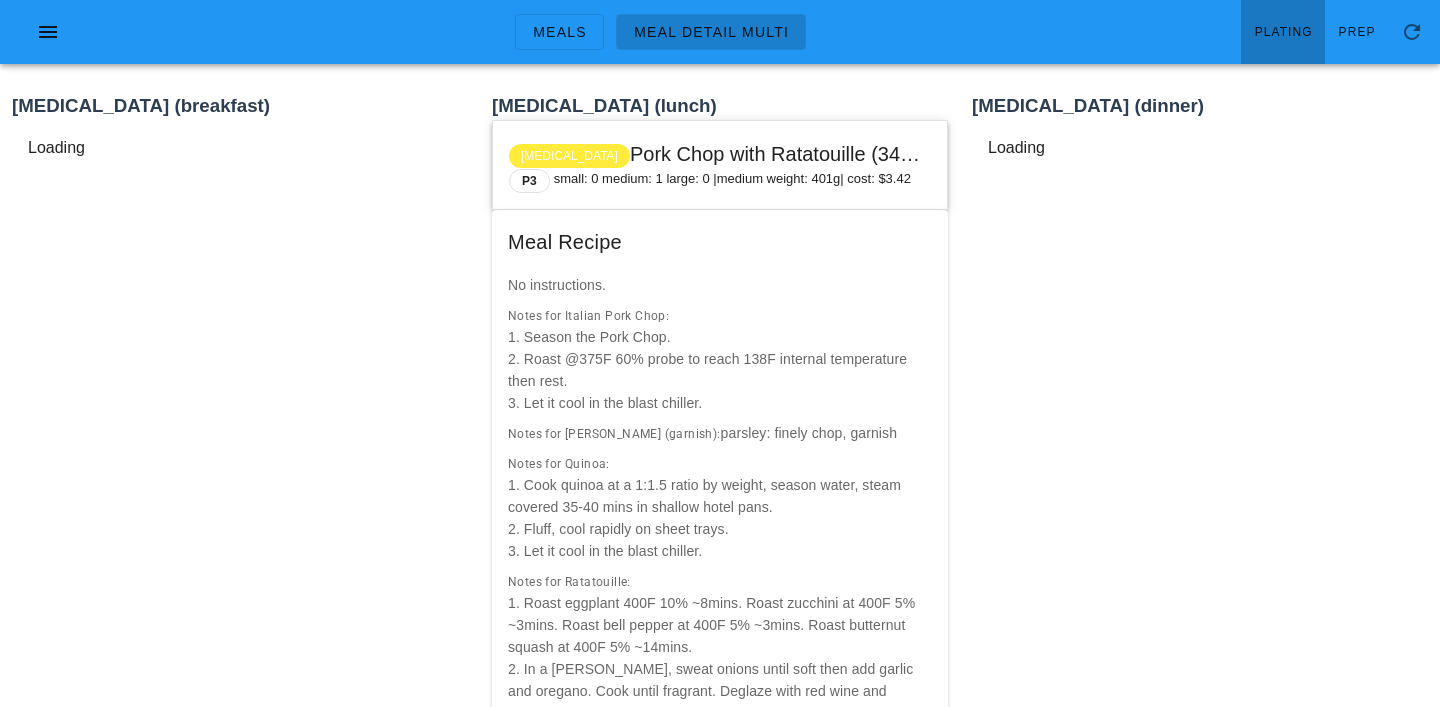 click on "Plating" at bounding box center [1283, 32] 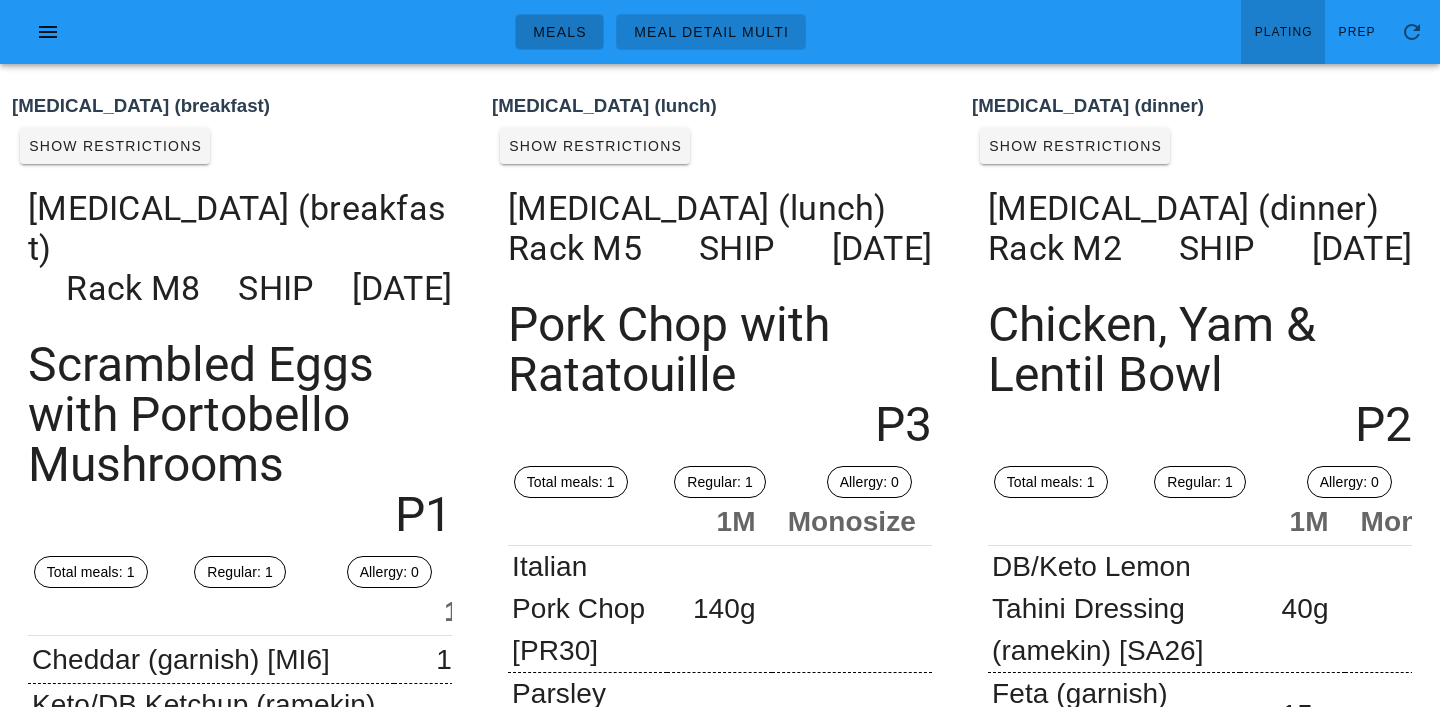 click on "Meals" at bounding box center [559, 32] 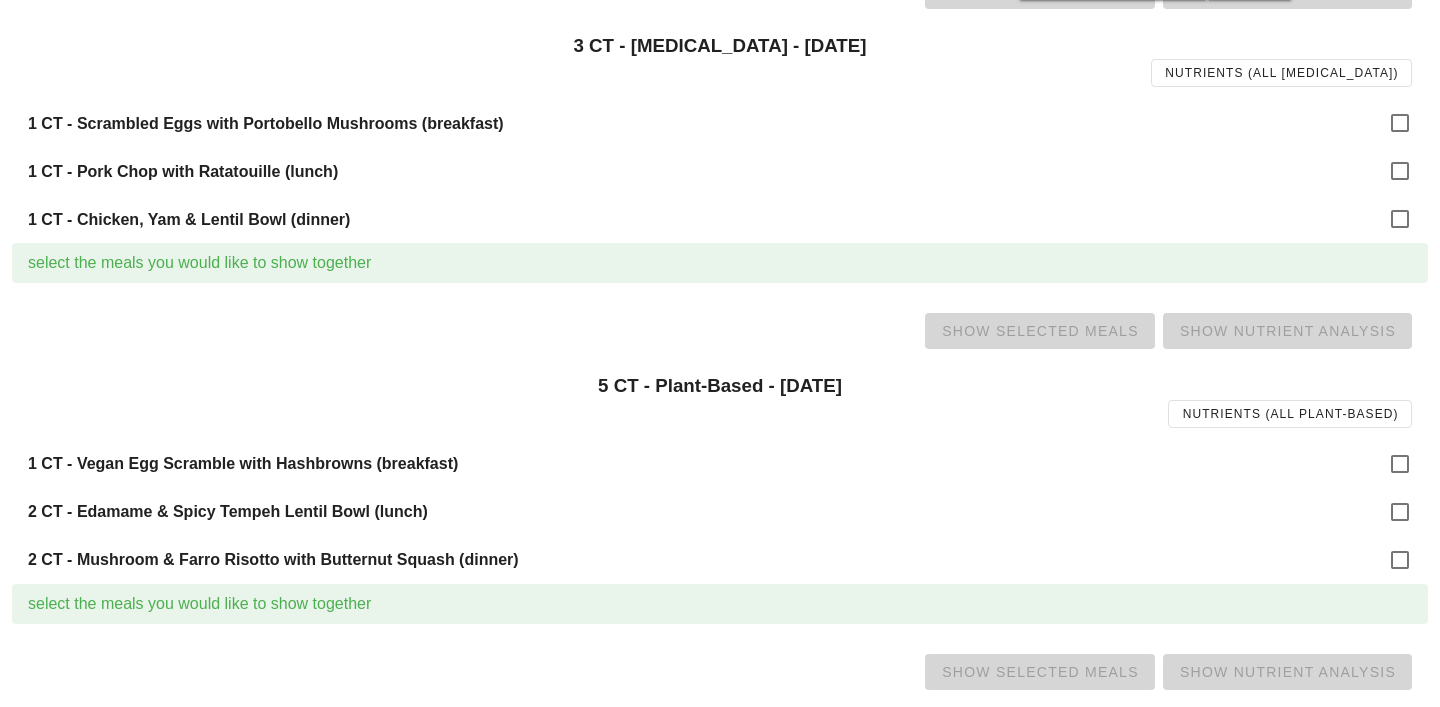 scroll, scrollTop: 1508, scrollLeft: 0, axis: vertical 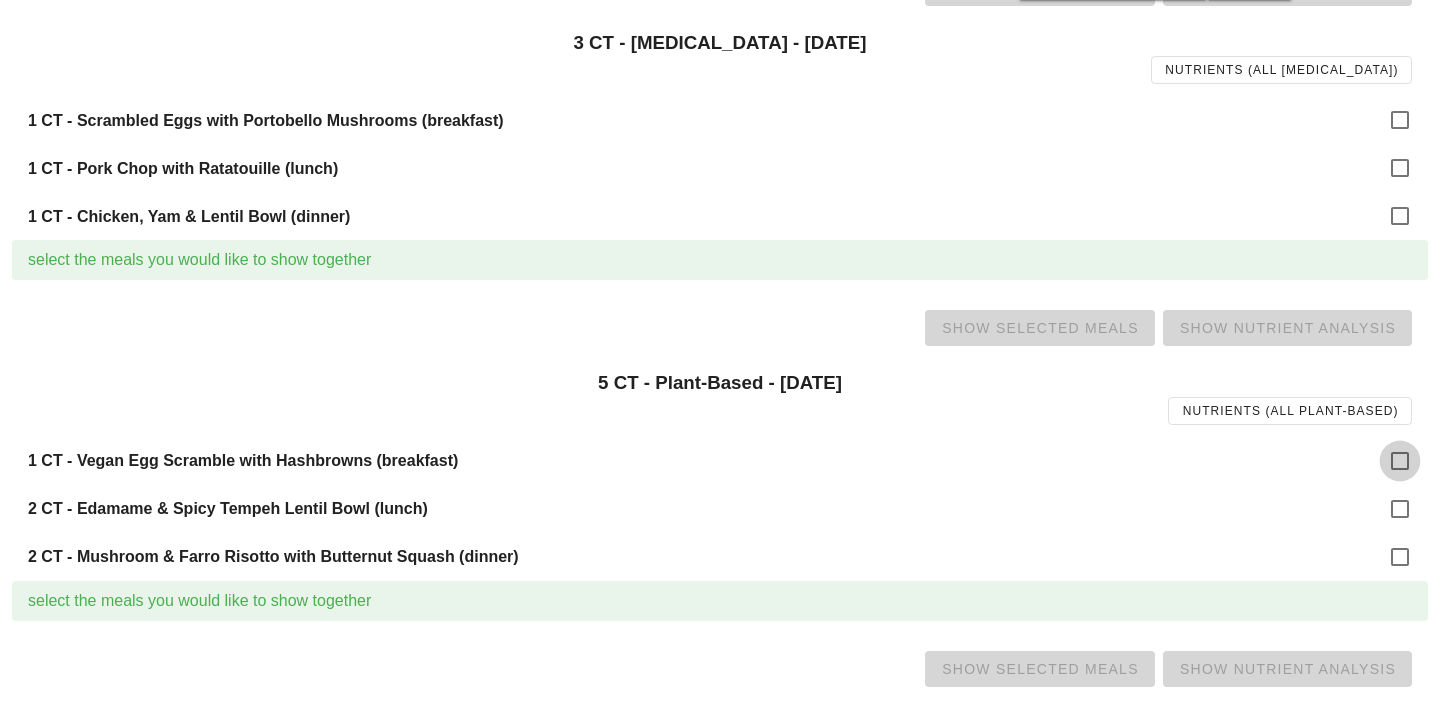 click at bounding box center (1400, 461) 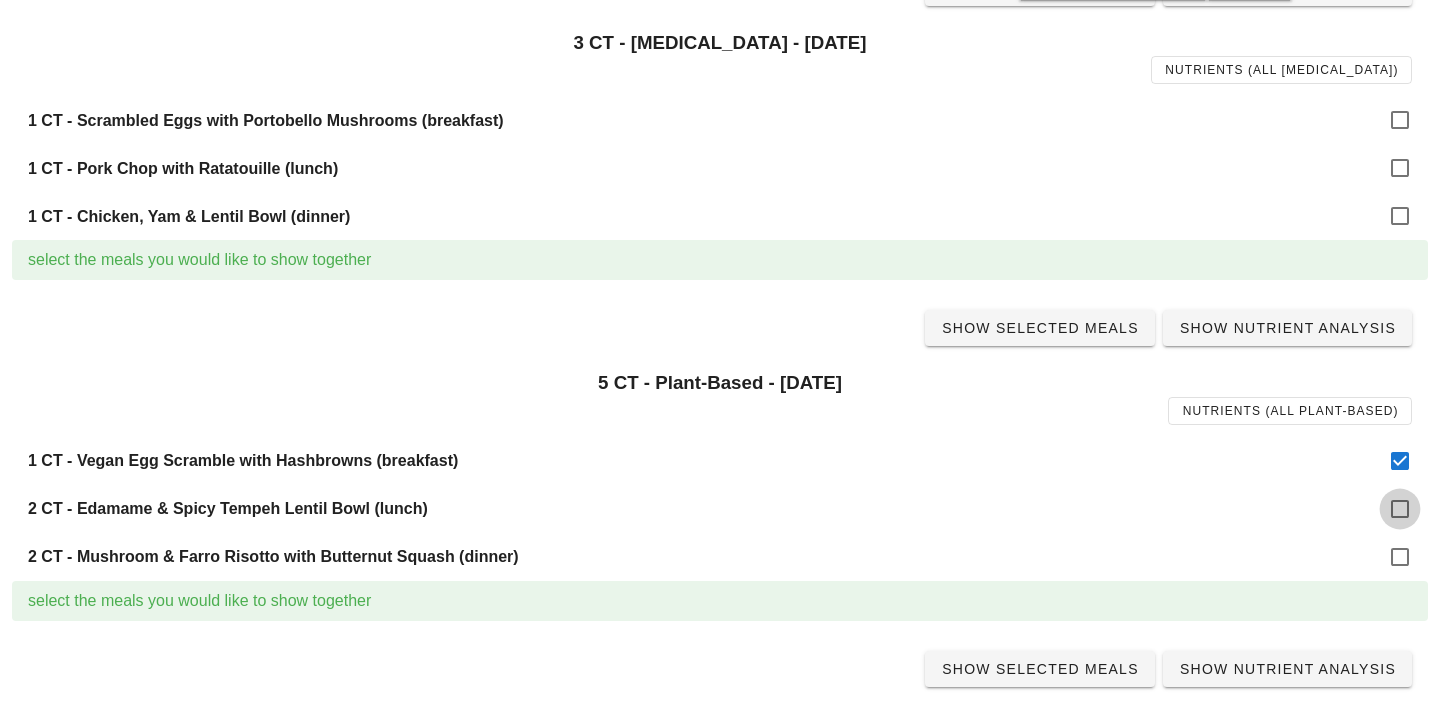 click at bounding box center (1400, 509) 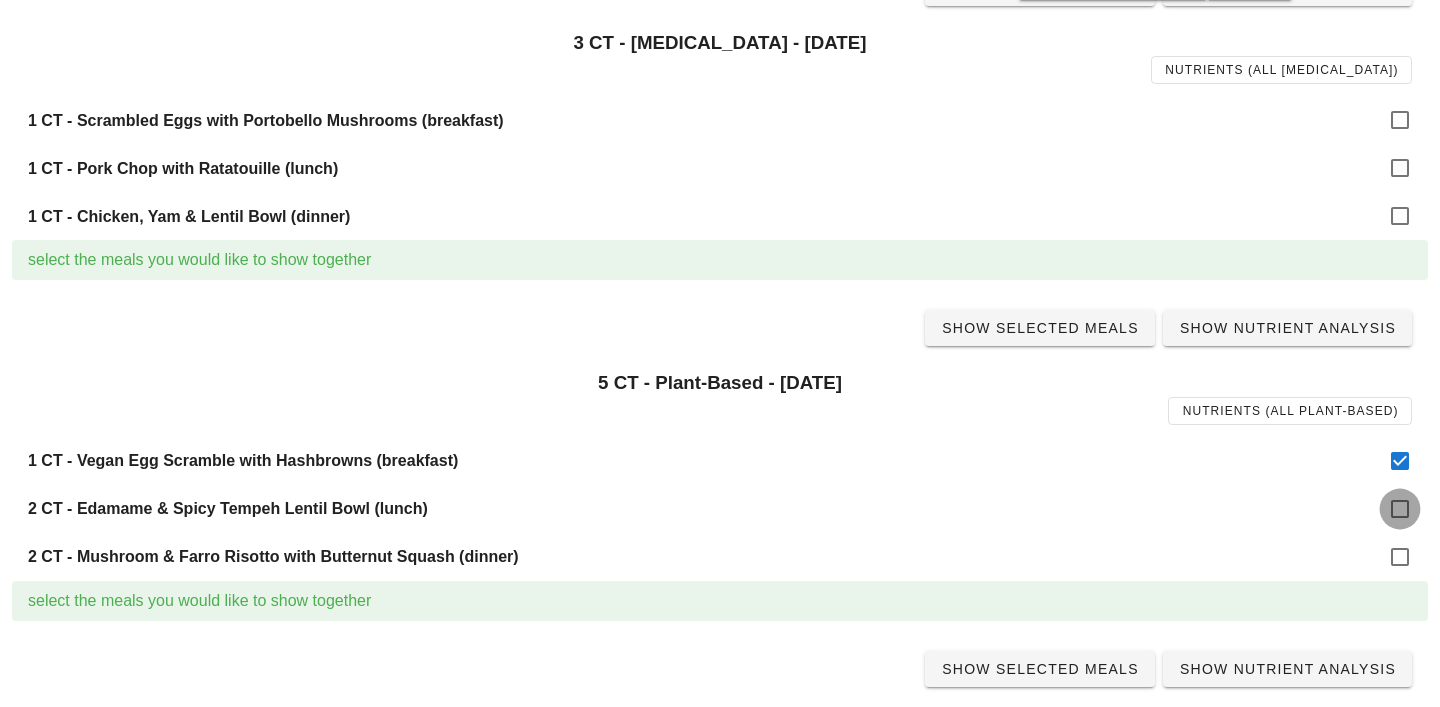 checkbox on "true" 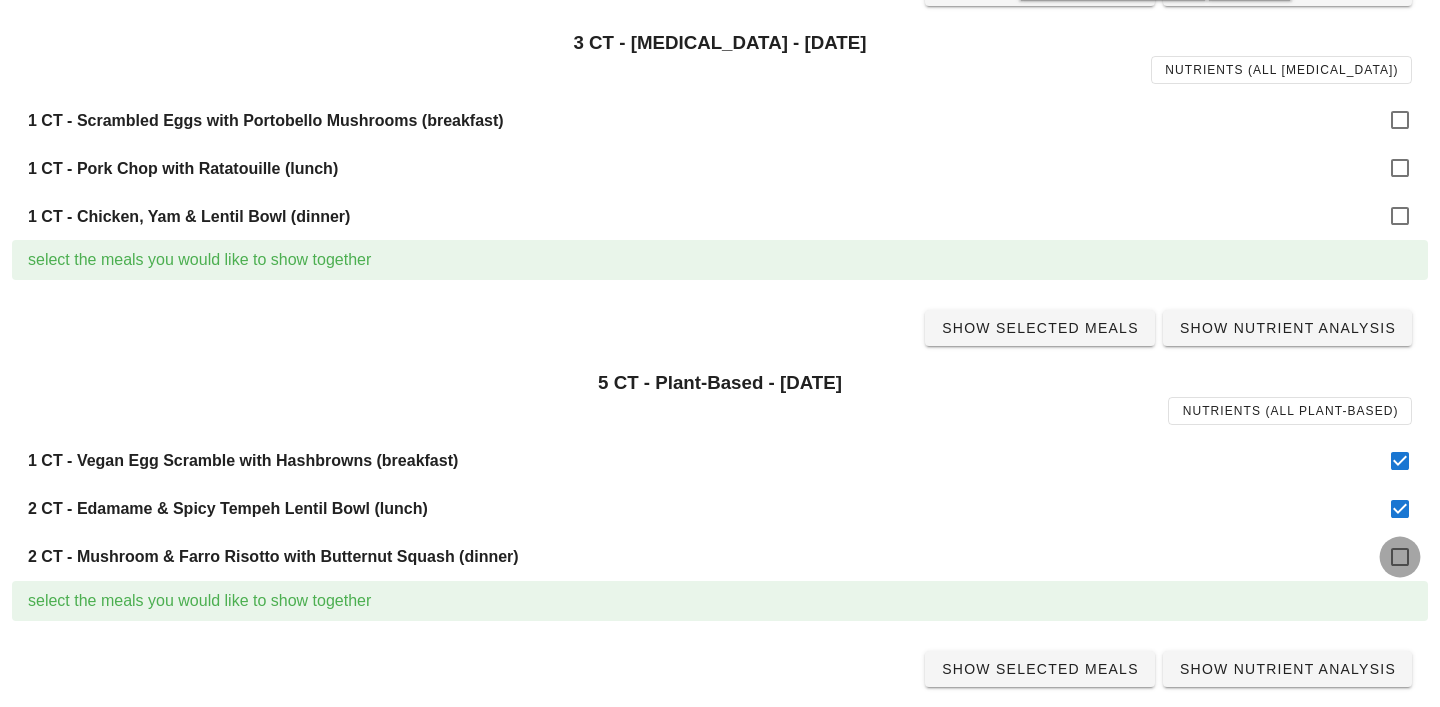 click at bounding box center (1400, 557) 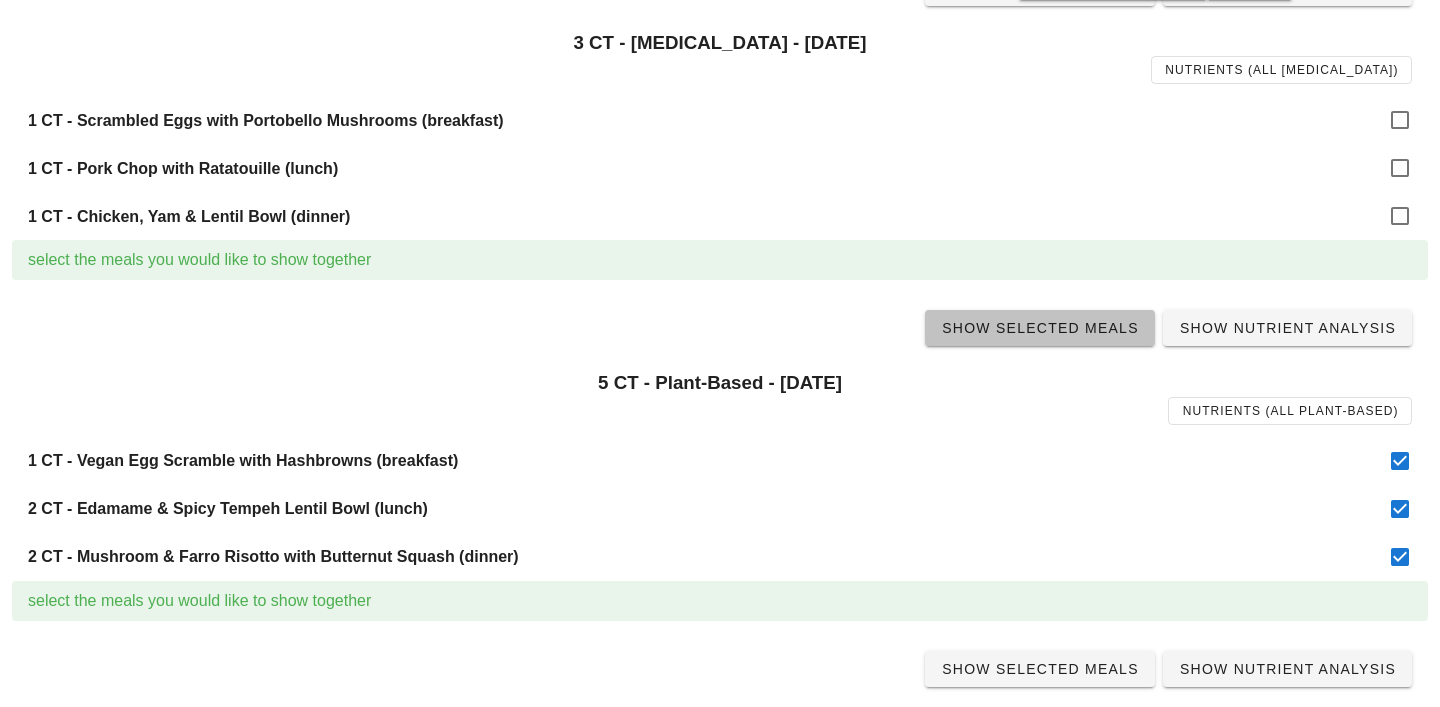 click on "Show Selected Meals" at bounding box center [1040, 328] 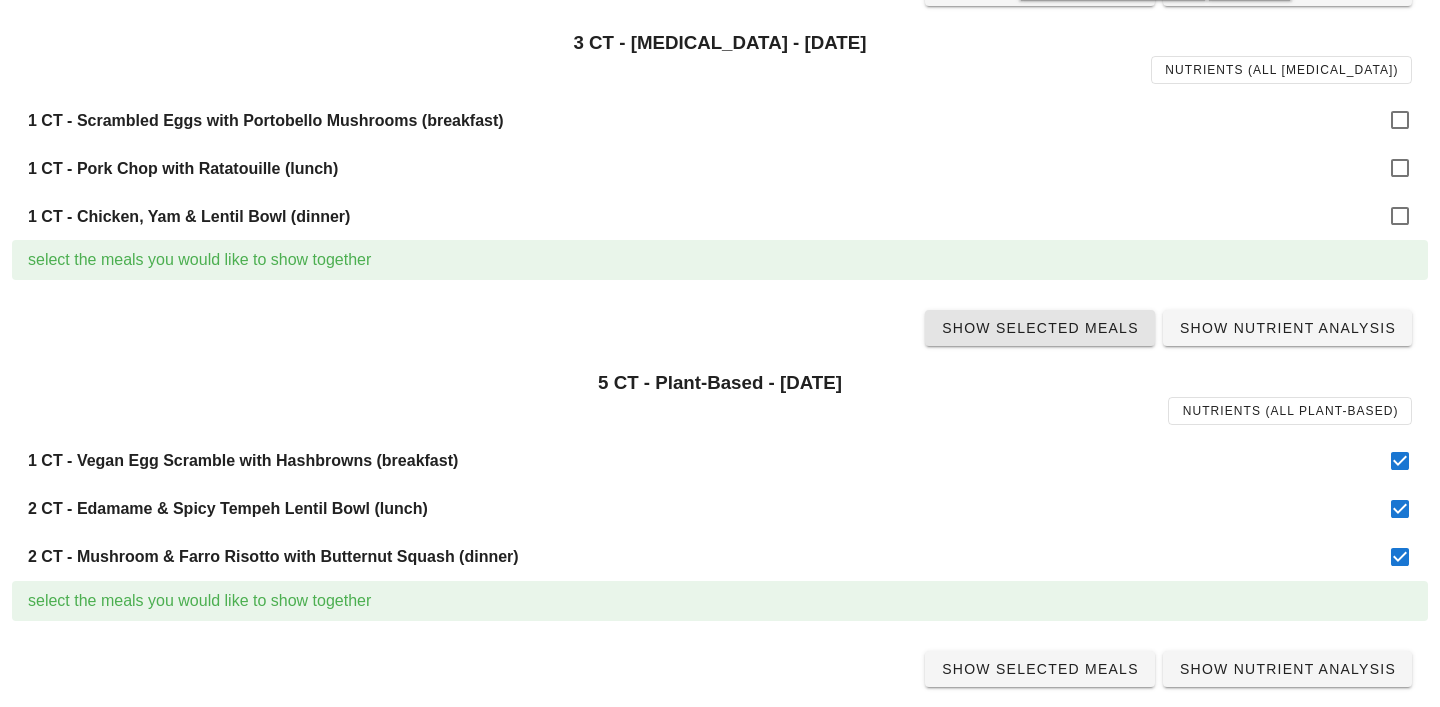 scroll, scrollTop: 0, scrollLeft: 0, axis: both 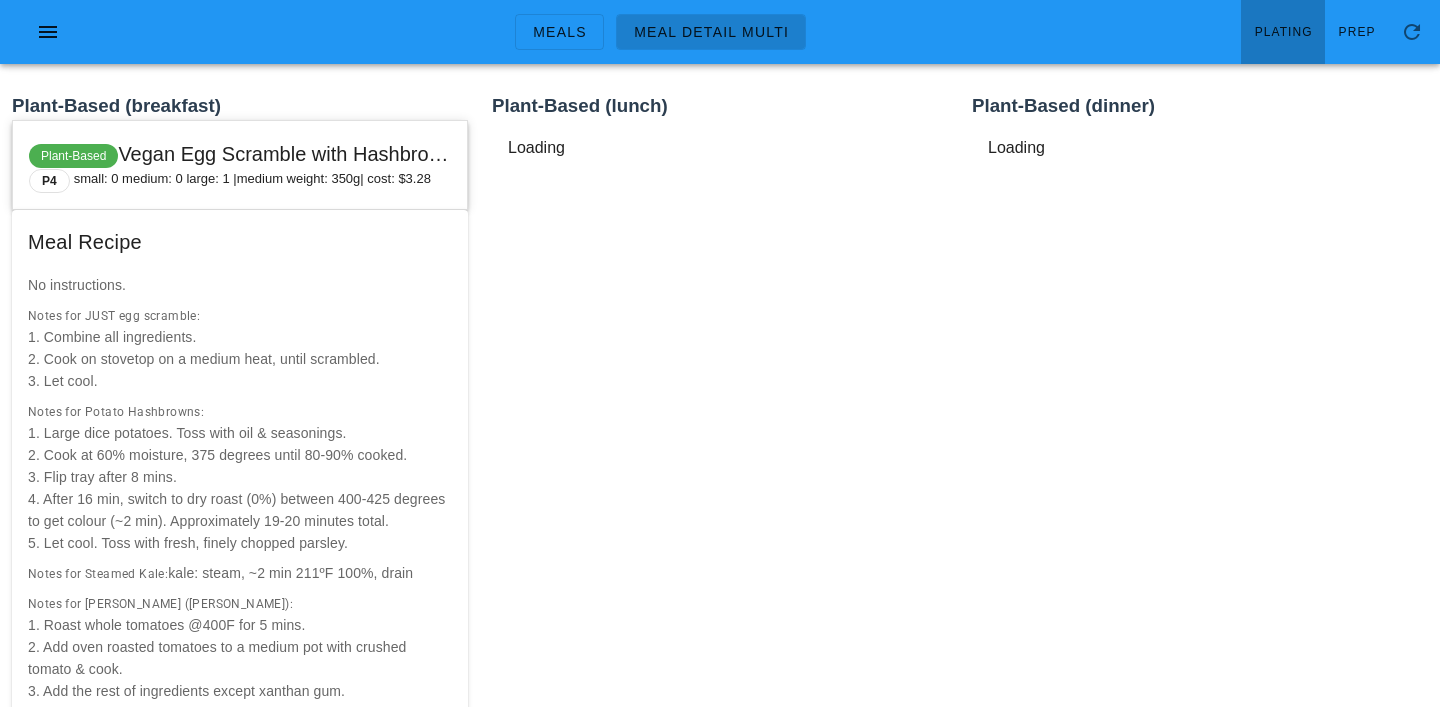 click on "Plating" at bounding box center [1283, 32] 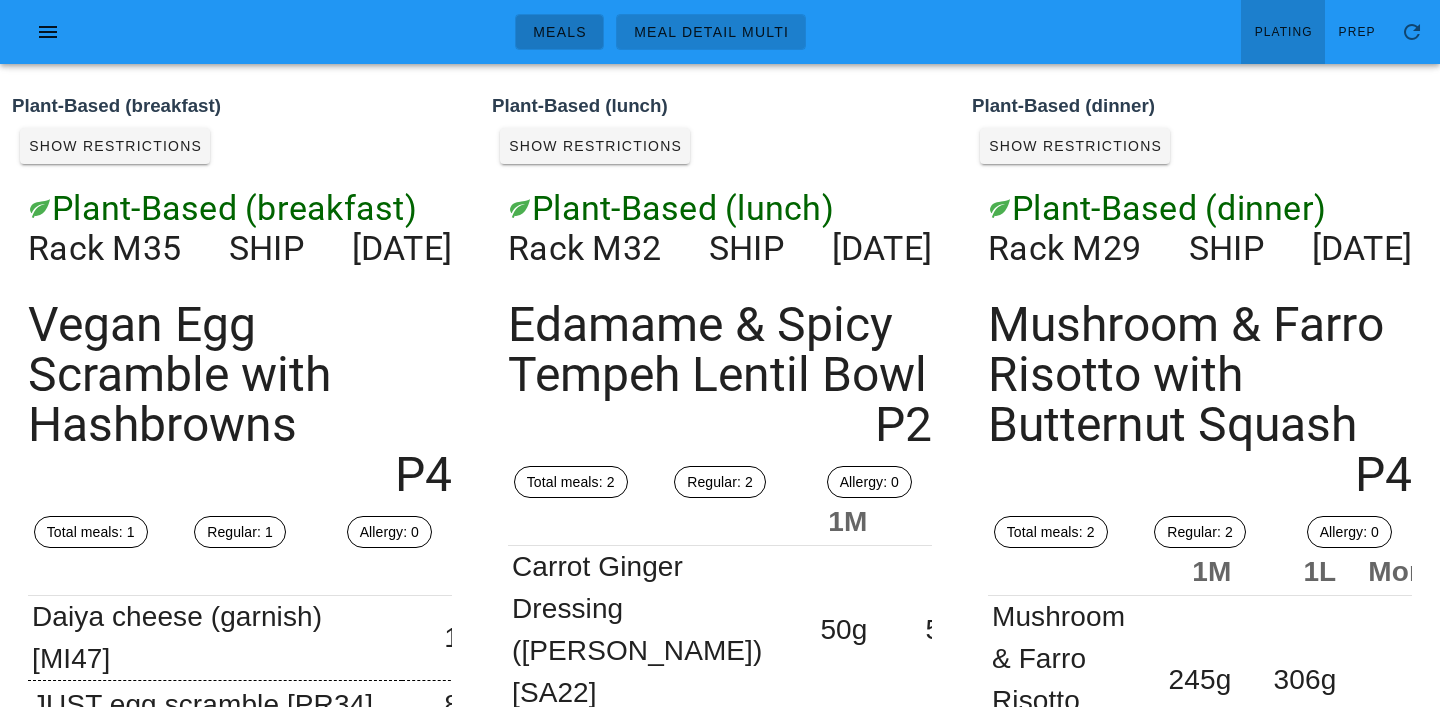 click on "Meals" at bounding box center (559, 32) 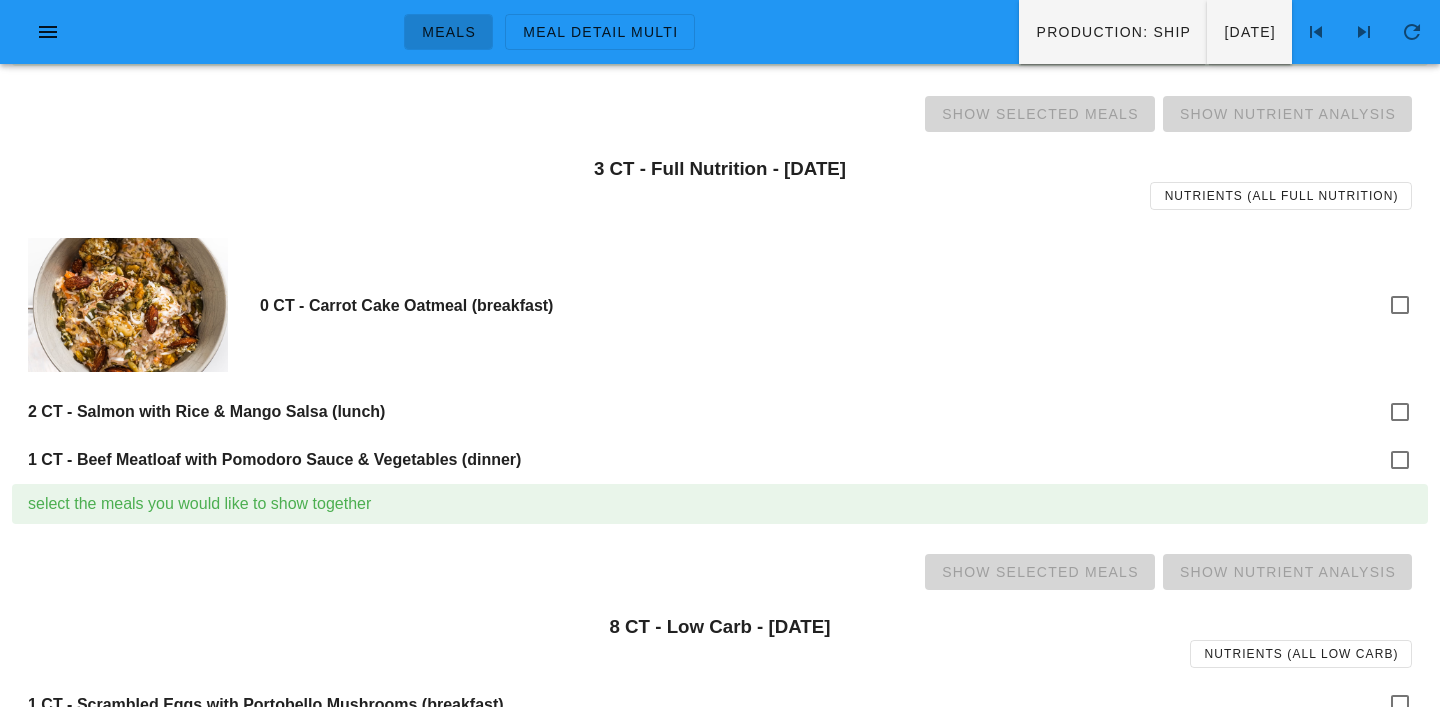 scroll, scrollTop: 34, scrollLeft: 0, axis: vertical 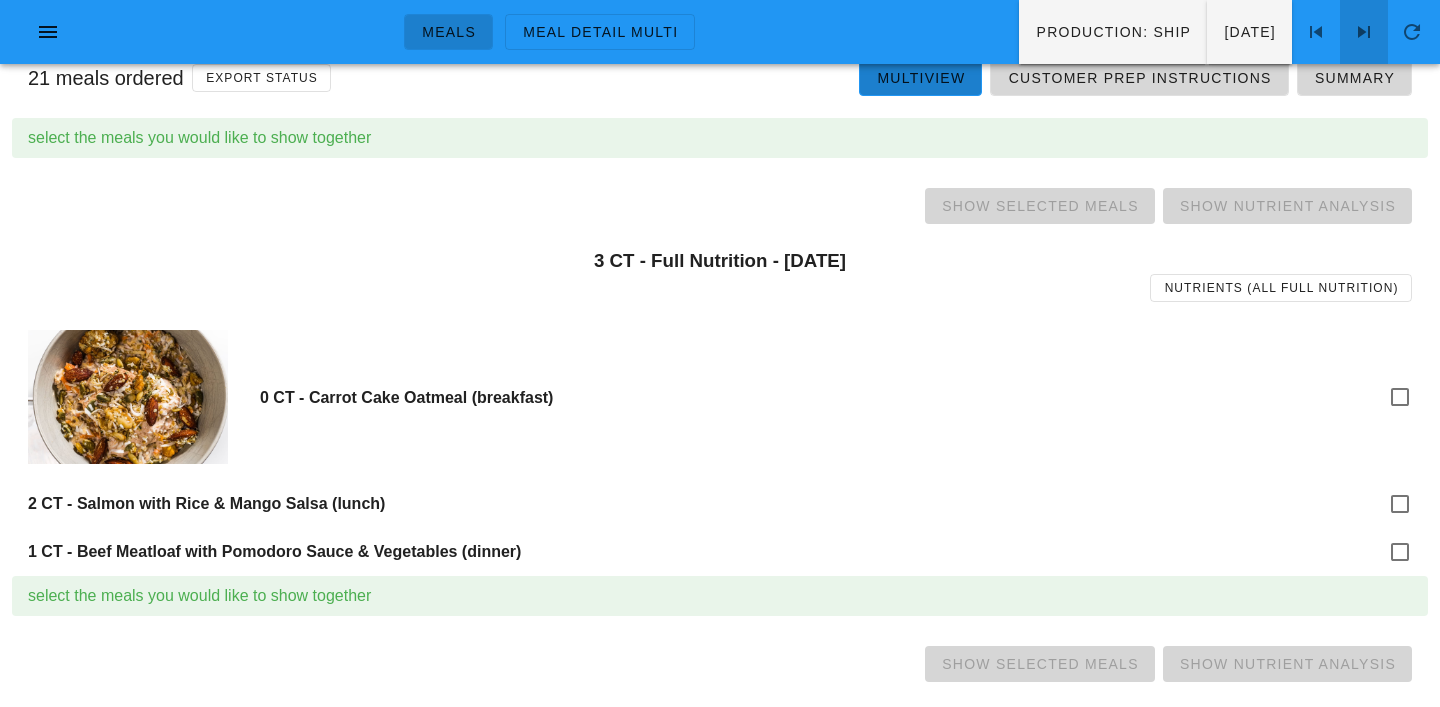 click at bounding box center [1364, 32] 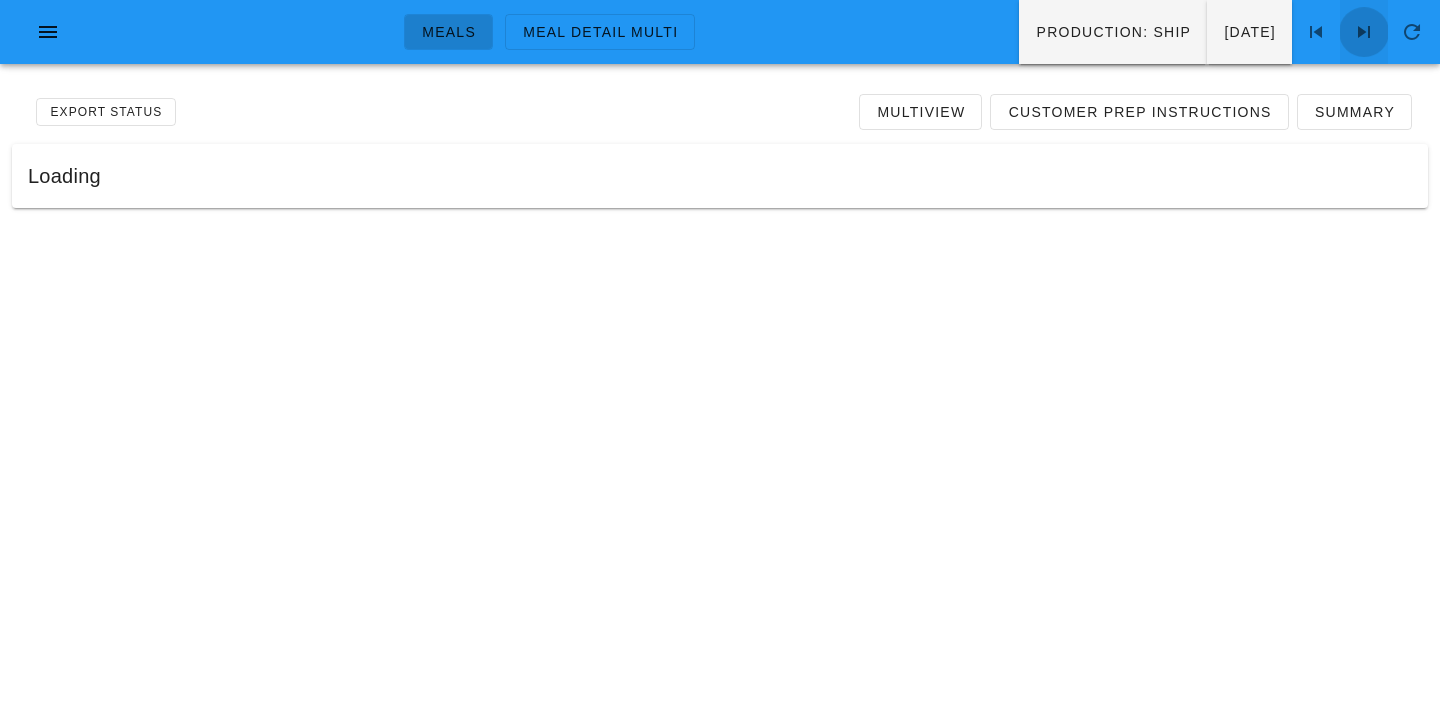 scroll, scrollTop: 0, scrollLeft: 0, axis: both 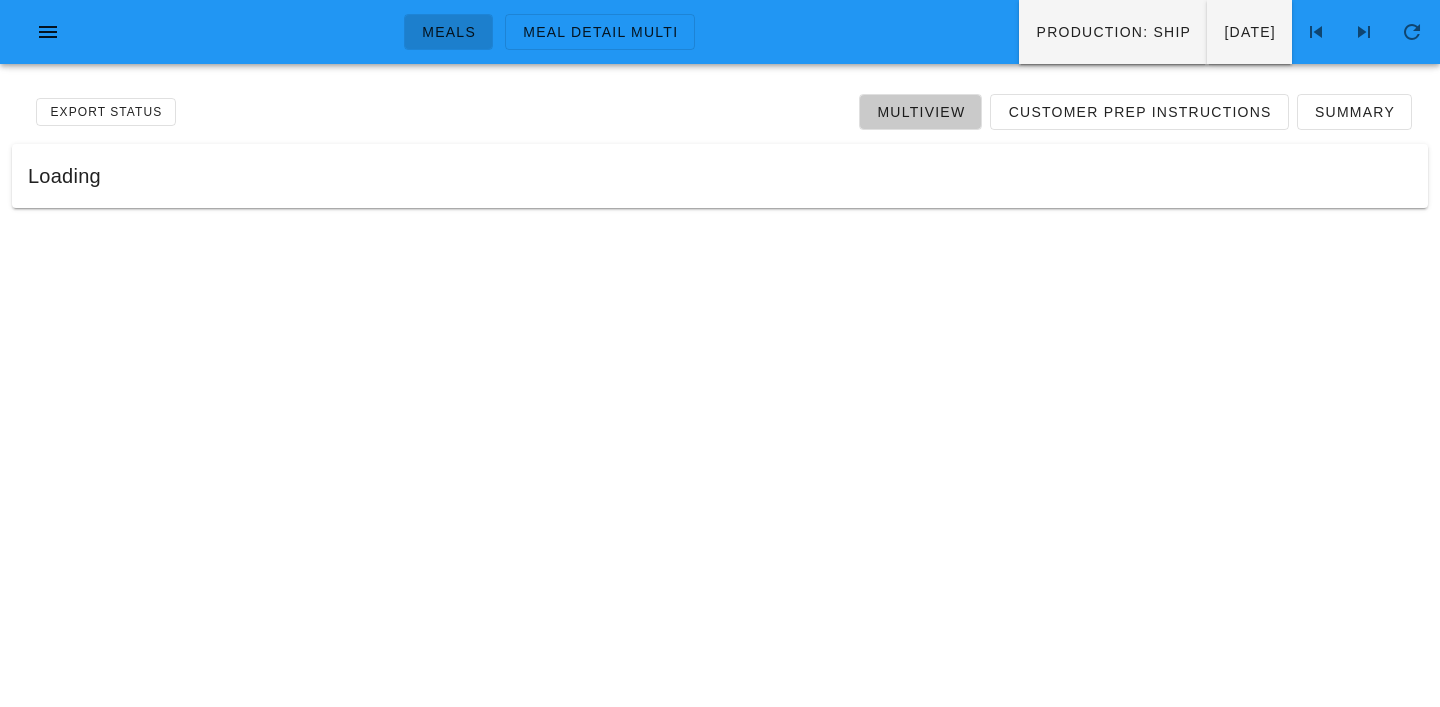 click on "Multiview" at bounding box center [920, 112] 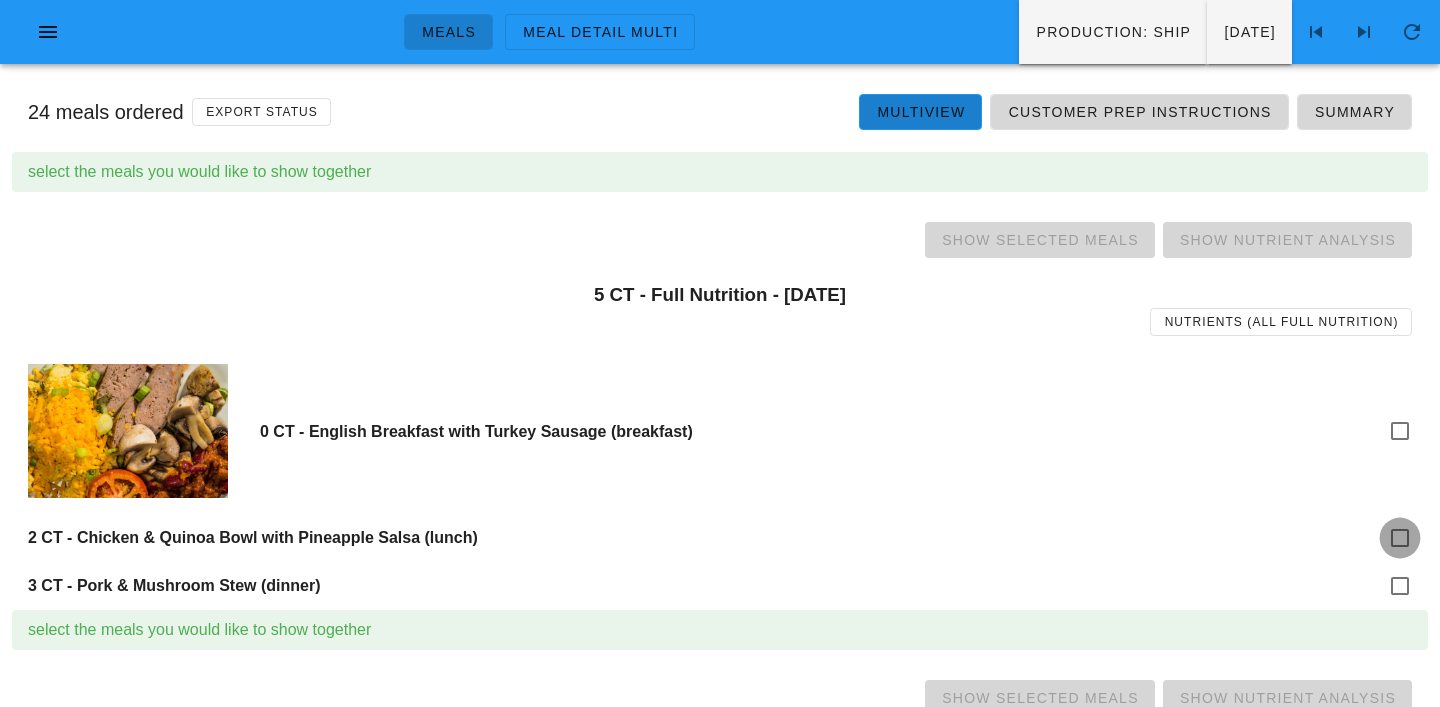 click at bounding box center [1400, 538] 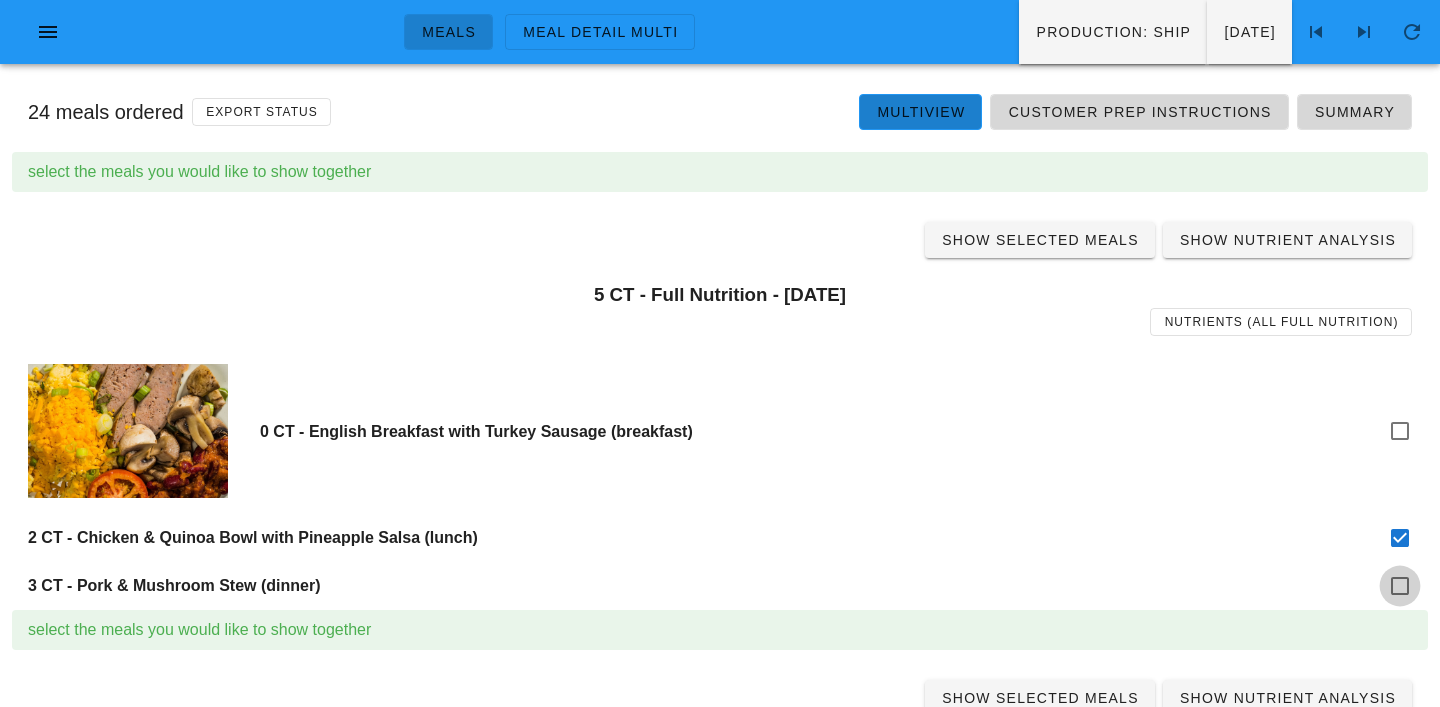 click at bounding box center [1400, 586] 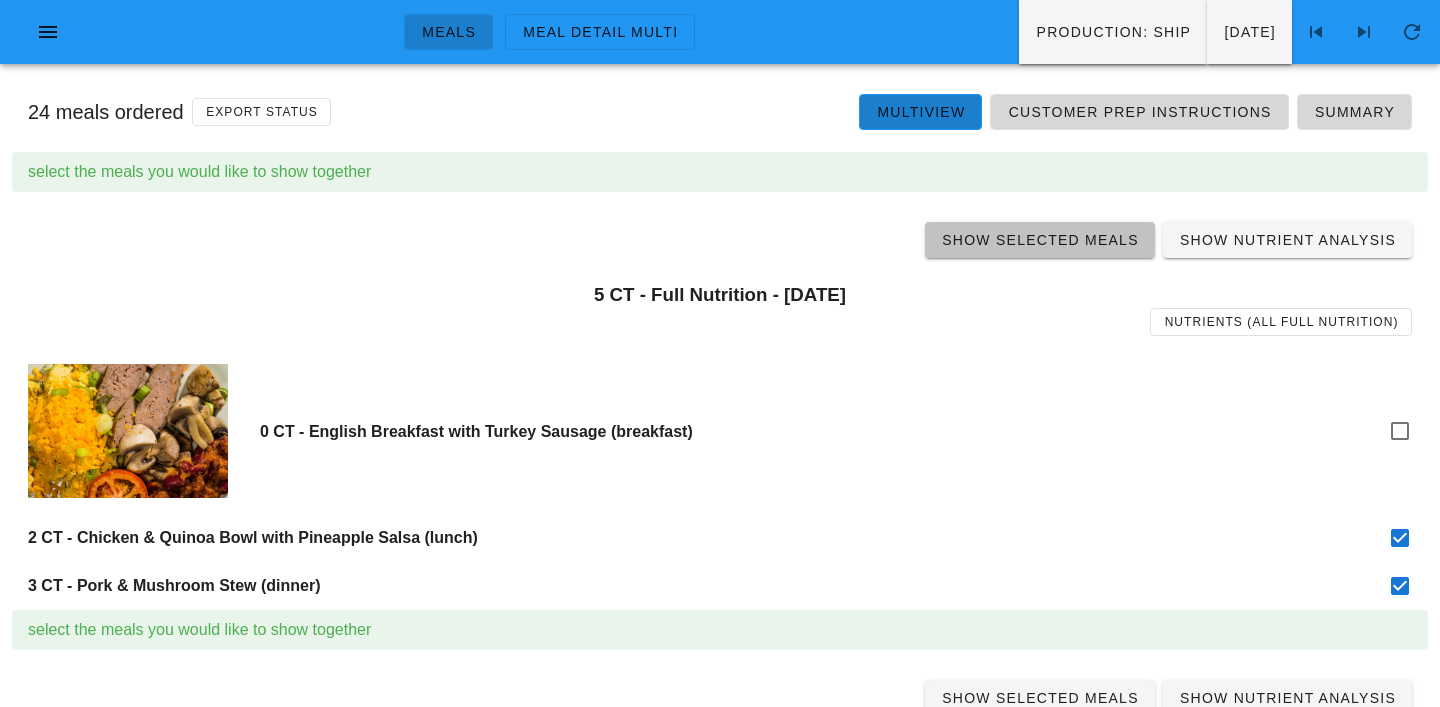 click on "Show Selected Meals" at bounding box center [1040, 240] 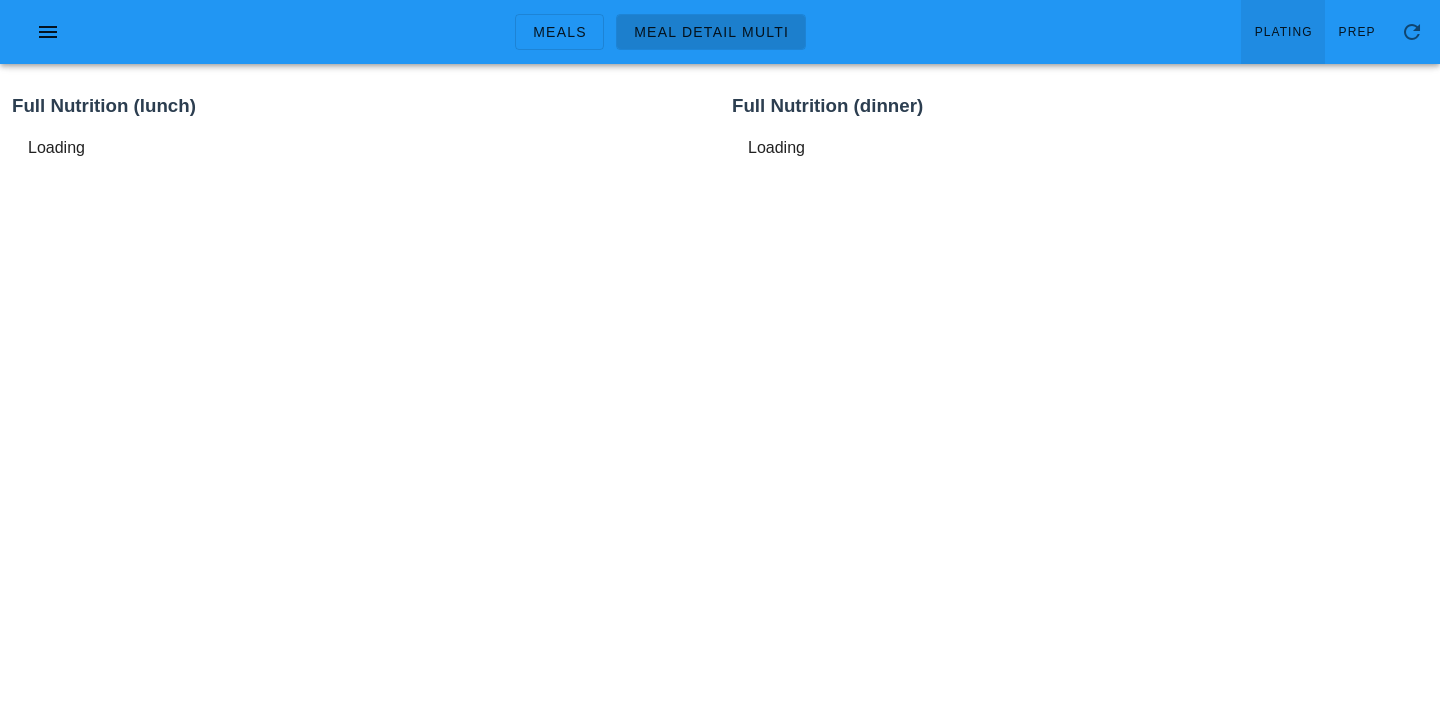 click on "Plating" at bounding box center [1283, 32] 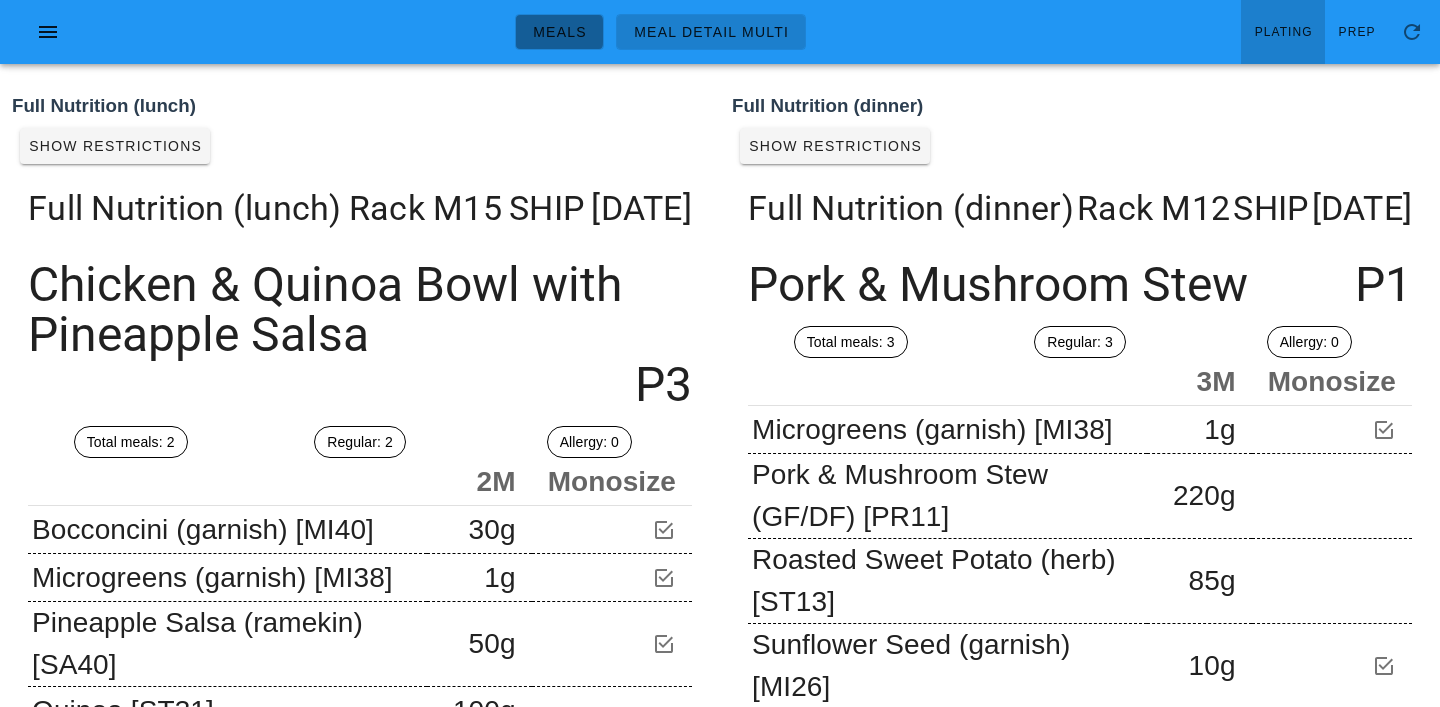 click on "Meals" at bounding box center (559, 32) 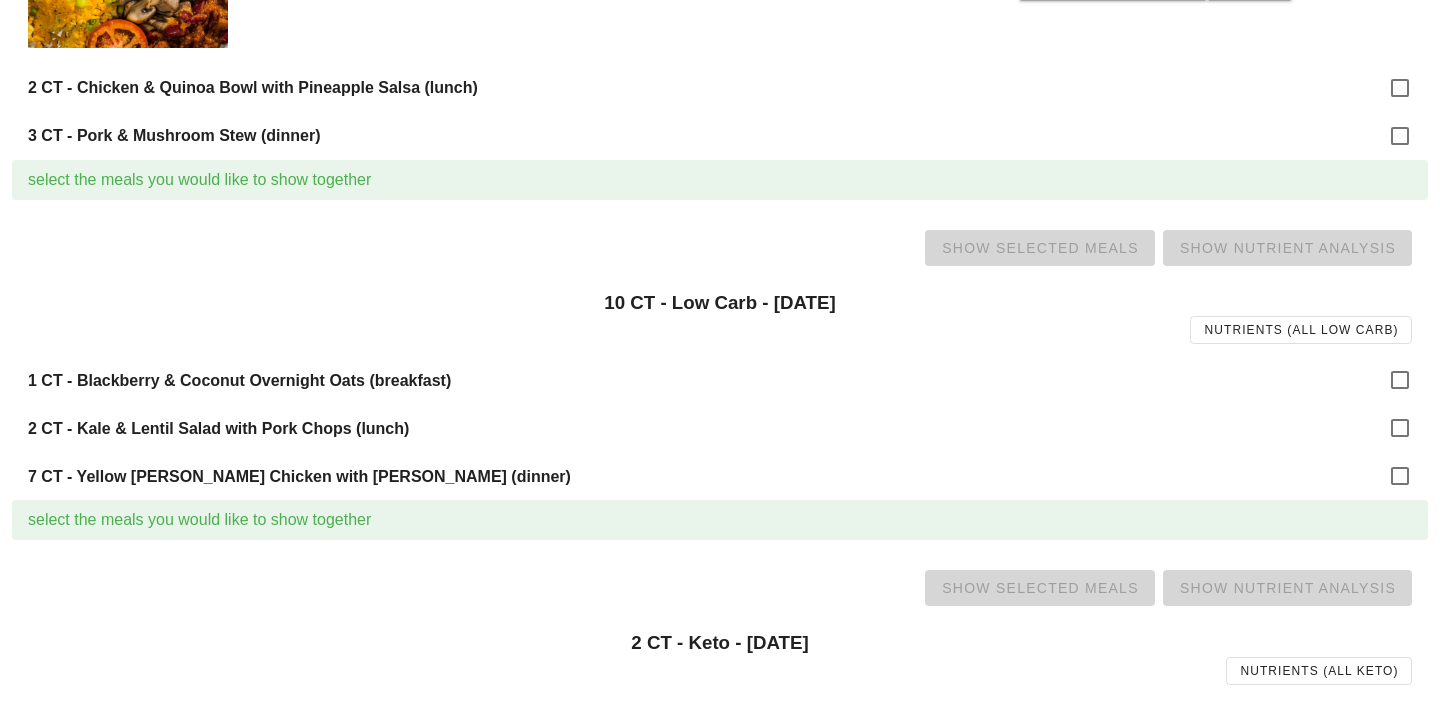 scroll, scrollTop: 451, scrollLeft: 0, axis: vertical 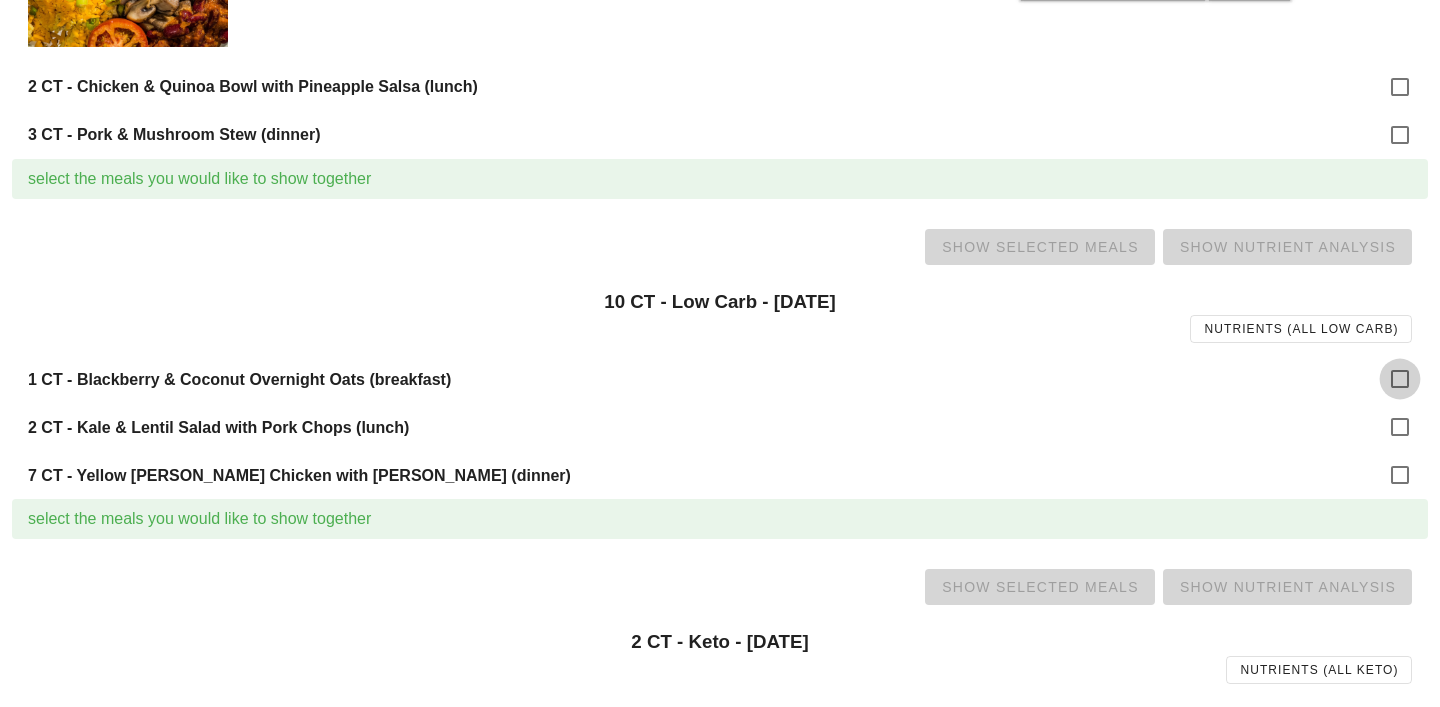 click at bounding box center (1400, 379) 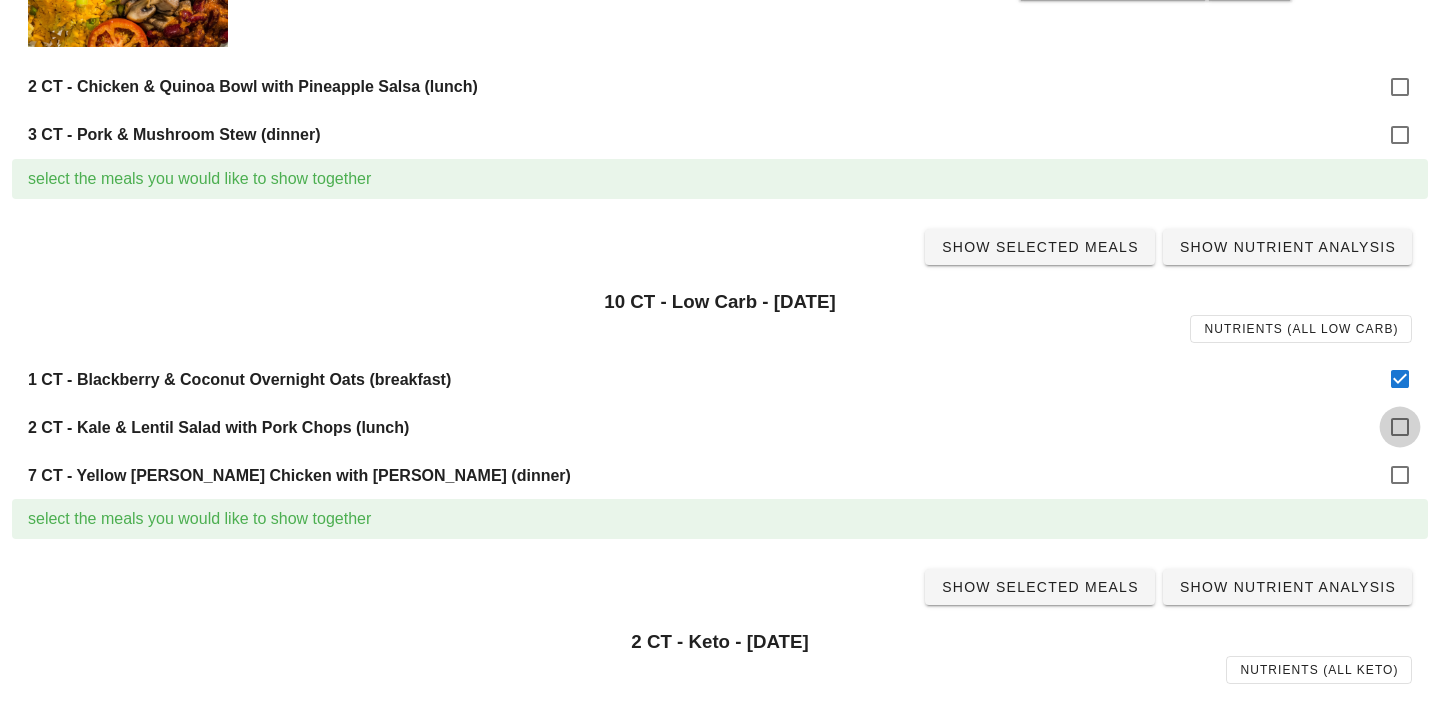 click at bounding box center (1400, 427) 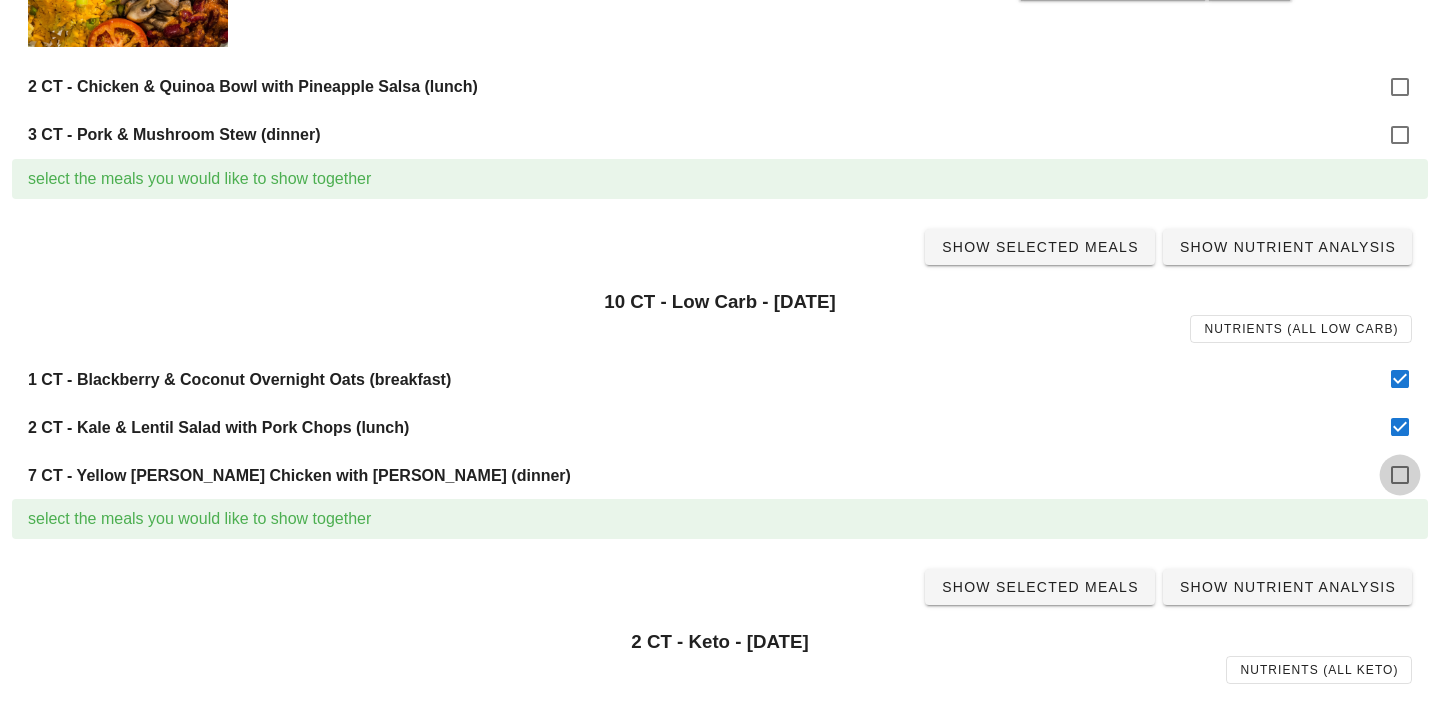 click at bounding box center (1400, 475) 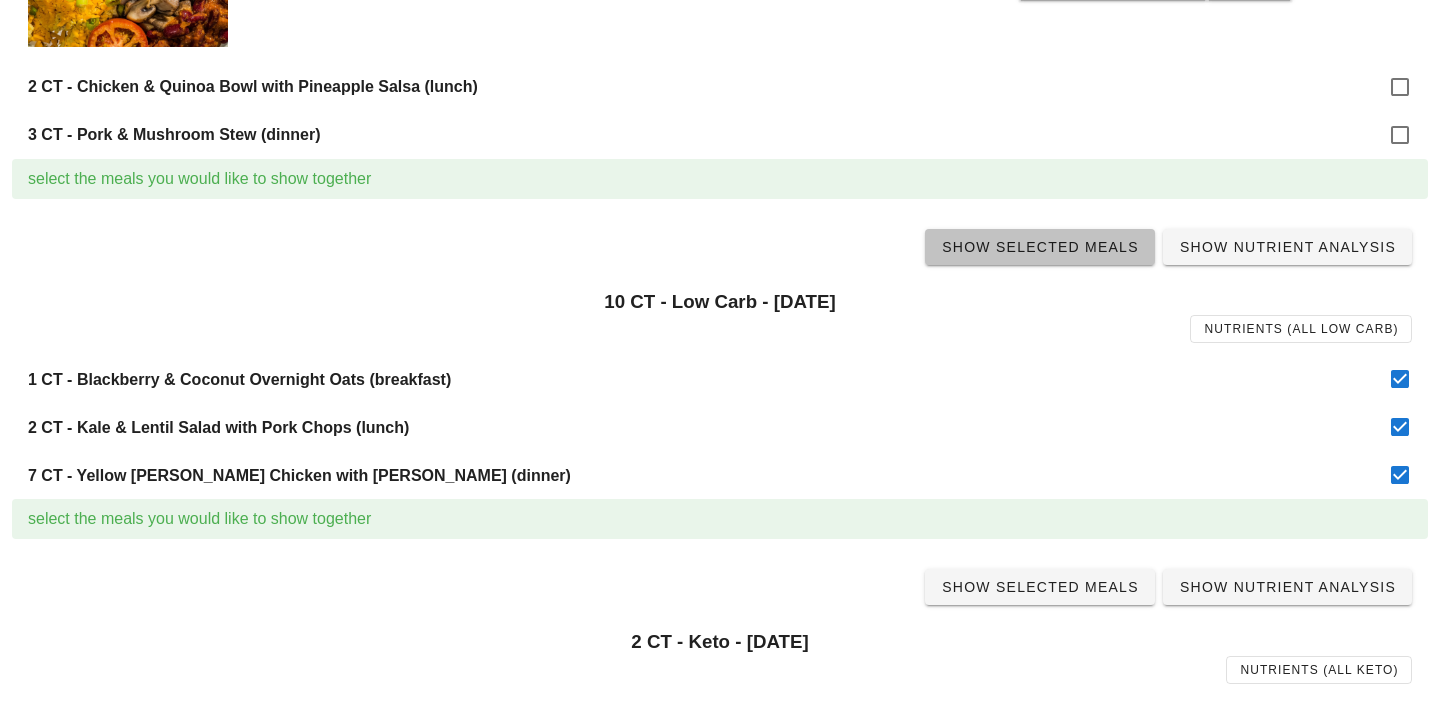 click on "Show Selected Meals" at bounding box center (1040, 247) 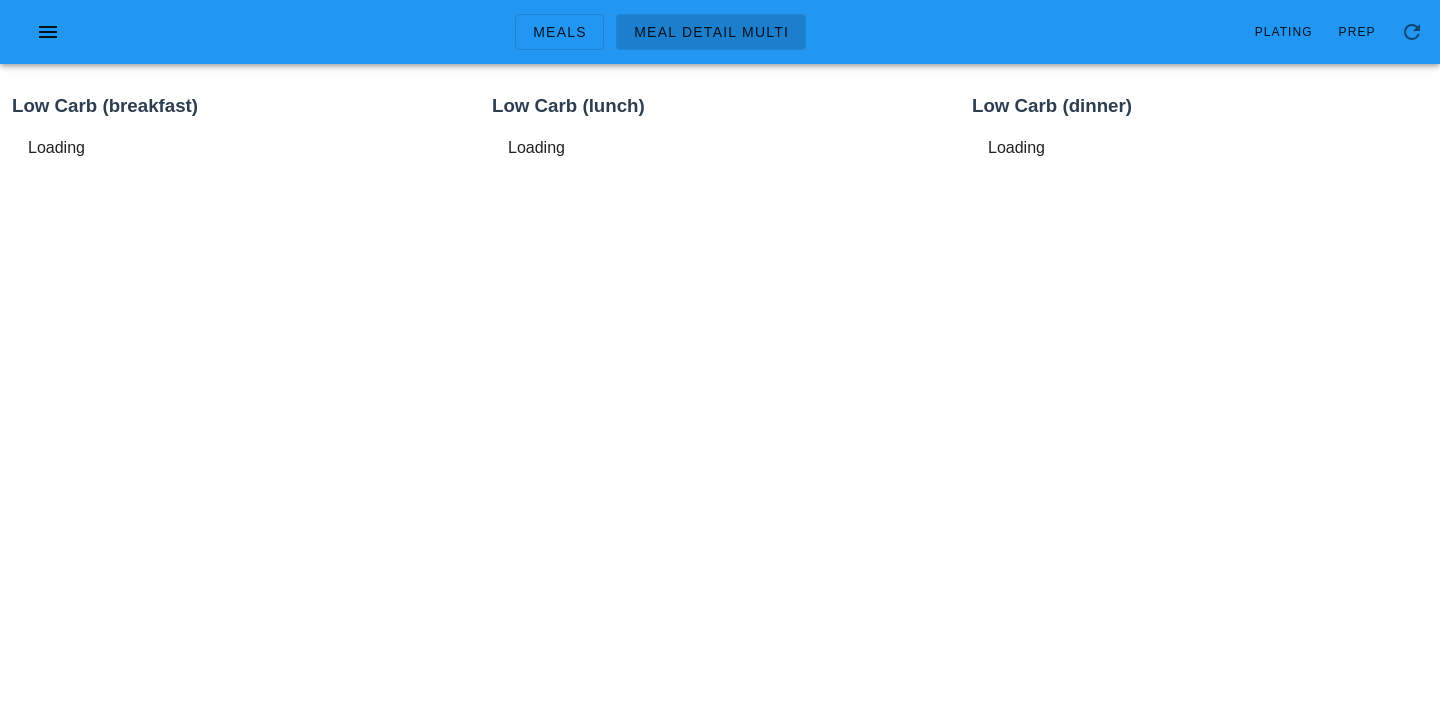scroll, scrollTop: 0, scrollLeft: 0, axis: both 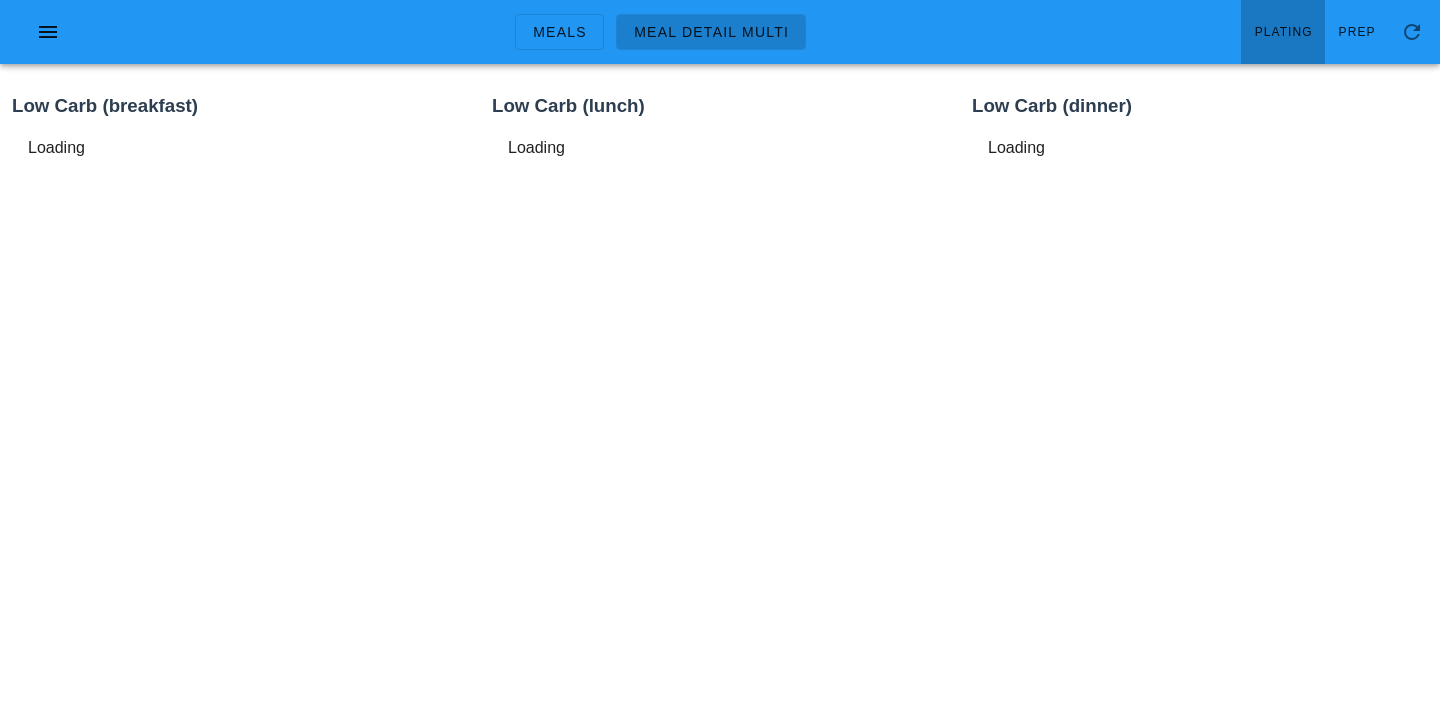 click on "Plating" at bounding box center [1283, 32] 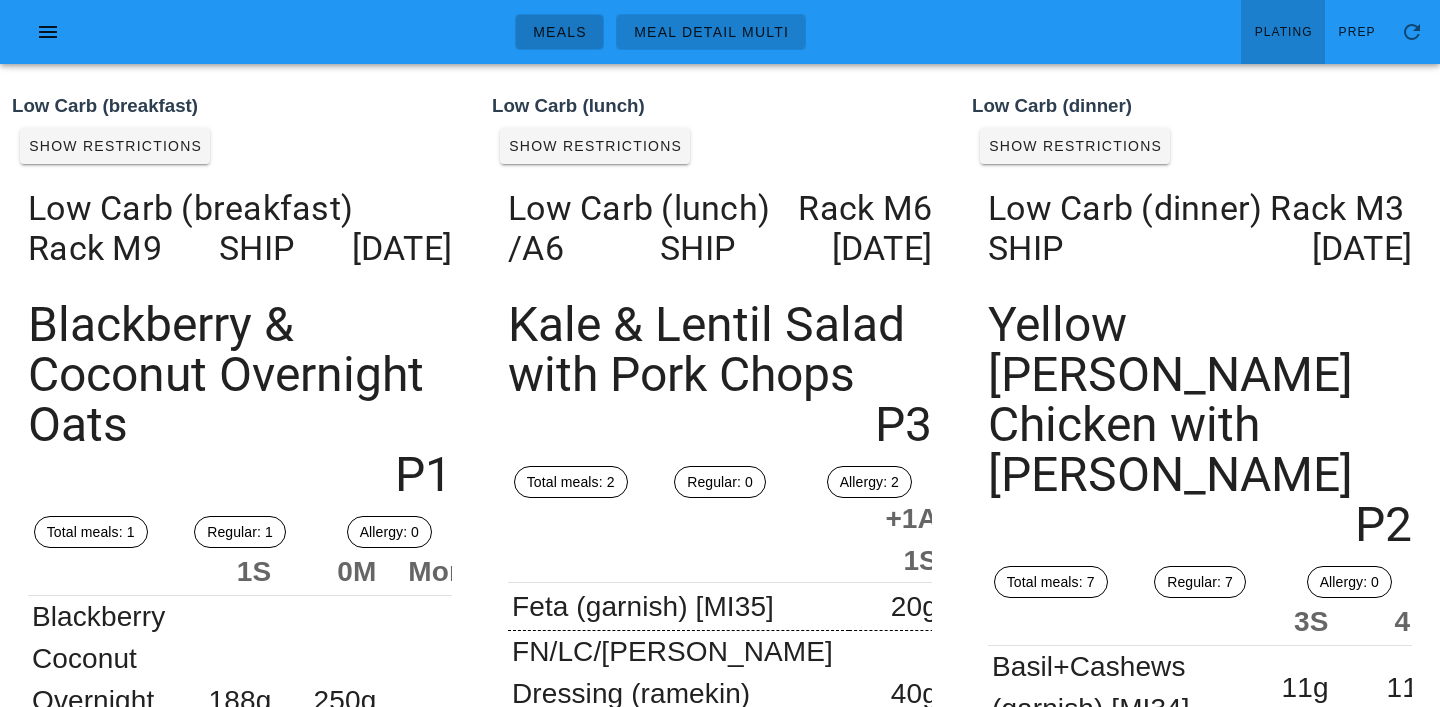 click on "Meals" at bounding box center [559, 32] 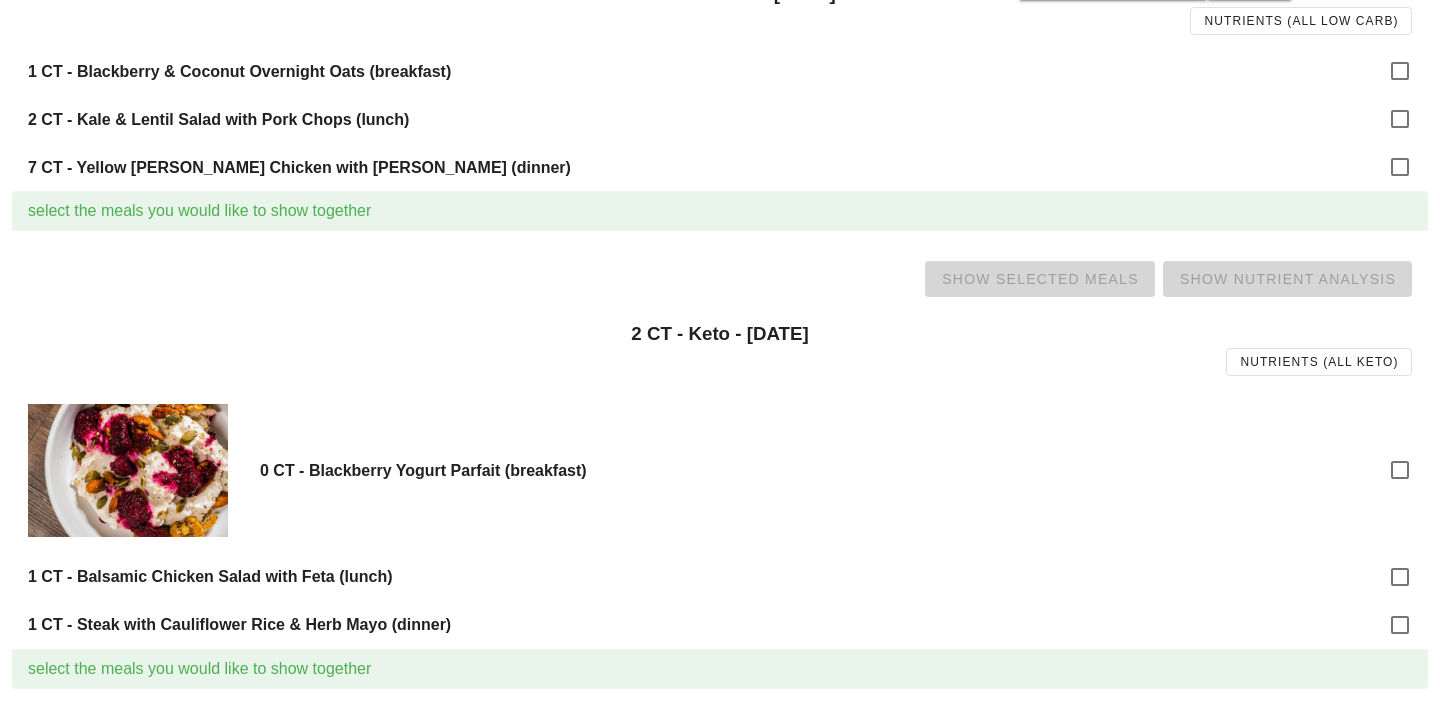 scroll, scrollTop: 760, scrollLeft: 0, axis: vertical 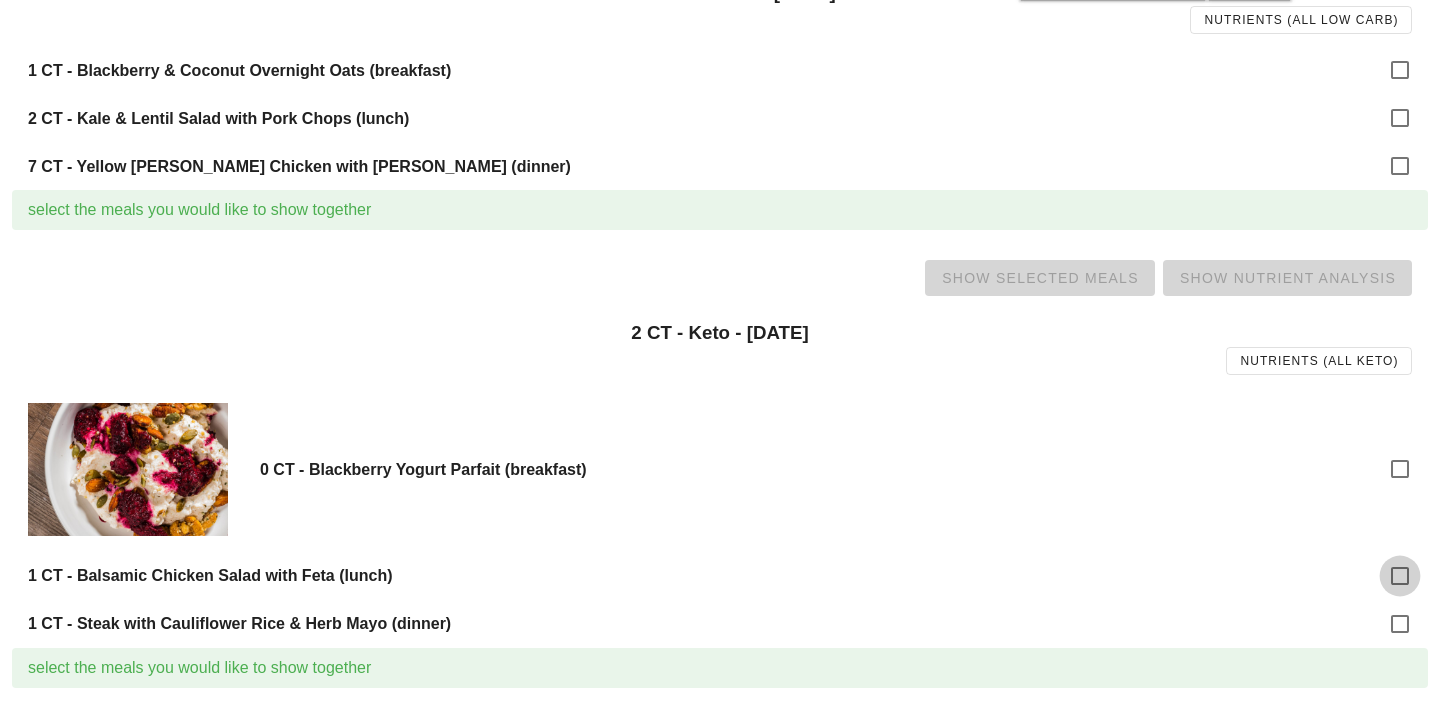 click at bounding box center [1400, 576] 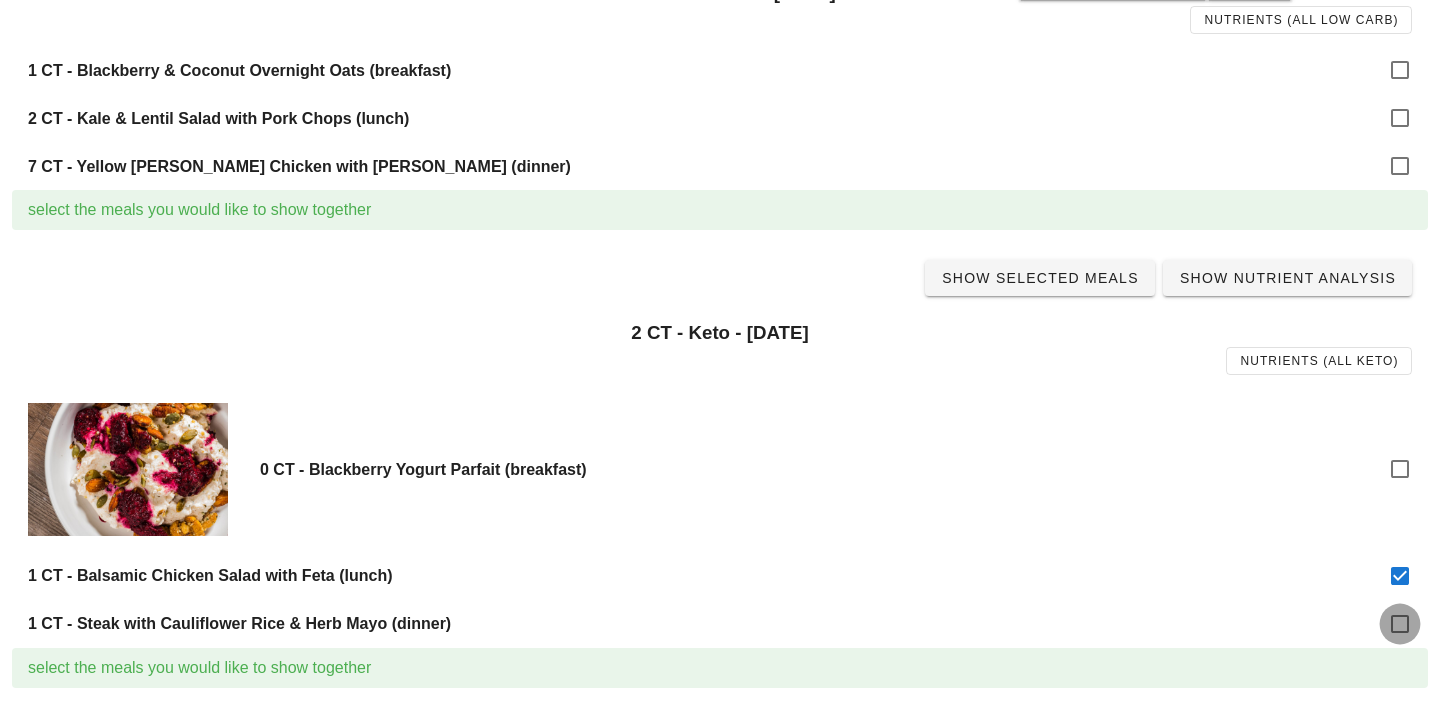 click at bounding box center (1400, 624) 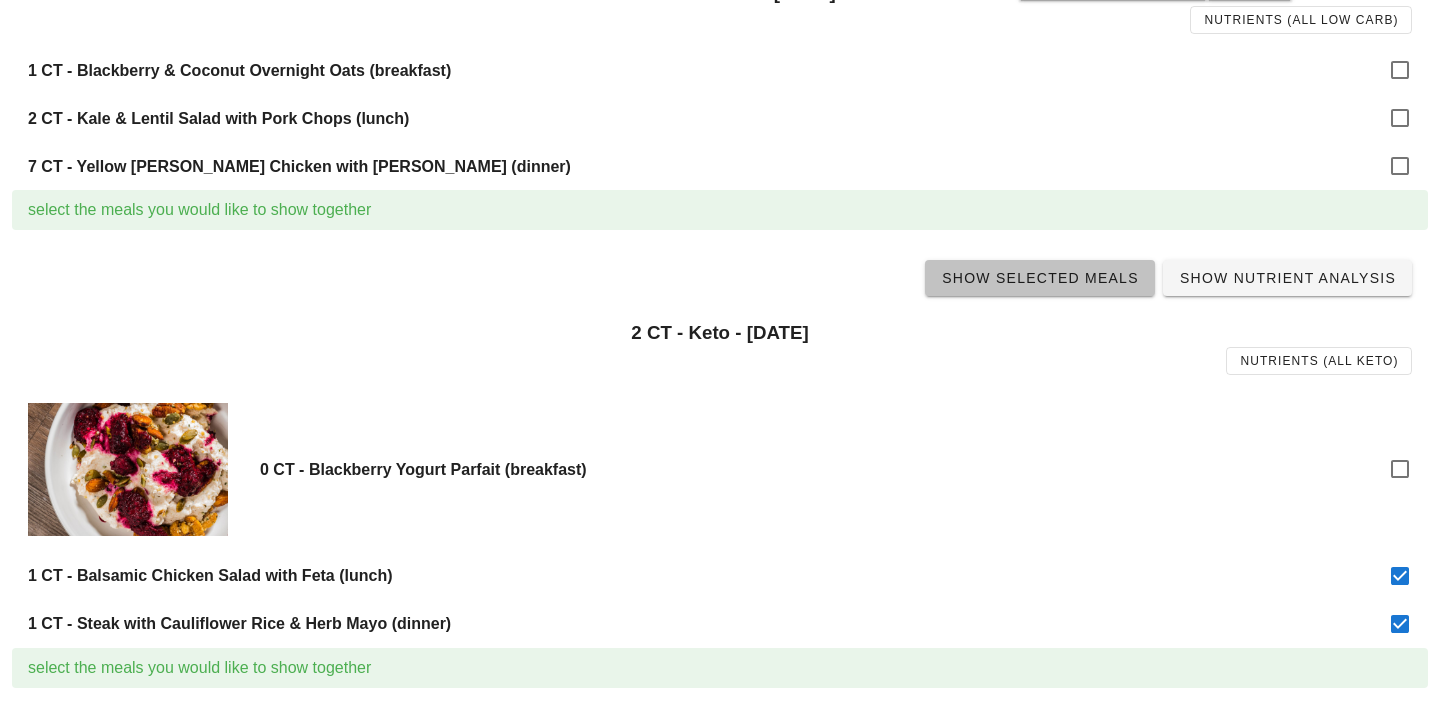 click on "Show Selected Meals" at bounding box center (1040, 278) 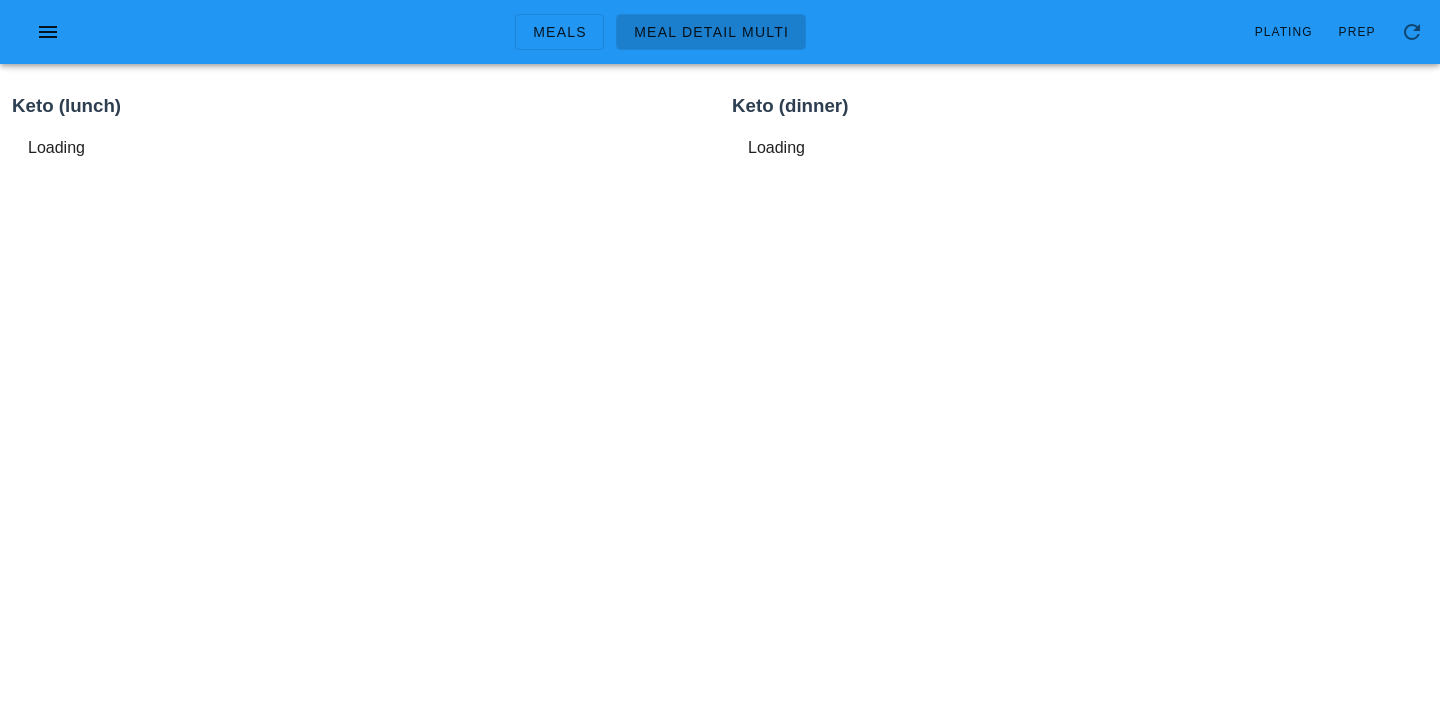 scroll, scrollTop: 0, scrollLeft: 0, axis: both 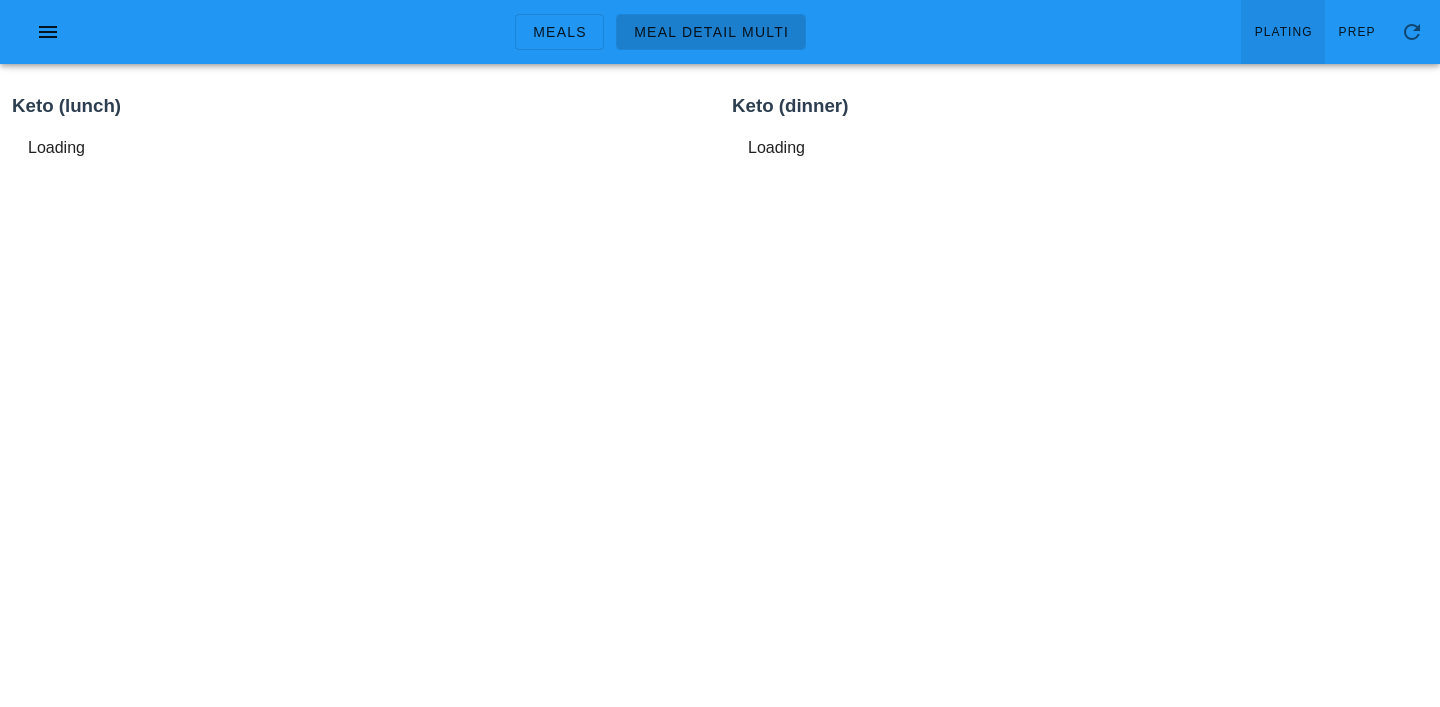 click on "Plating" at bounding box center [1283, 32] 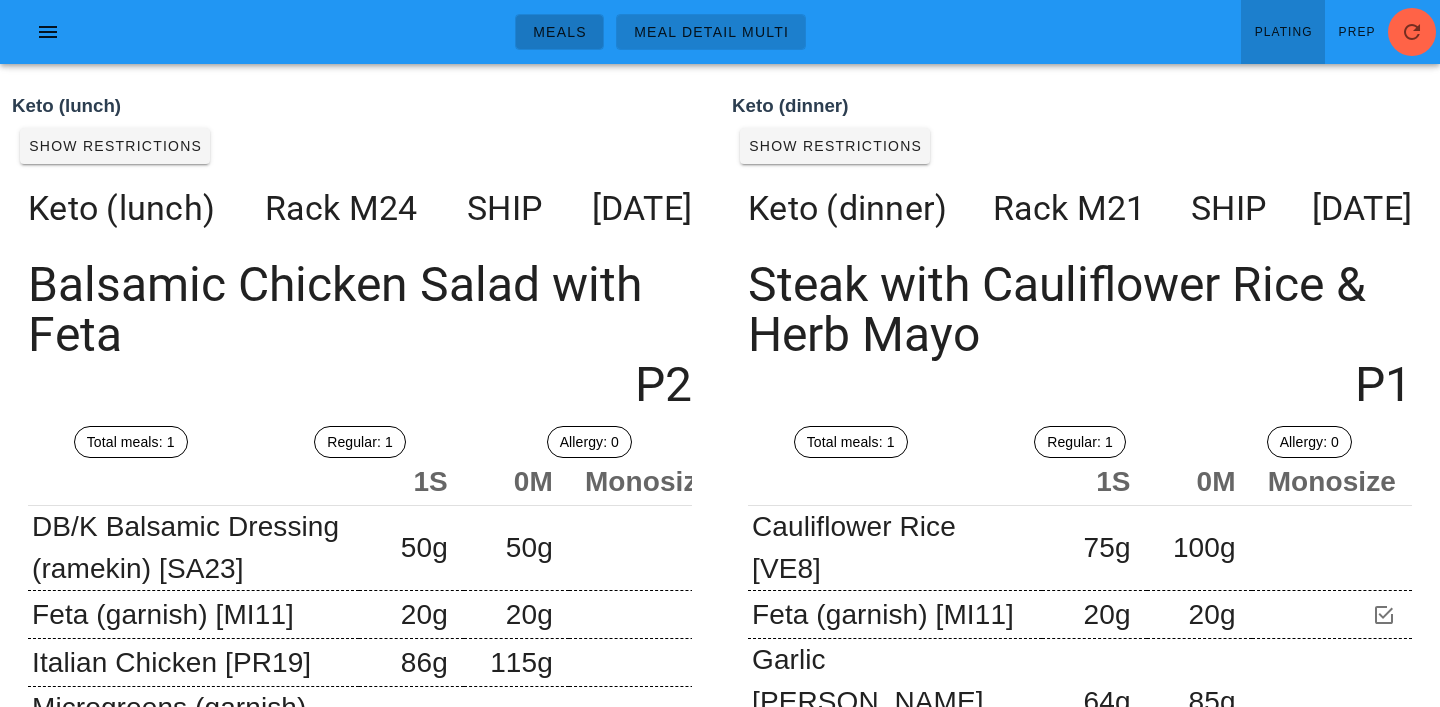 click on "Meals" at bounding box center [559, 32] 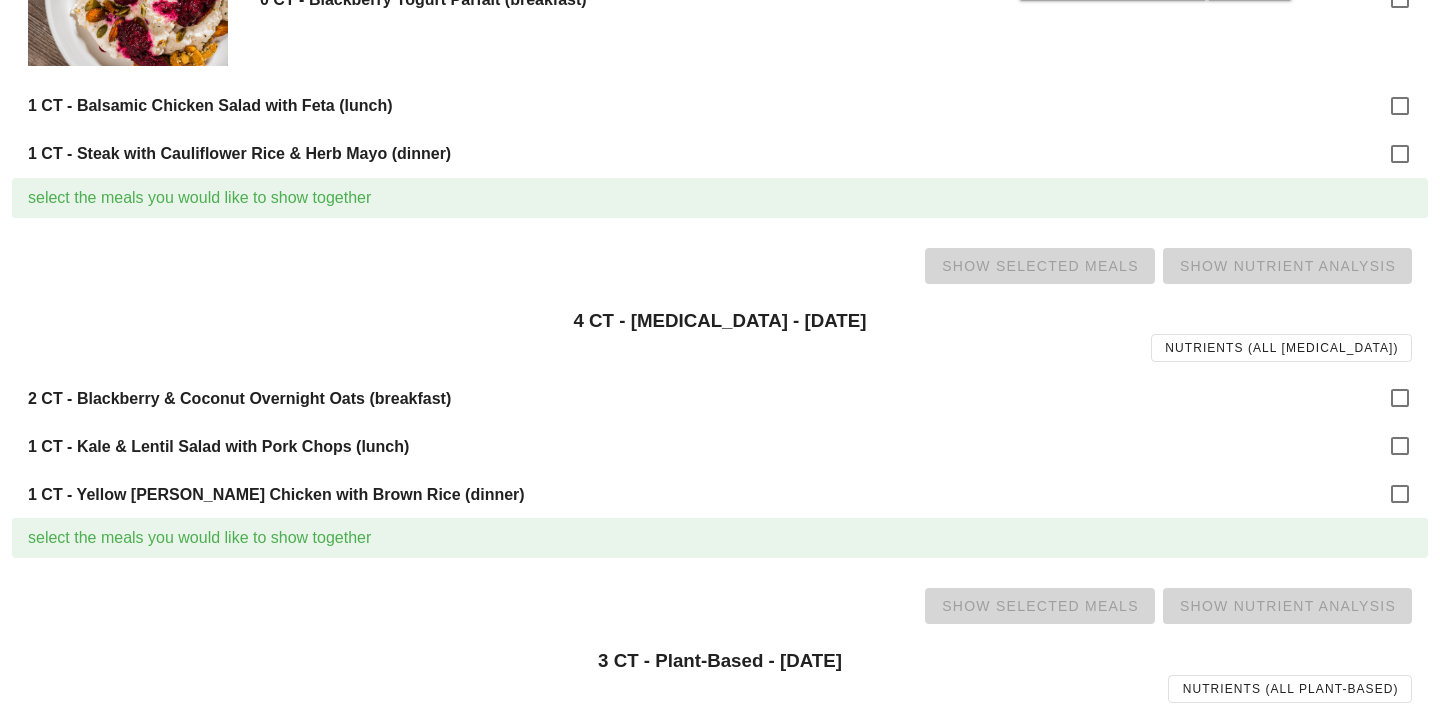 scroll, scrollTop: 1243, scrollLeft: 0, axis: vertical 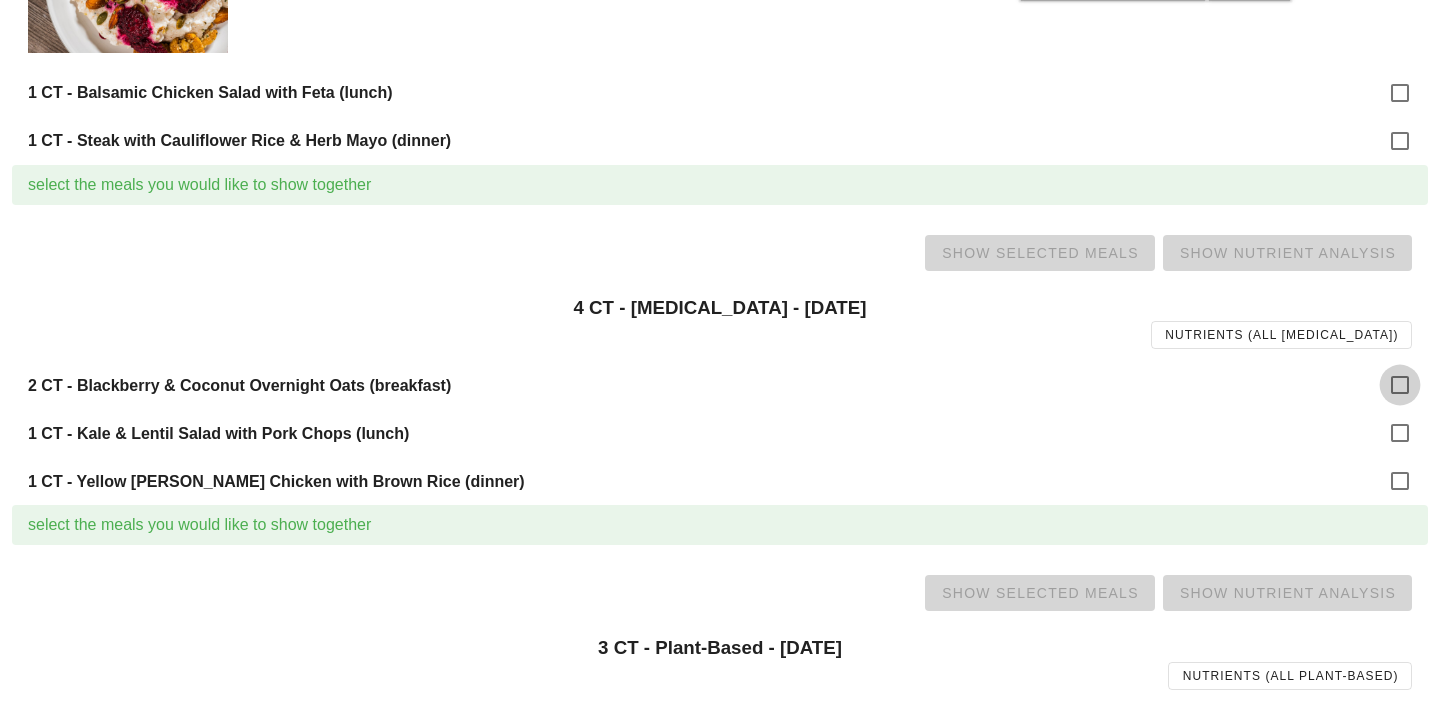 click at bounding box center [1400, 385] 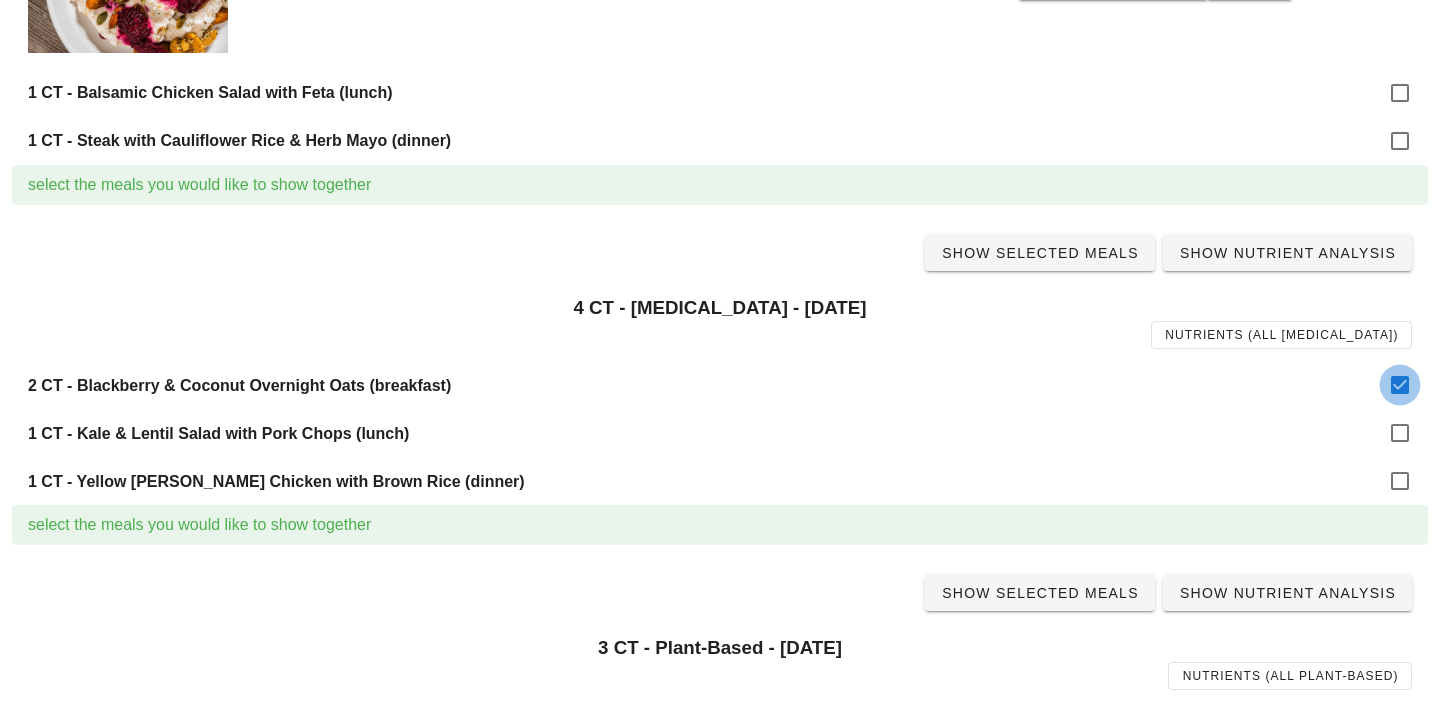 checkbox on "true" 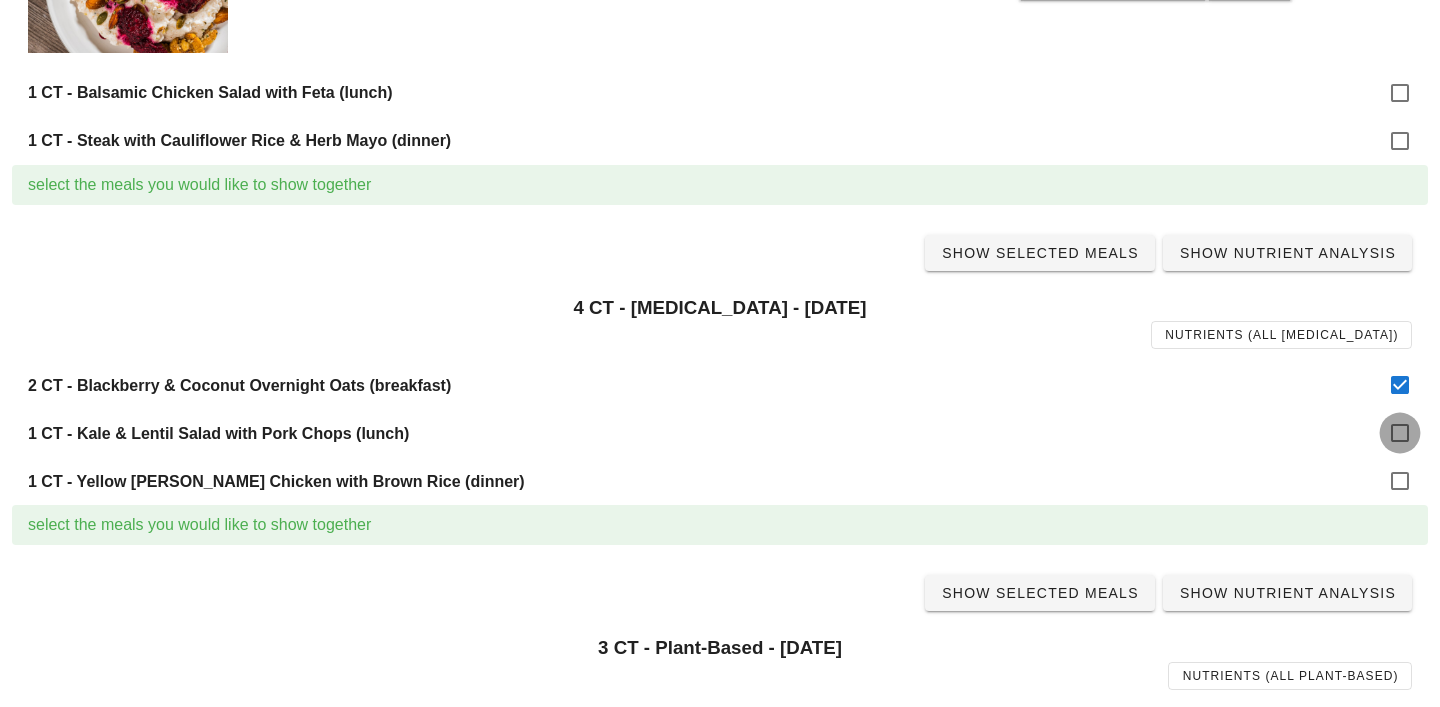 click at bounding box center (1400, 433) 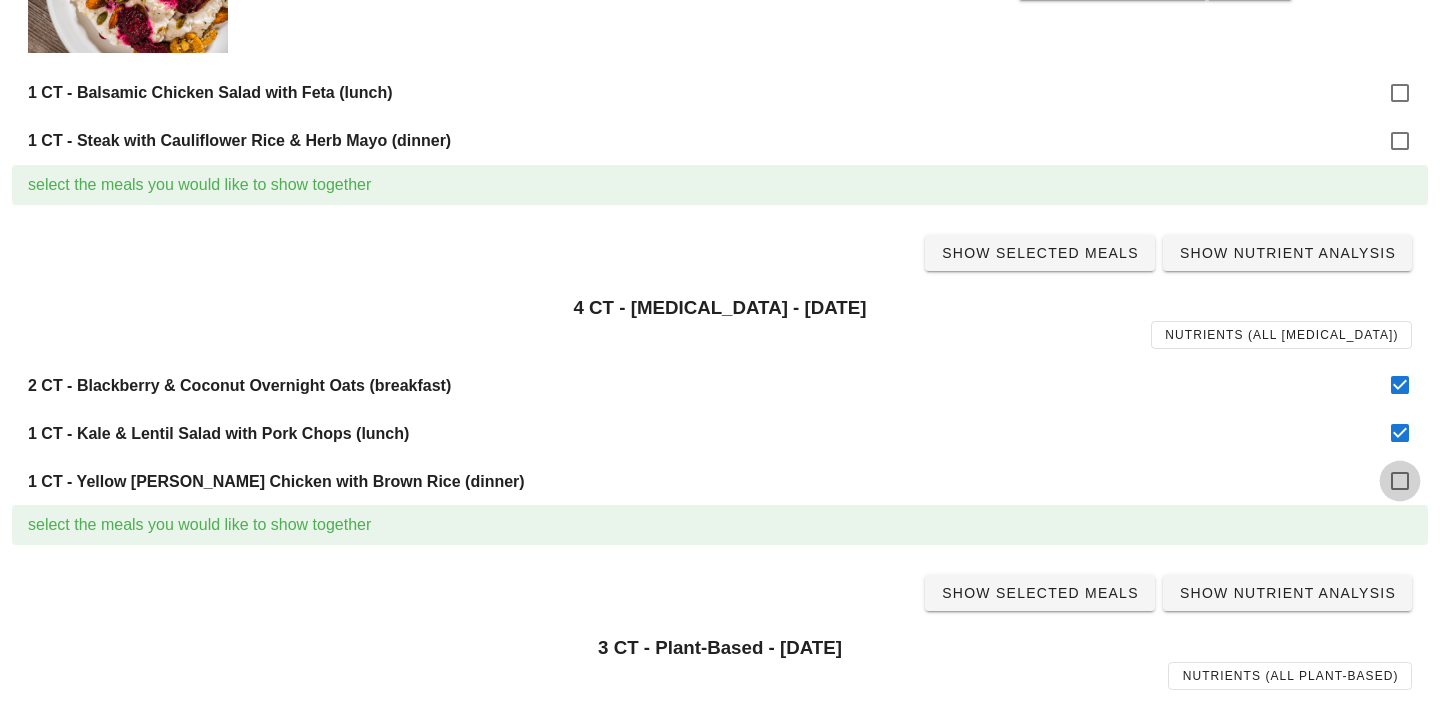 click at bounding box center [1400, 481] 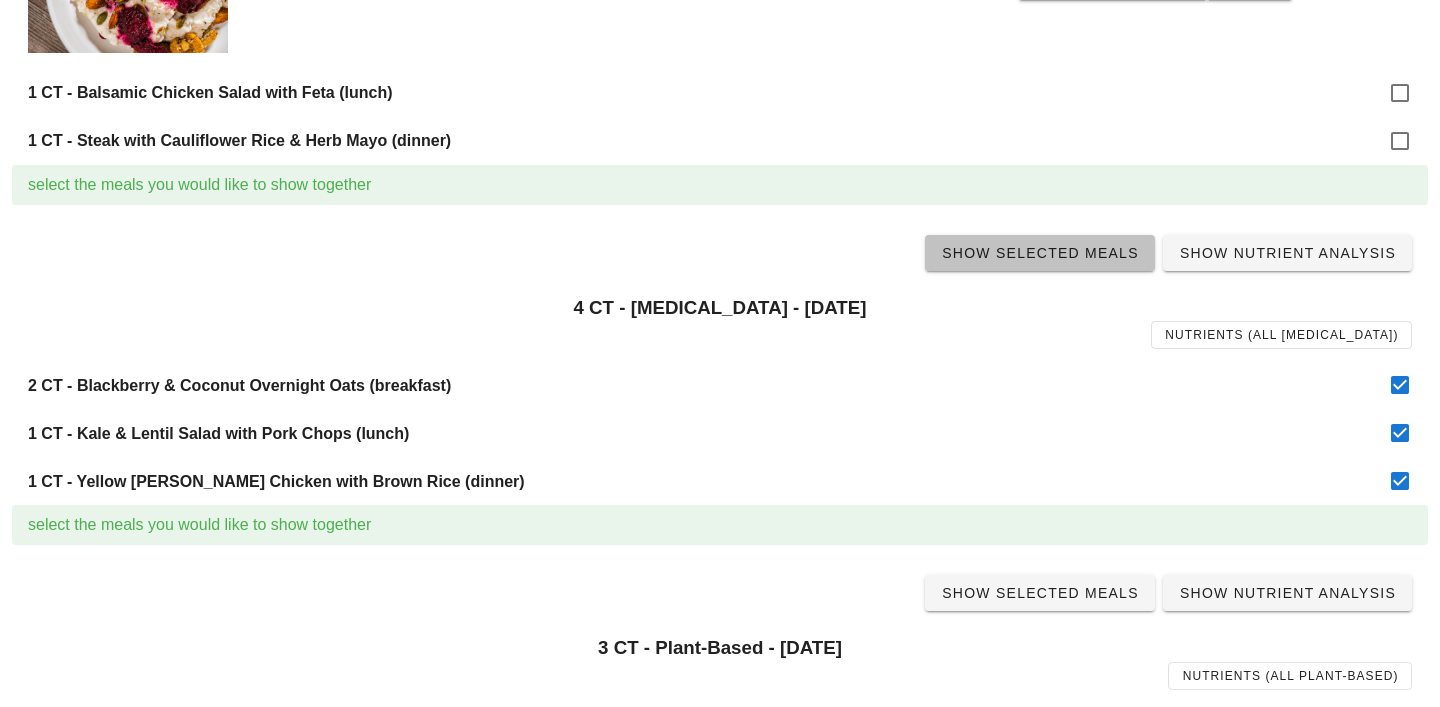 click on "Show Selected Meals" at bounding box center (1040, 253) 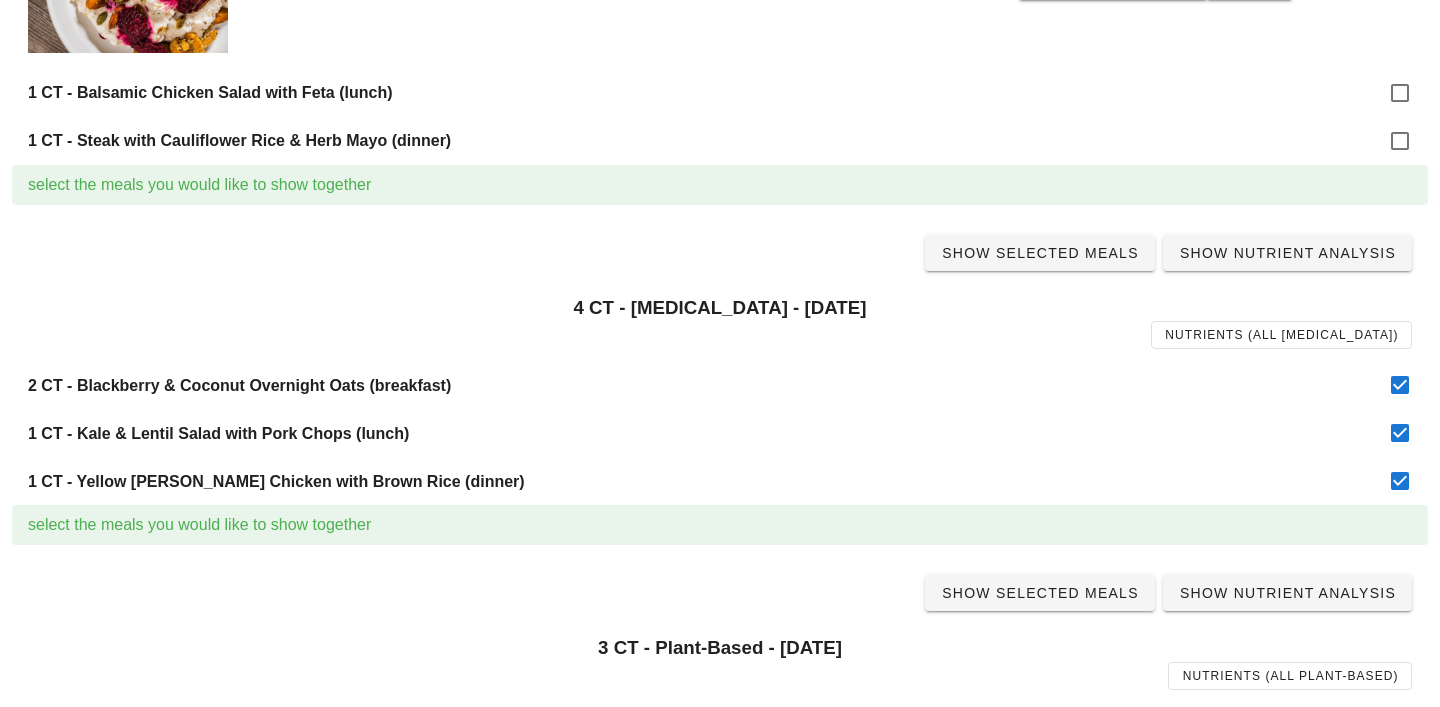 scroll, scrollTop: 0, scrollLeft: 0, axis: both 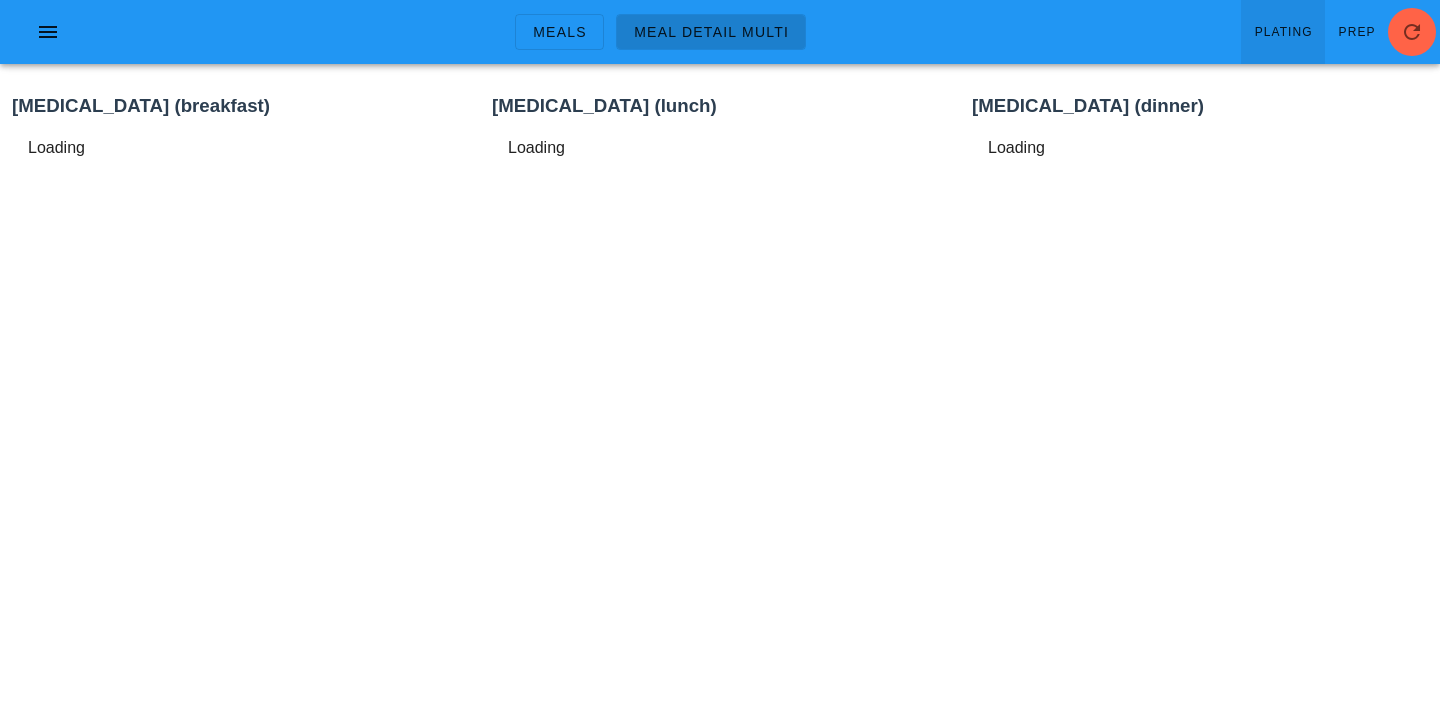 click on "Plating" at bounding box center (1283, 32) 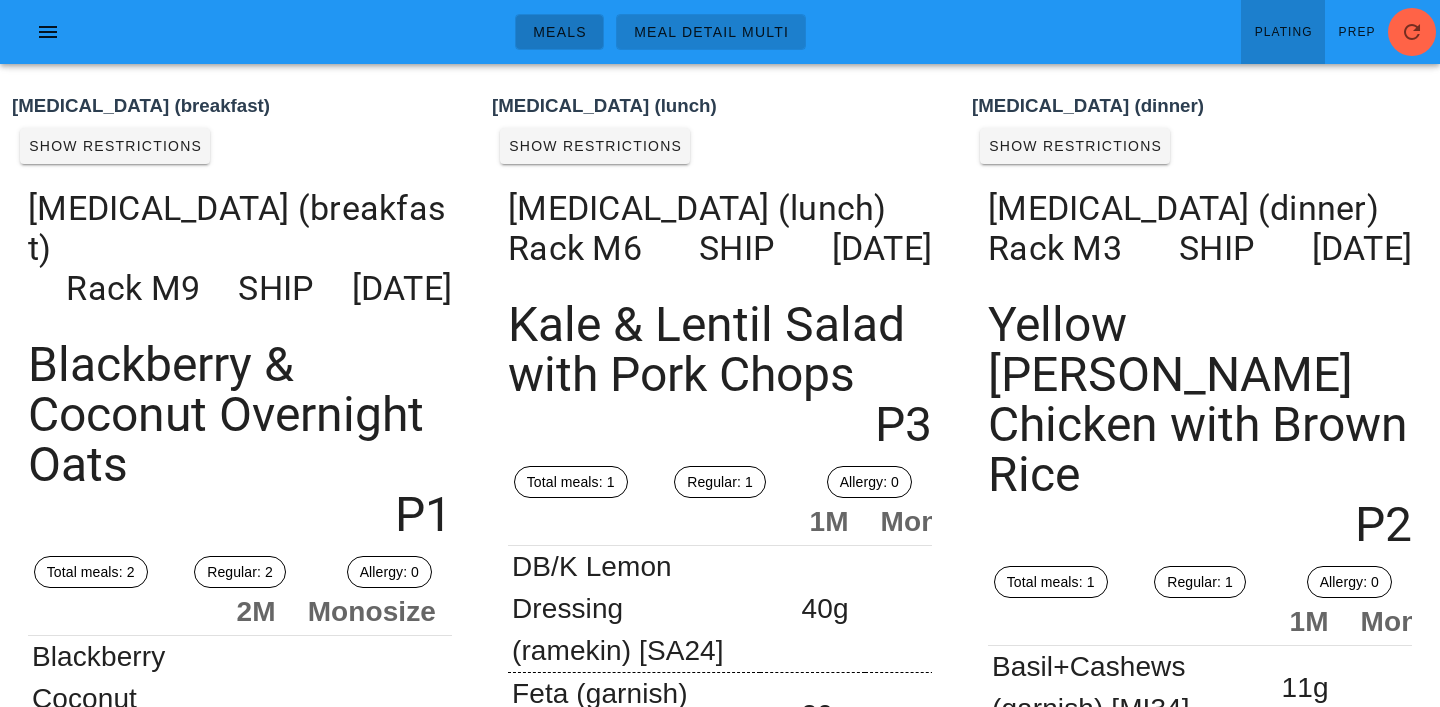 click on "Meals" at bounding box center [559, 32] 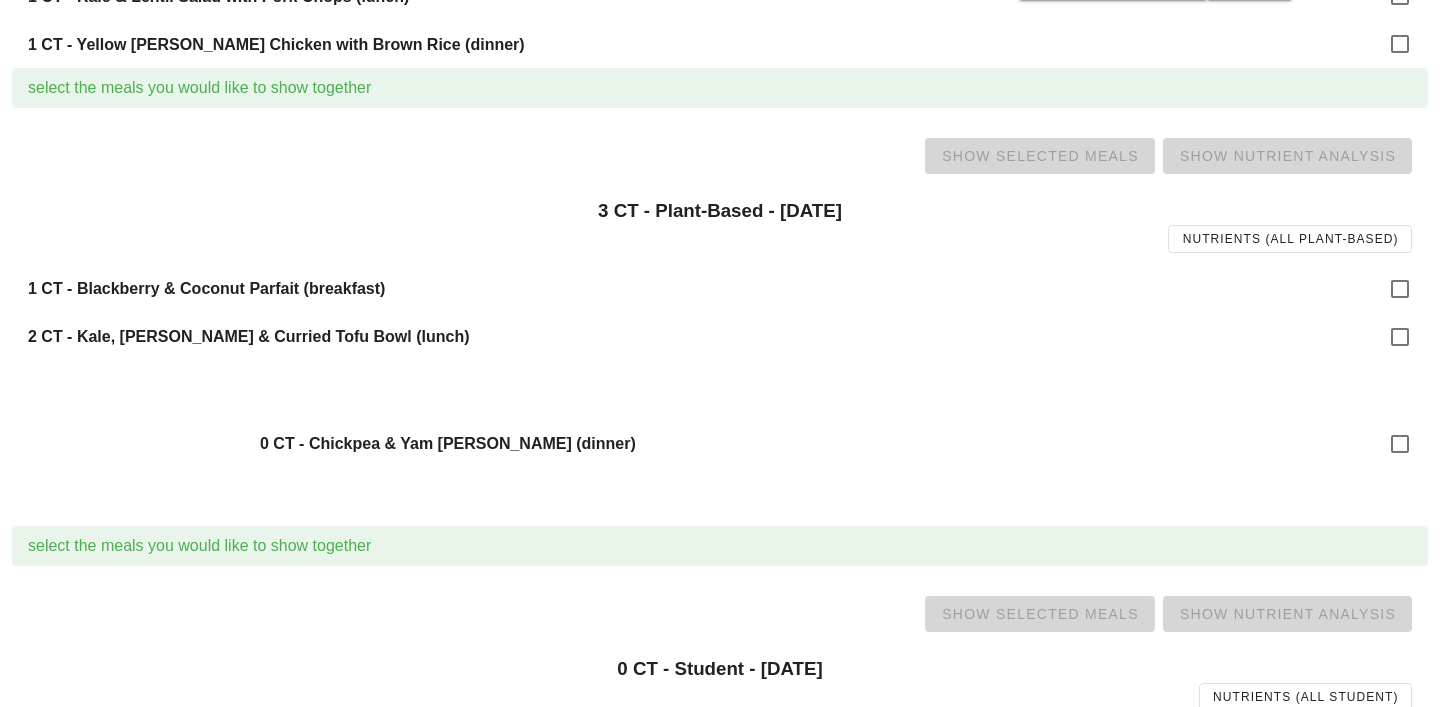 scroll, scrollTop: 1860, scrollLeft: 0, axis: vertical 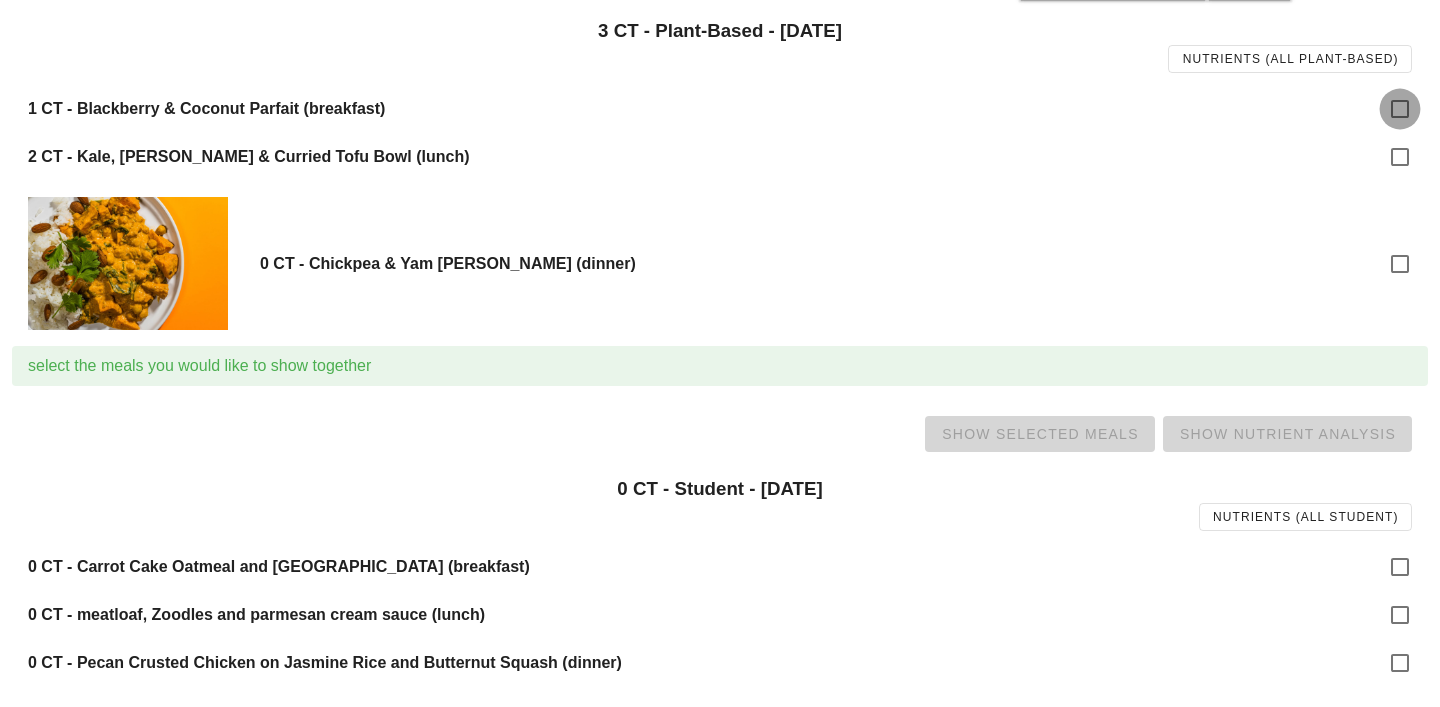 click at bounding box center (1400, 109) 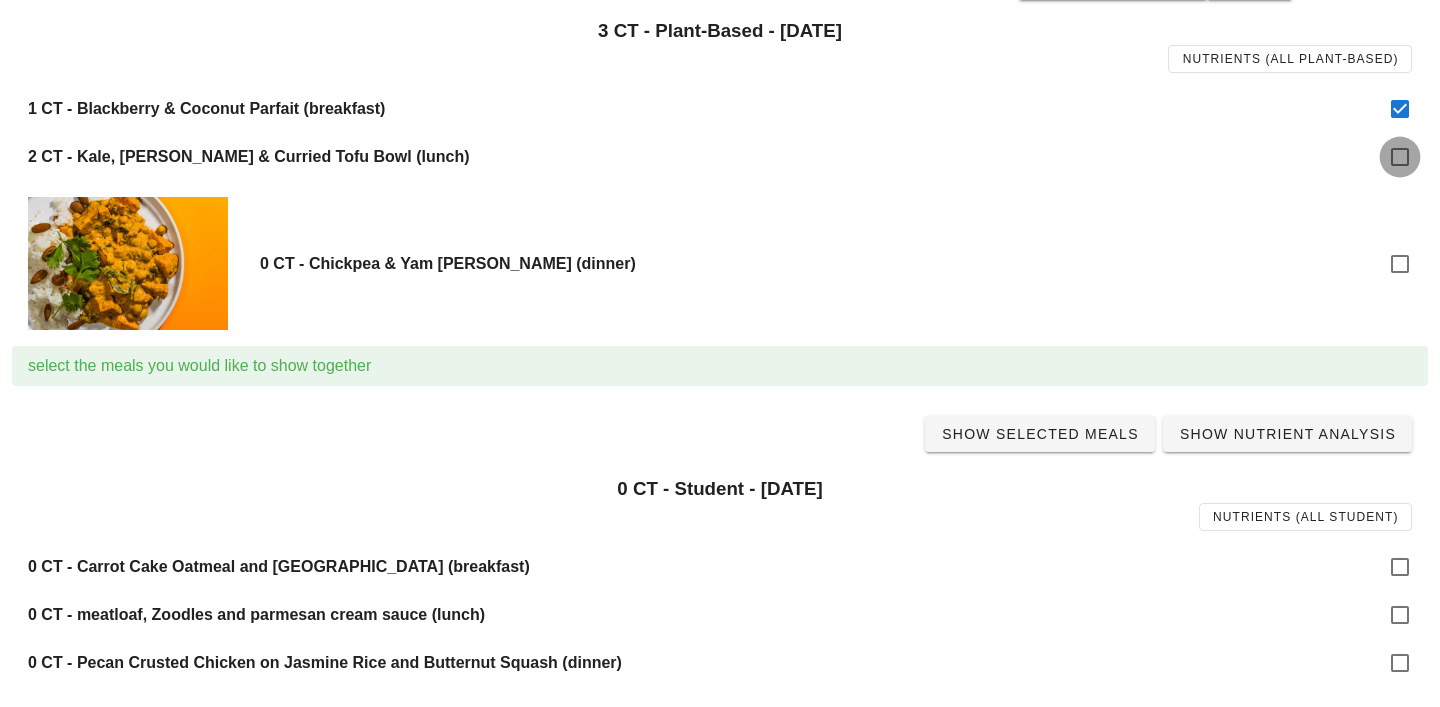 click at bounding box center (1400, 157) 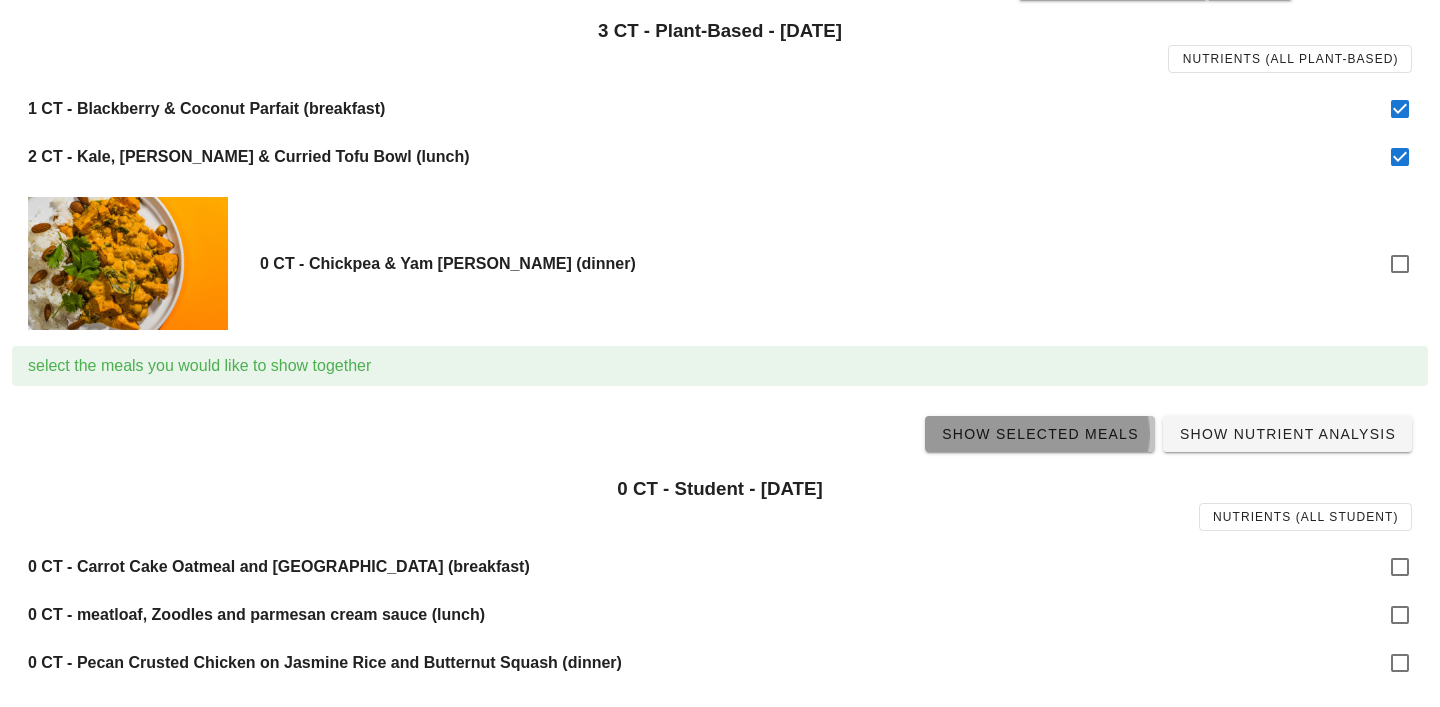 click on "Show Selected Meals" at bounding box center (1040, 434) 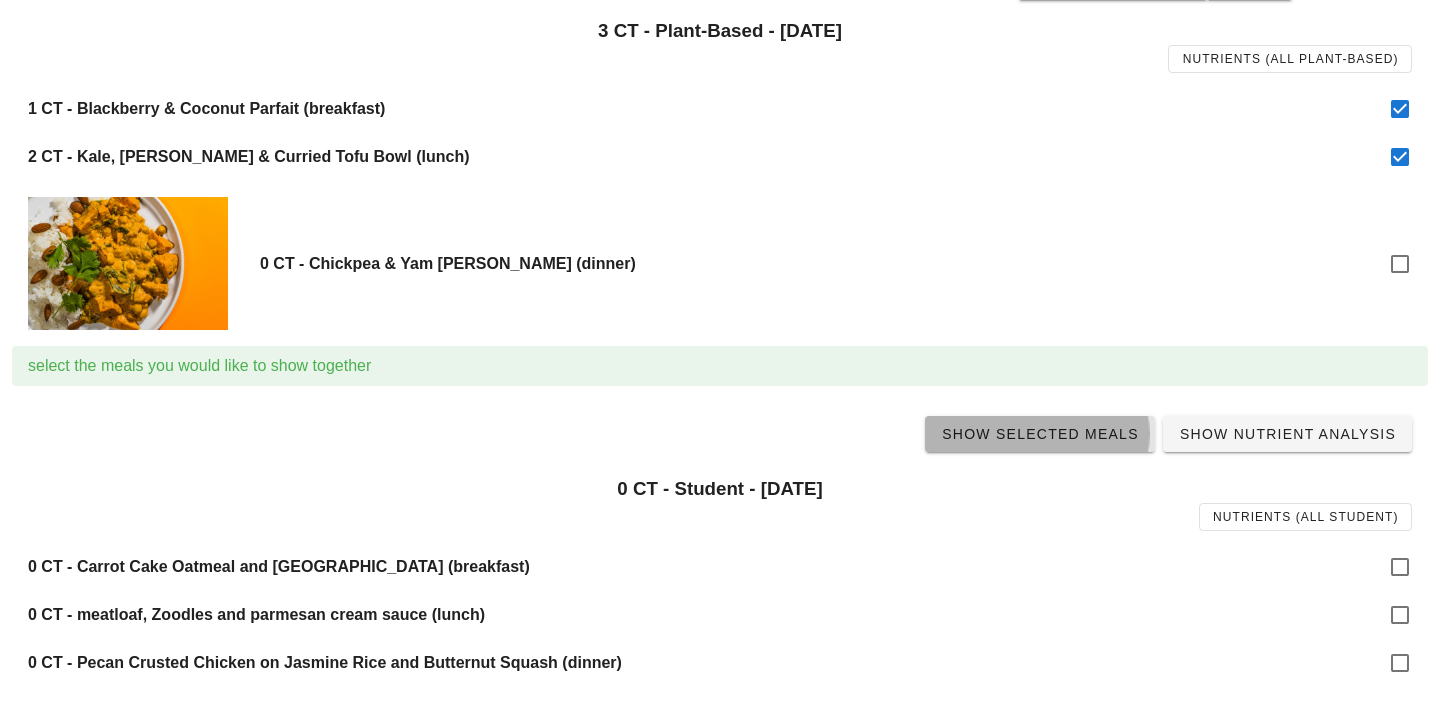 scroll, scrollTop: 0, scrollLeft: 0, axis: both 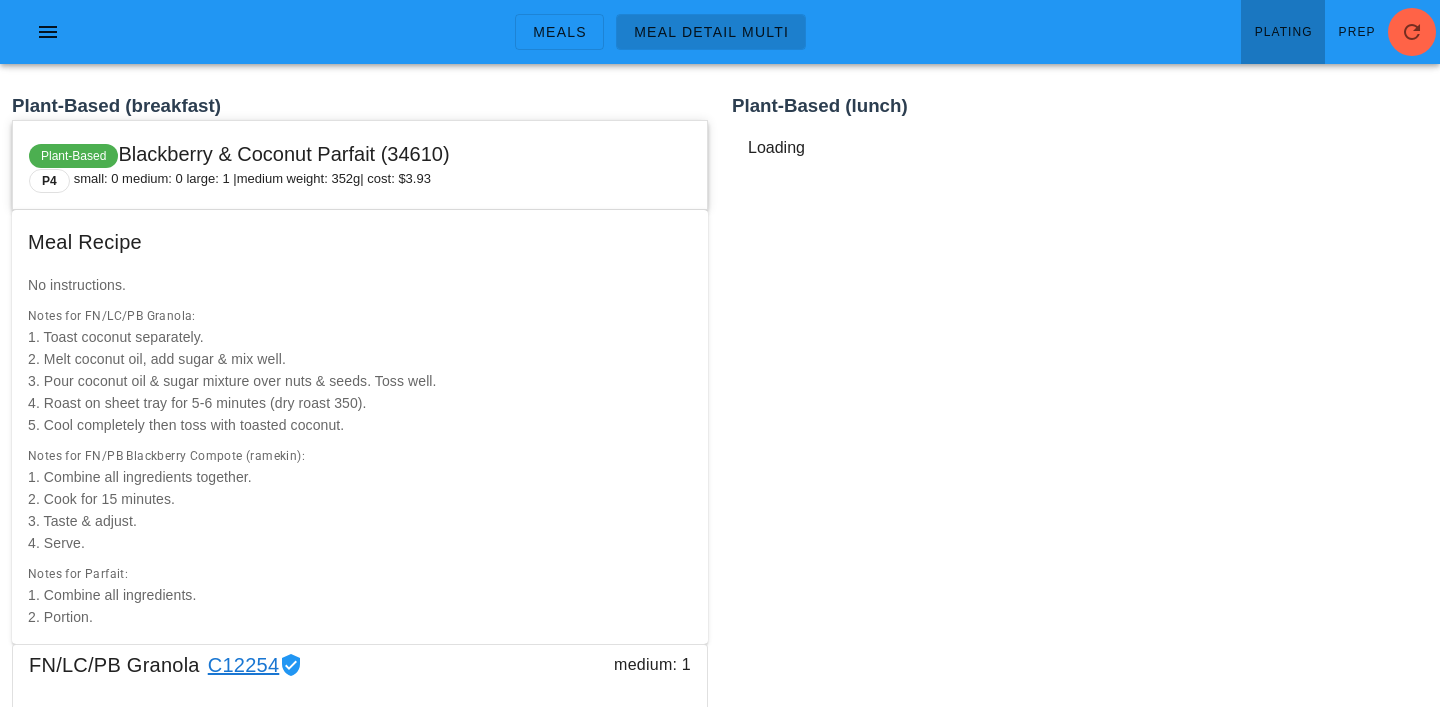 click on "Plating" at bounding box center (1283, 32) 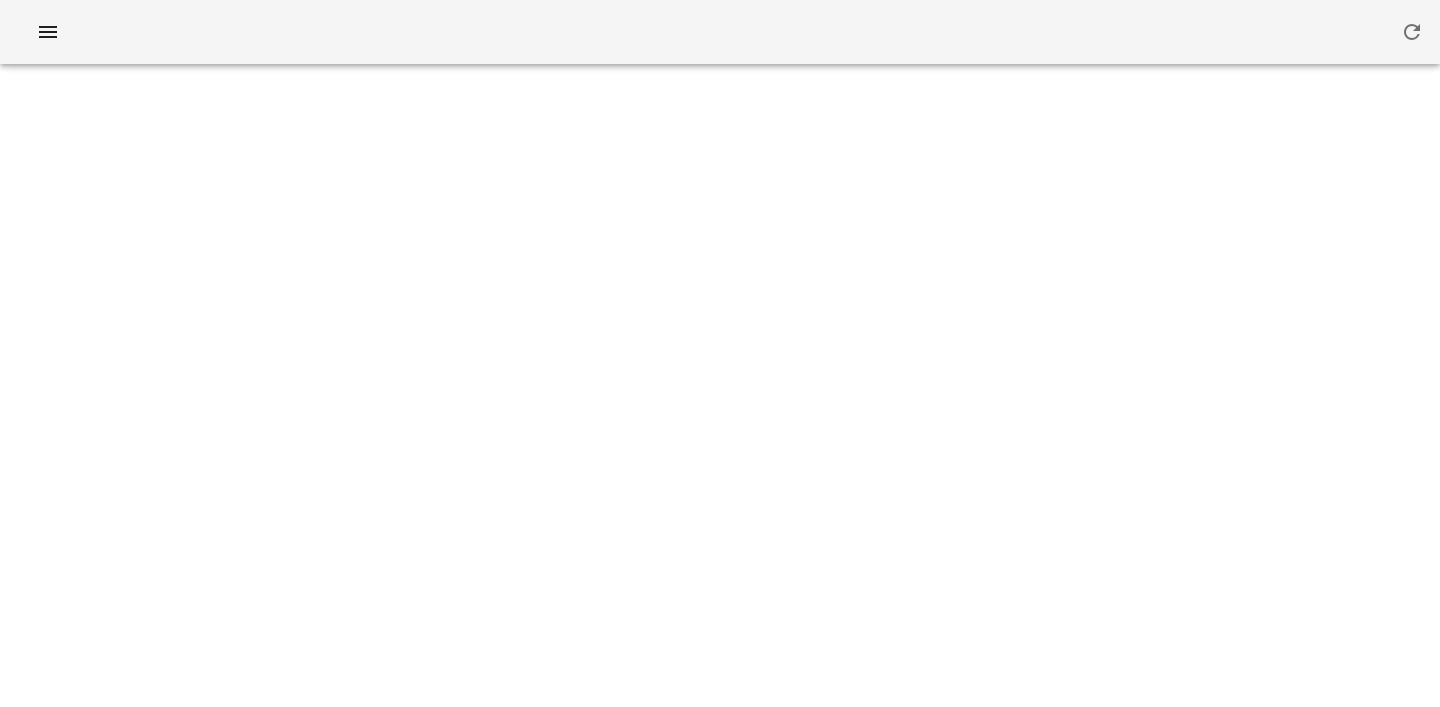 scroll, scrollTop: 0, scrollLeft: 0, axis: both 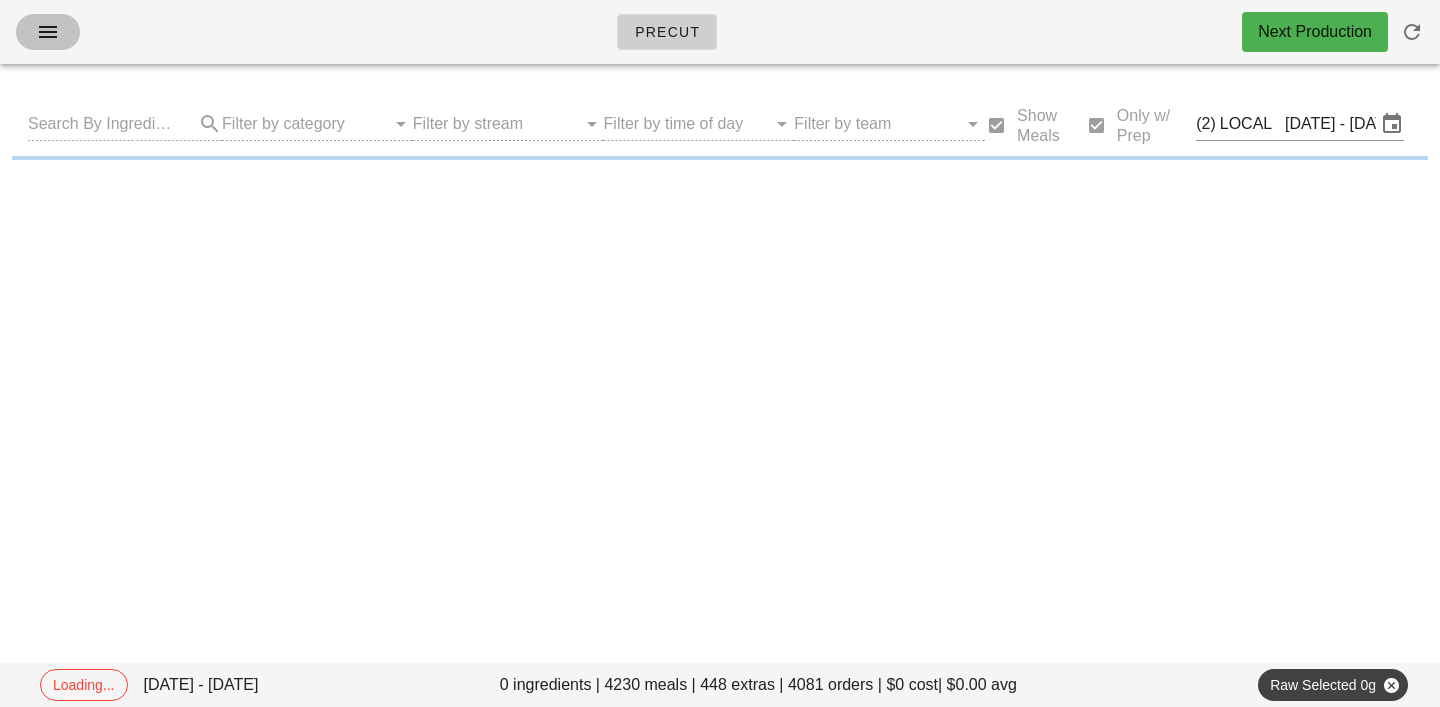 click at bounding box center [48, 32] 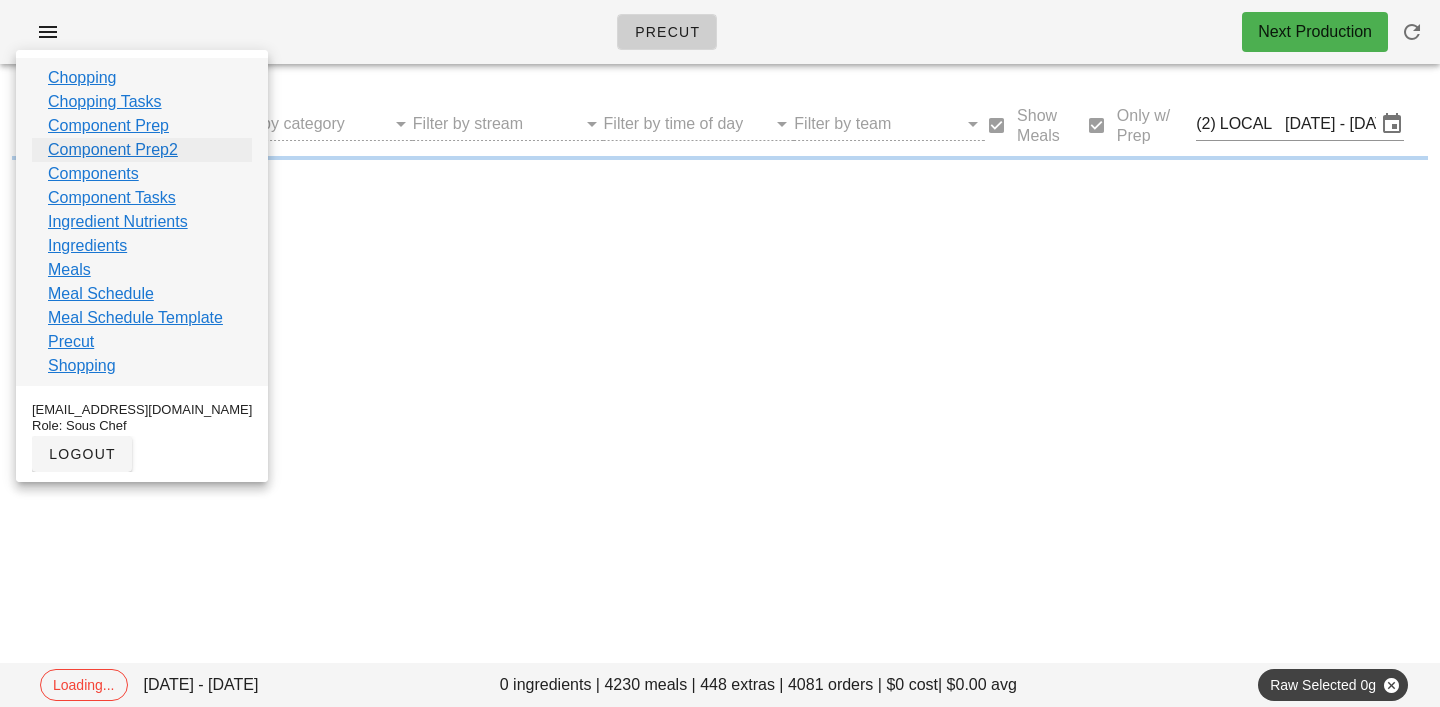 click on "Component Prep2" at bounding box center [113, 150] 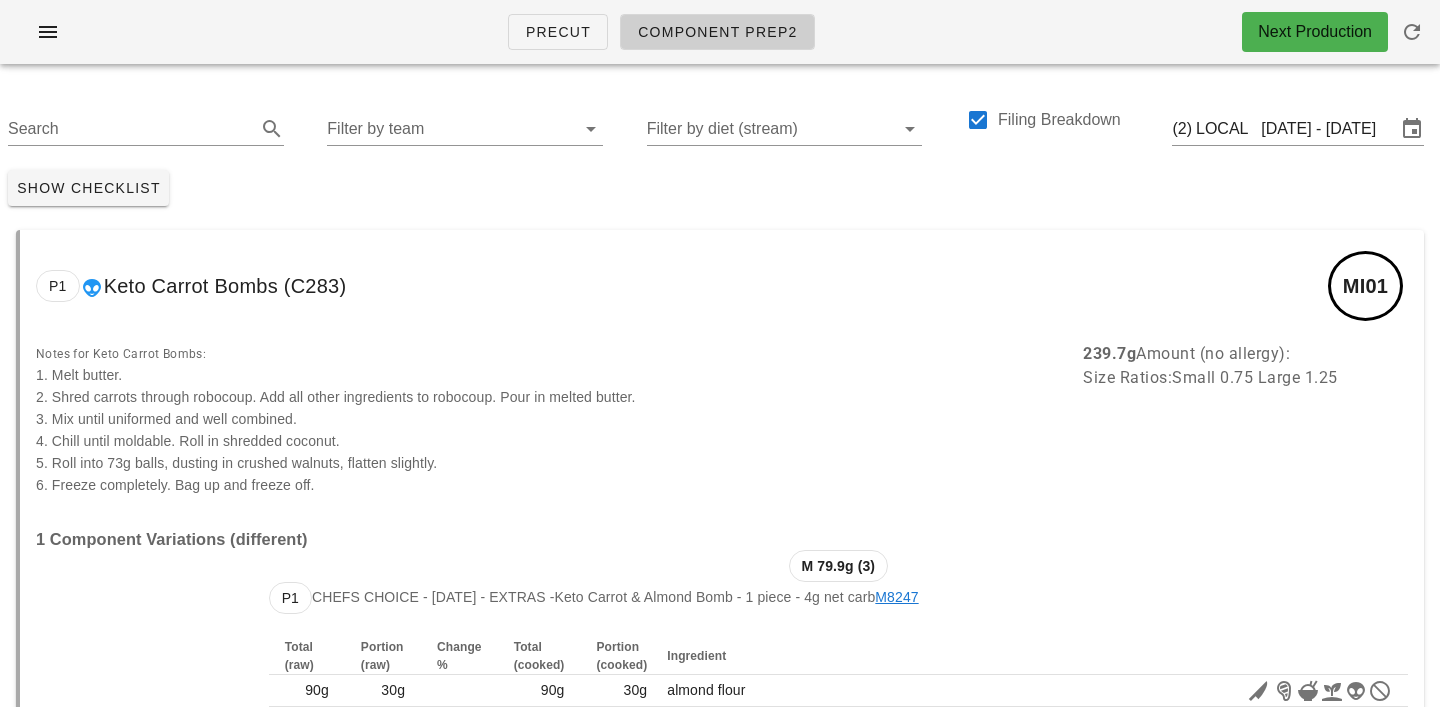 click on "Filter by team" at bounding box center (449, 129) 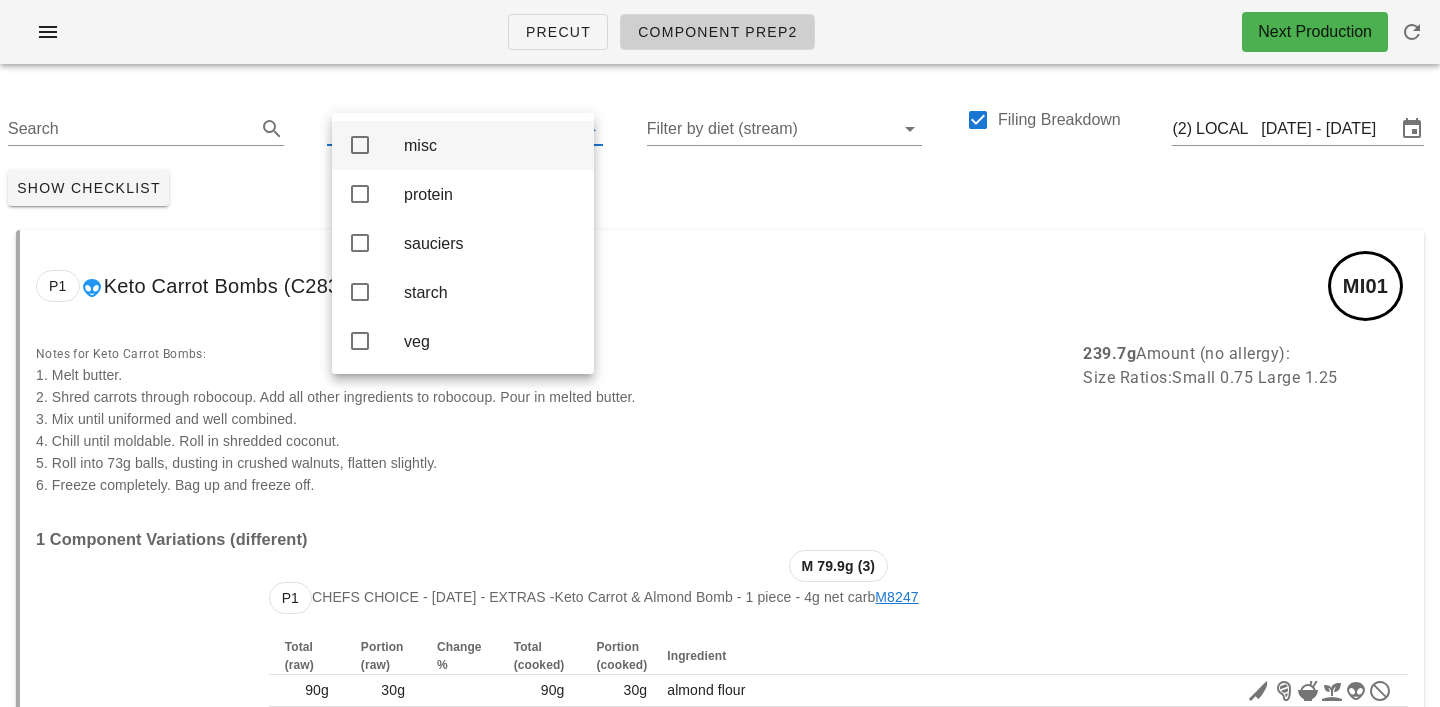 click on "misc" at bounding box center [491, 145] 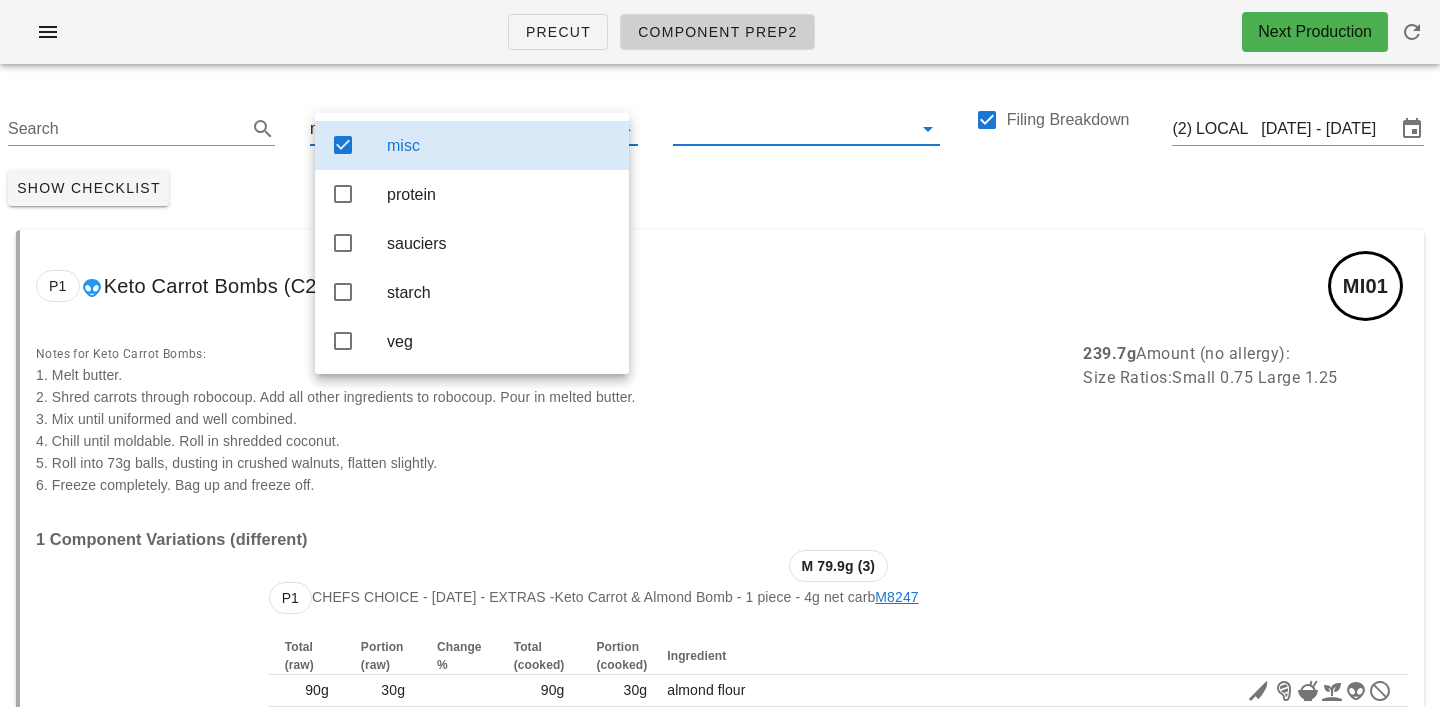 click at bounding box center [790, 129] 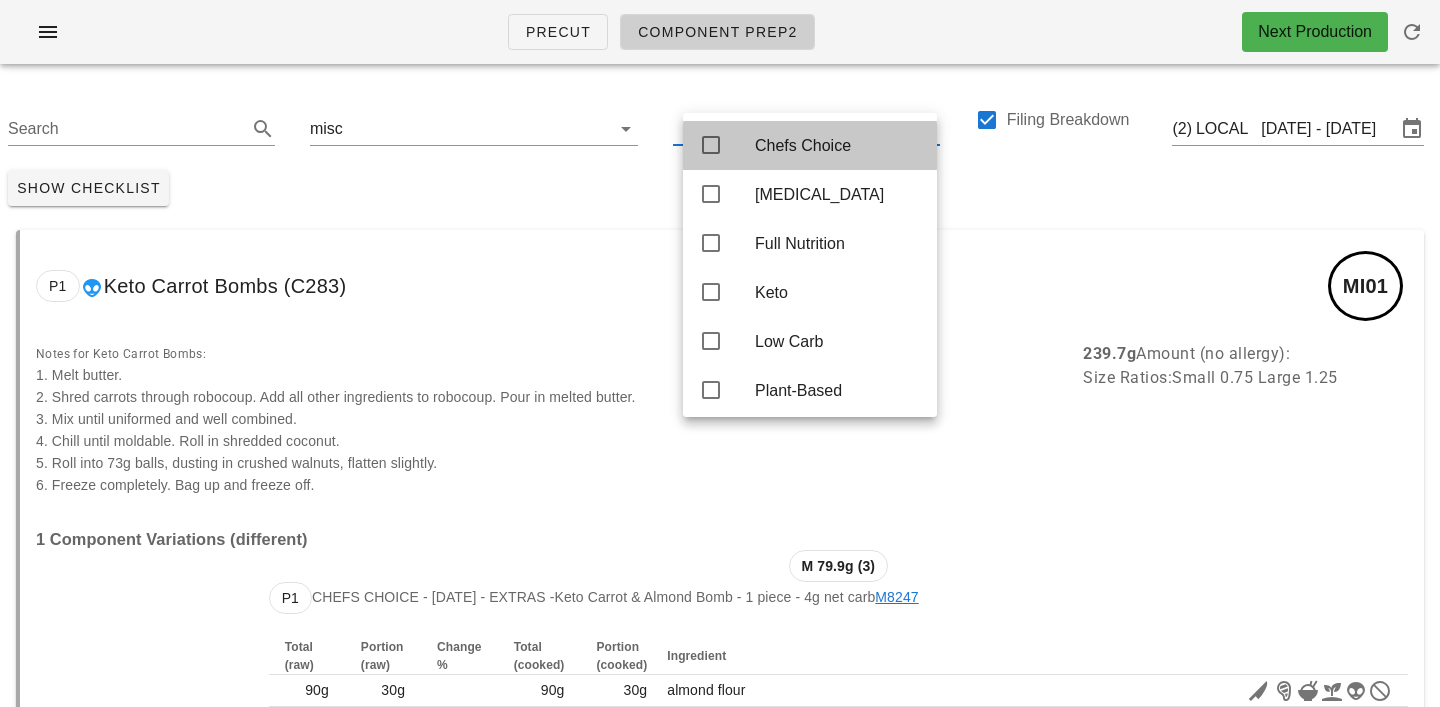 click on "Chefs Choice" at bounding box center (838, 145) 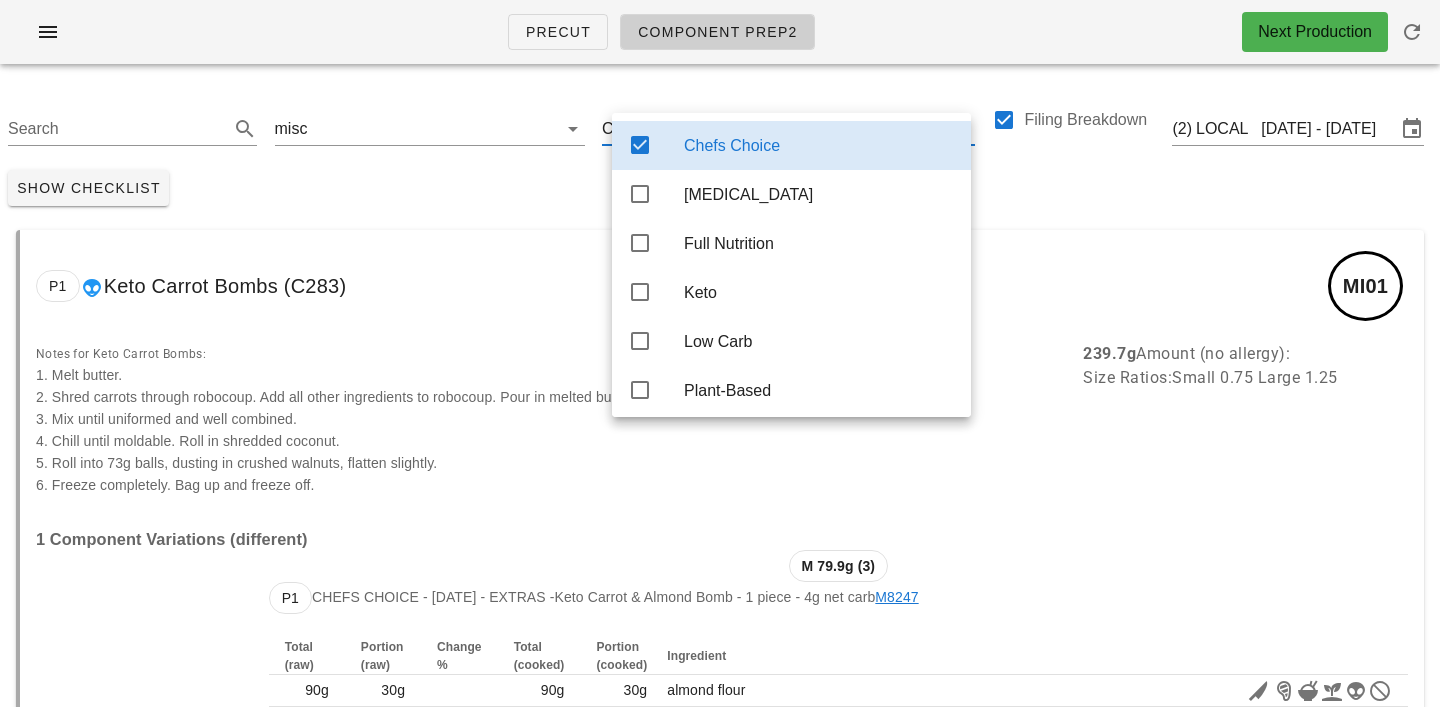 click on "Show Checklist" at bounding box center [720, 188] 